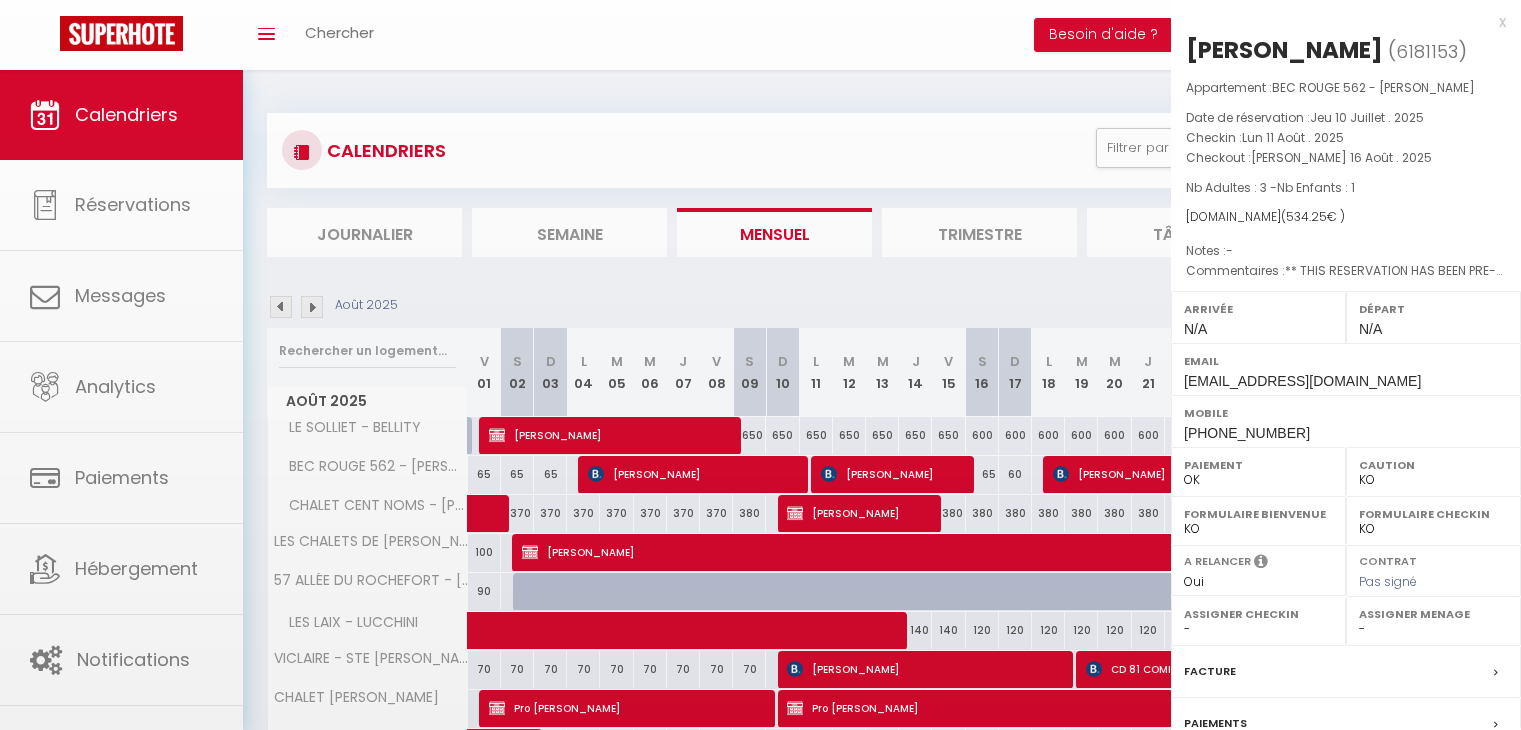 select on "KO" 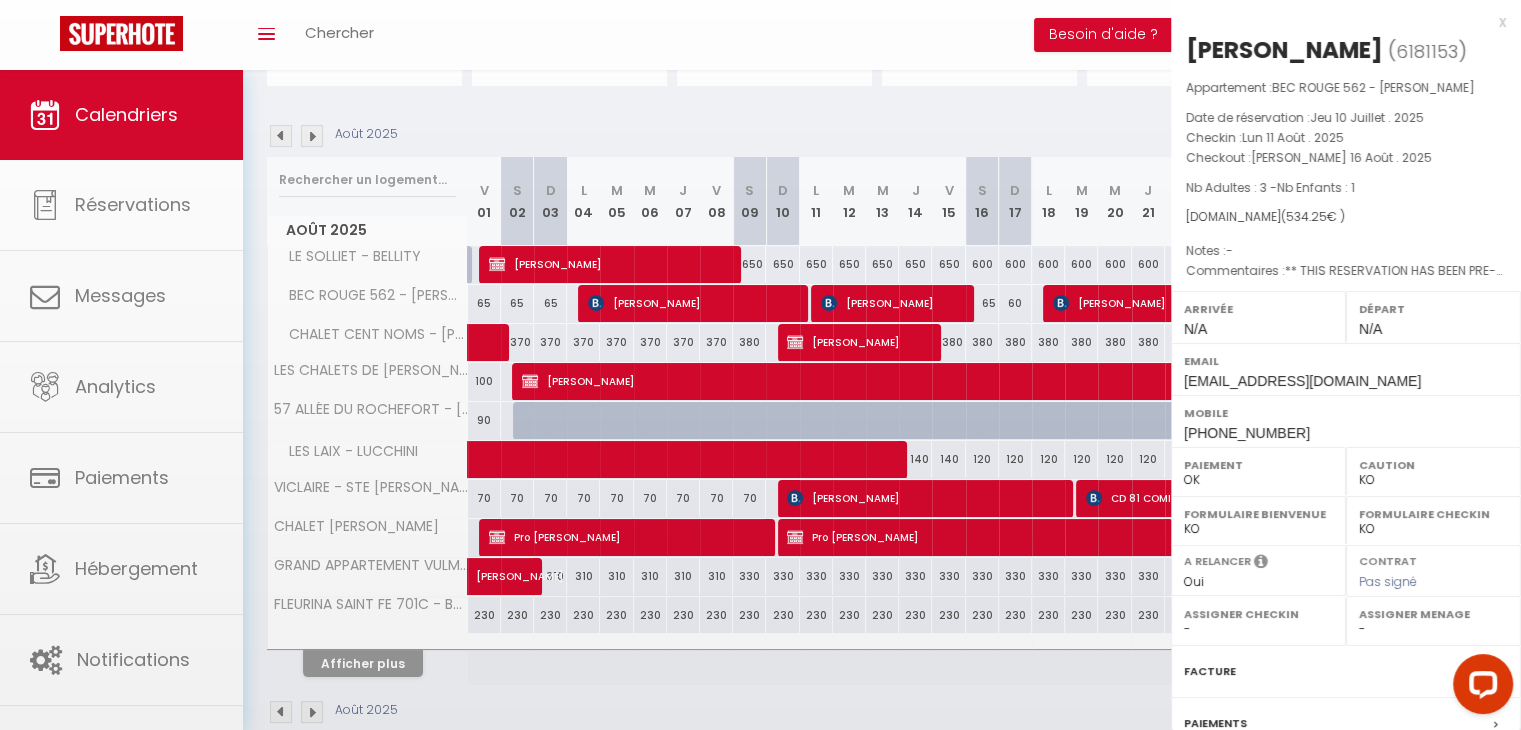 scroll, scrollTop: 0, scrollLeft: 0, axis: both 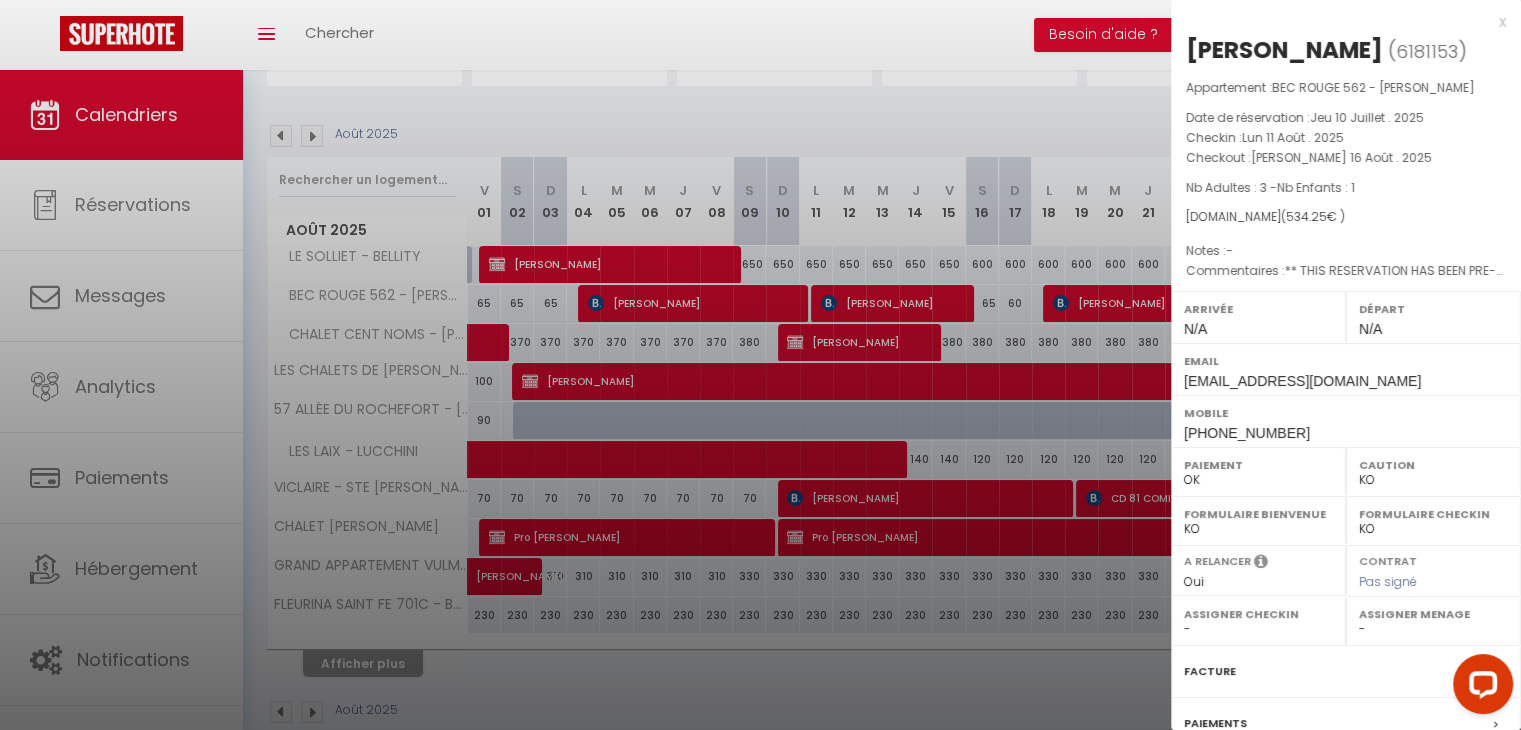 click at bounding box center [760, 365] 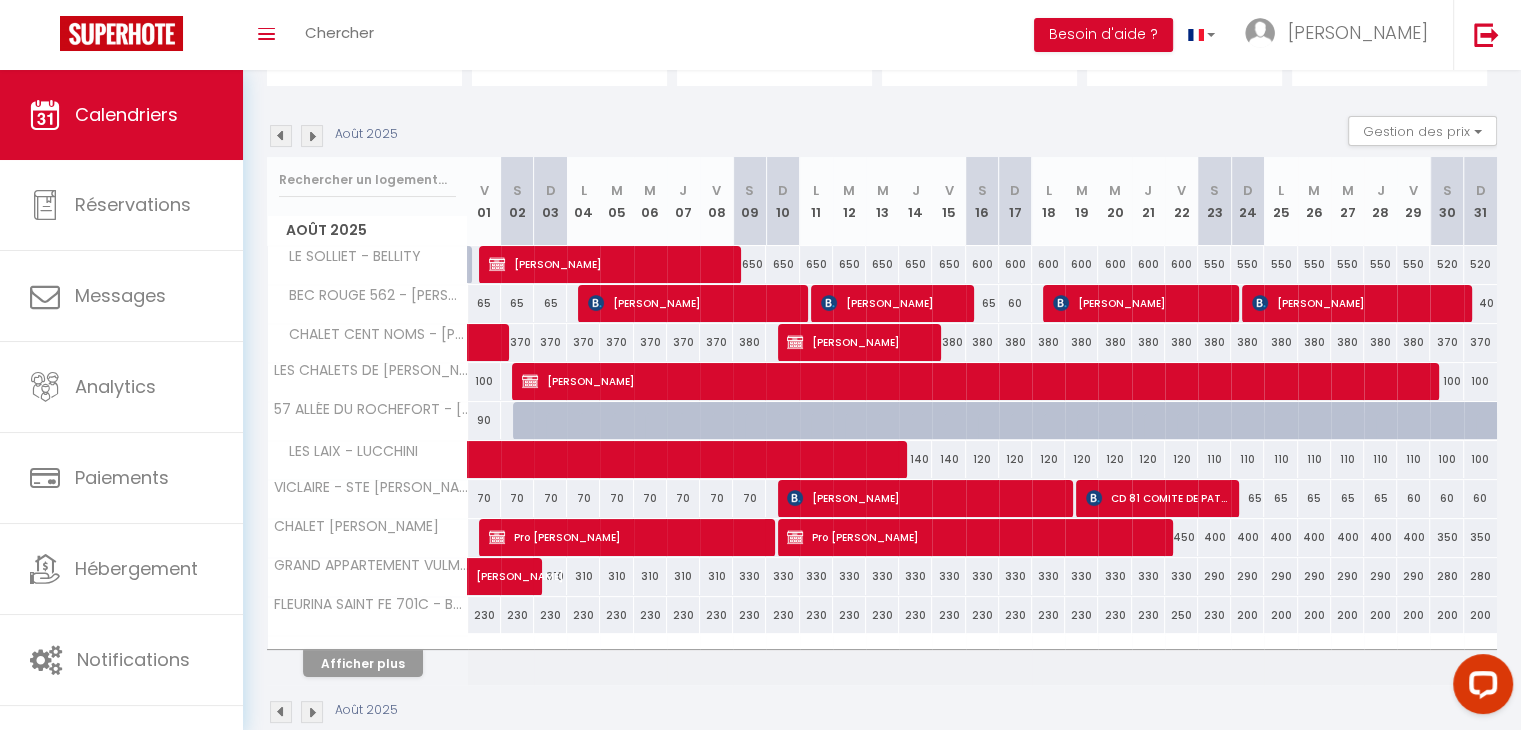 scroll, scrollTop: 0, scrollLeft: 0, axis: both 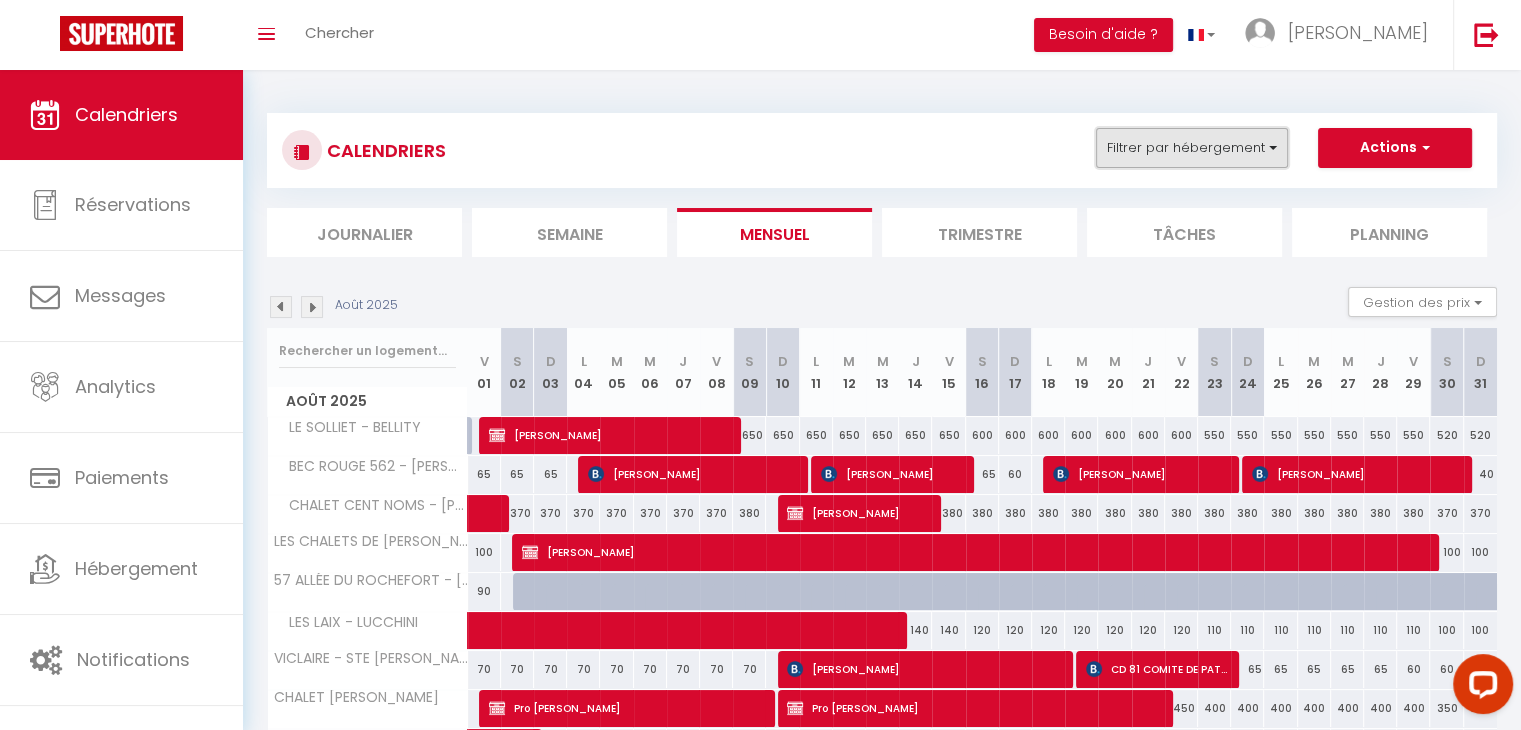 click on "Filtrer par hébergement" at bounding box center (1192, 148) 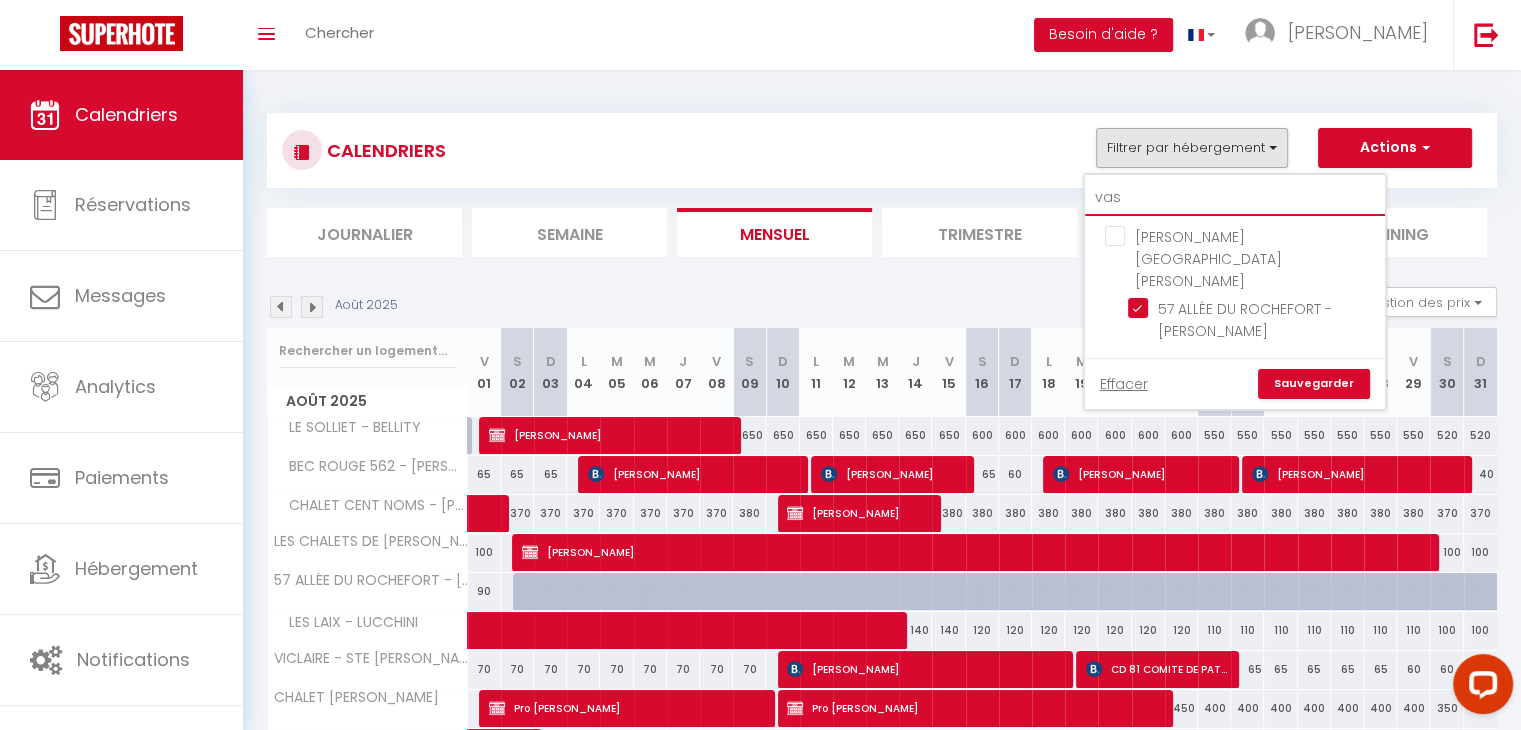 click on "vas" at bounding box center (1235, 198) 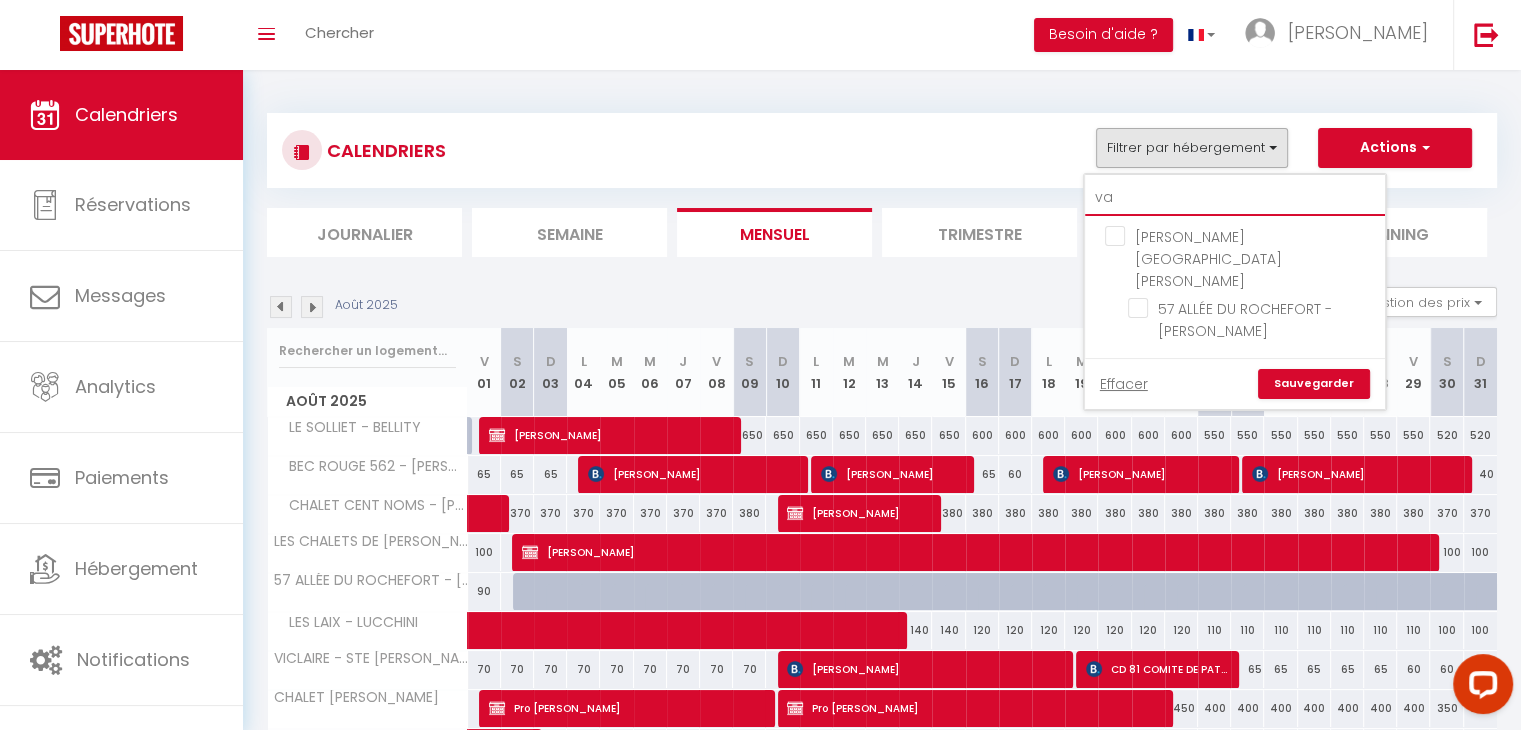 checkbox on "false" 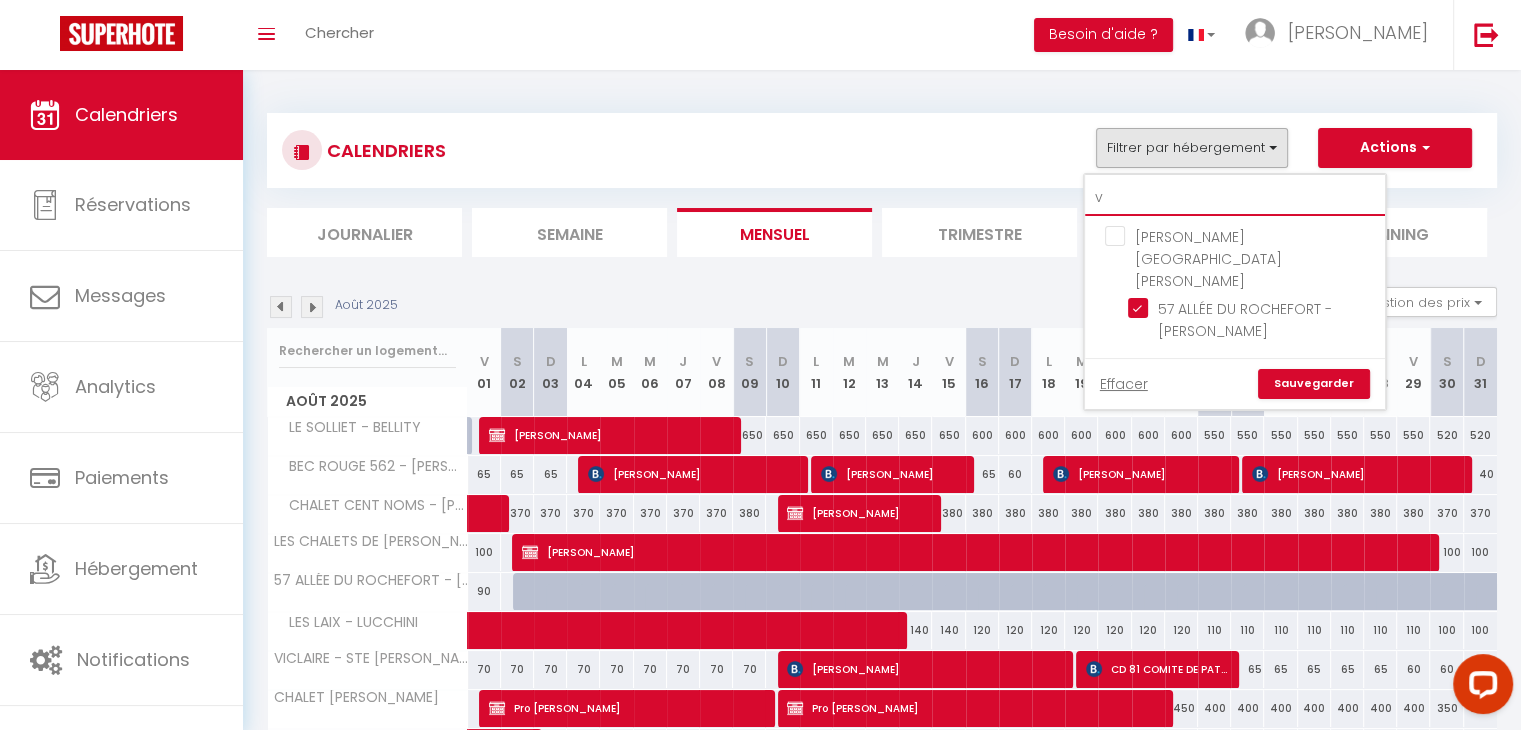 checkbox on "true" 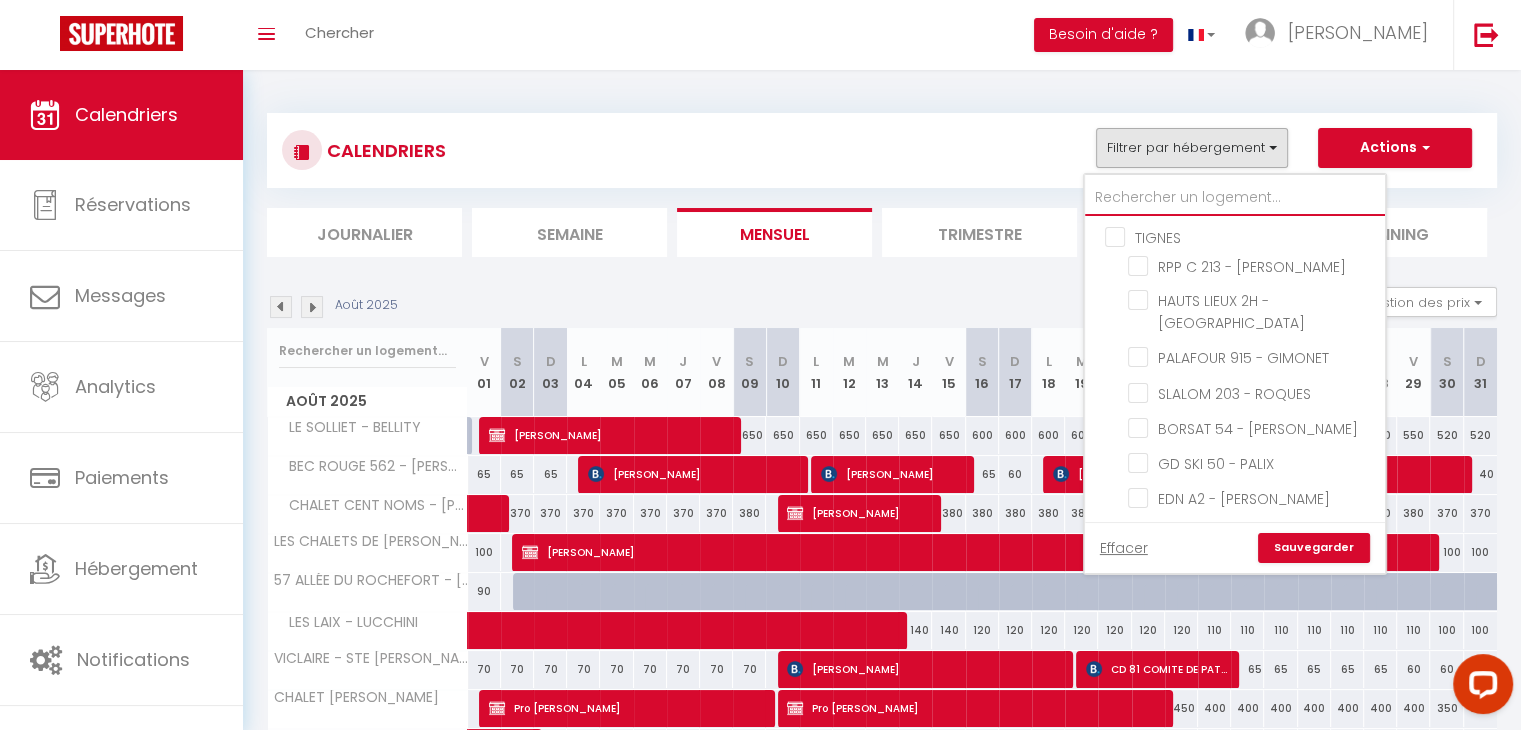 checkbox on "false" 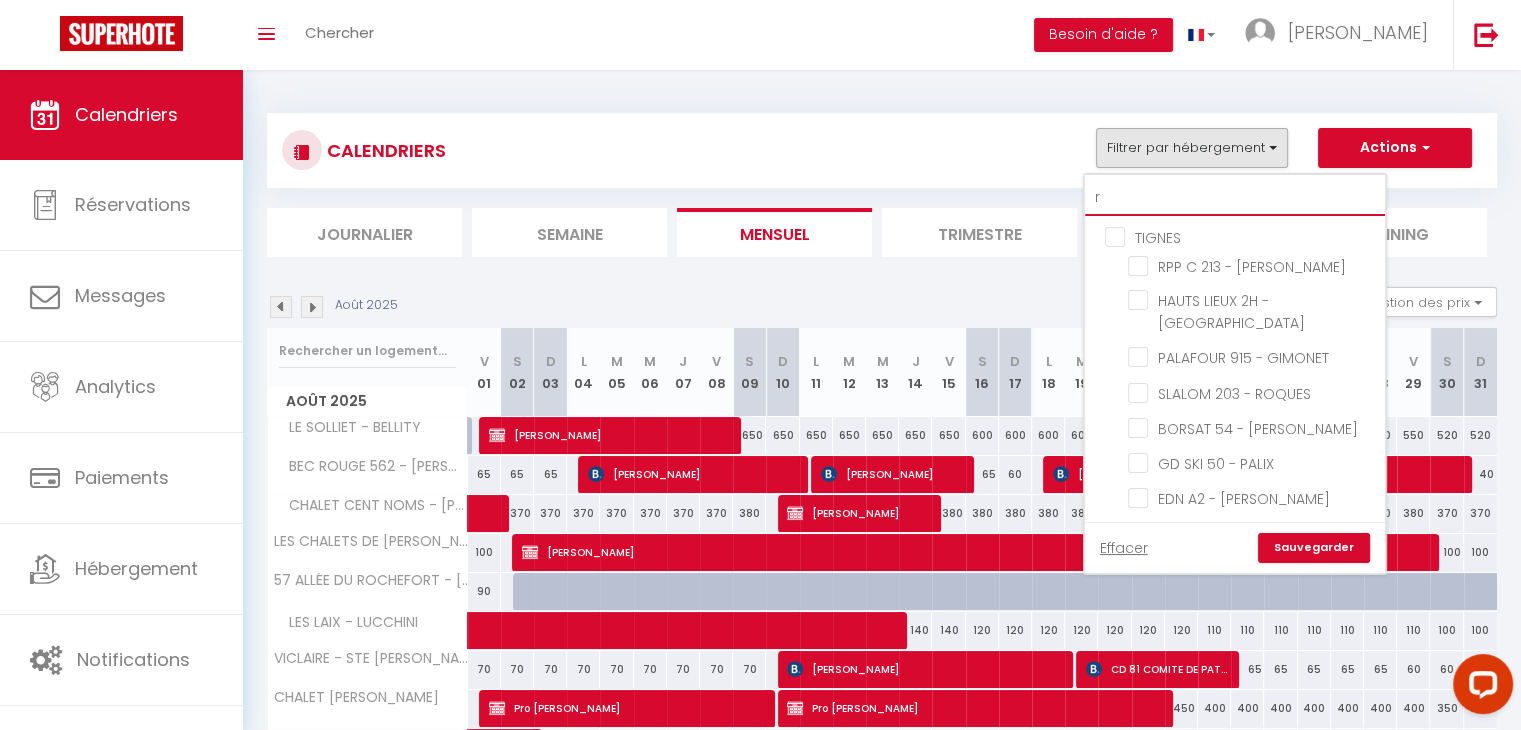 checkbox on "false" 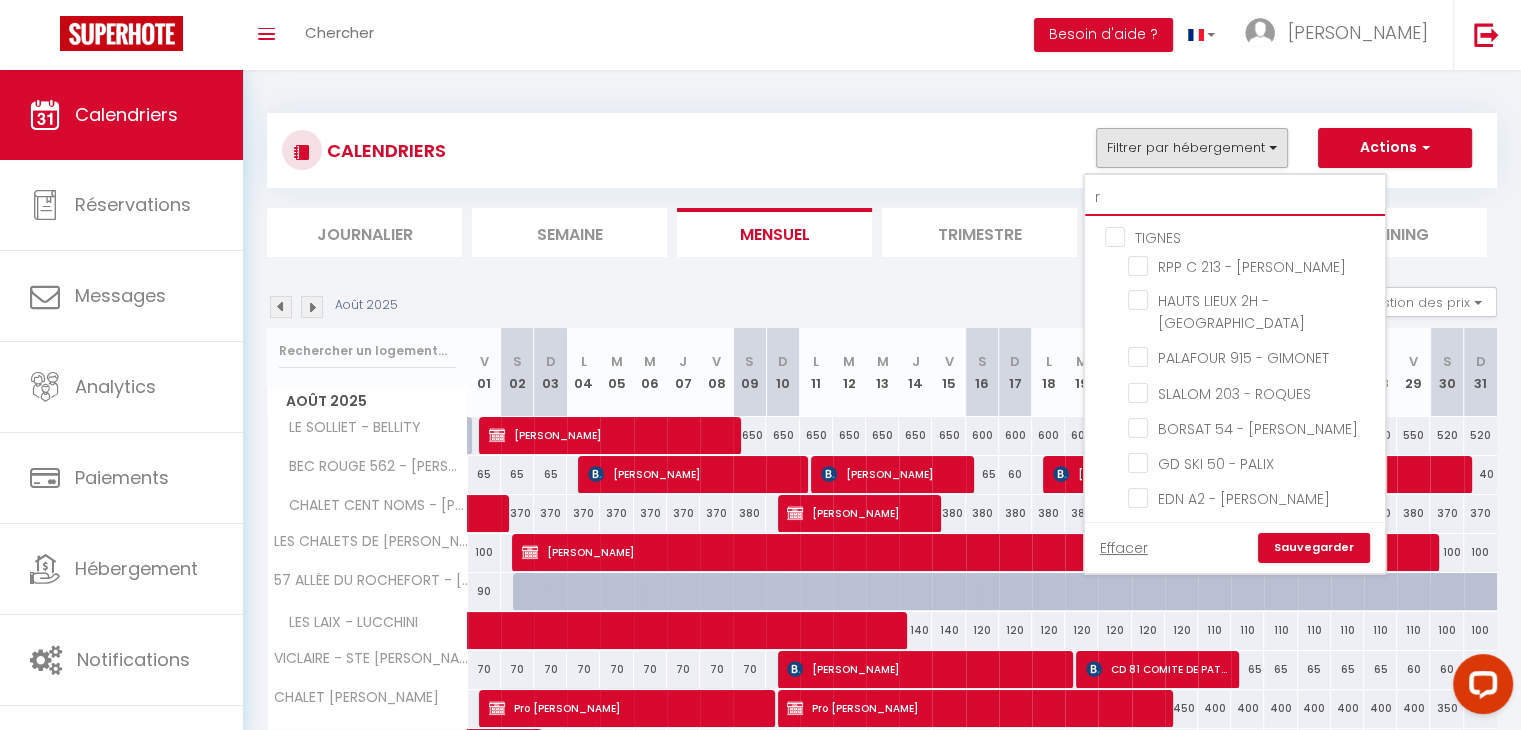checkbox on "false" 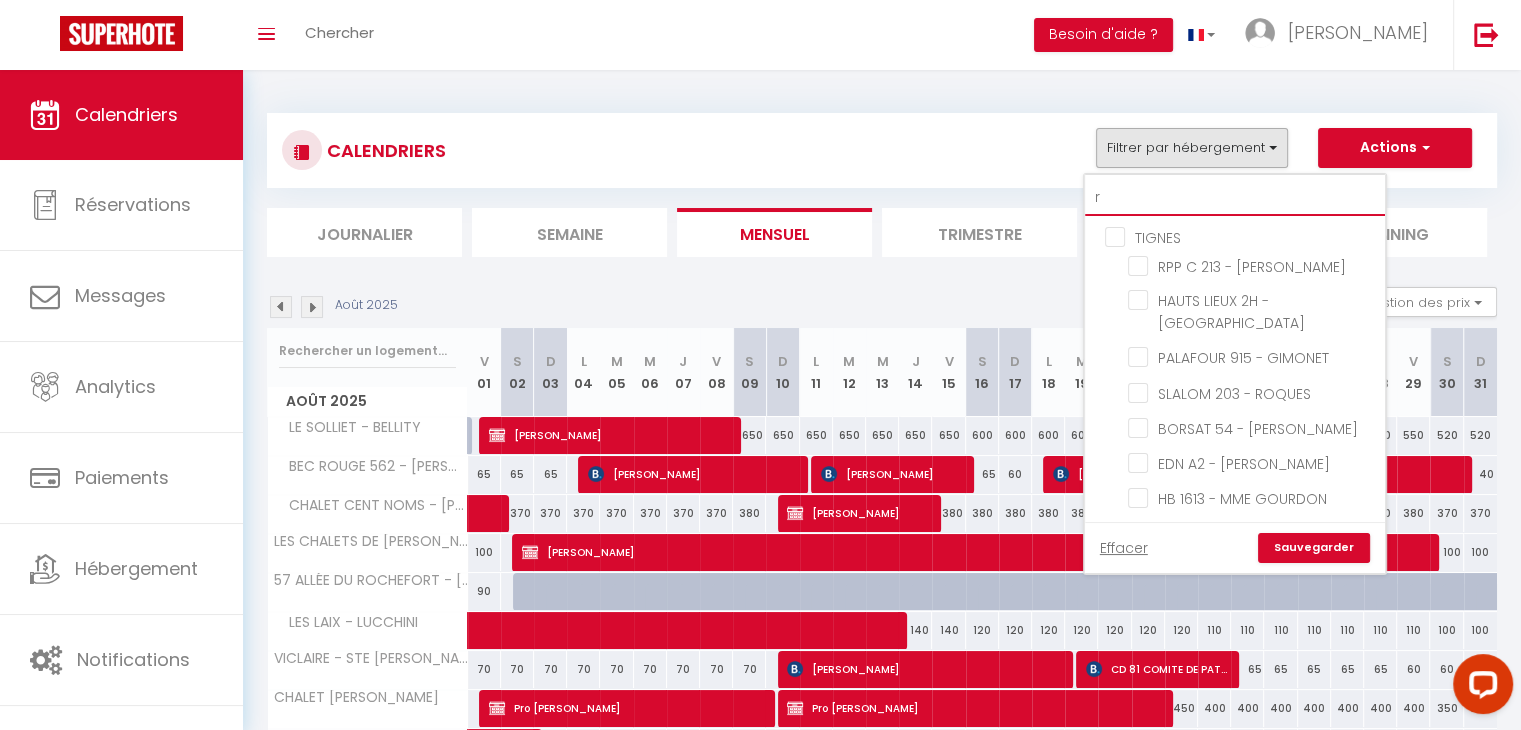 type on "rp" 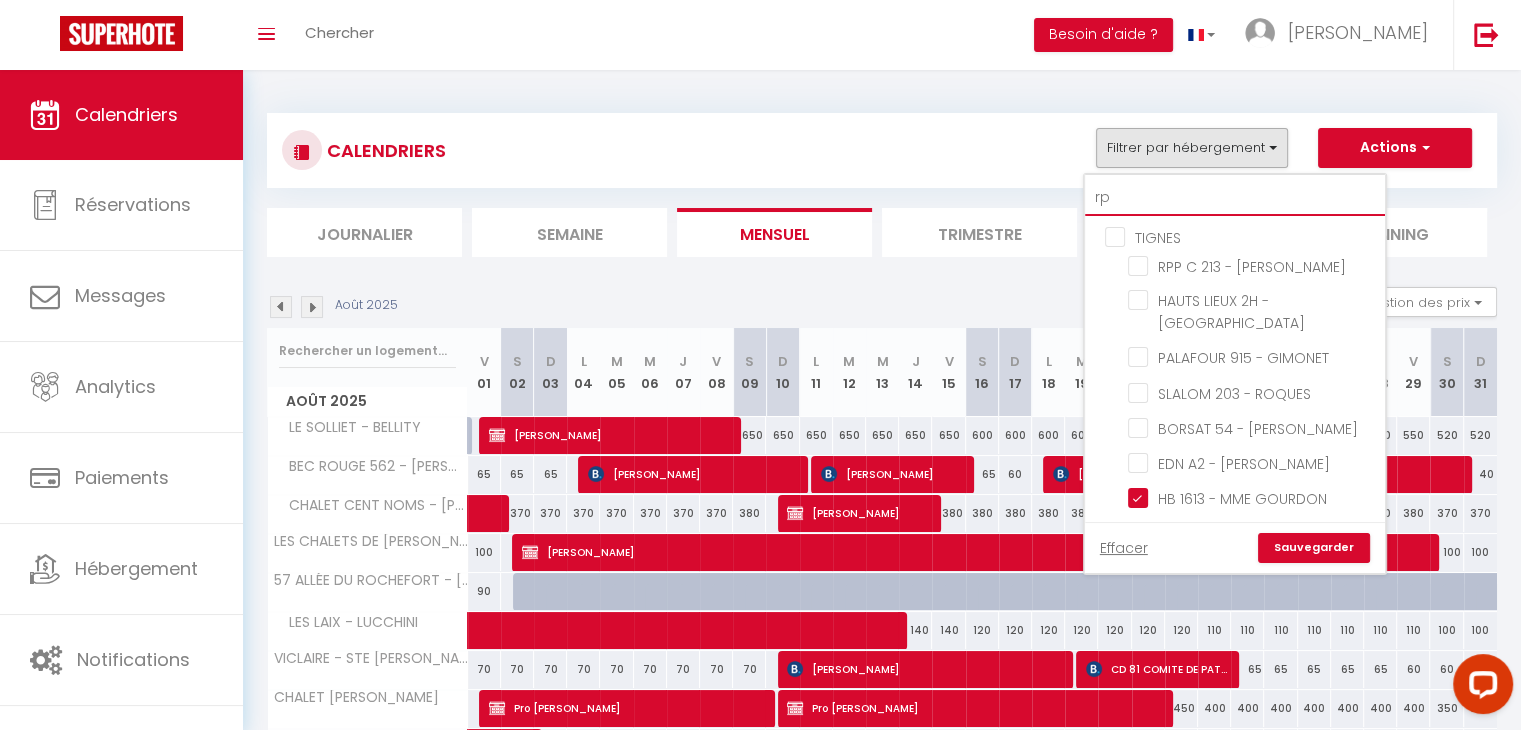 checkbox on "false" 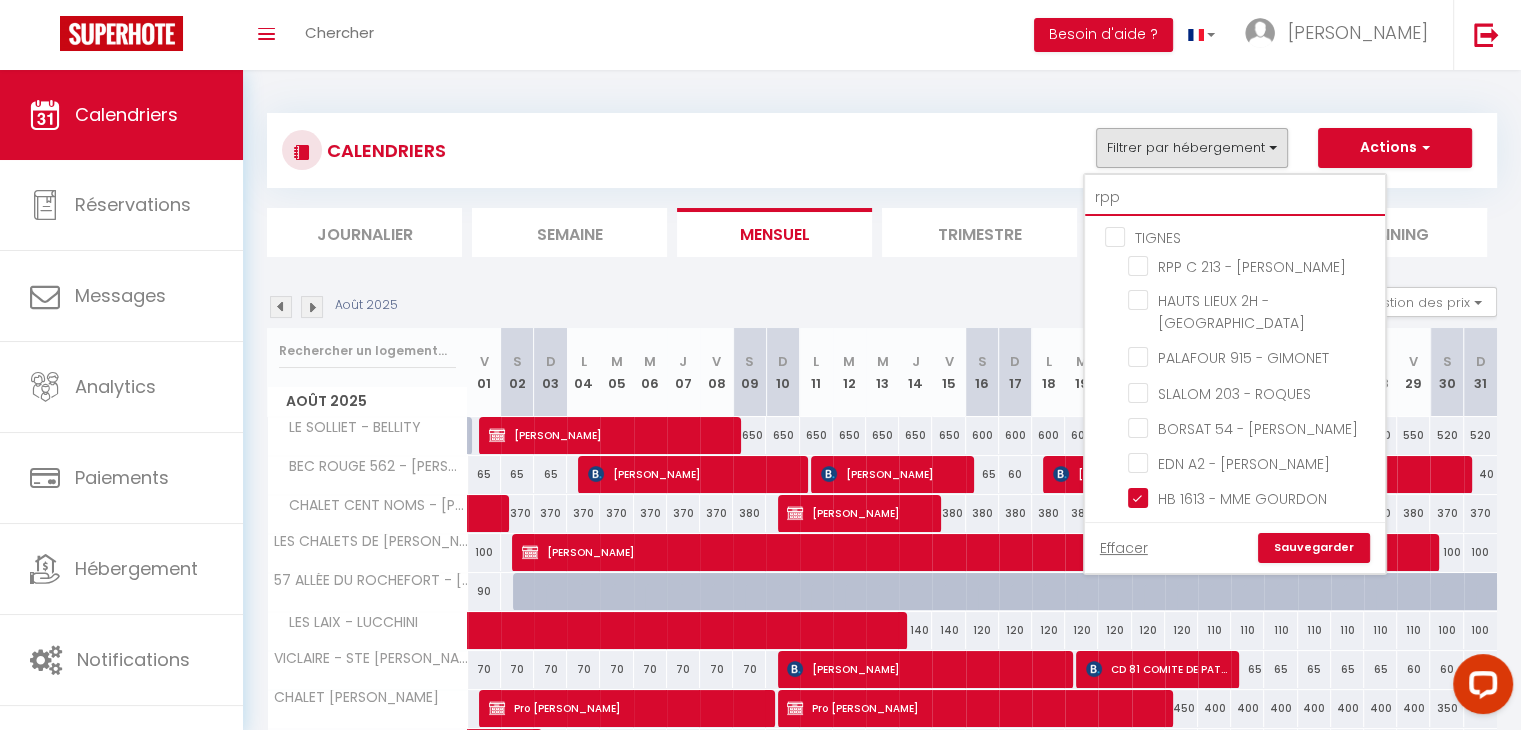 checkbox on "false" 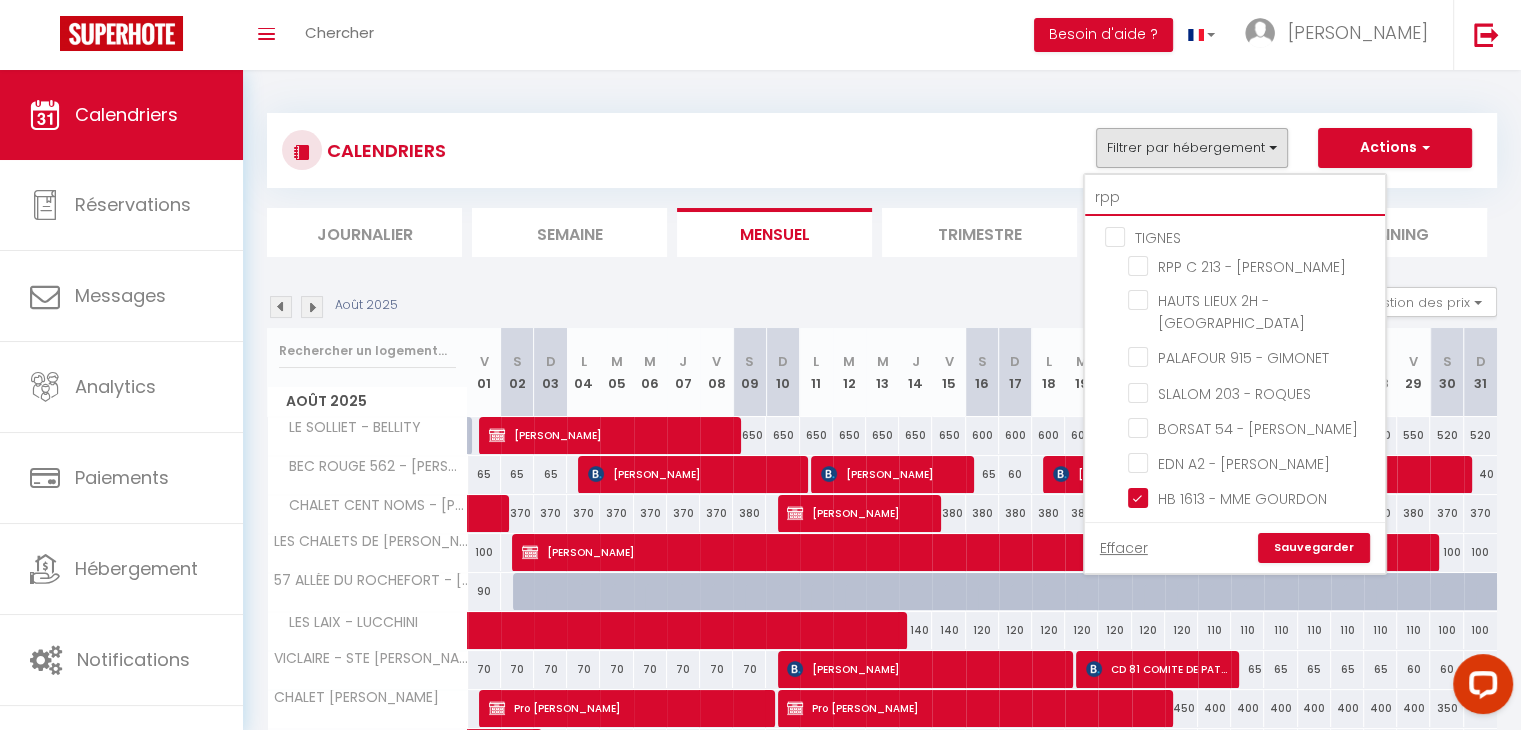 checkbox on "false" 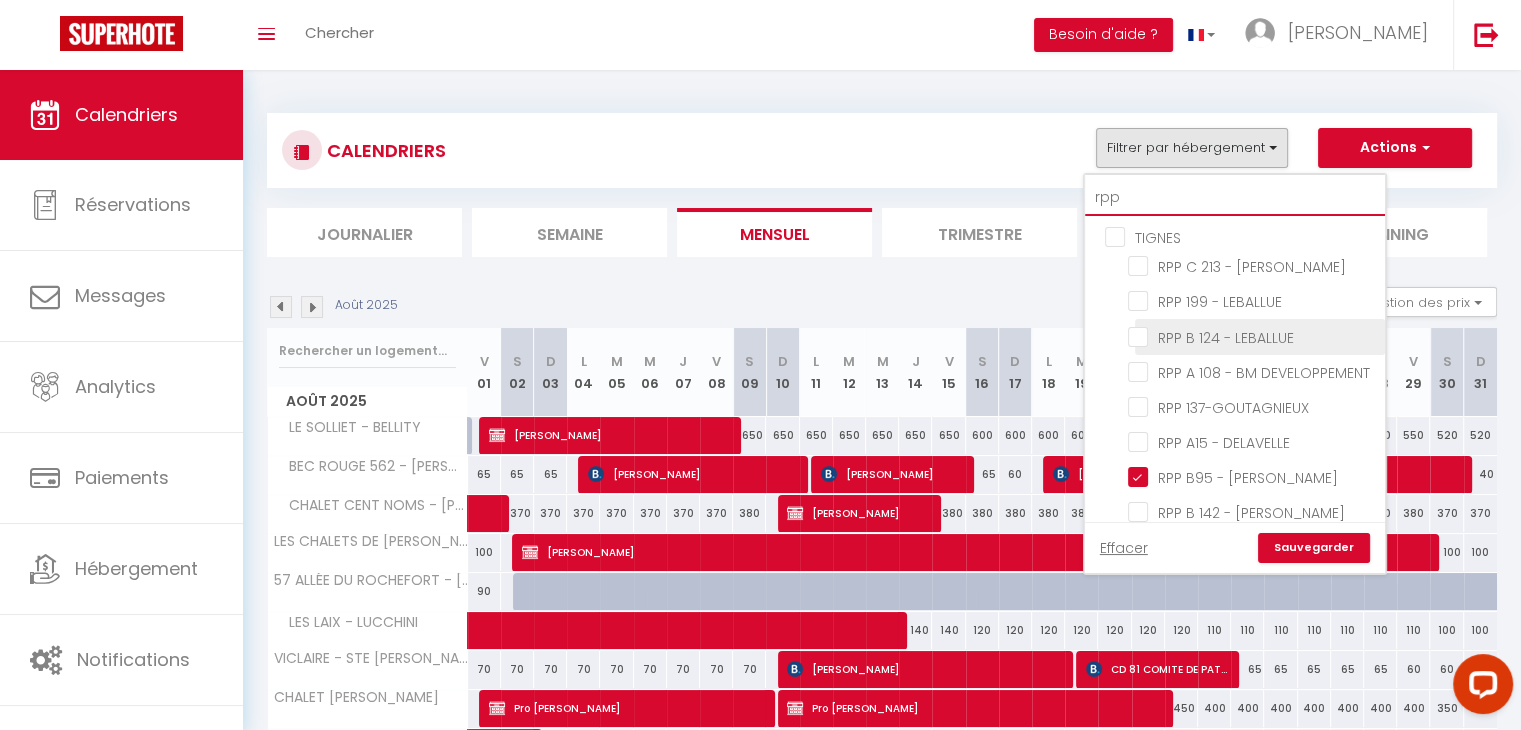 scroll, scrollTop: 66, scrollLeft: 0, axis: vertical 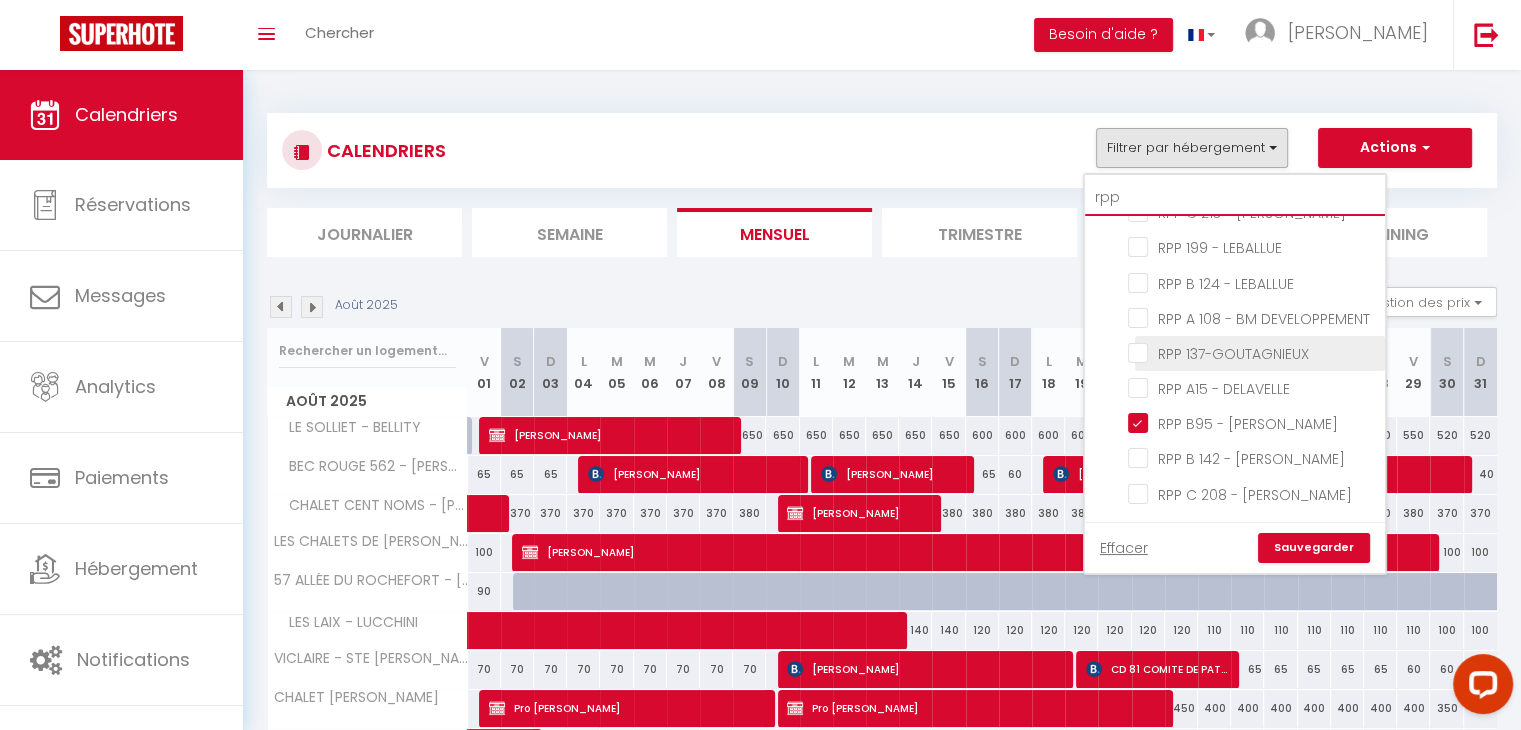 type on "rpp" 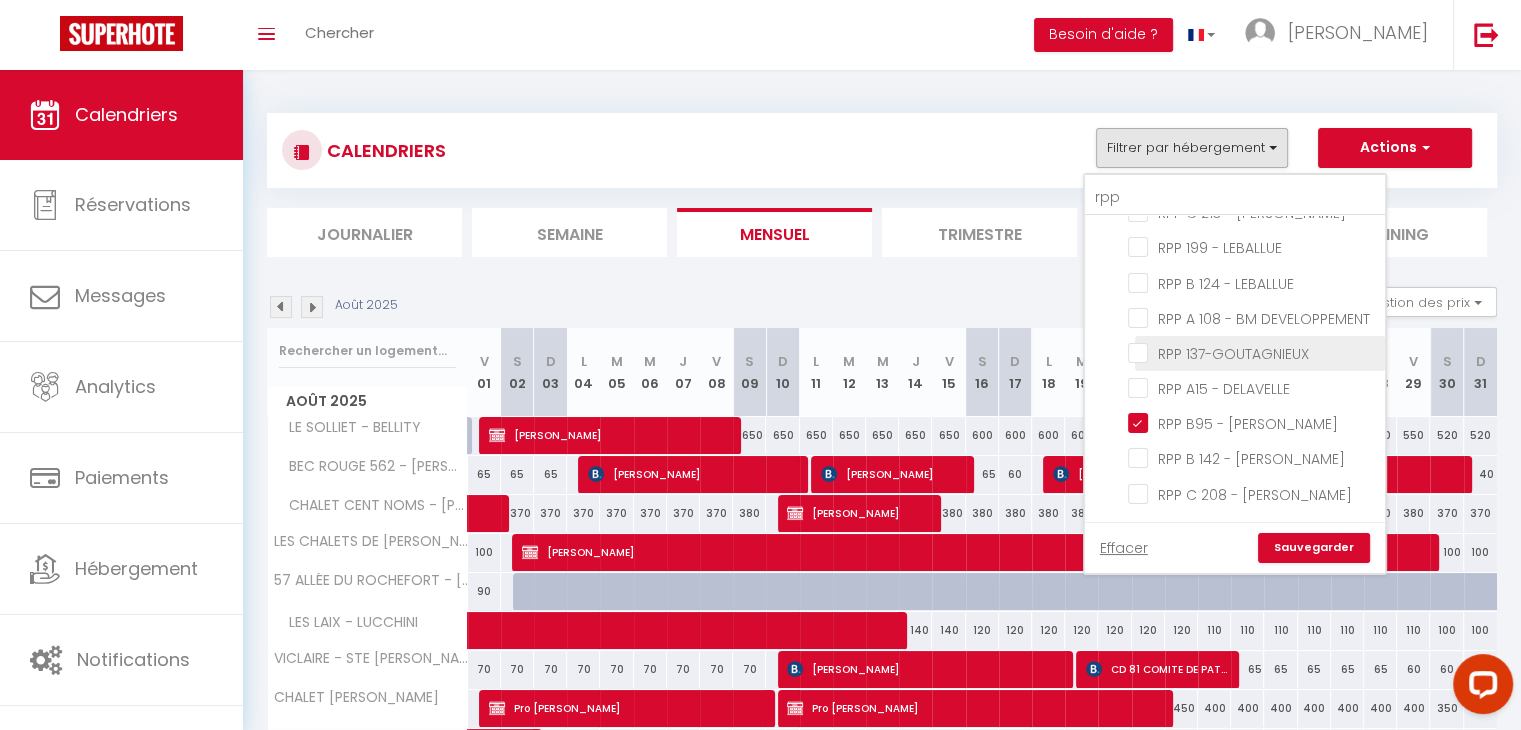 click on "RPP 137-GOUTAGNIEUX" at bounding box center (1253, 352) 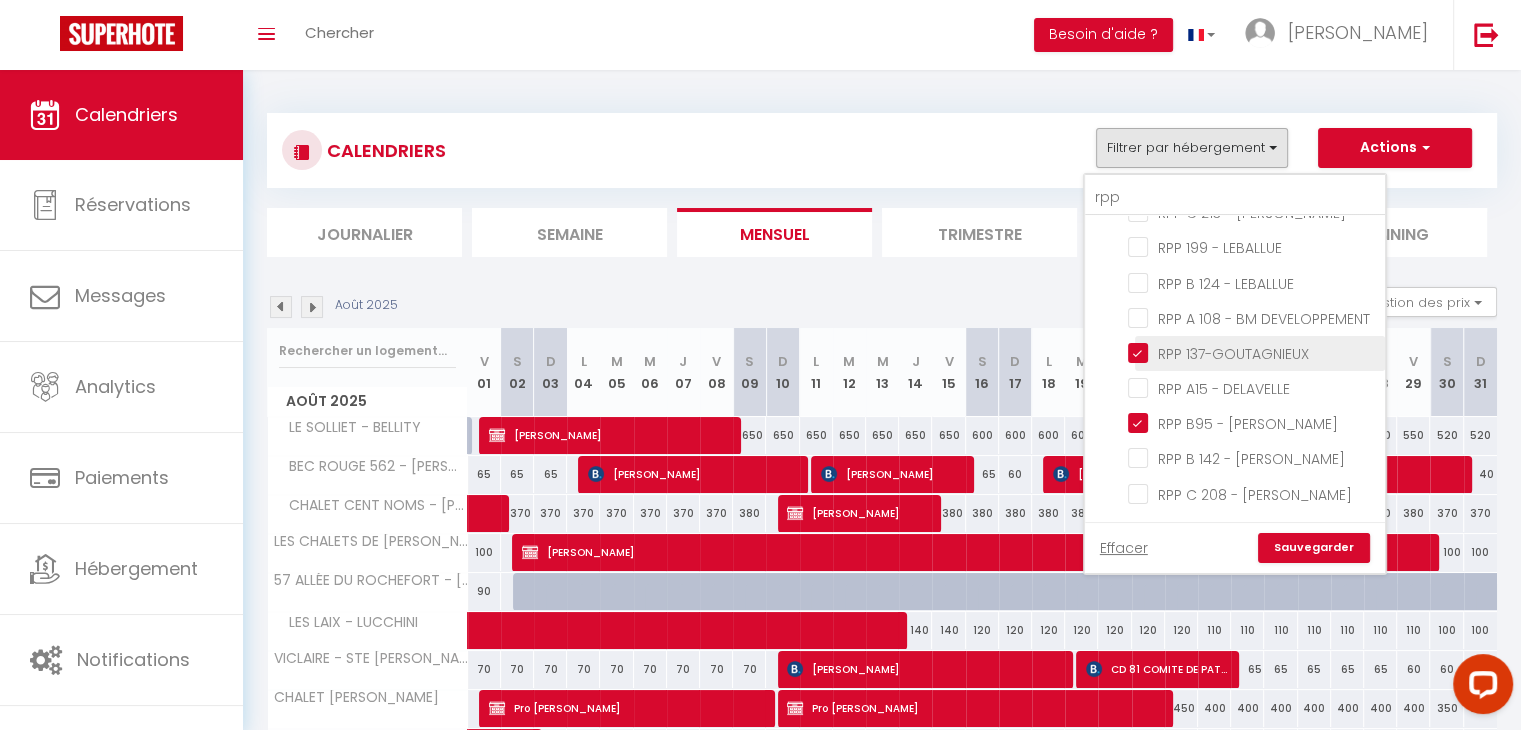 checkbox on "false" 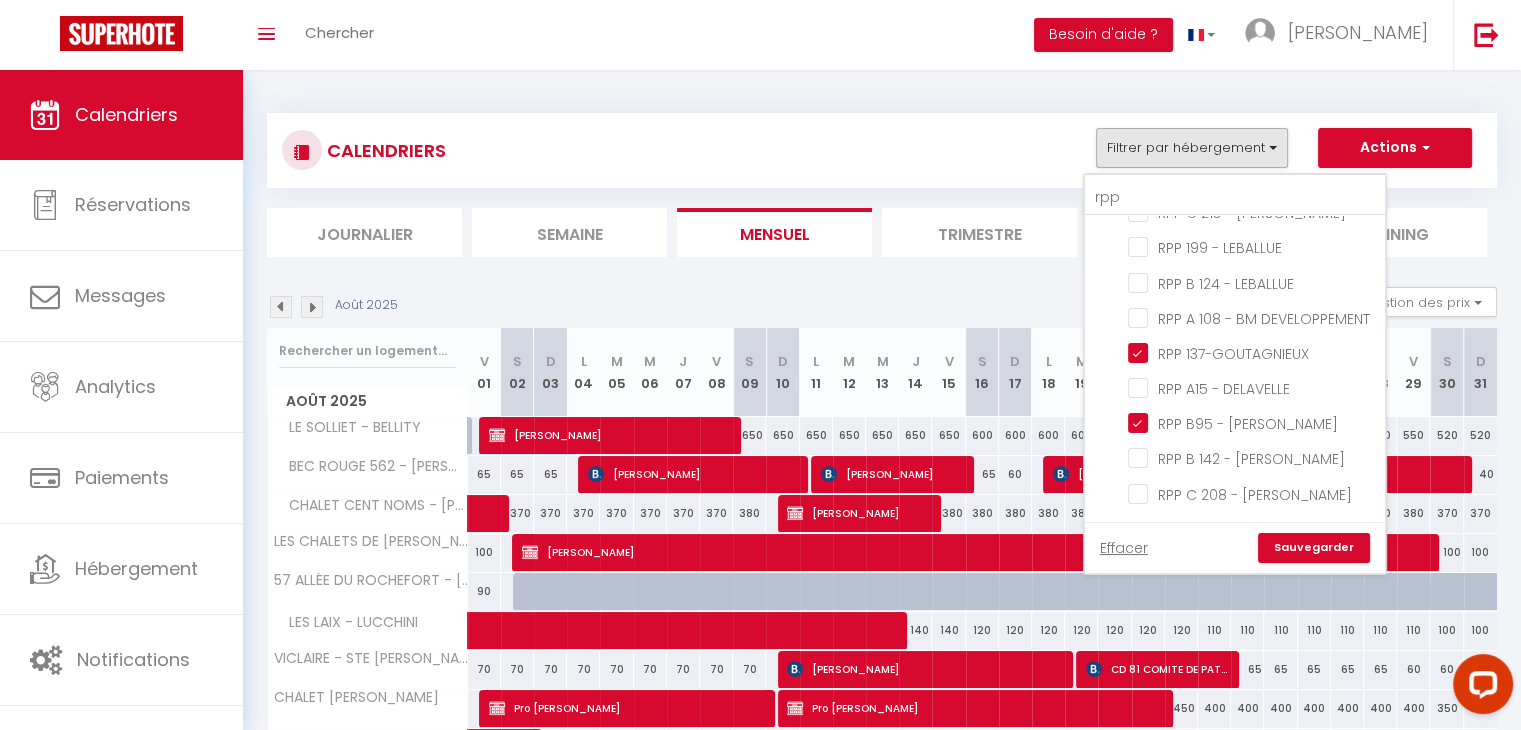 click on "Sauvegarder" at bounding box center [1314, 548] 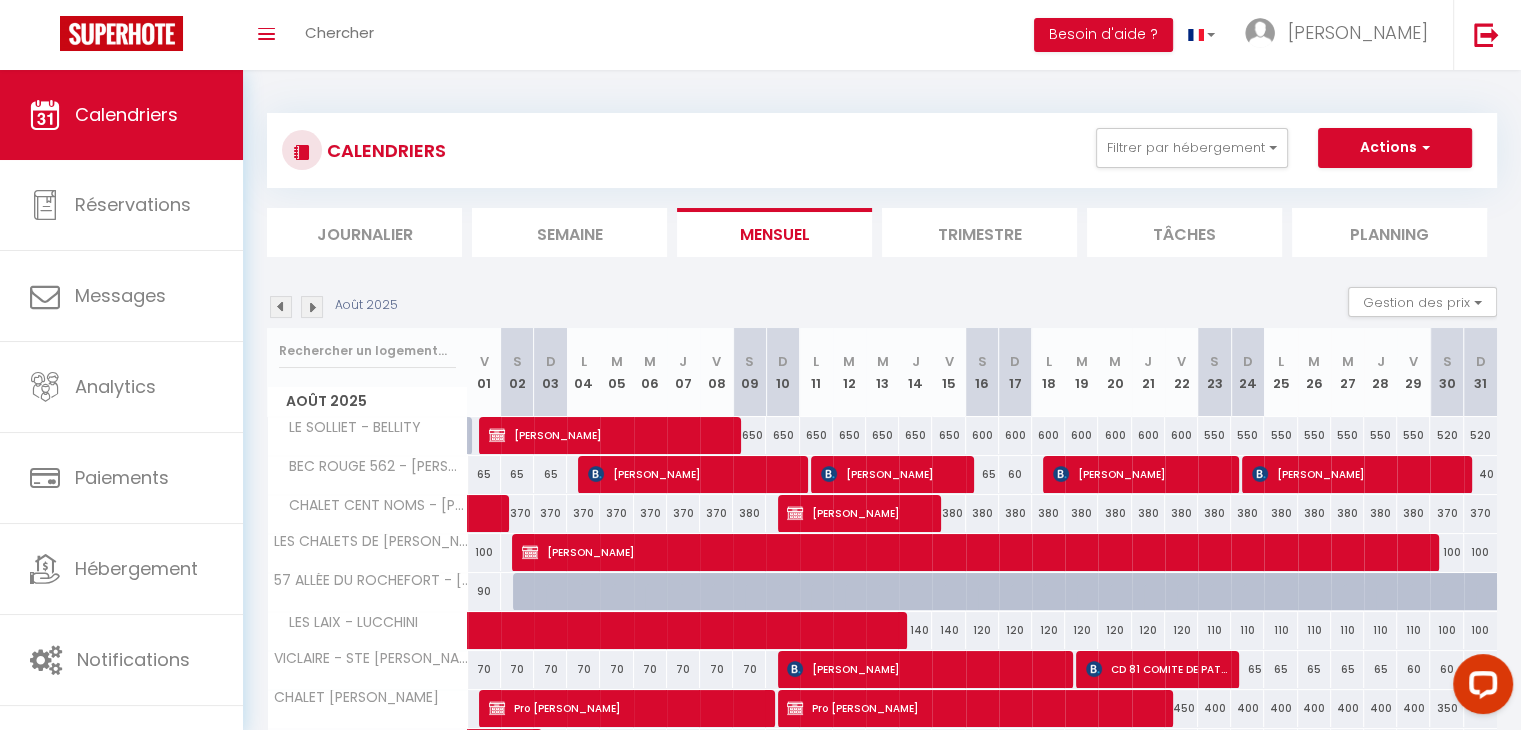scroll, scrollTop: 205, scrollLeft: 0, axis: vertical 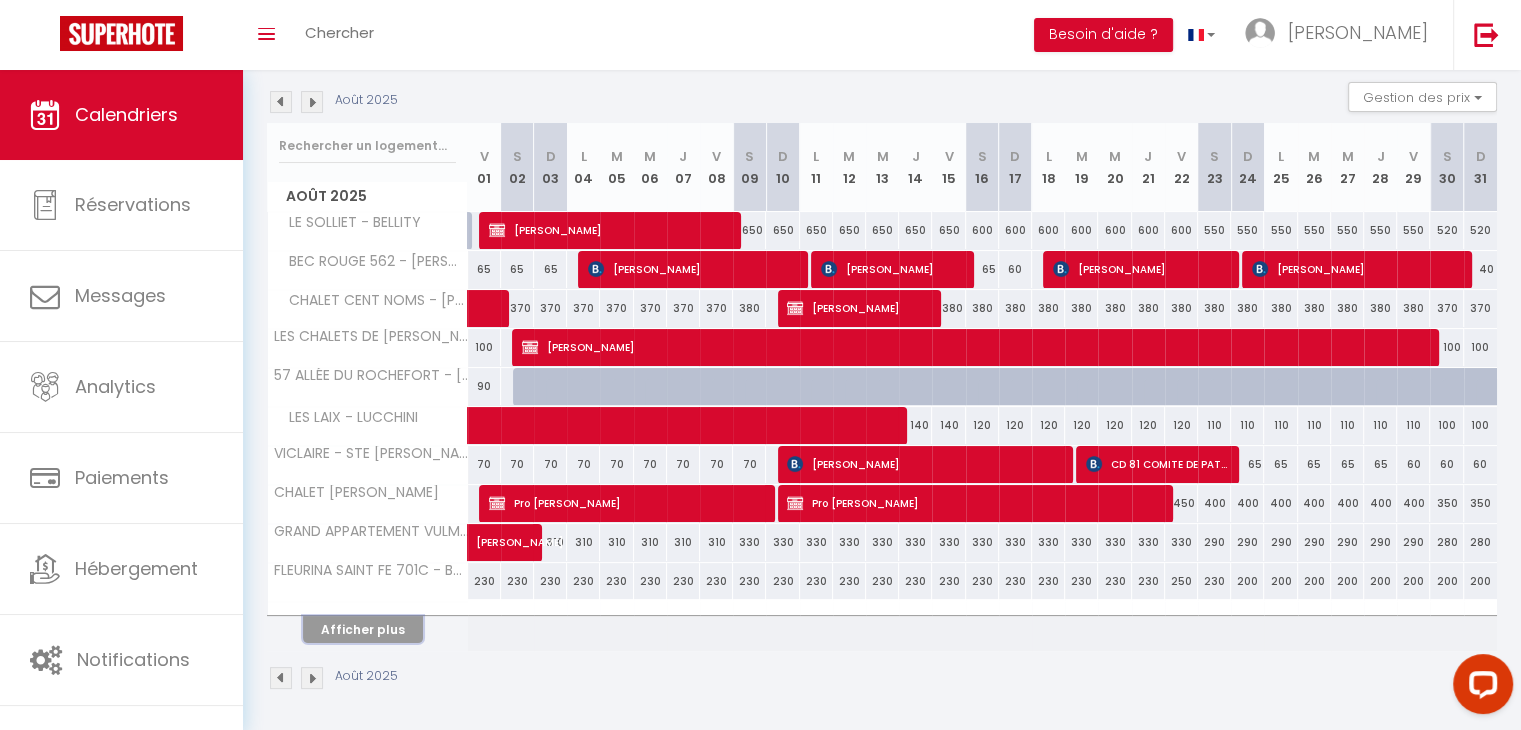 click on "Afficher plus" at bounding box center [363, 629] 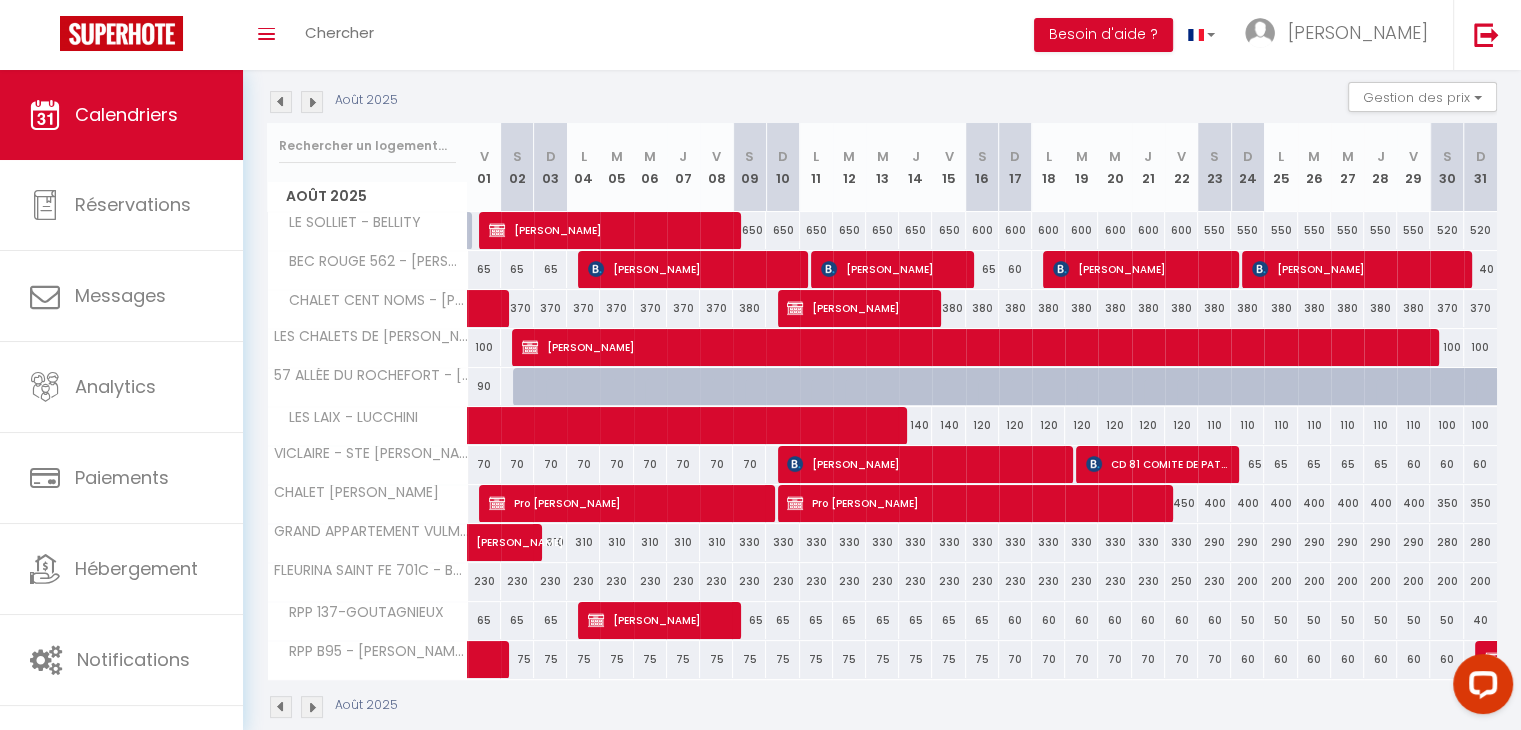 scroll, scrollTop: 0, scrollLeft: 0, axis: both 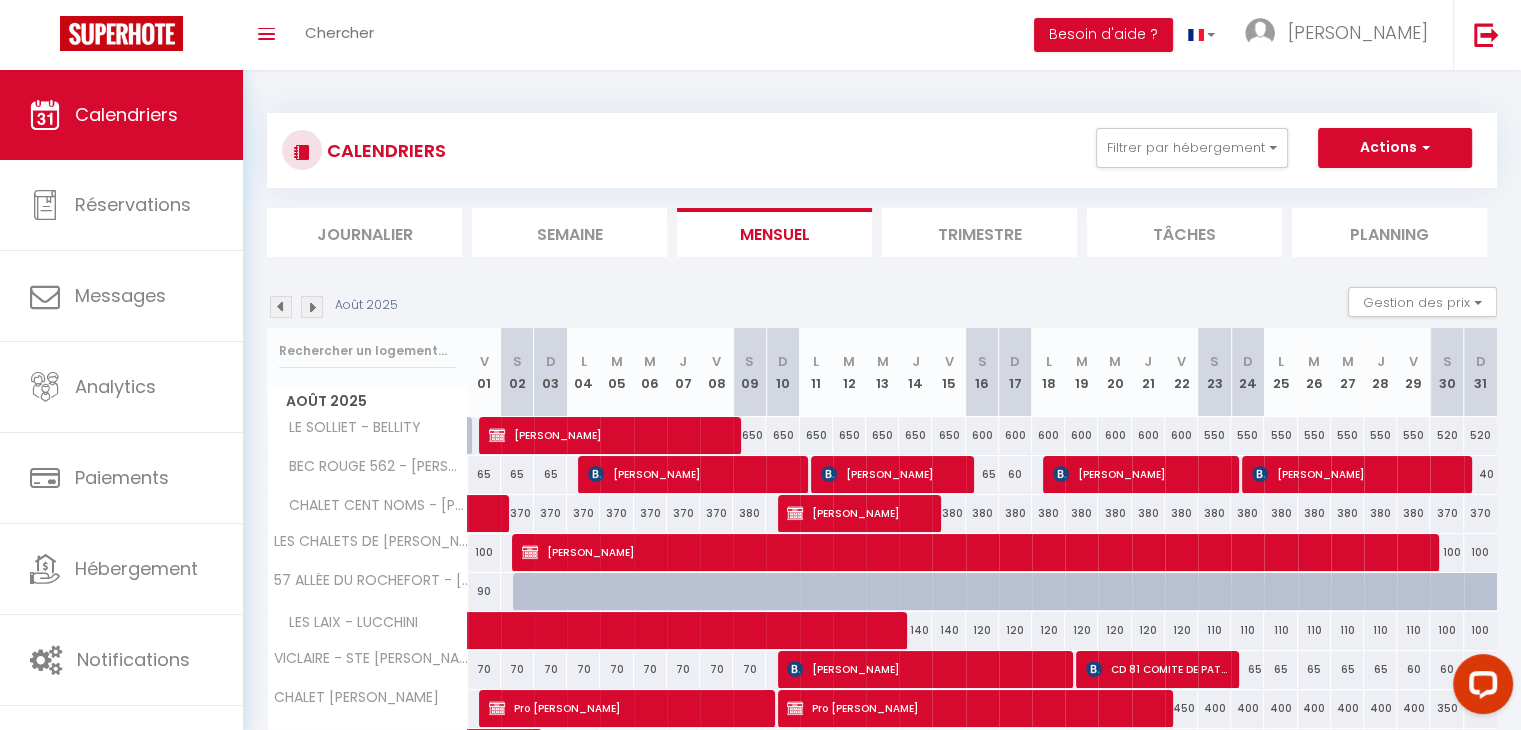 click at bounding box center (312, 307) 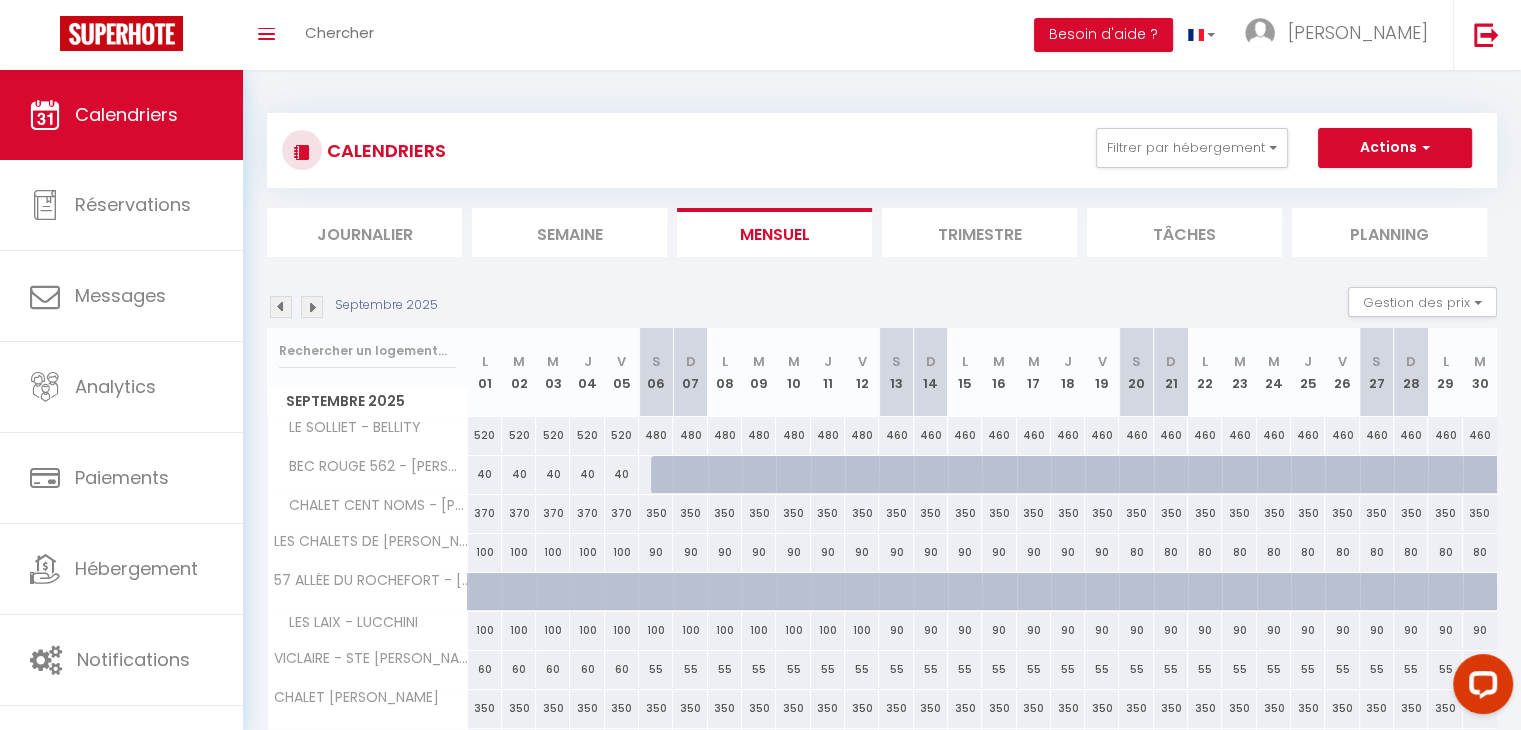 click at bounding box center [312, 307] 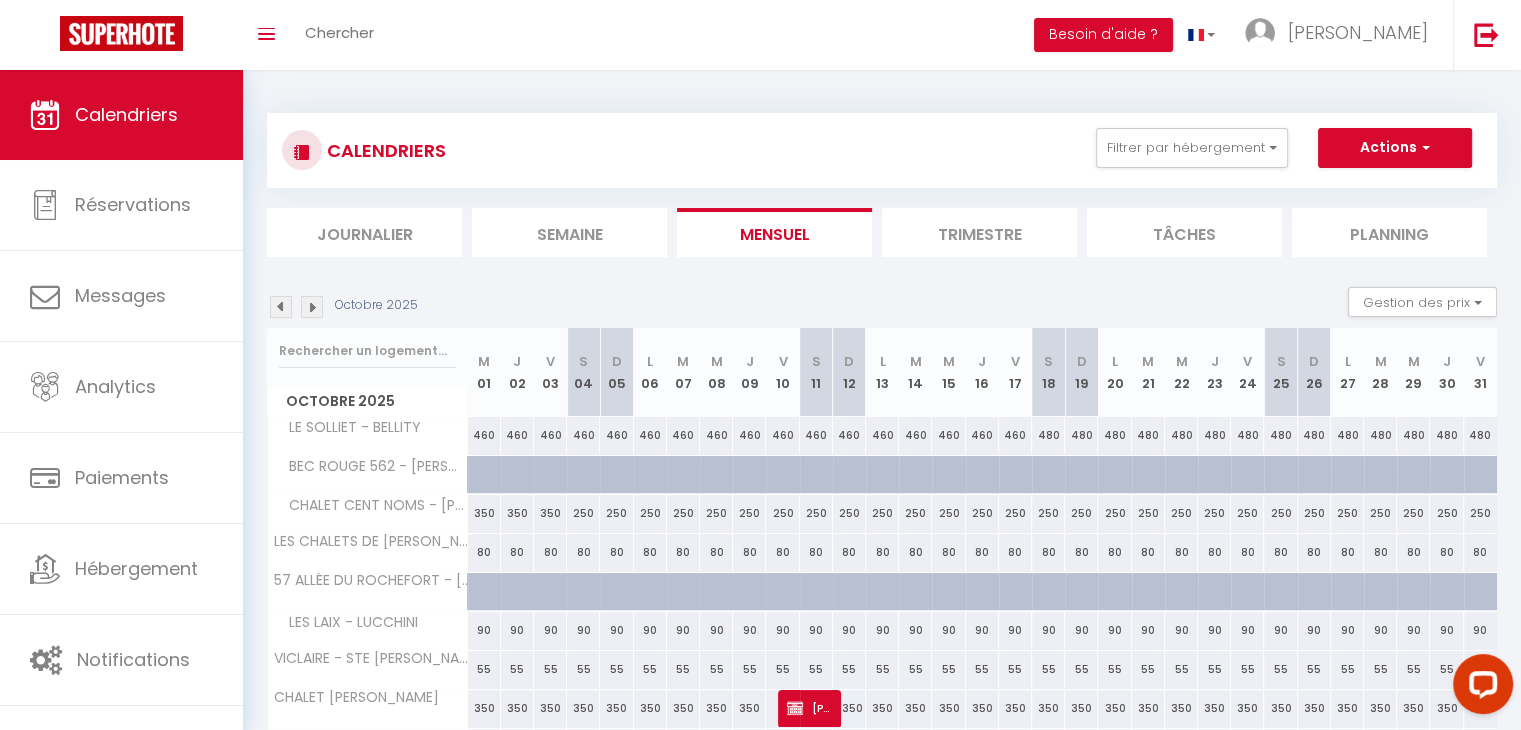 click at bounding box center (312, 307) 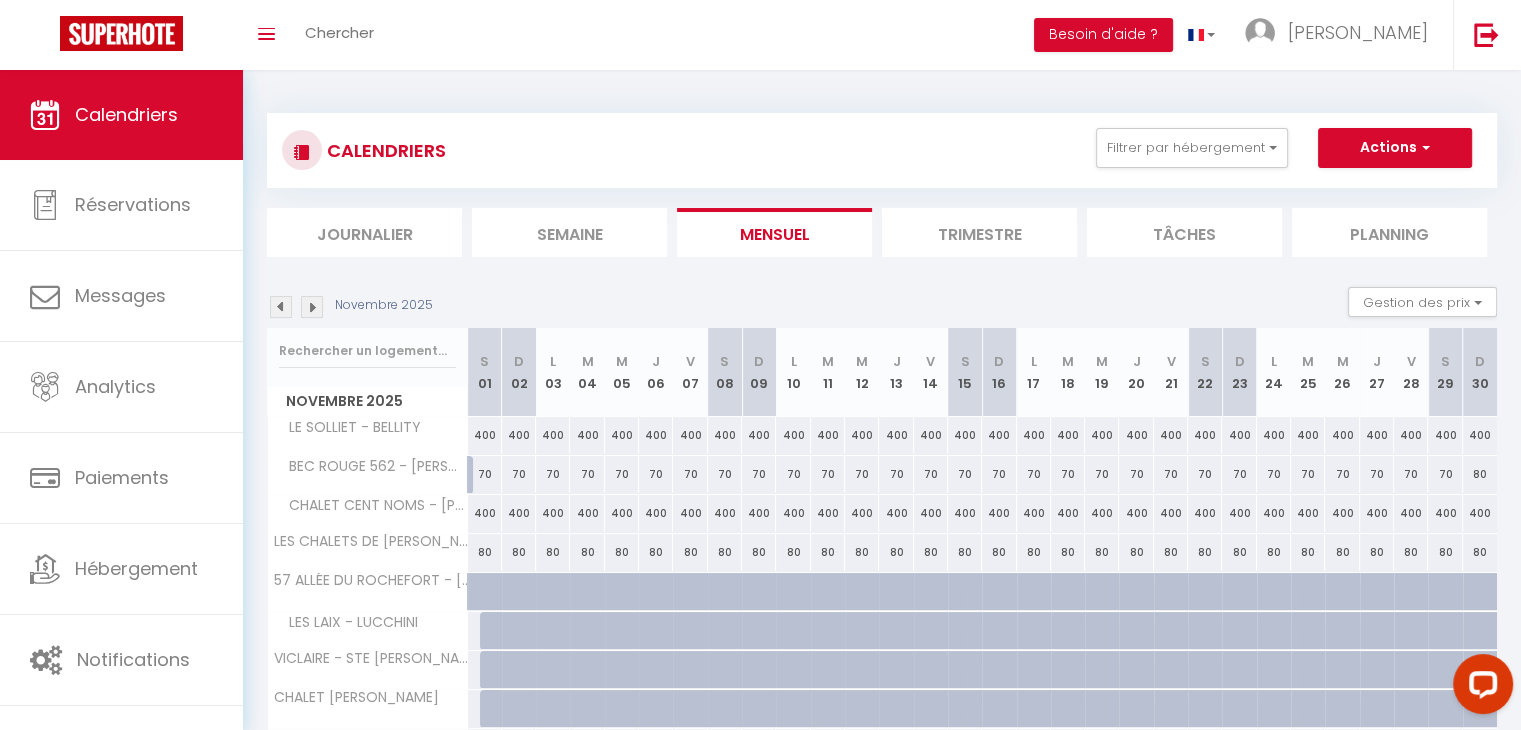 click at bounding box center [312, 307] 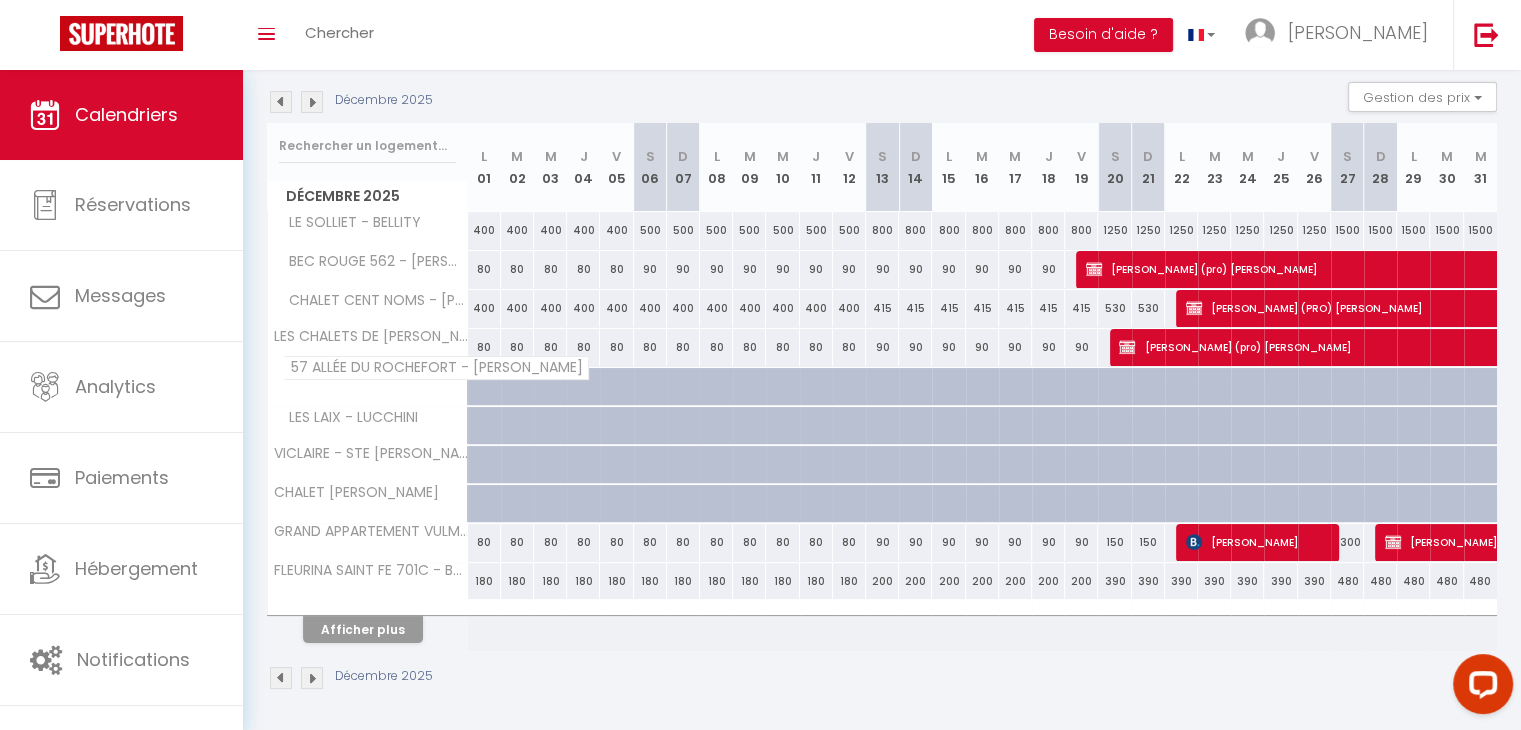 scroll, scrollTop: 204, scrollLeft: 0, axis: vertical 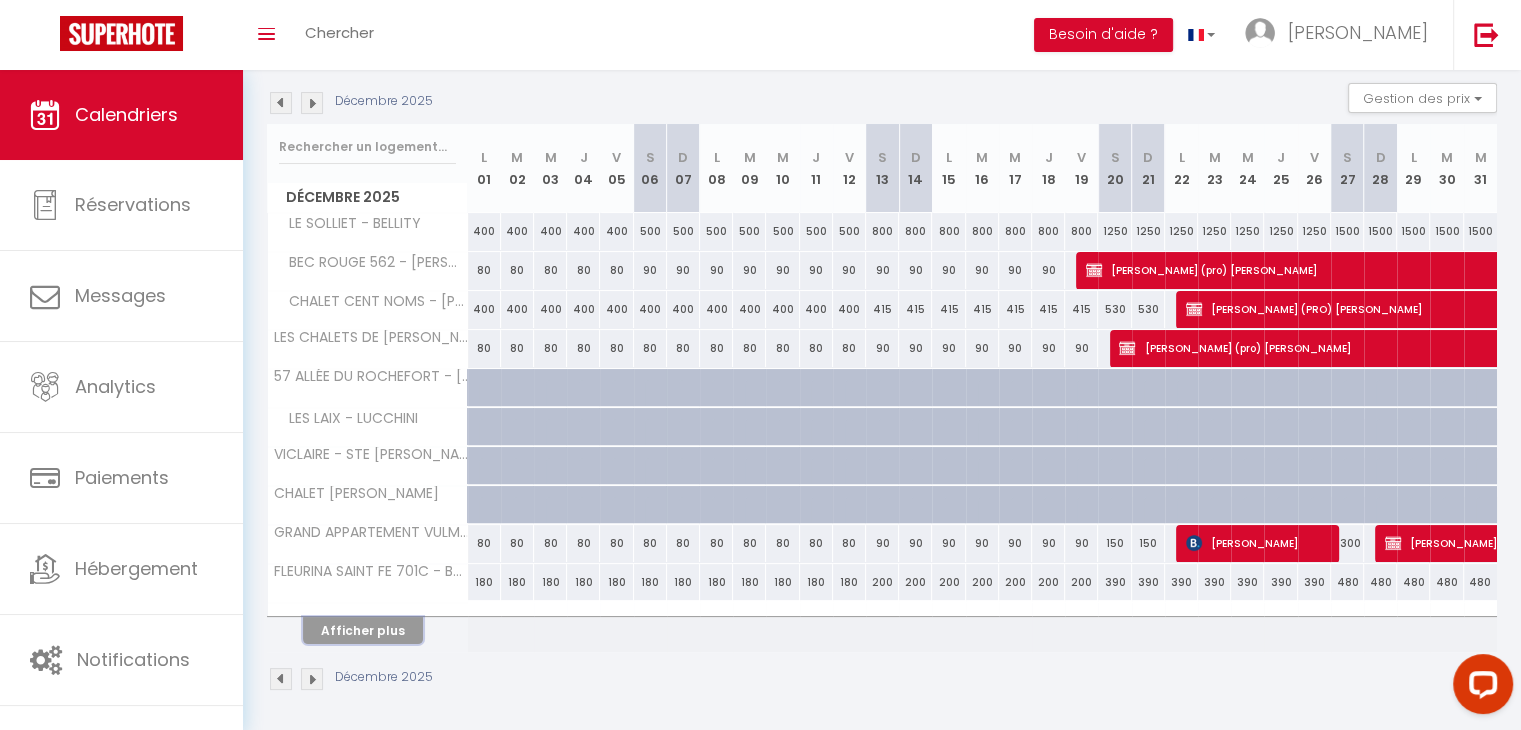 click on "Afficher plus" at bounding box center (363, 630) 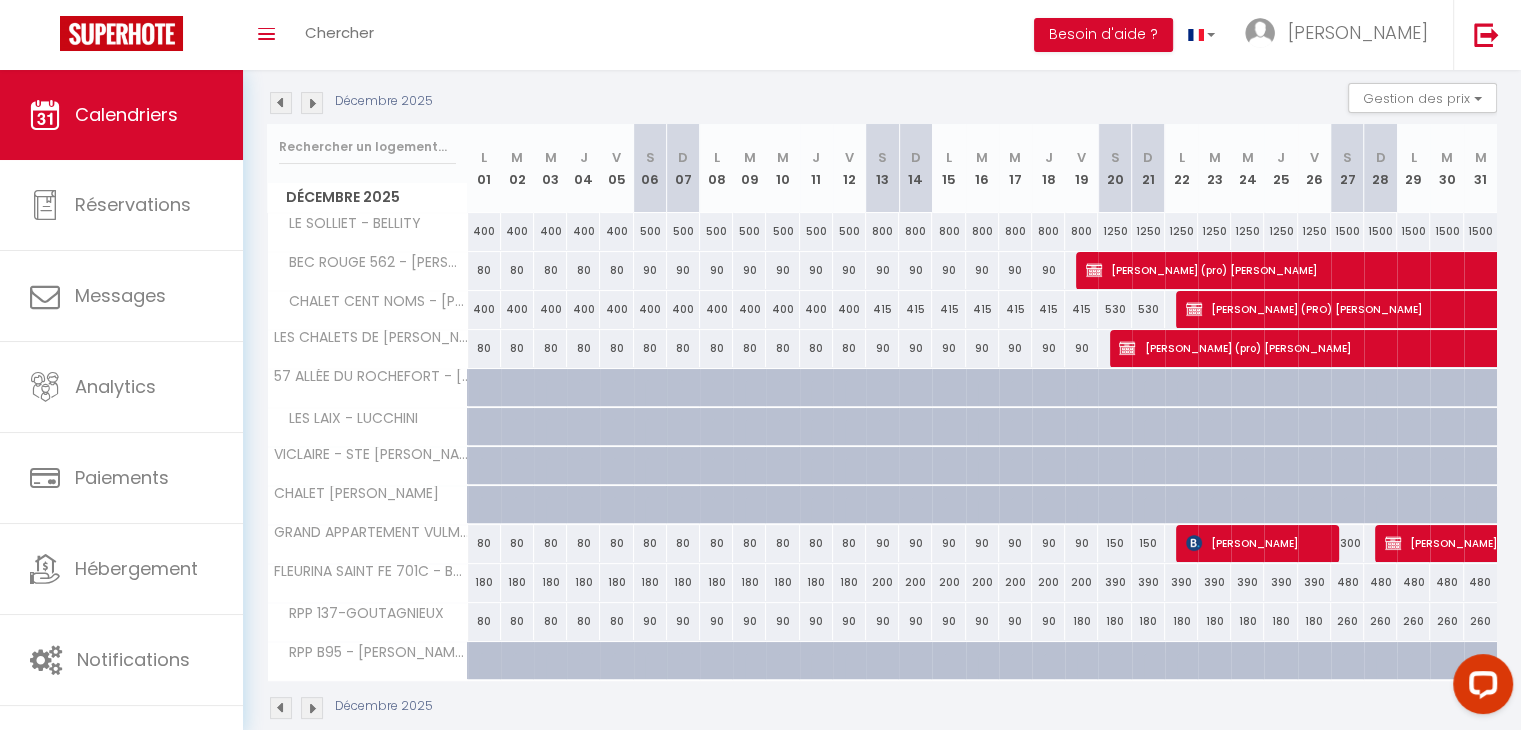 scroll, scrollTop: 0, scrollLeft: 0, axis: both 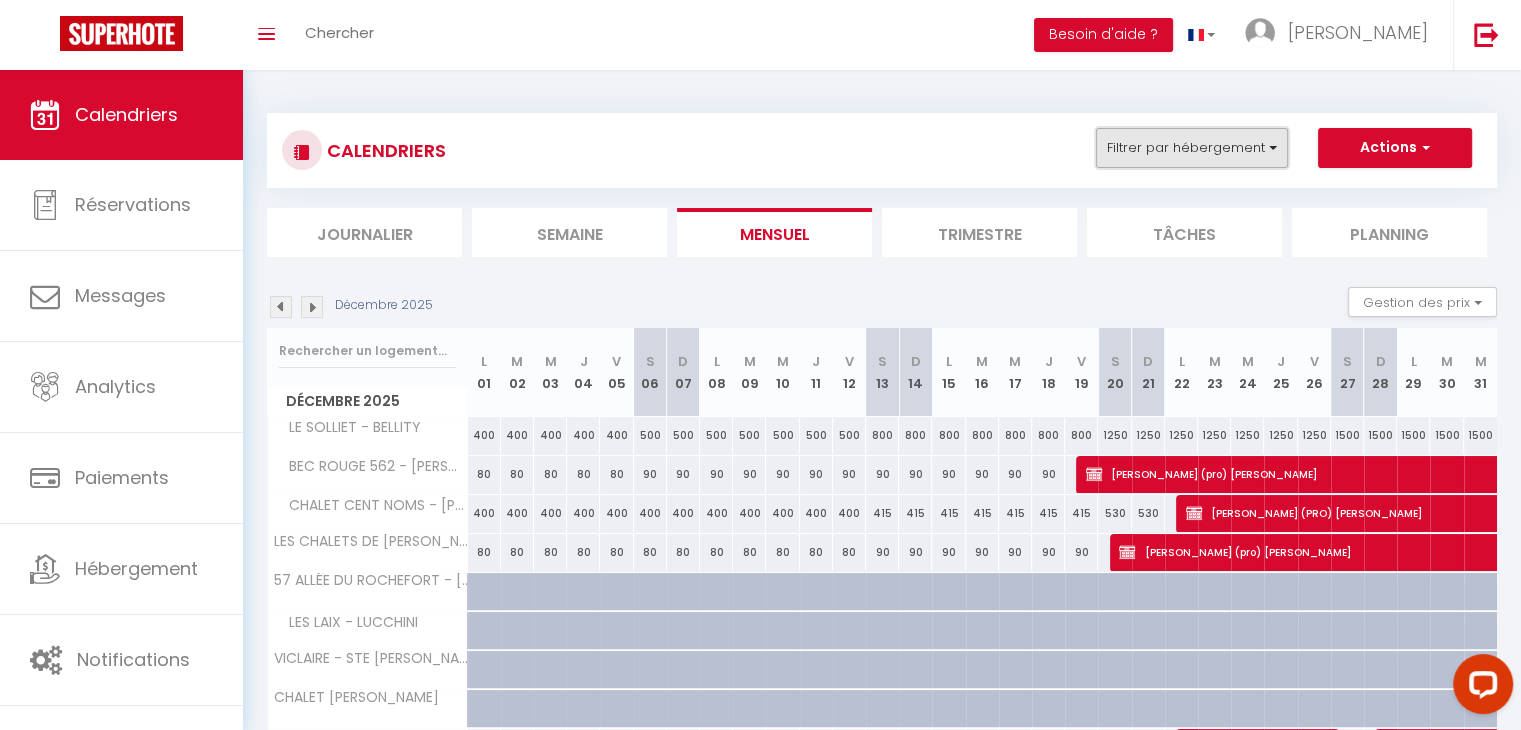 click on "Filtrer par hébergement" at bounding box center [1192, 148] 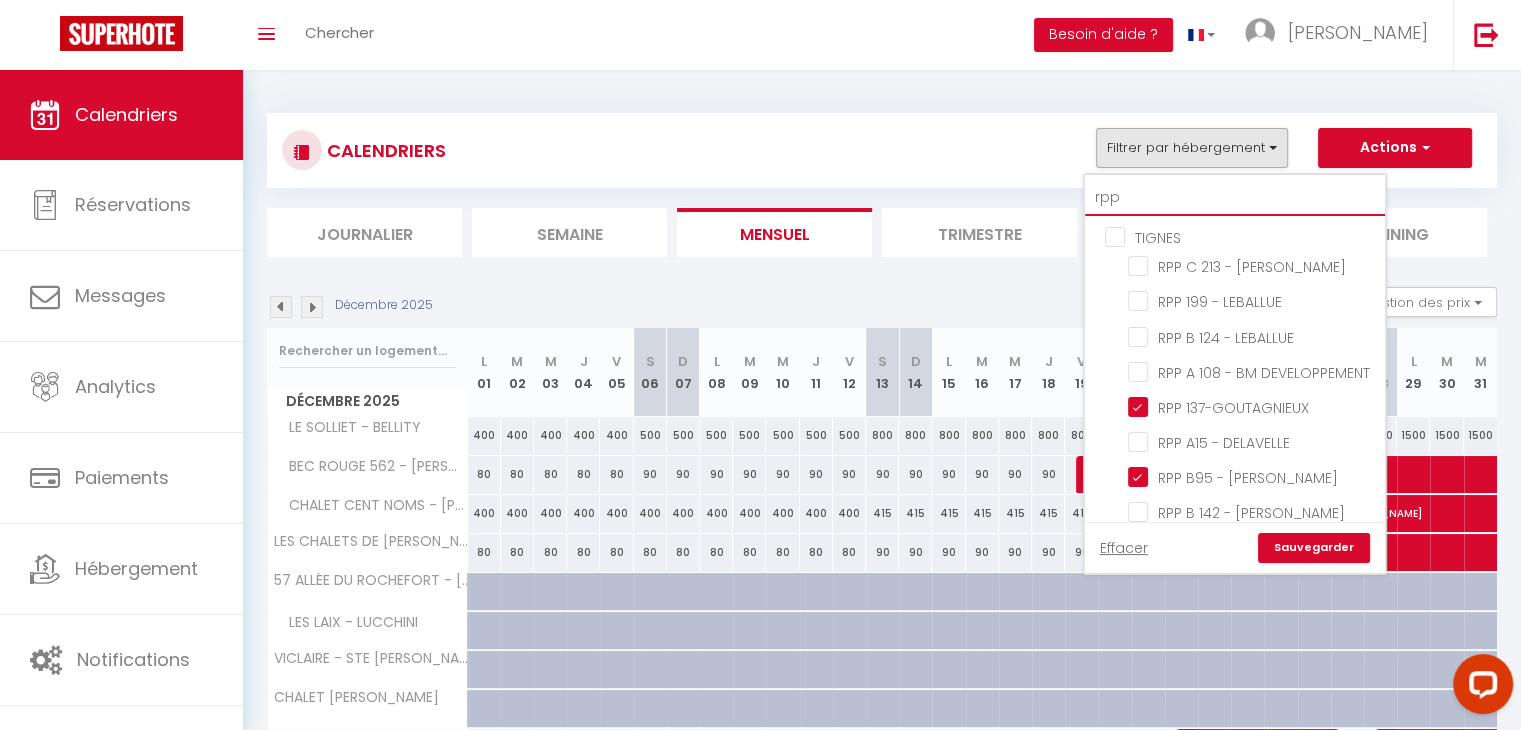 click on "rpp" at bounding box center [1235, 198] 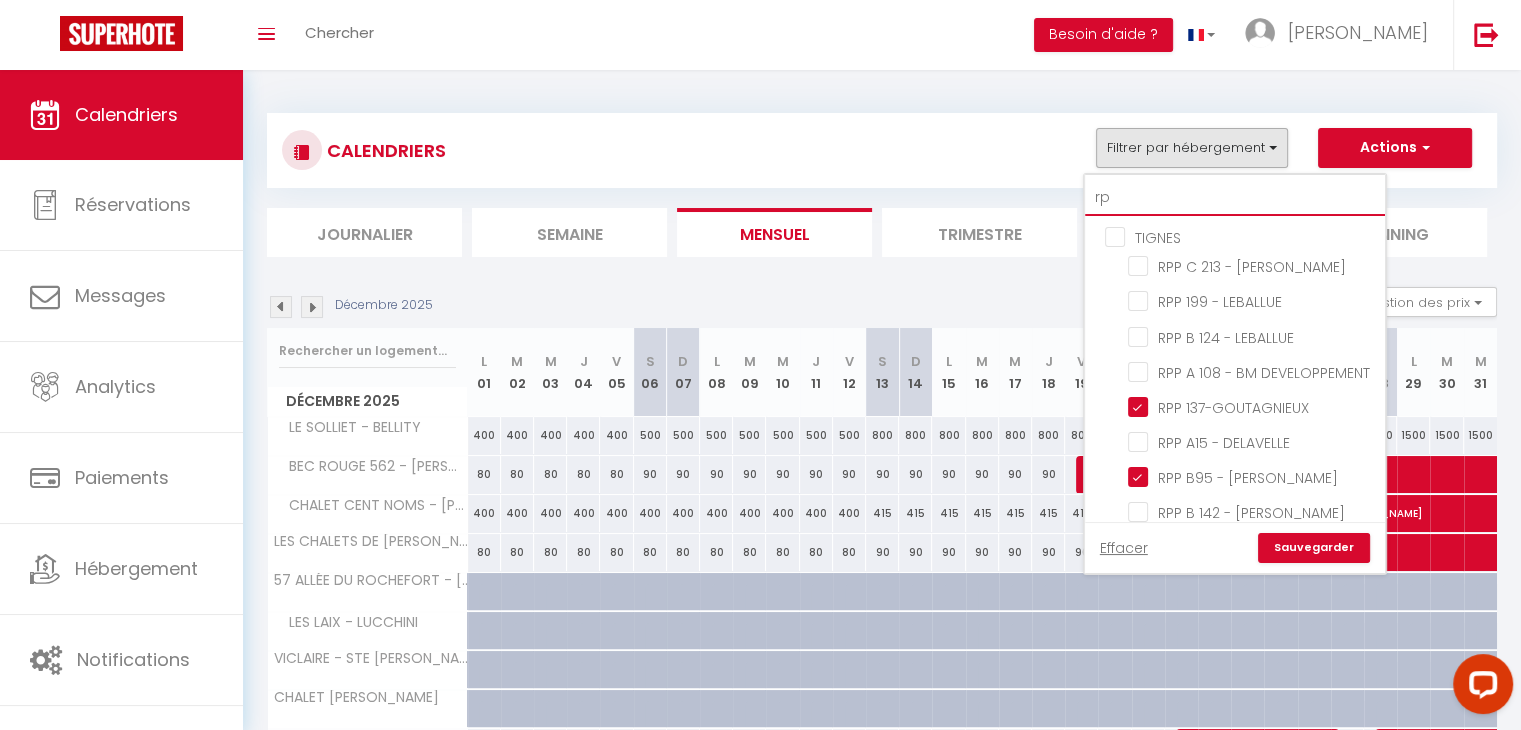 checkbox on "false" 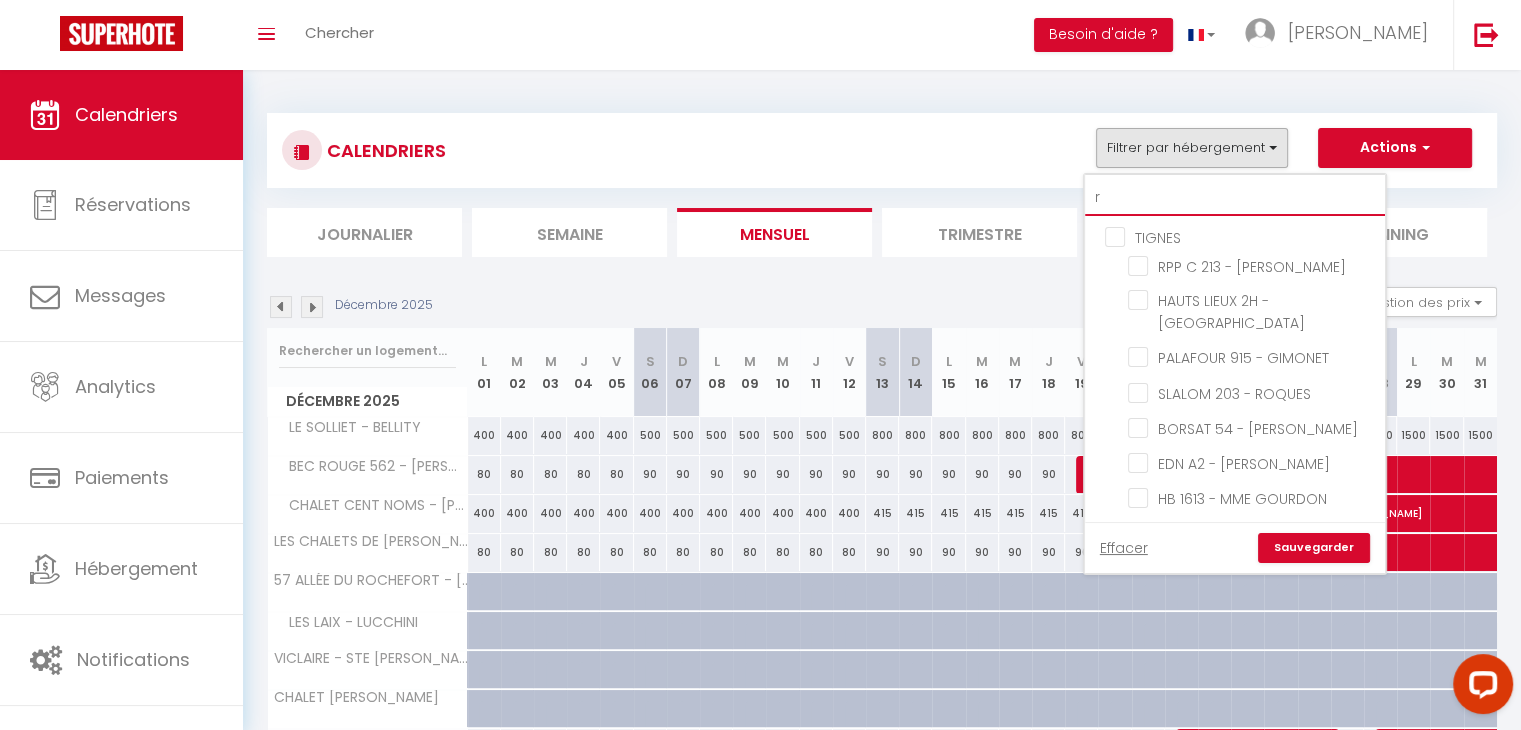 checkbox on "false" 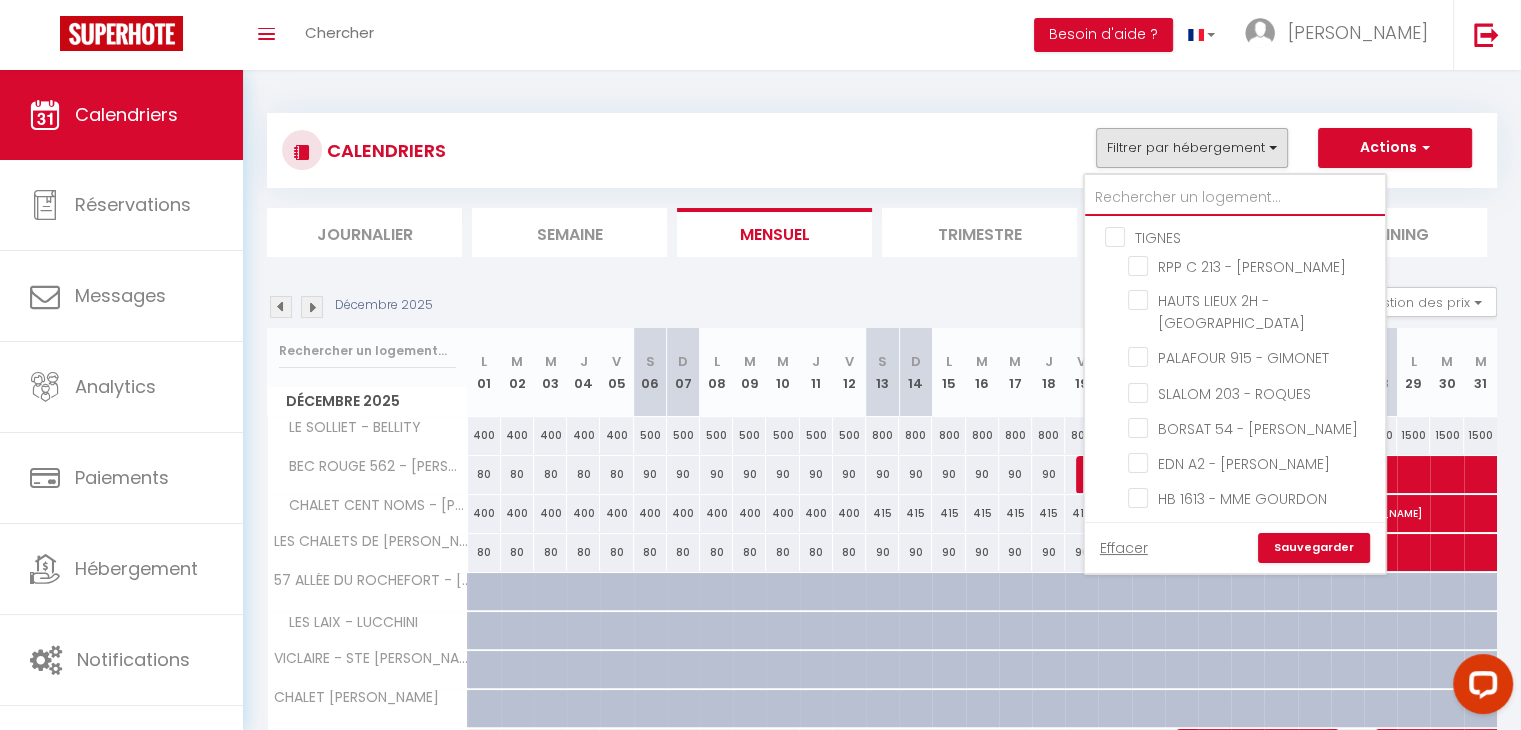 checkbox on "false" 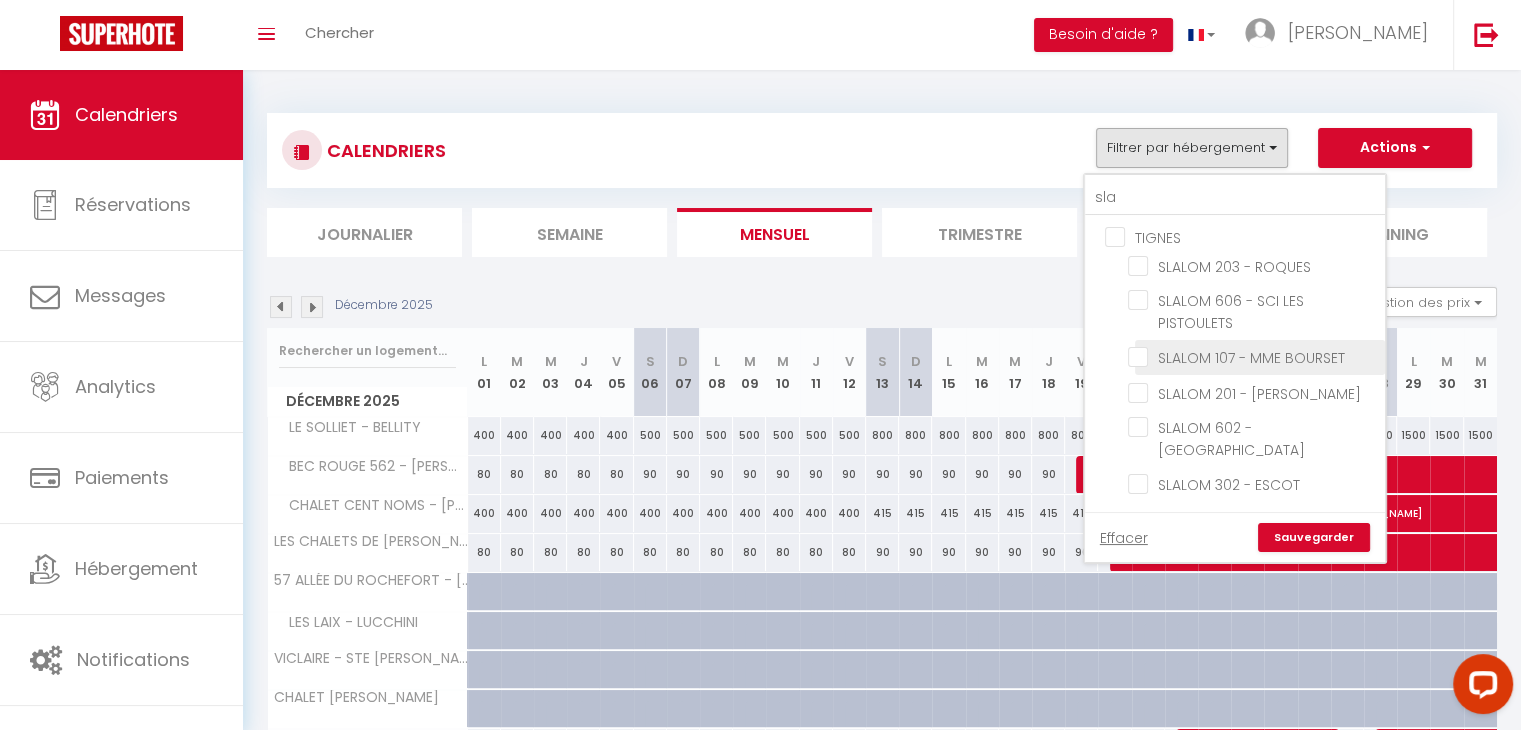 click on "SLALOM 107 - MME BOURSET" at bounding box center (1253, 356) 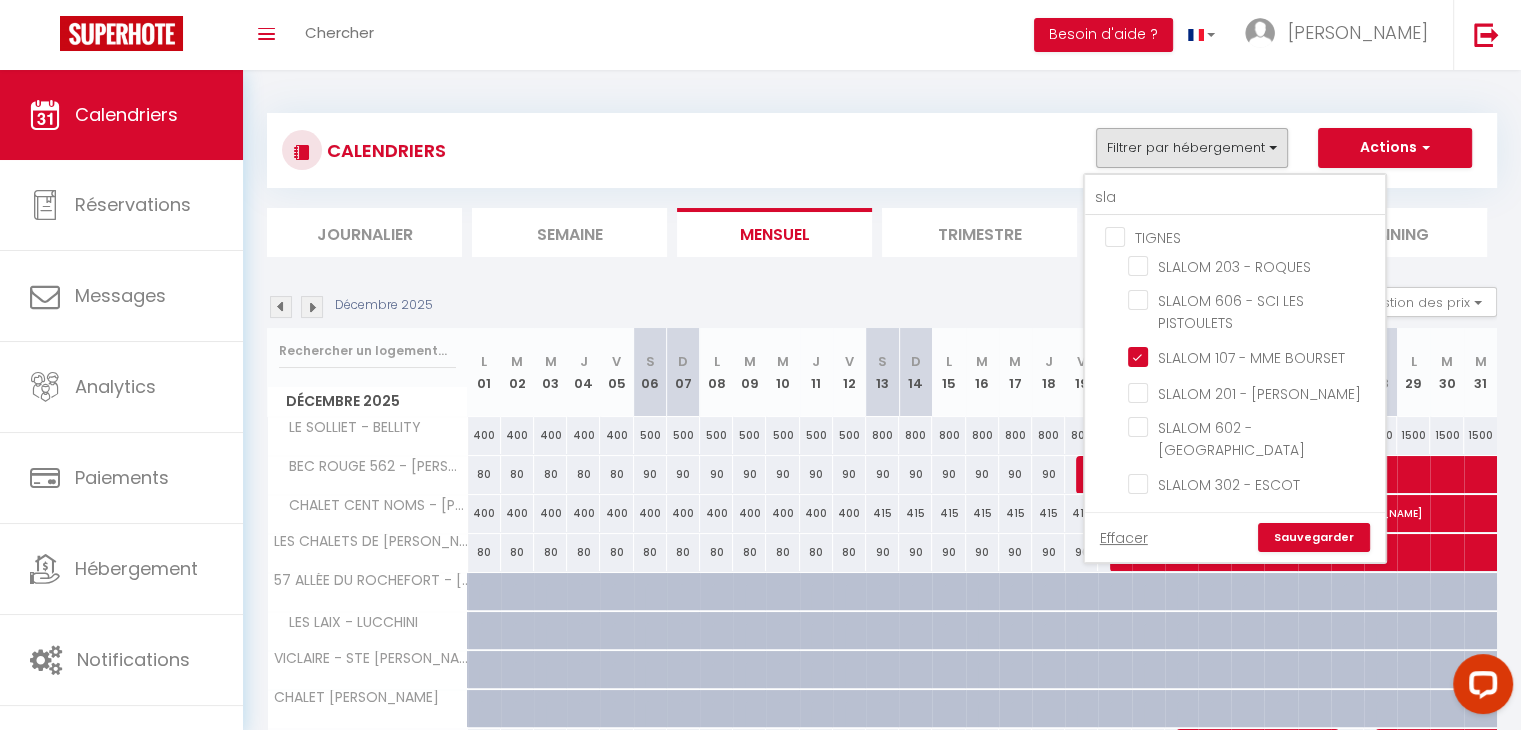 click on "Sauvegarder" at bounding box center [1314, 538] 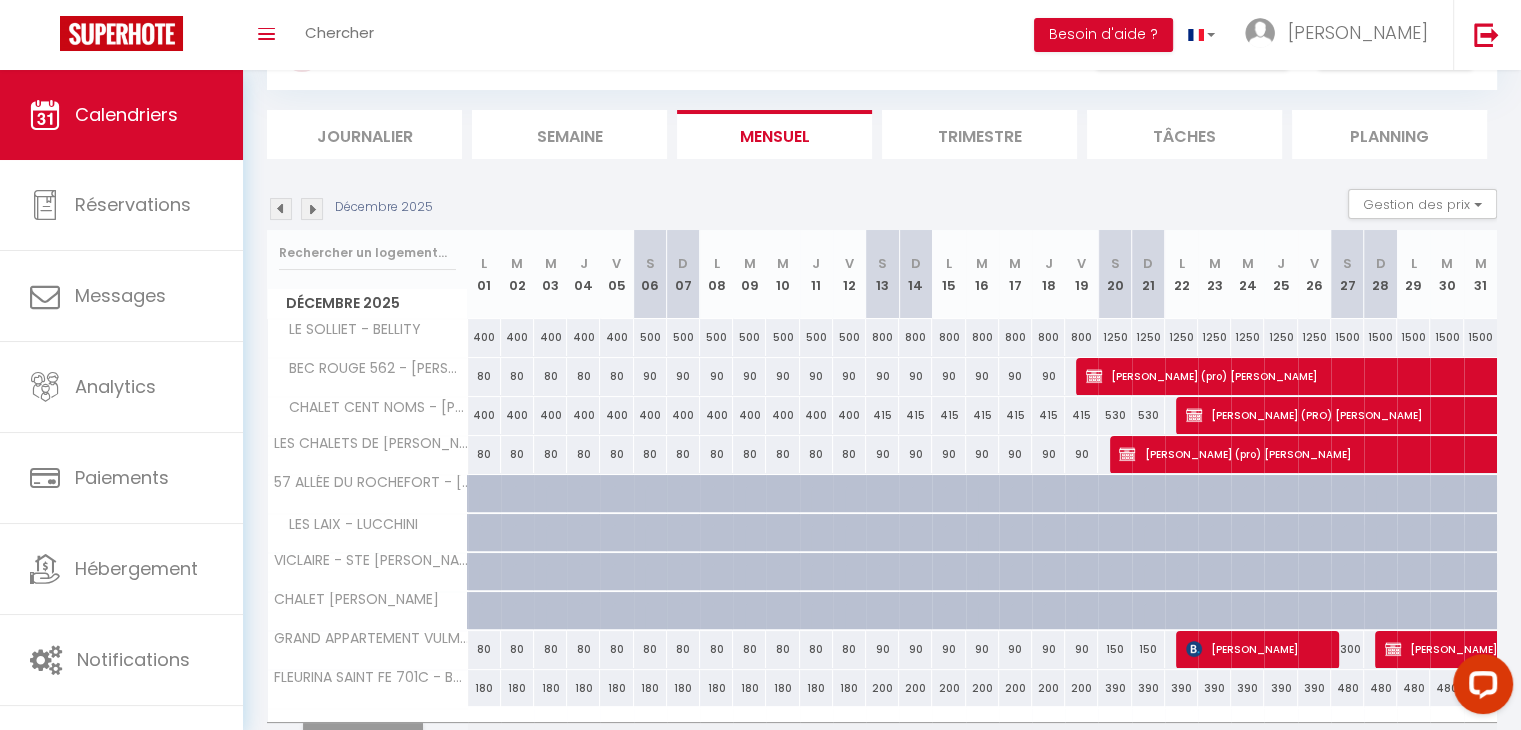 scroll, scrollTop: 102, scrollLeft: 0, axis: vertical 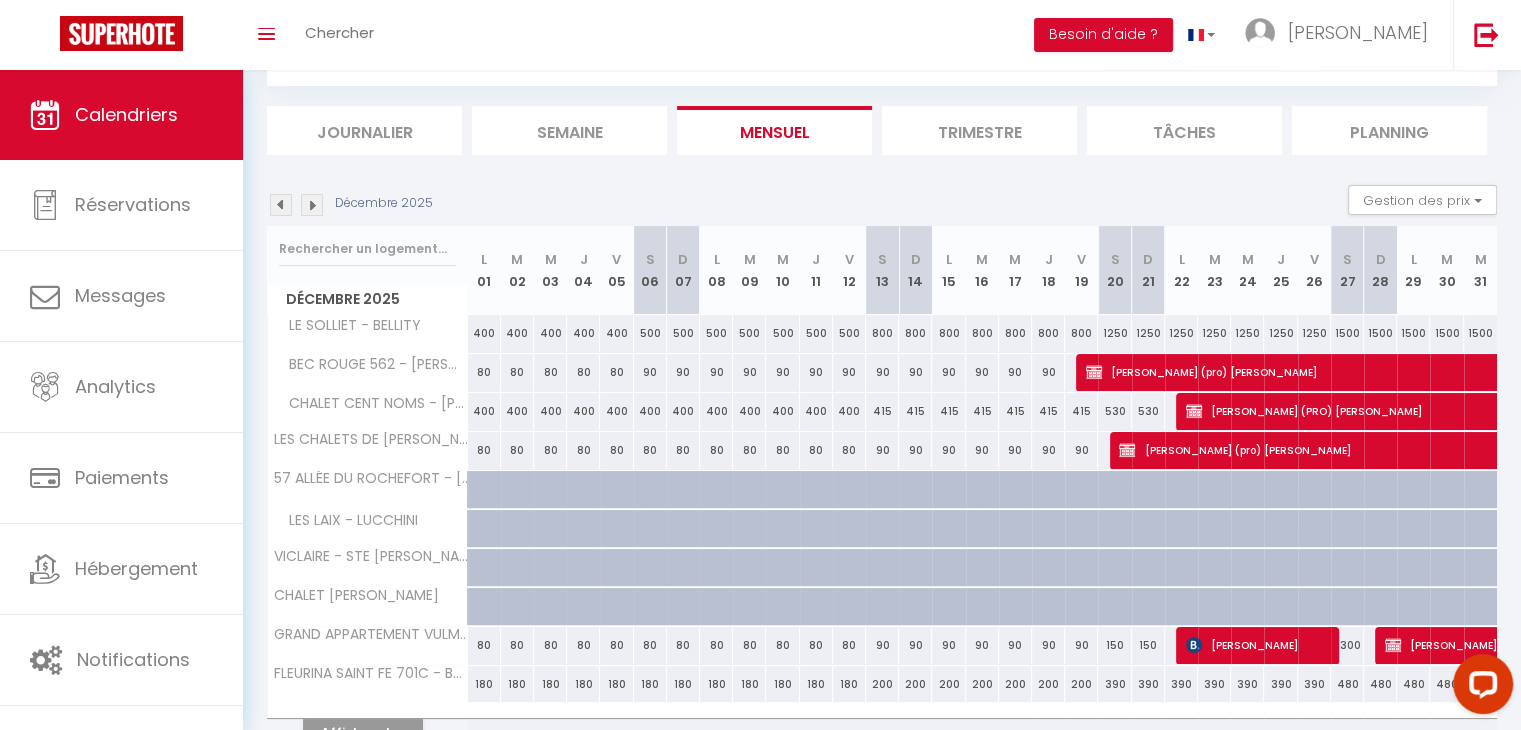 click at bounding box center [281, 205] 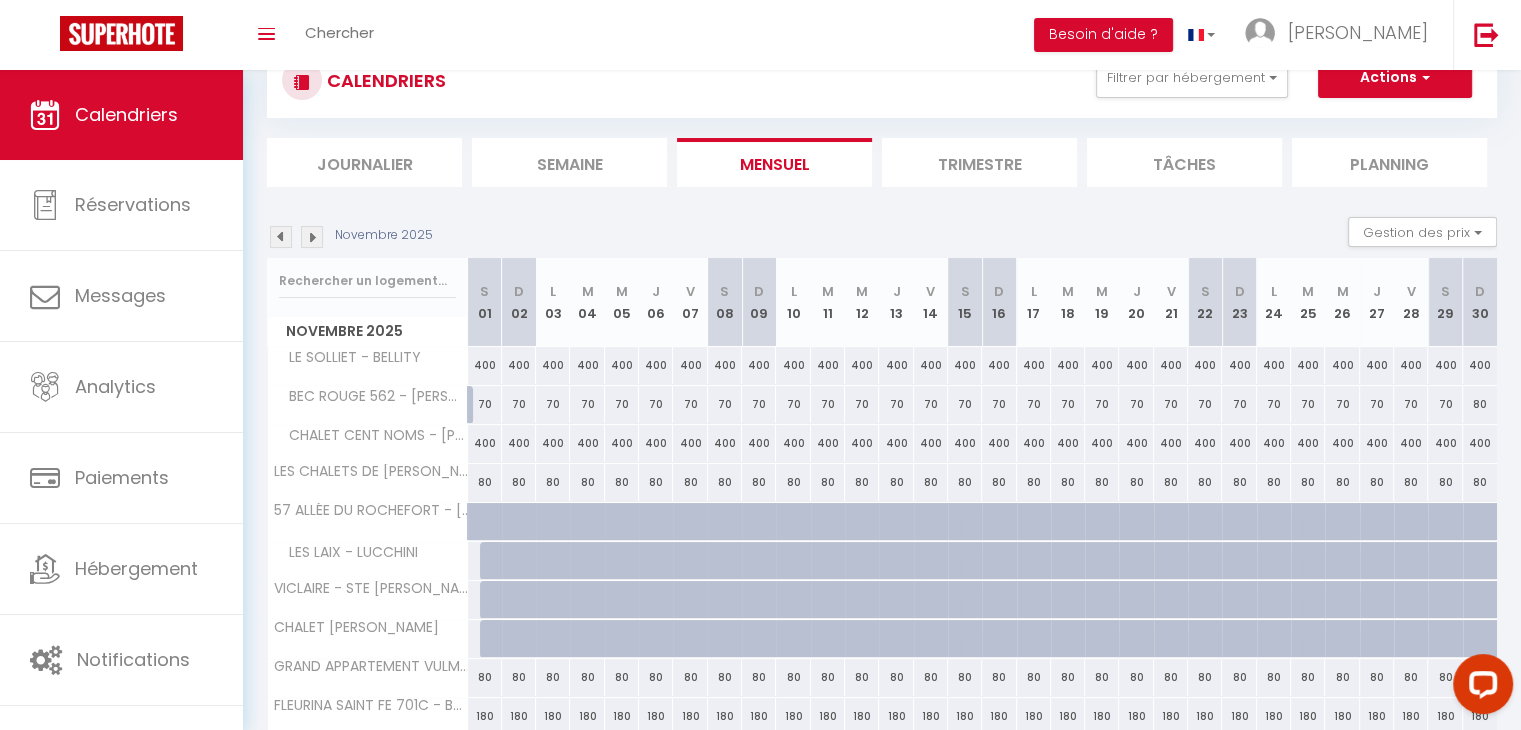 scroll, scrollTop: 102, scrollLeft: 0, axis: vertical 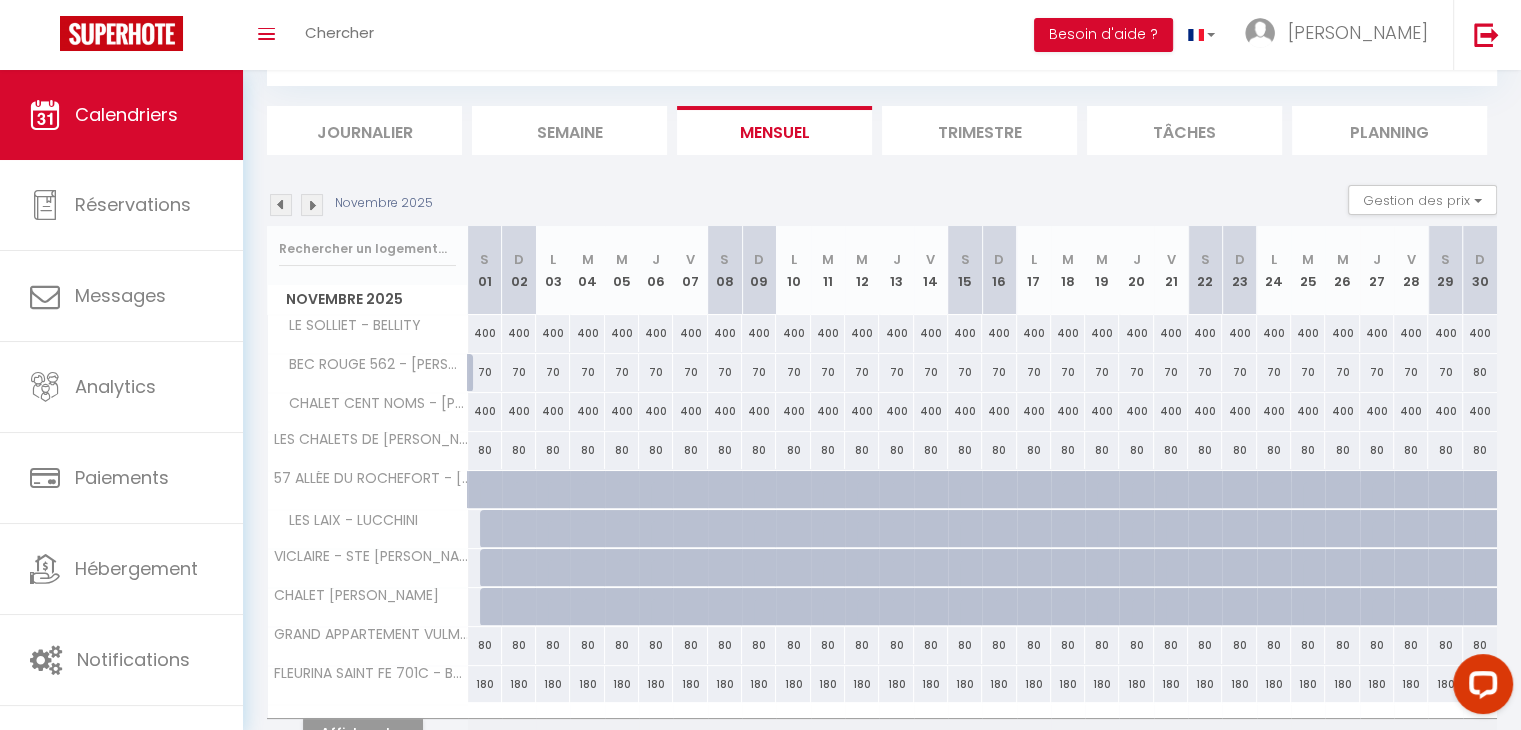 click at bounding box center (281, 205) 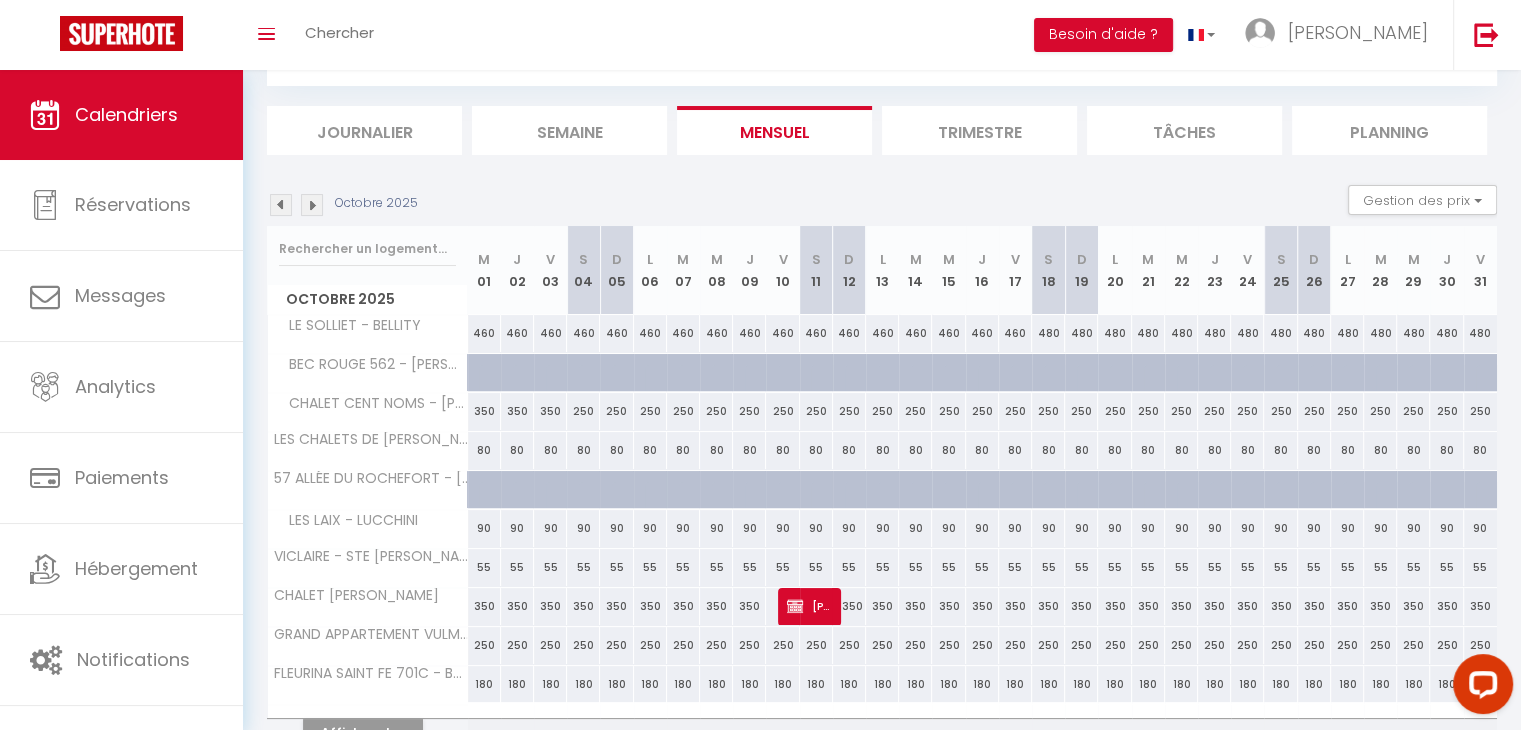 click at bounding box center [281, 205] 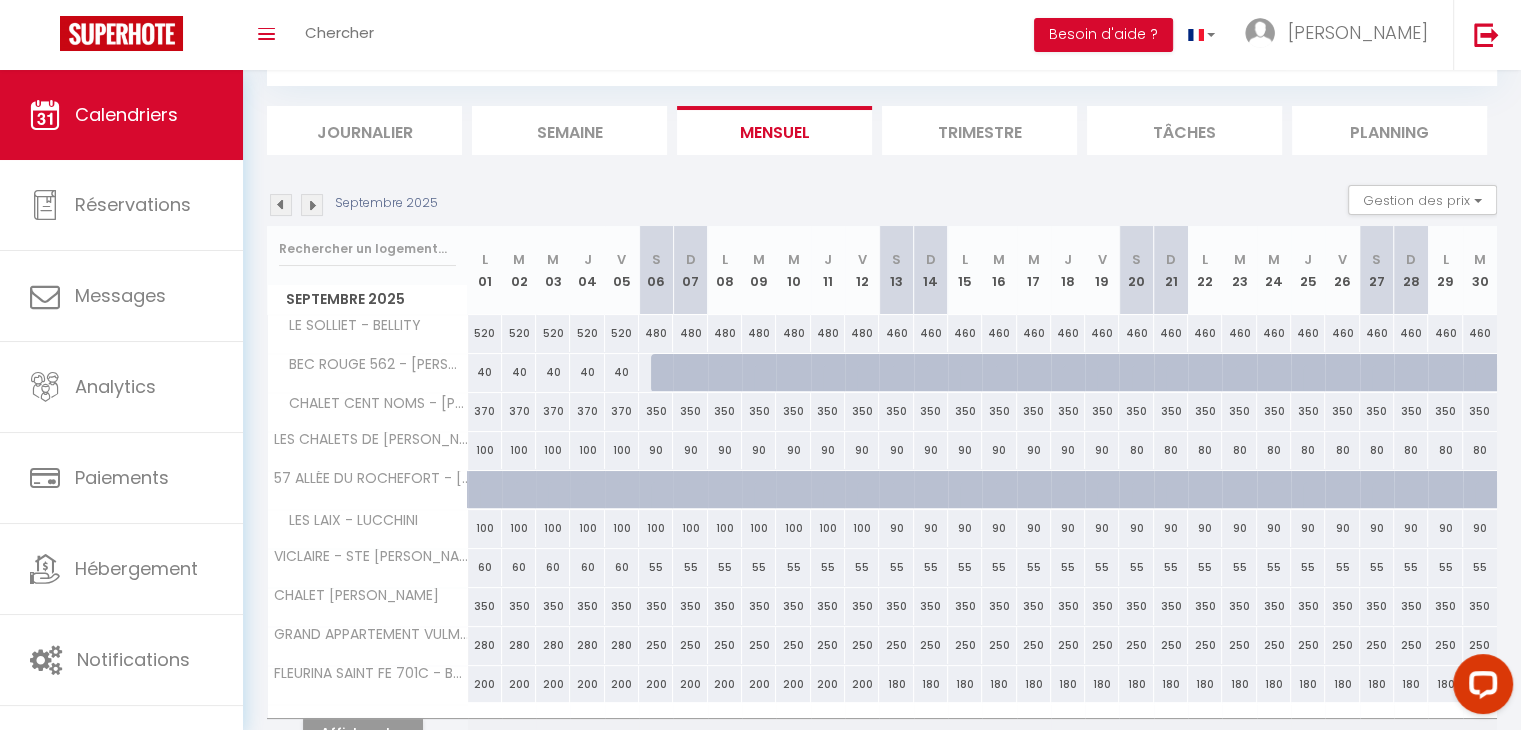 click at bounding box center [281, 205] 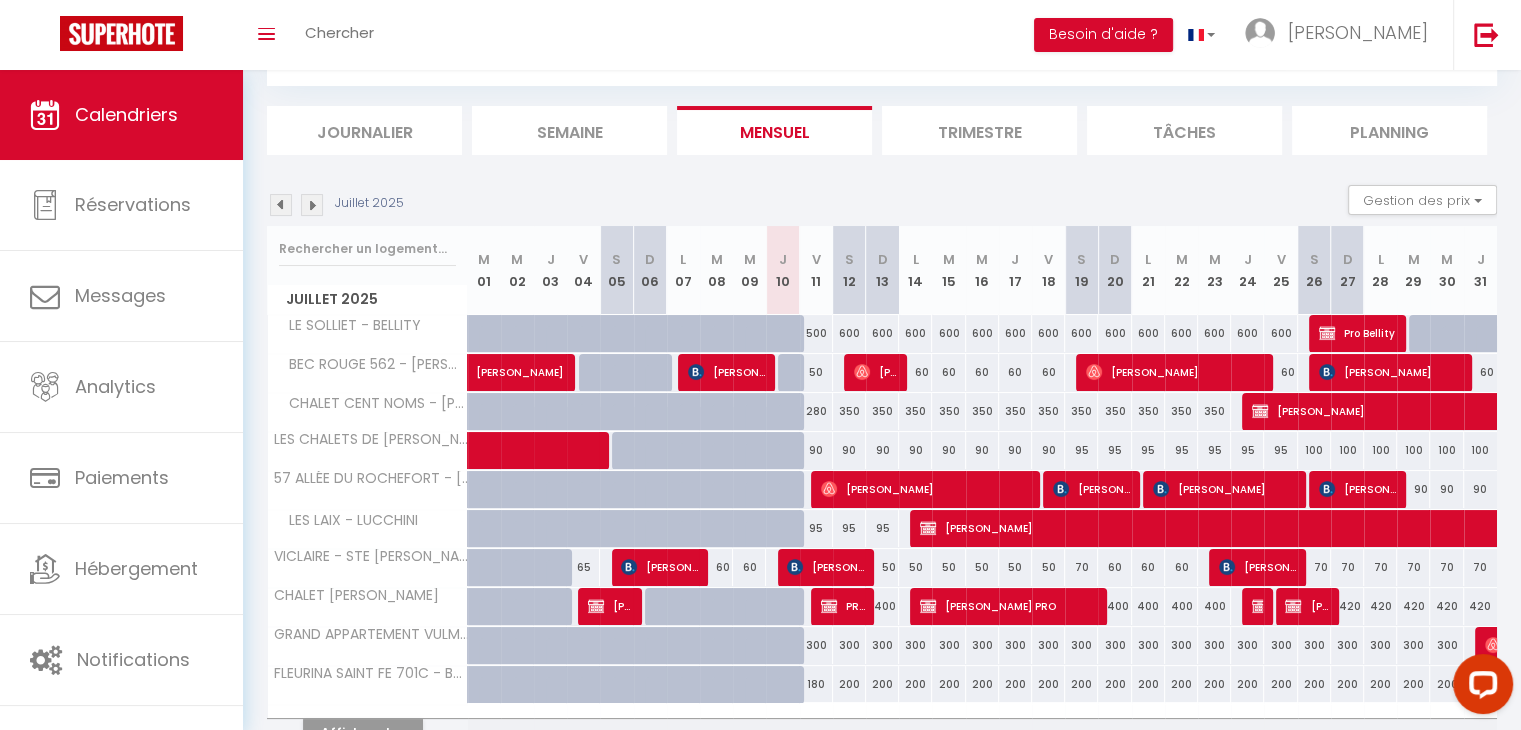 click at bounding box center (312, 205) 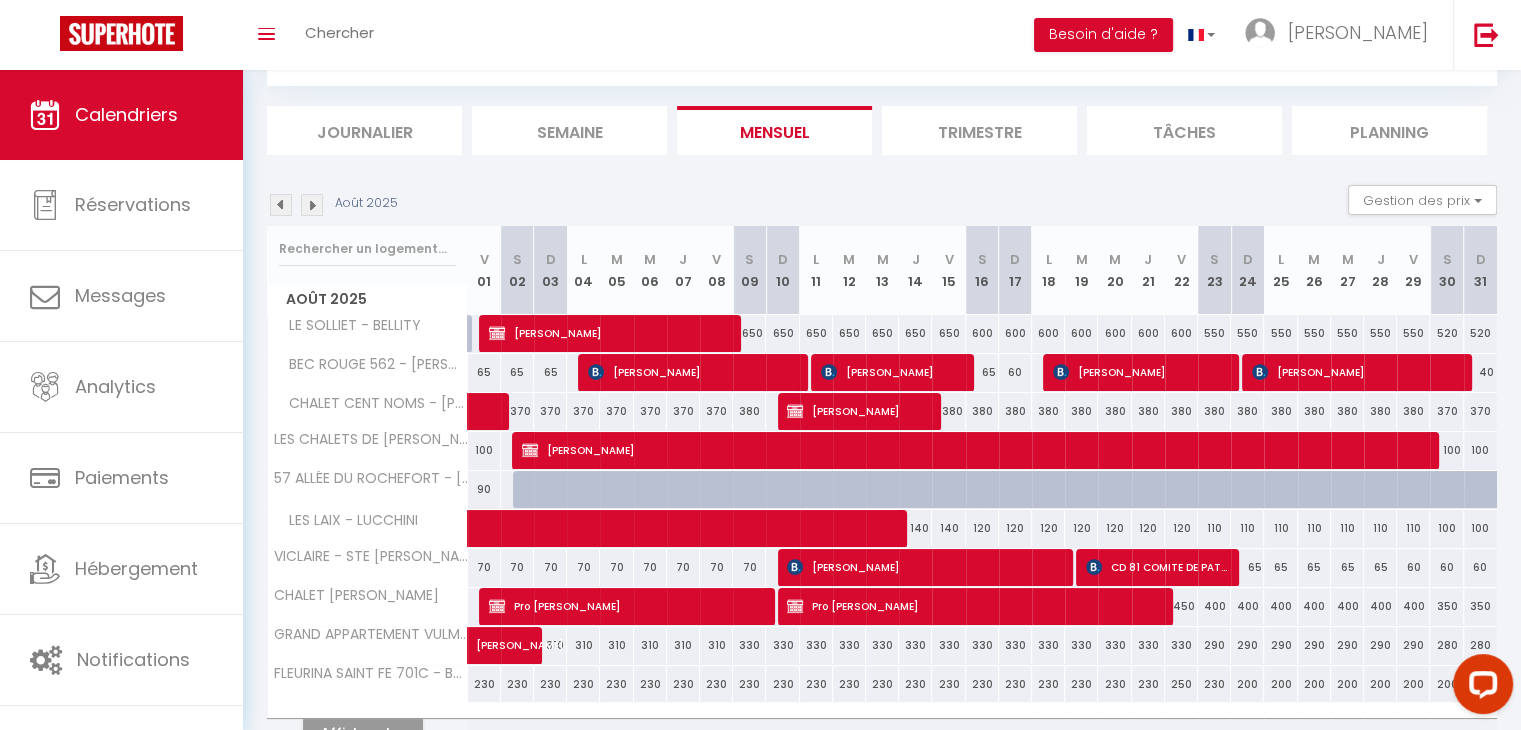 scroll, scrollTop: 205, scrollLeft: 0, axis: vertical 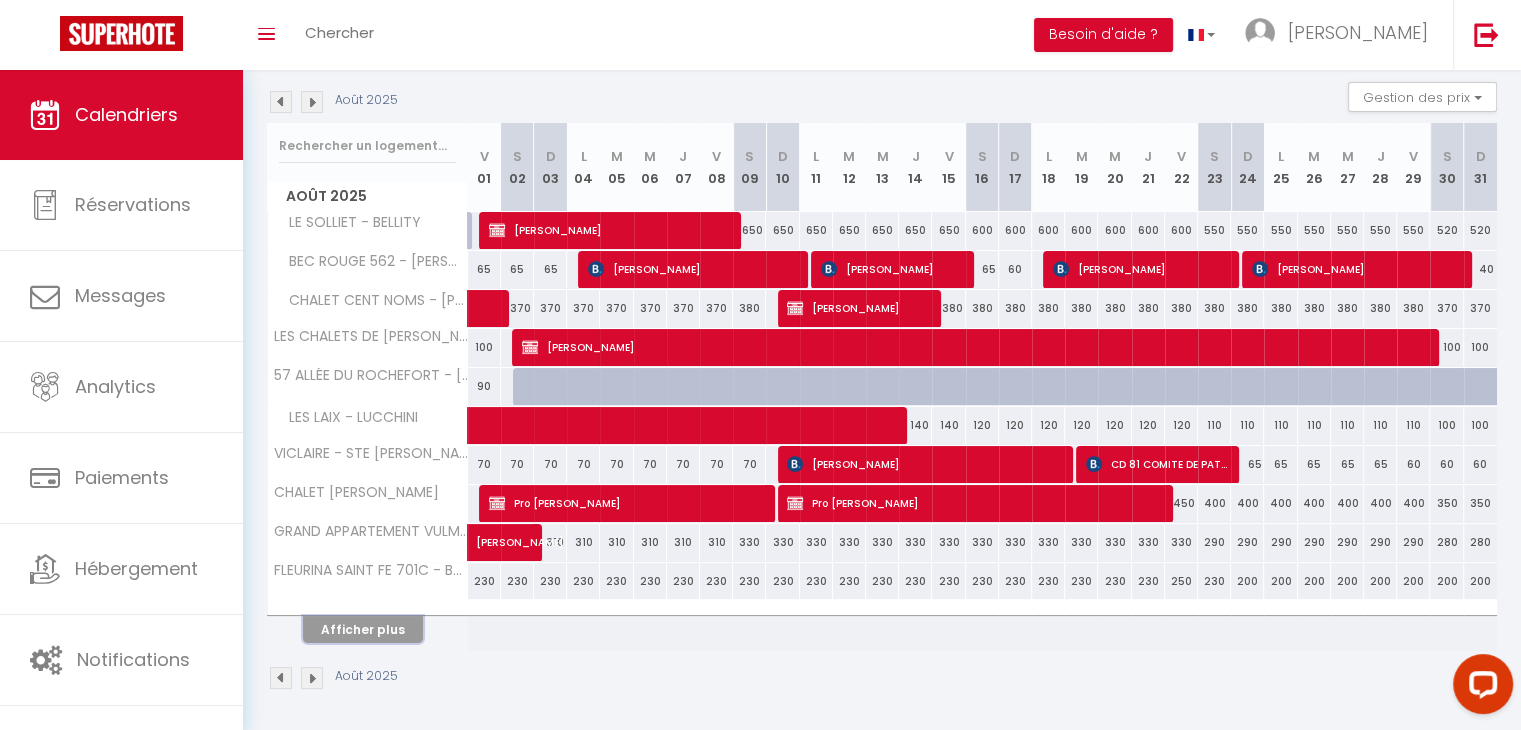 click on "Afficher plus" at bounding box center (363, 629) 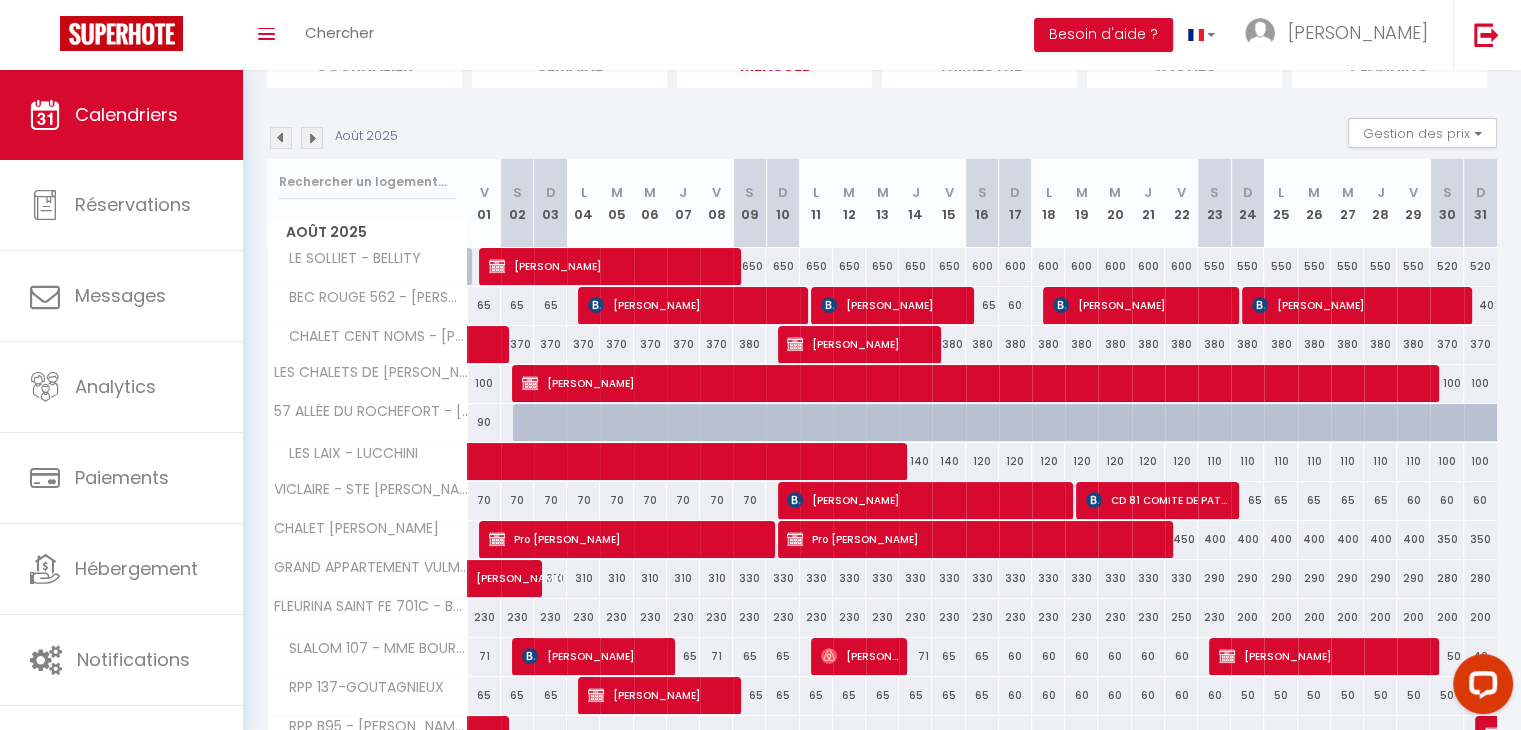 scroll, scrollTop: 0, scrollLeft: 0, axis: both 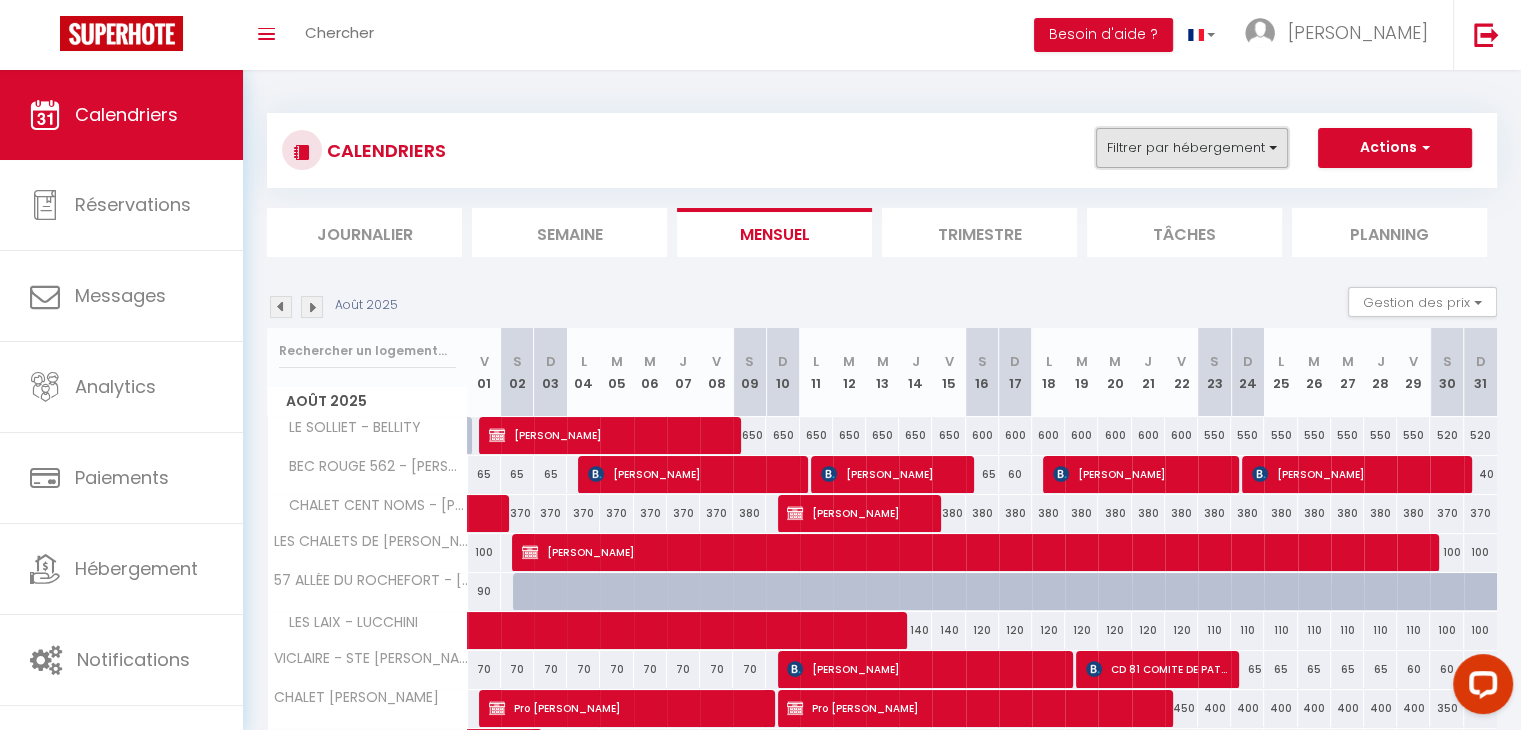 click on "Filtrer par hébergement" at bounding box center (1192, 148) 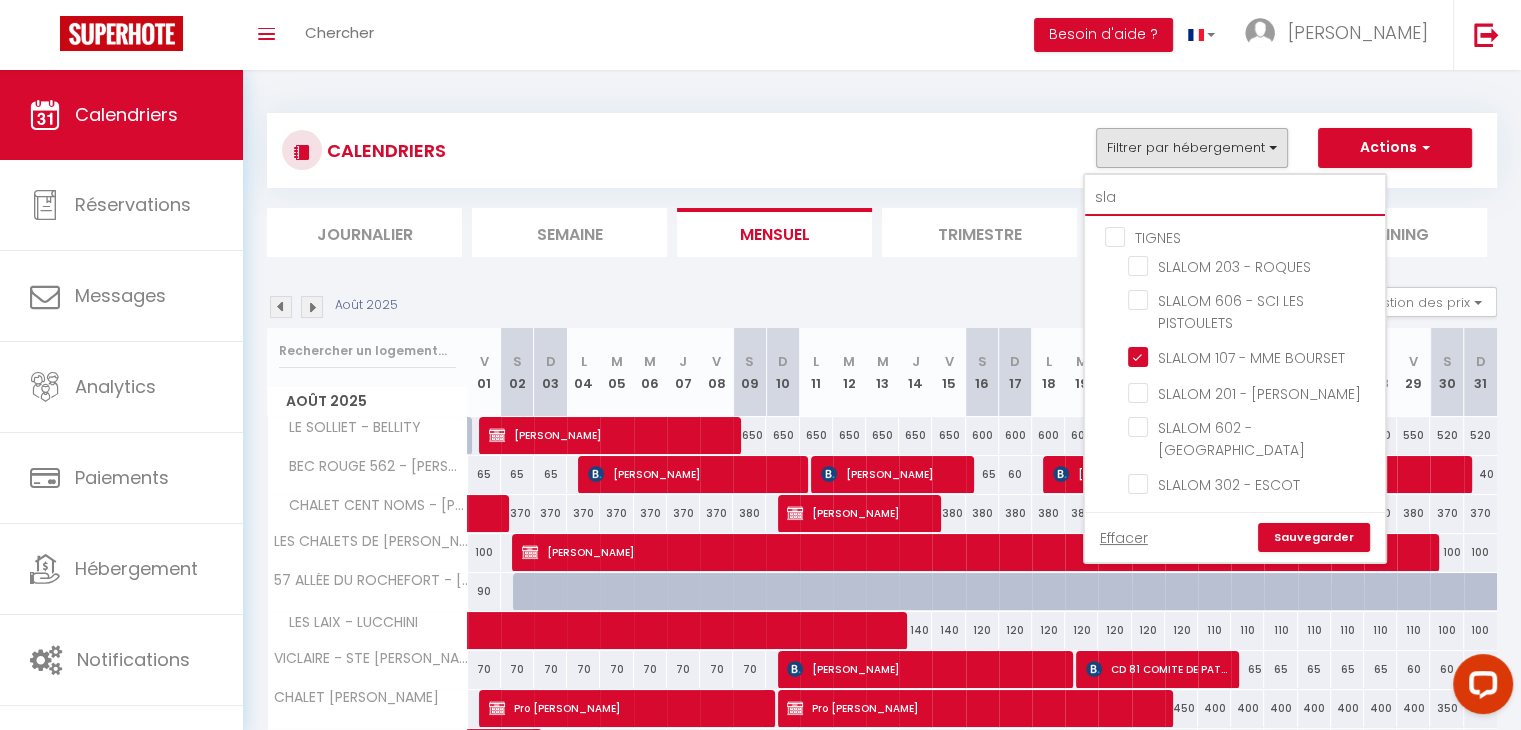 click on "sla" at bounding box center [1235, 198] 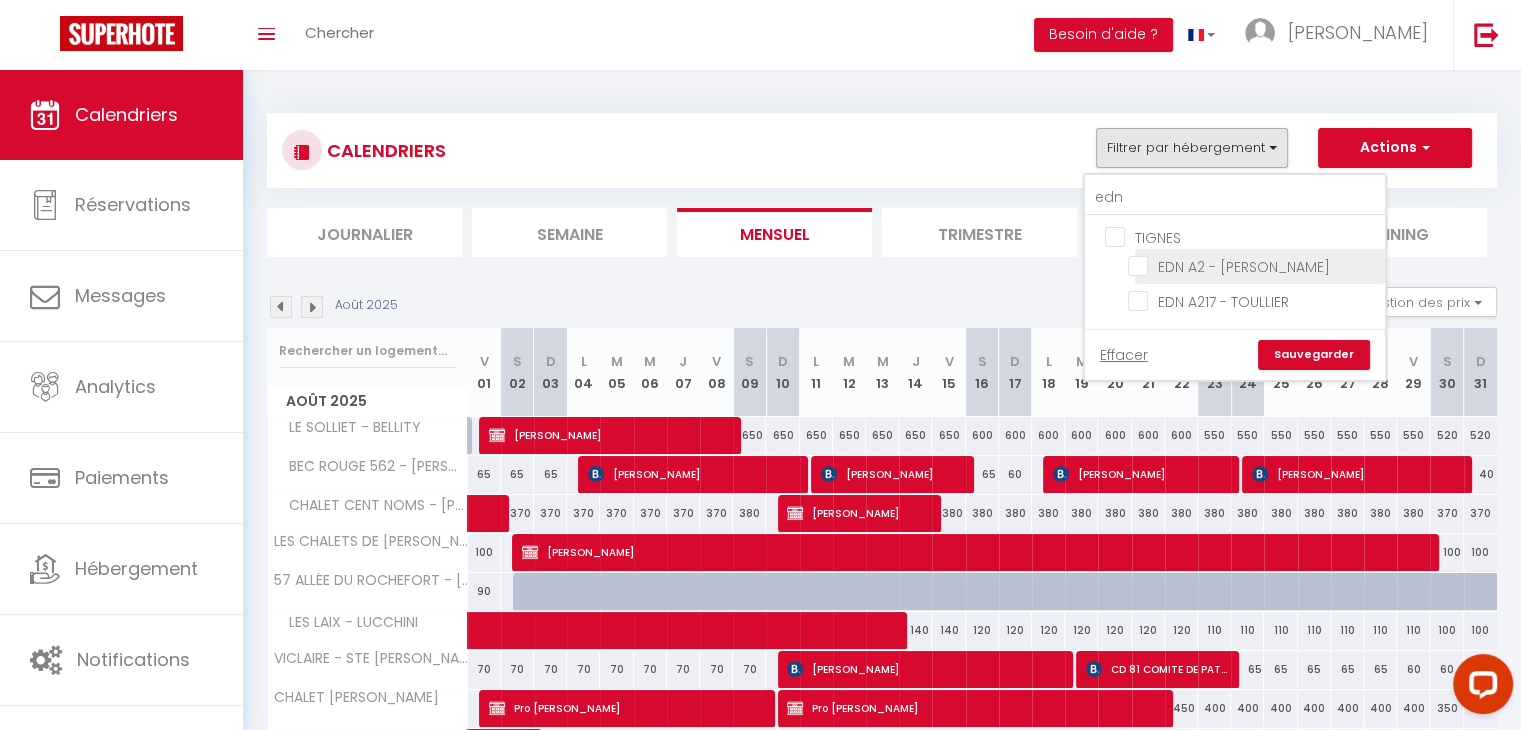 click on "EDN A2 - [PERSON_NAME]" at bounding box center [1253, 265] 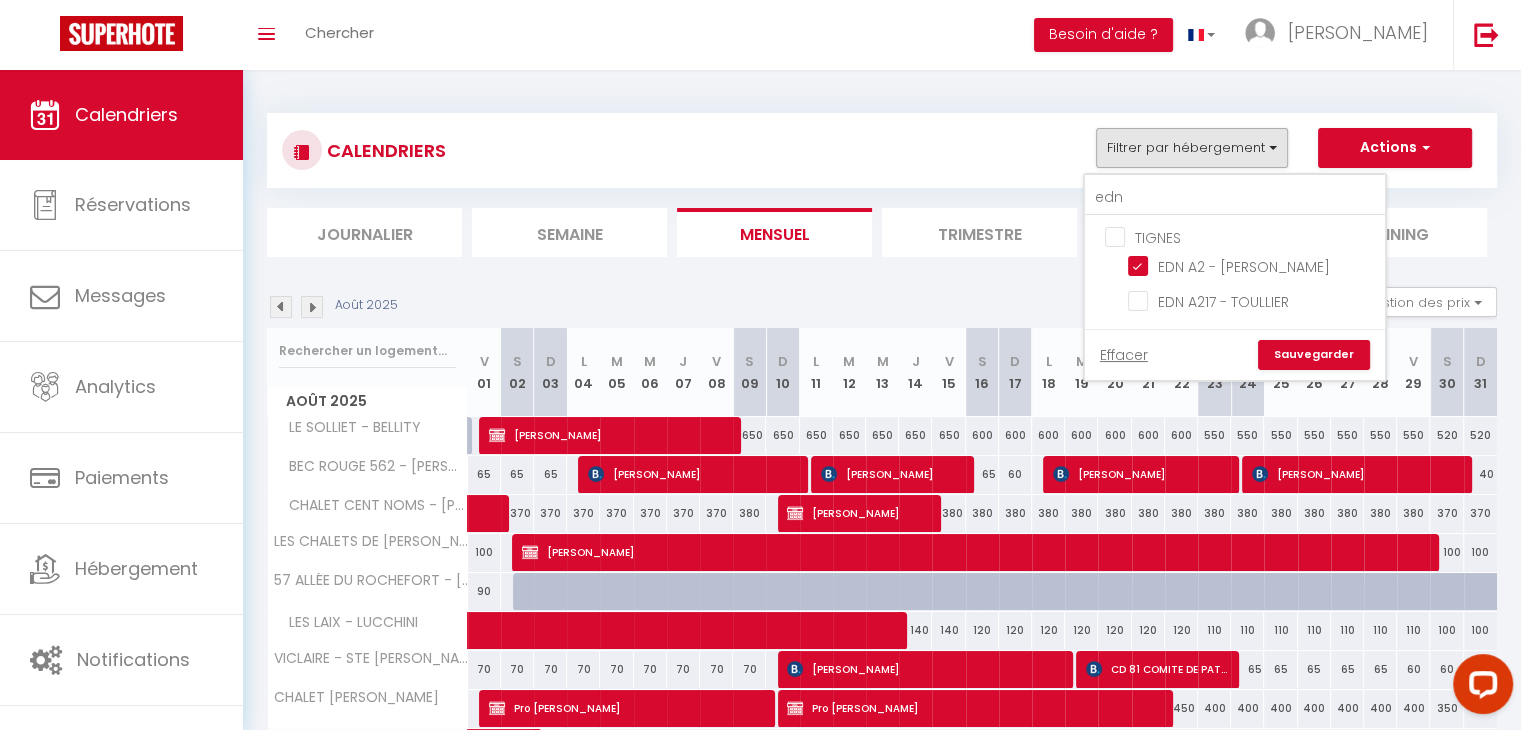 click on "Sauvegarder" at bounding box center (1314, 355) 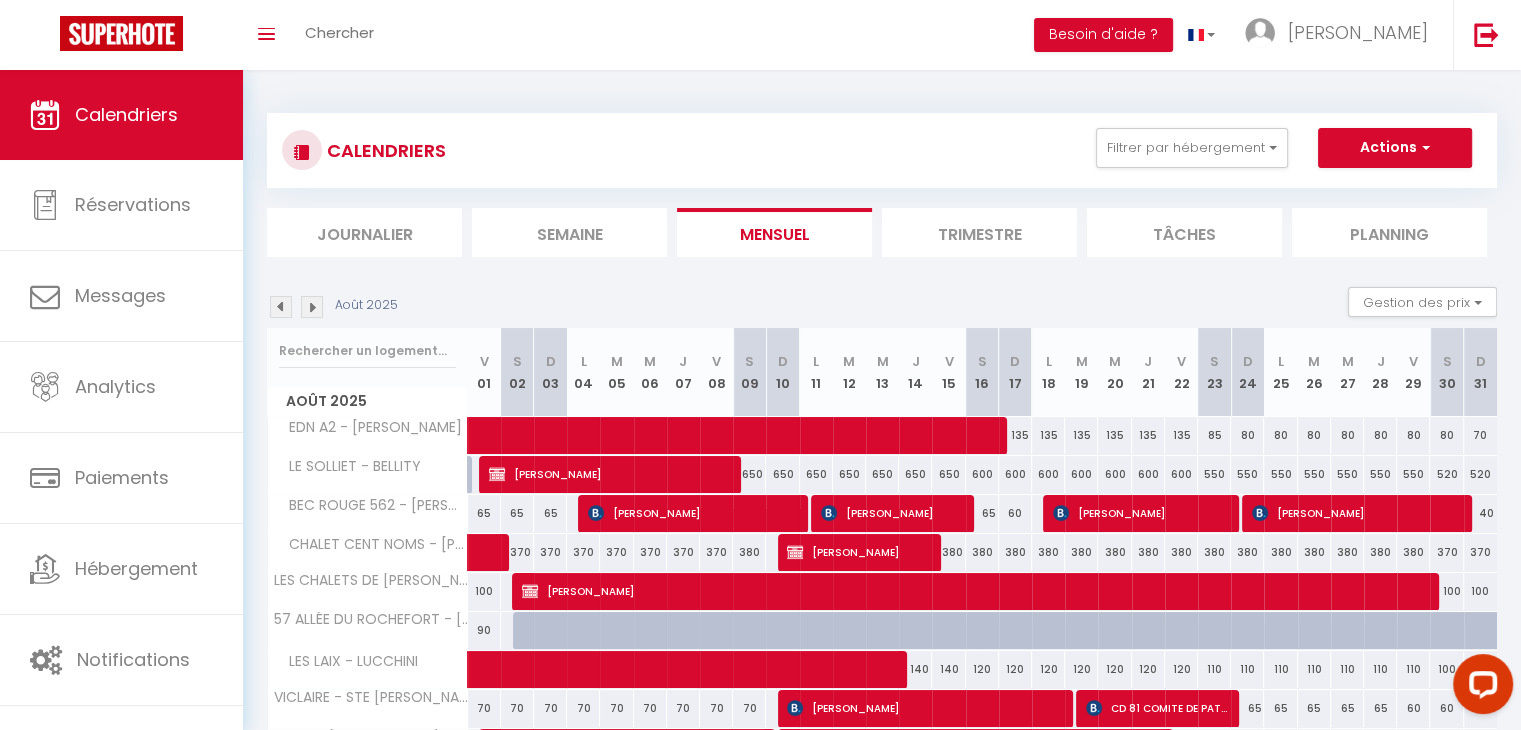 click at bounding box center [312, 307] 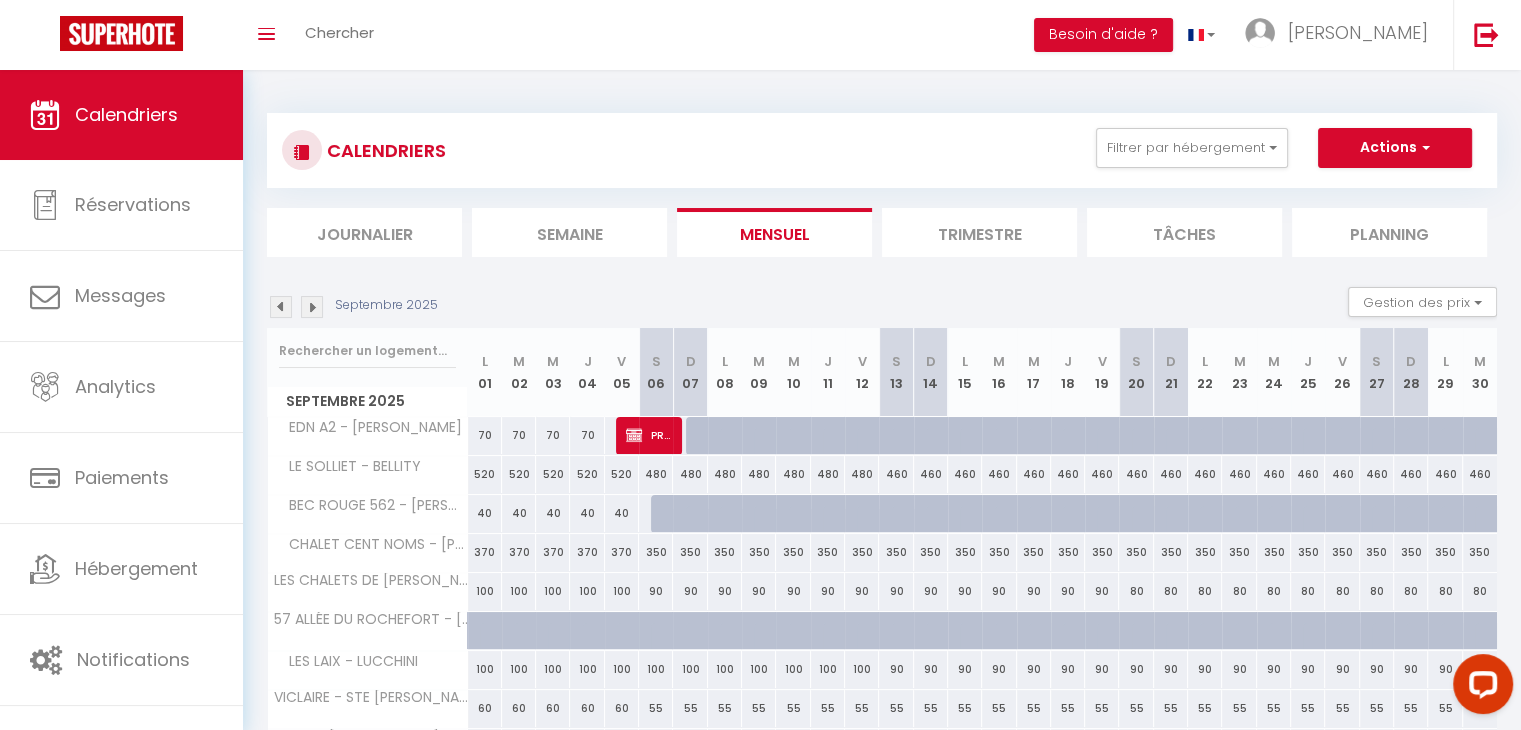 click at bounding box center (312, 307) 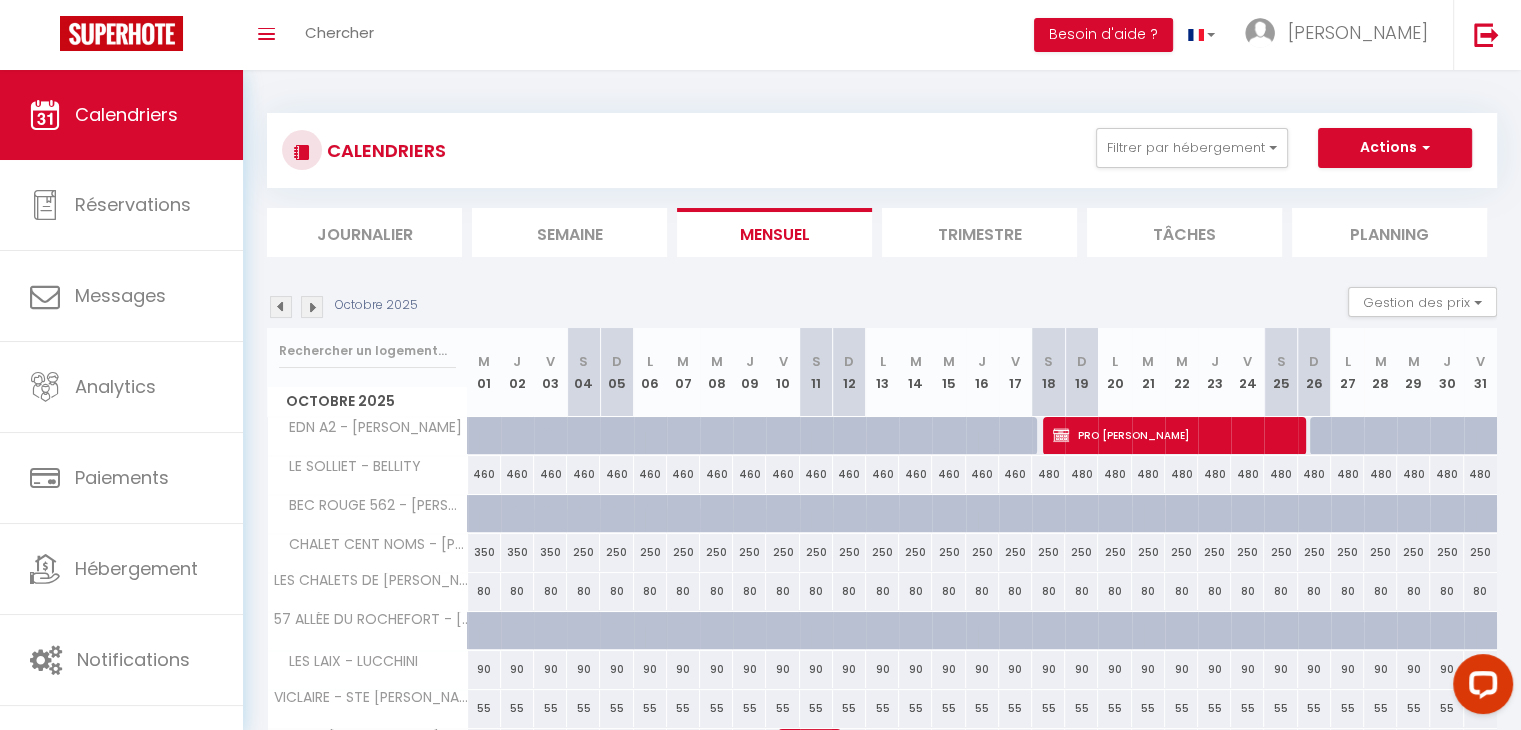 click at bounding box center (312, 307) 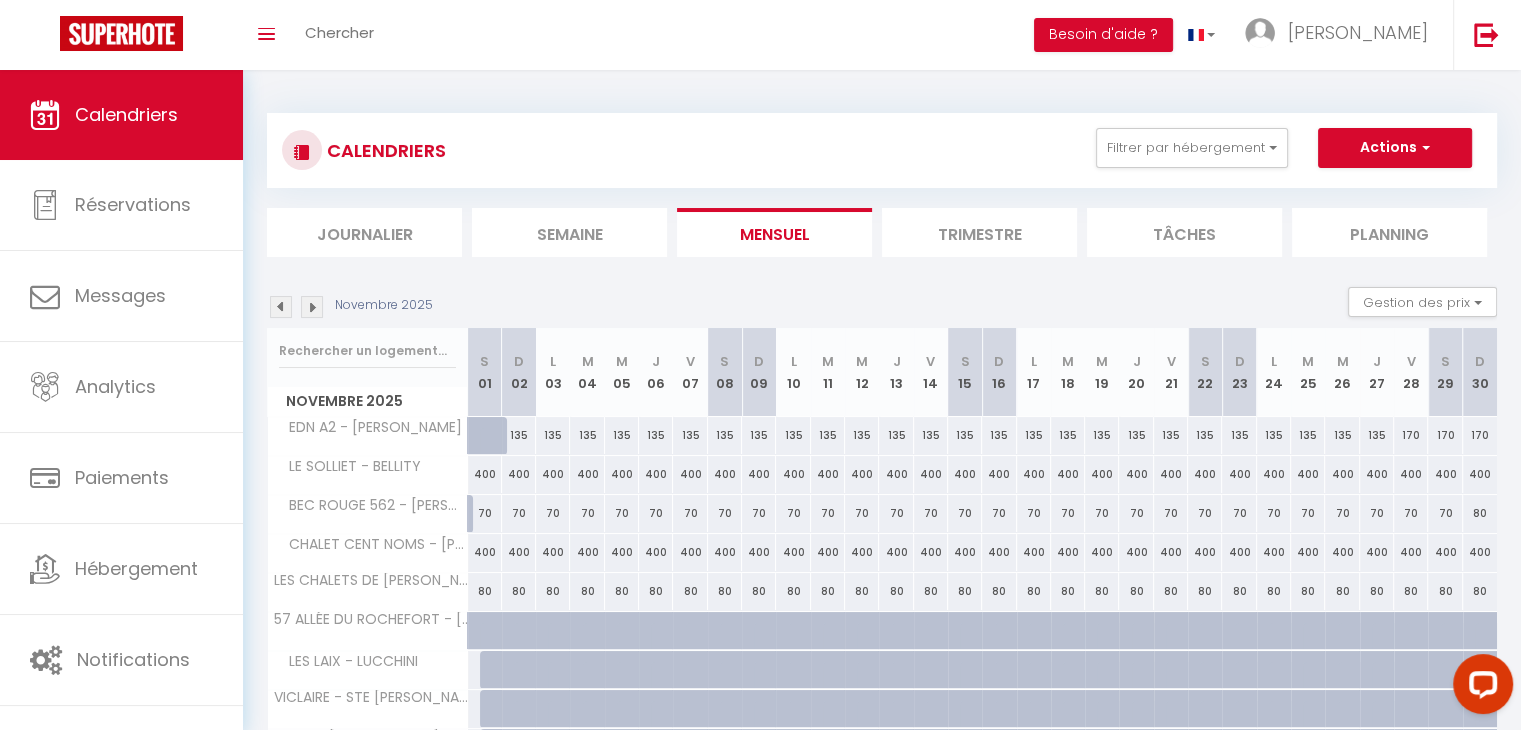 click at bounding box center (312, 307) 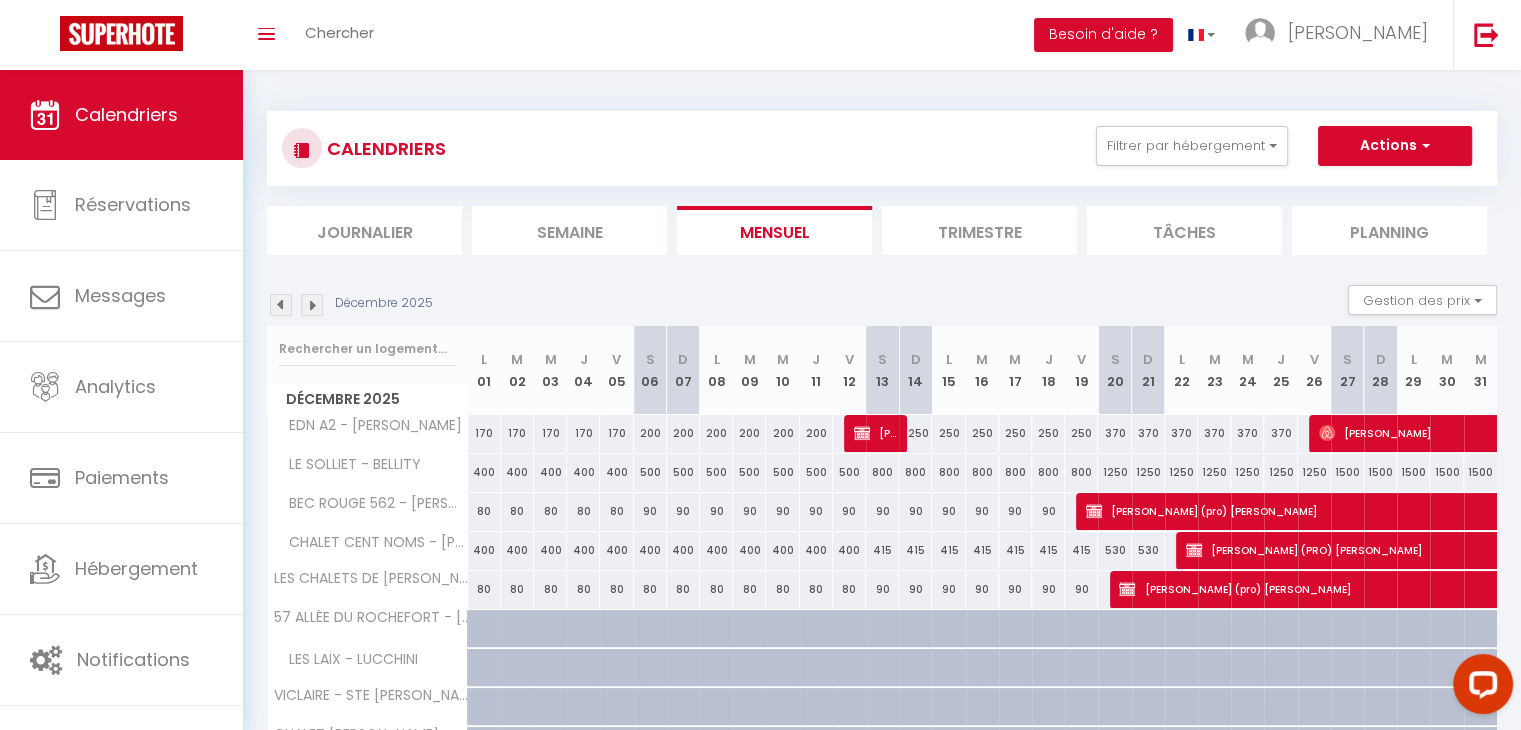scroll, scrollTop: 0, scrollLeft: 0, axis: both 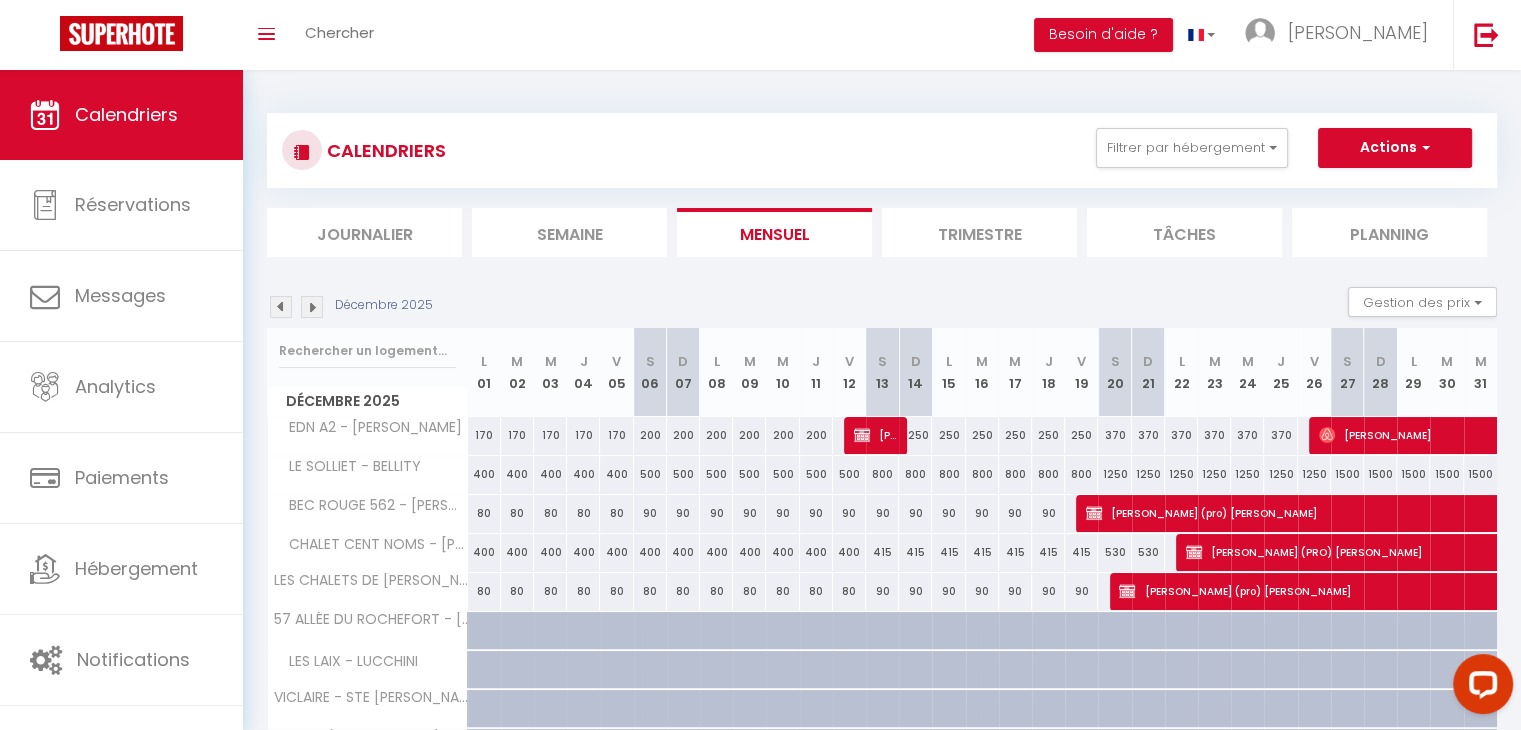 click on "CALENDRIERS
Filtrer par hébergement
edn      TIGNES       EDN A2 - [PERSON_NAME]     EDN A217 - TOULLIER    Effacer   Sauvegarder
Actions
Nouvelle réservation   Exporter les réservations   Importer les réservations
Journalier
[GEOGRAPHIC_DATA]
Mensuel
Trimestre
Tâches
Planning
Décembre 2025
Gestion des prix
Nb Nuits minimum   Règles   Disponibilité           Décembre 2025
L
01
M
02
M
03
J   V   S   D   L   M   M   J   V   S" at bounding box center (882, 504) 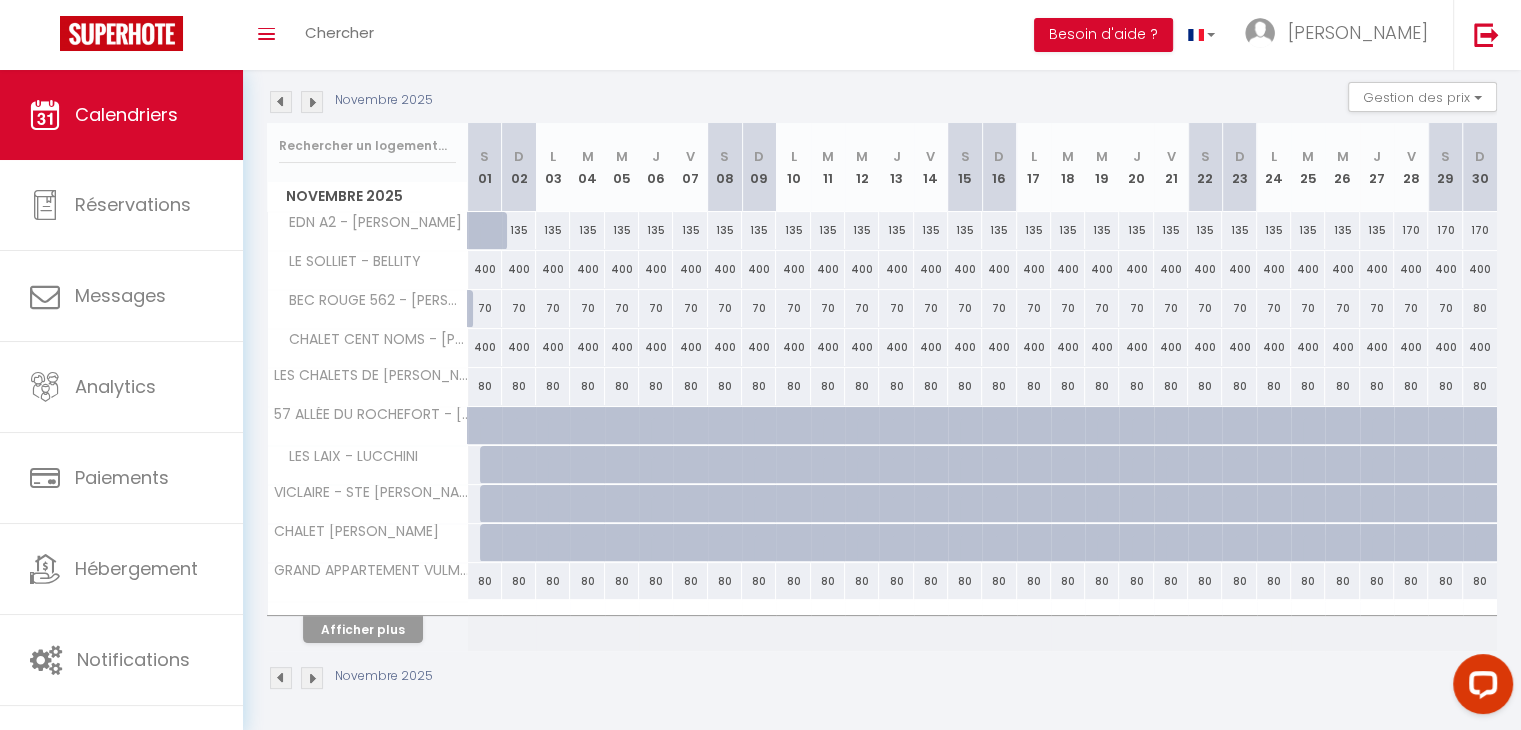 scroll, scrollTop: 0, scrollLeft: 0, axis: both 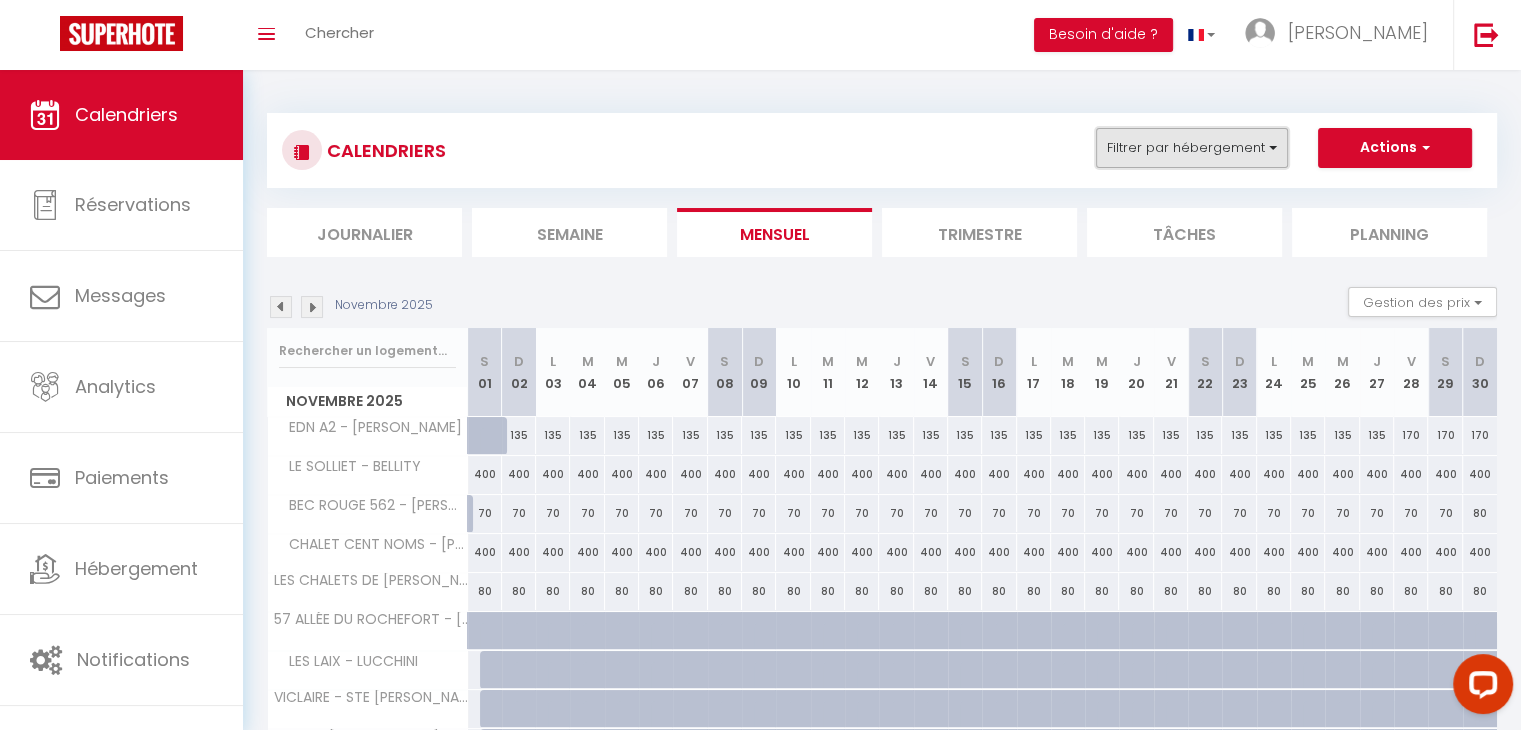 click on "Filtrer par hébergement" at bounding box center [1192, 148] 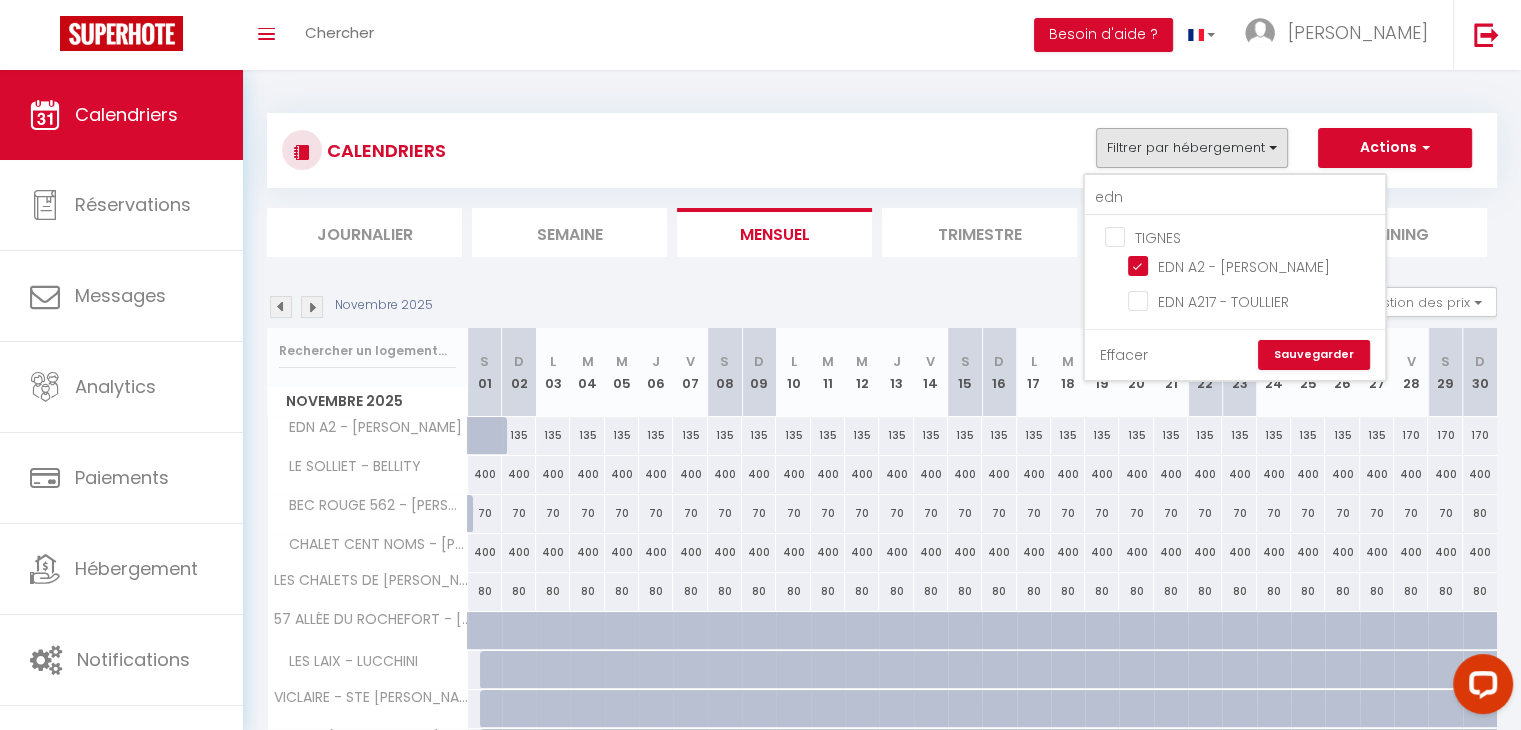 click on "Effacer" at bounding box center (1124, 355) 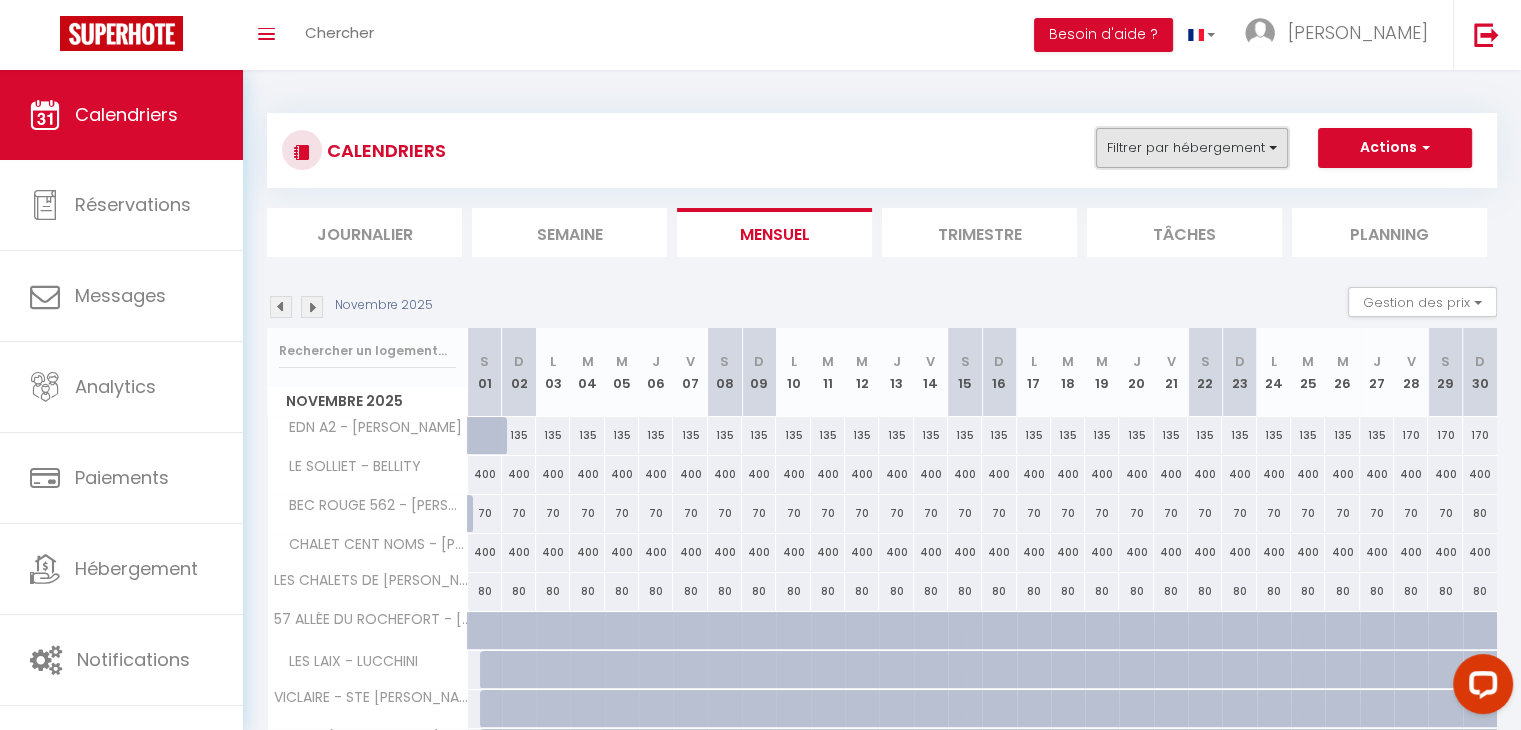 click on "Filtrer par hébergement" at bounding box center (1192, 148) 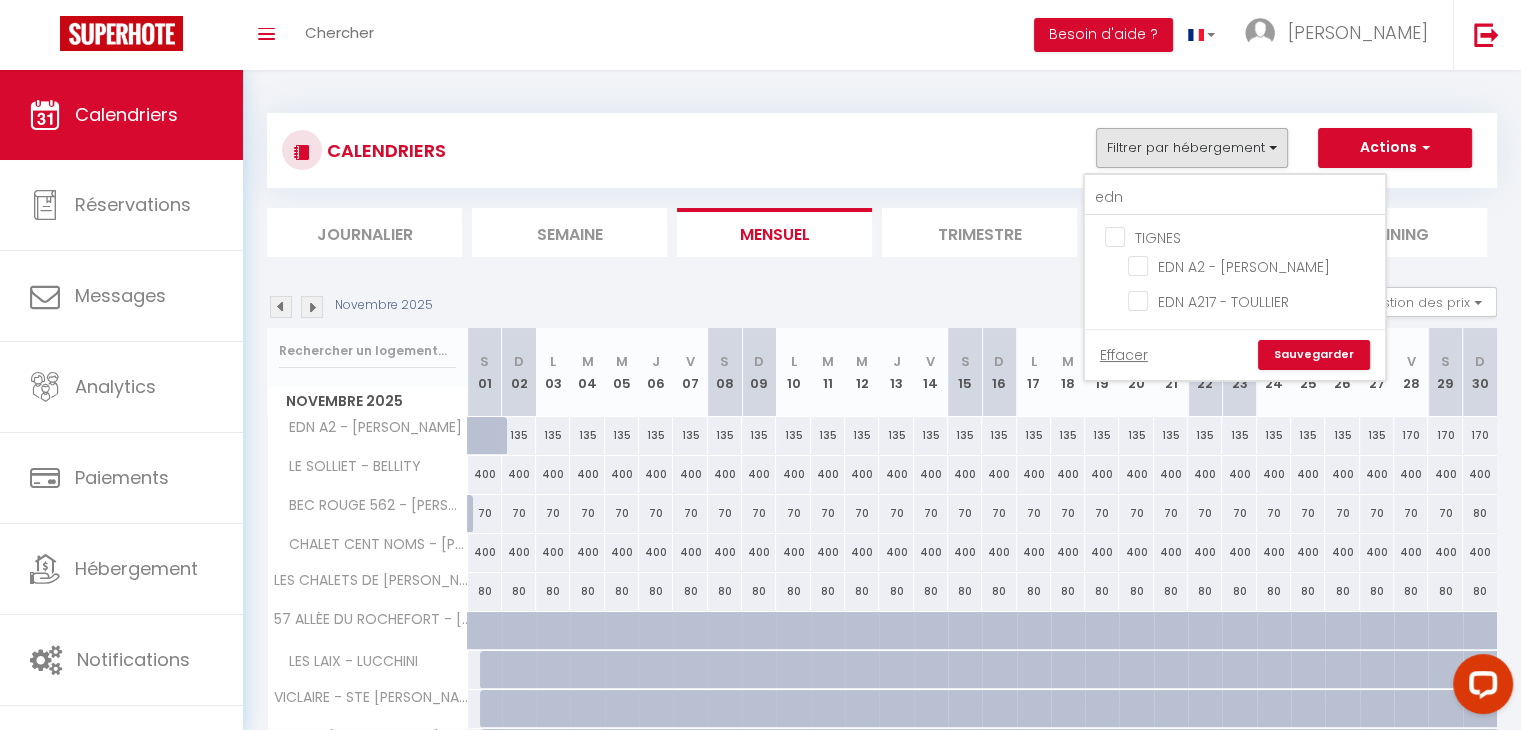click on "edn" at bounding box center [1235, 195] 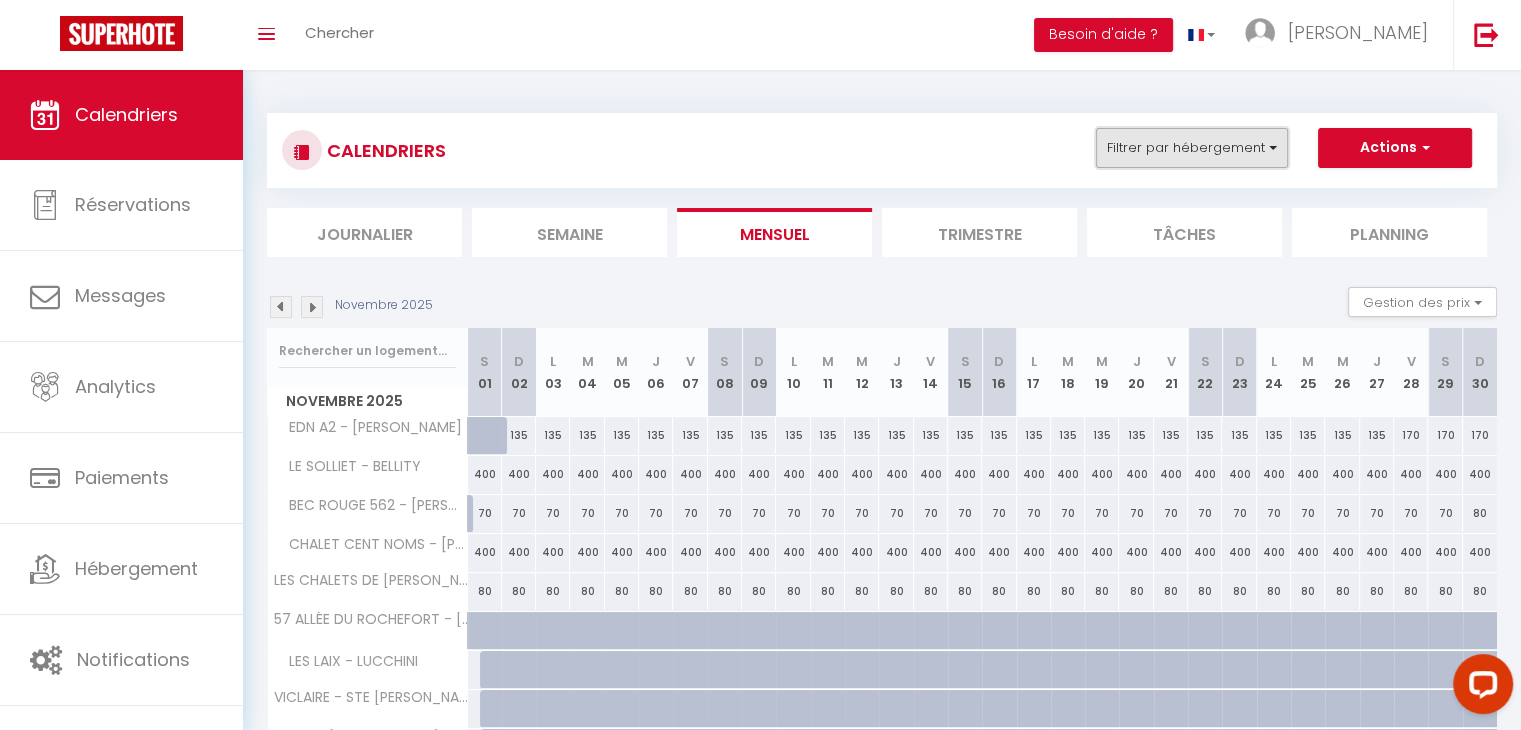 click on "Filtrer par hébergement" at bounding box center [1192, 148] 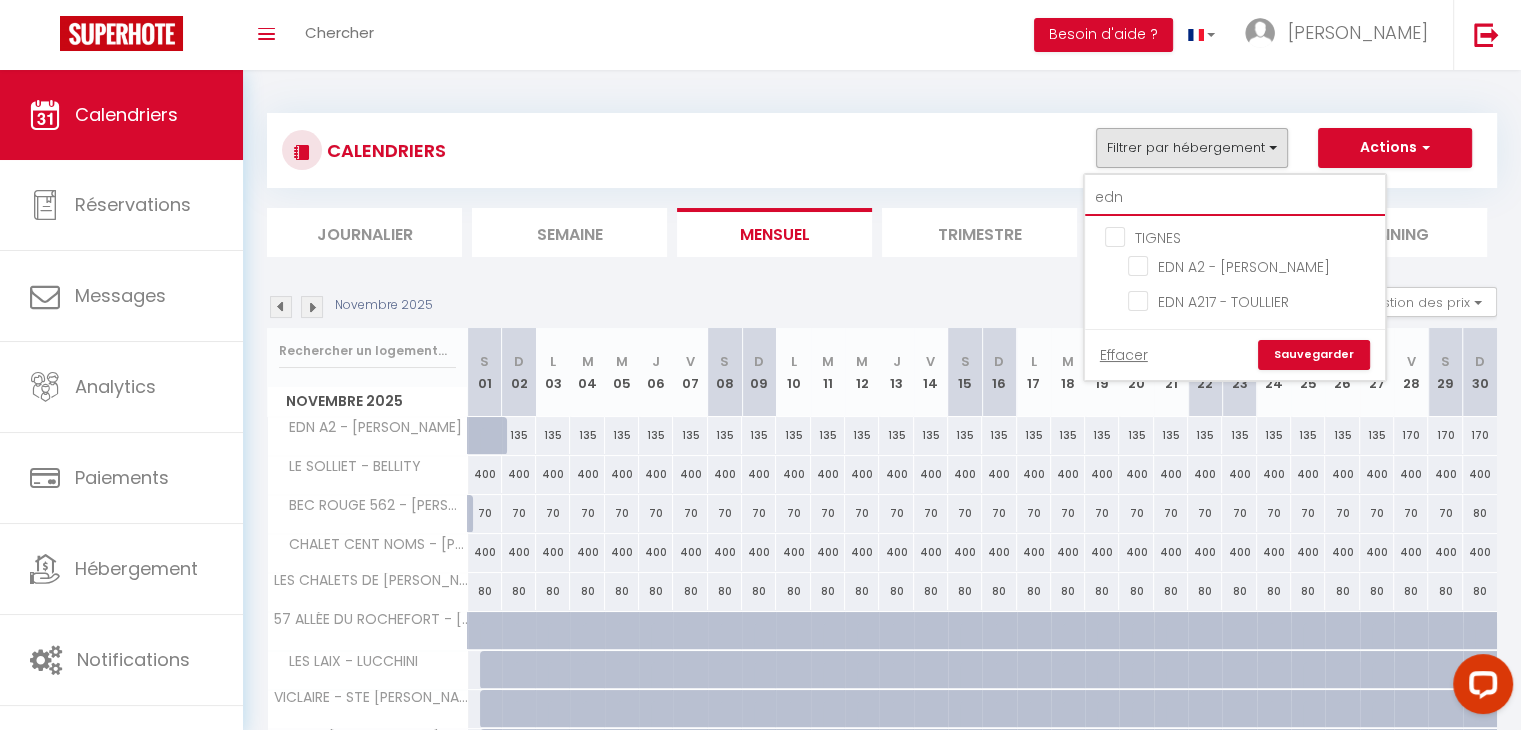 click on "edn" at bounding box center [1235, 198] 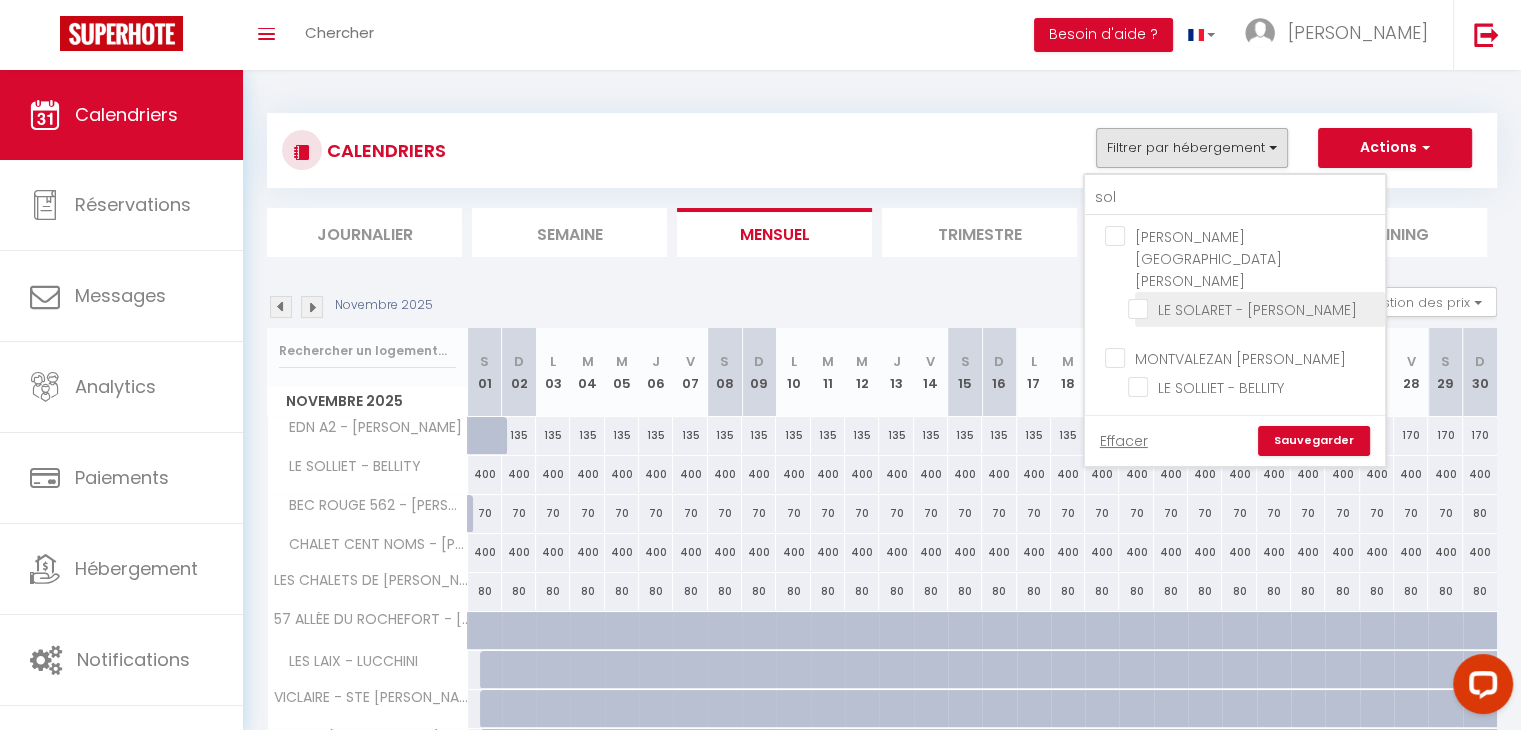 click on "LE SOLARET - [PERSON_NAME]" at bounding box center (1253, 308) 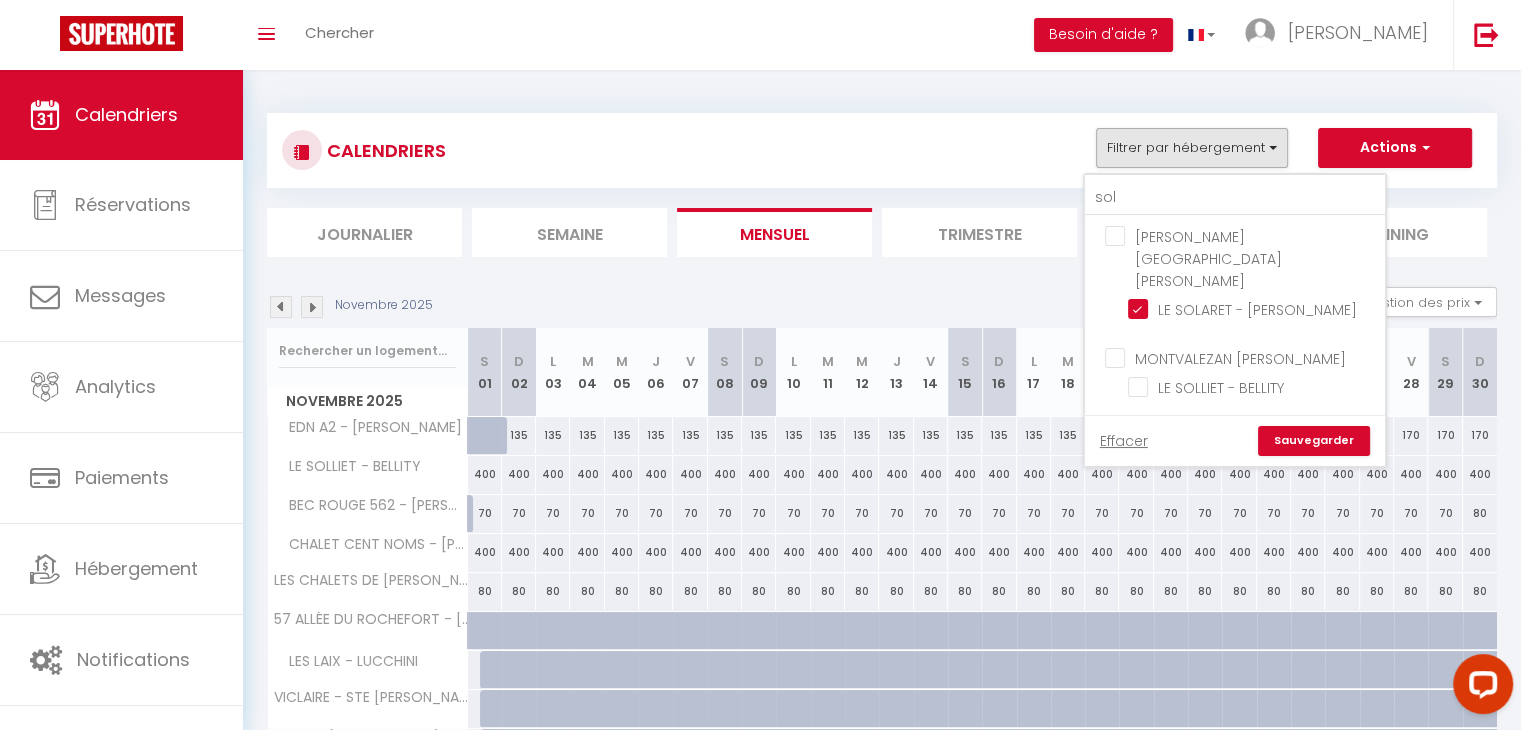 click on "Sauvegarder" at bounding box center (1314, 441) 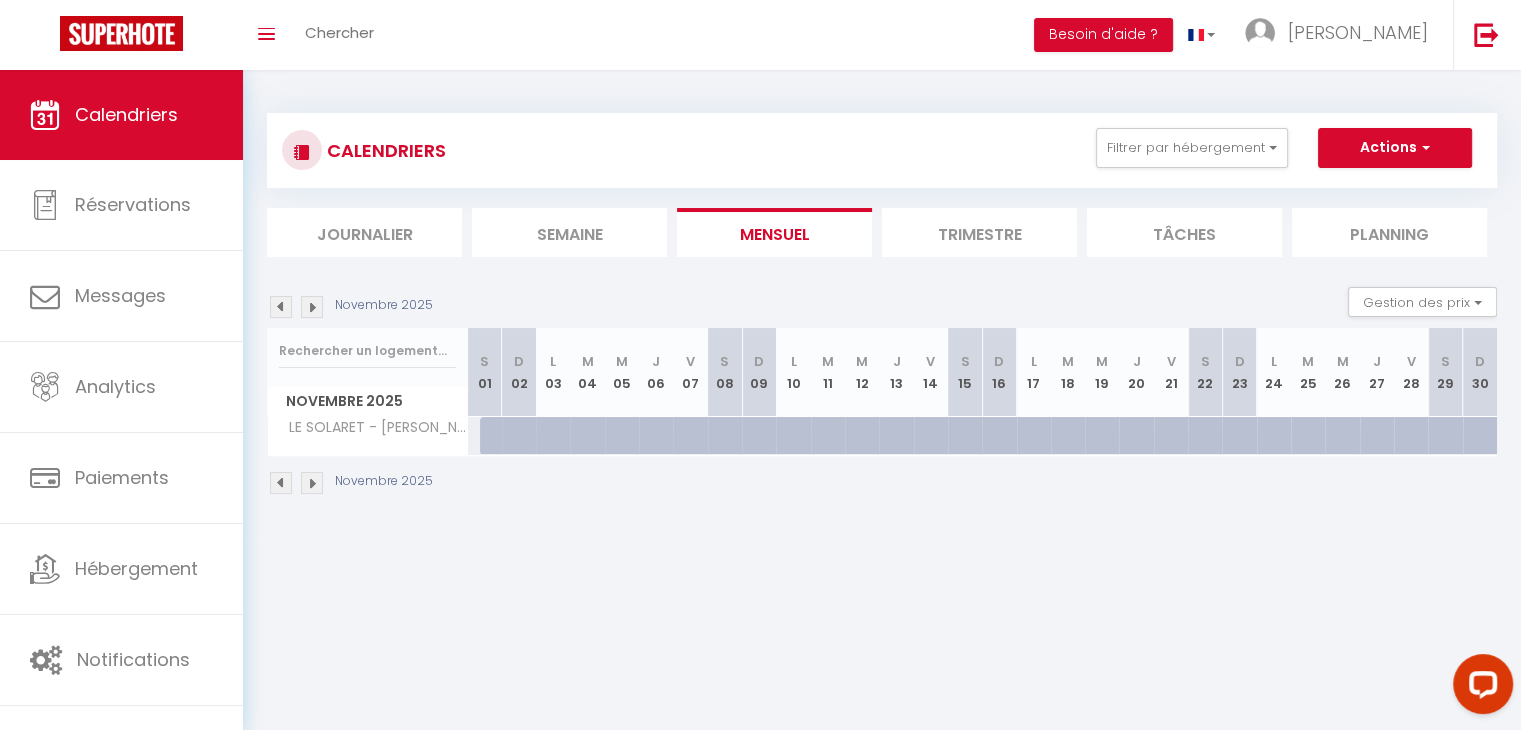click on "Novembre 2025" at bounding box center (353, 307) 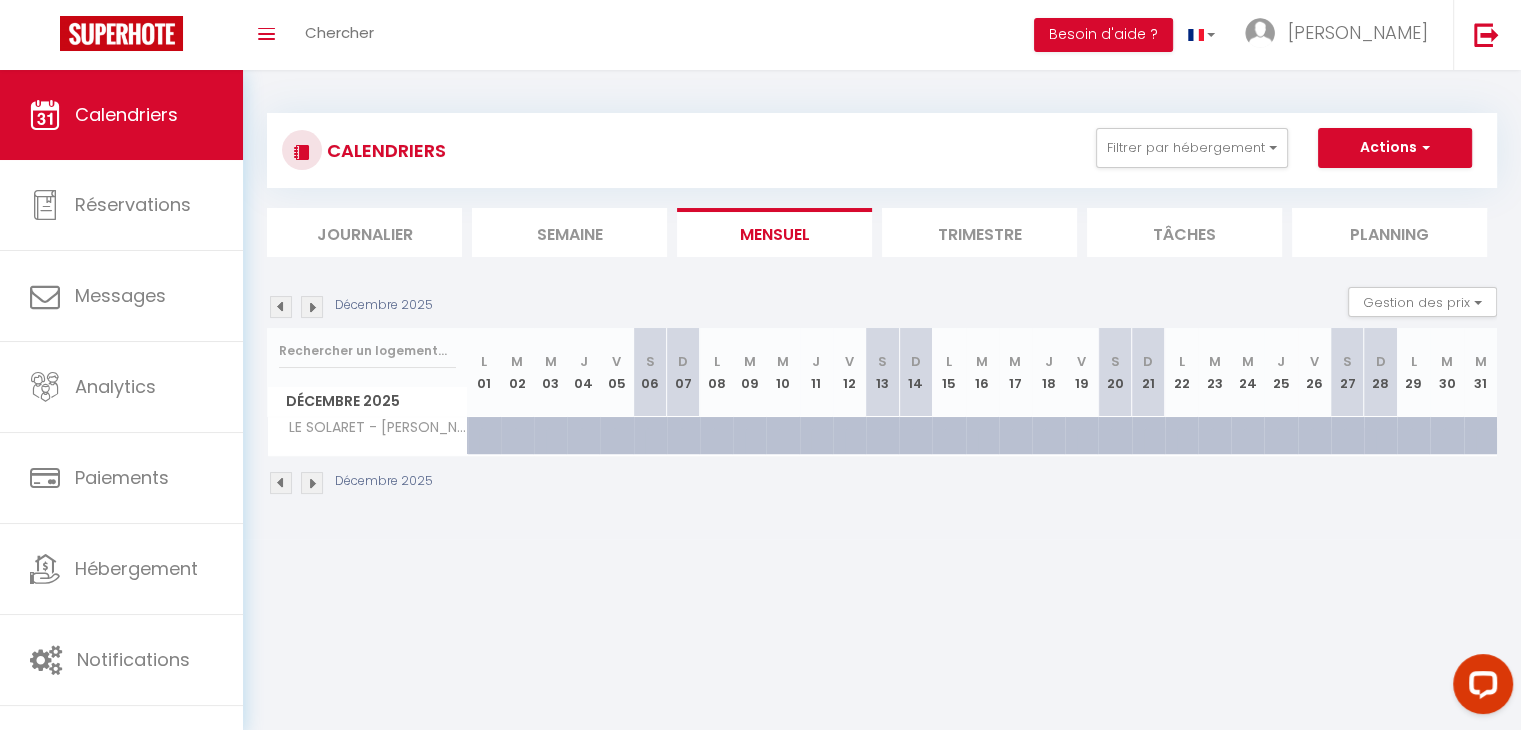click at bounding box center [312, 307] 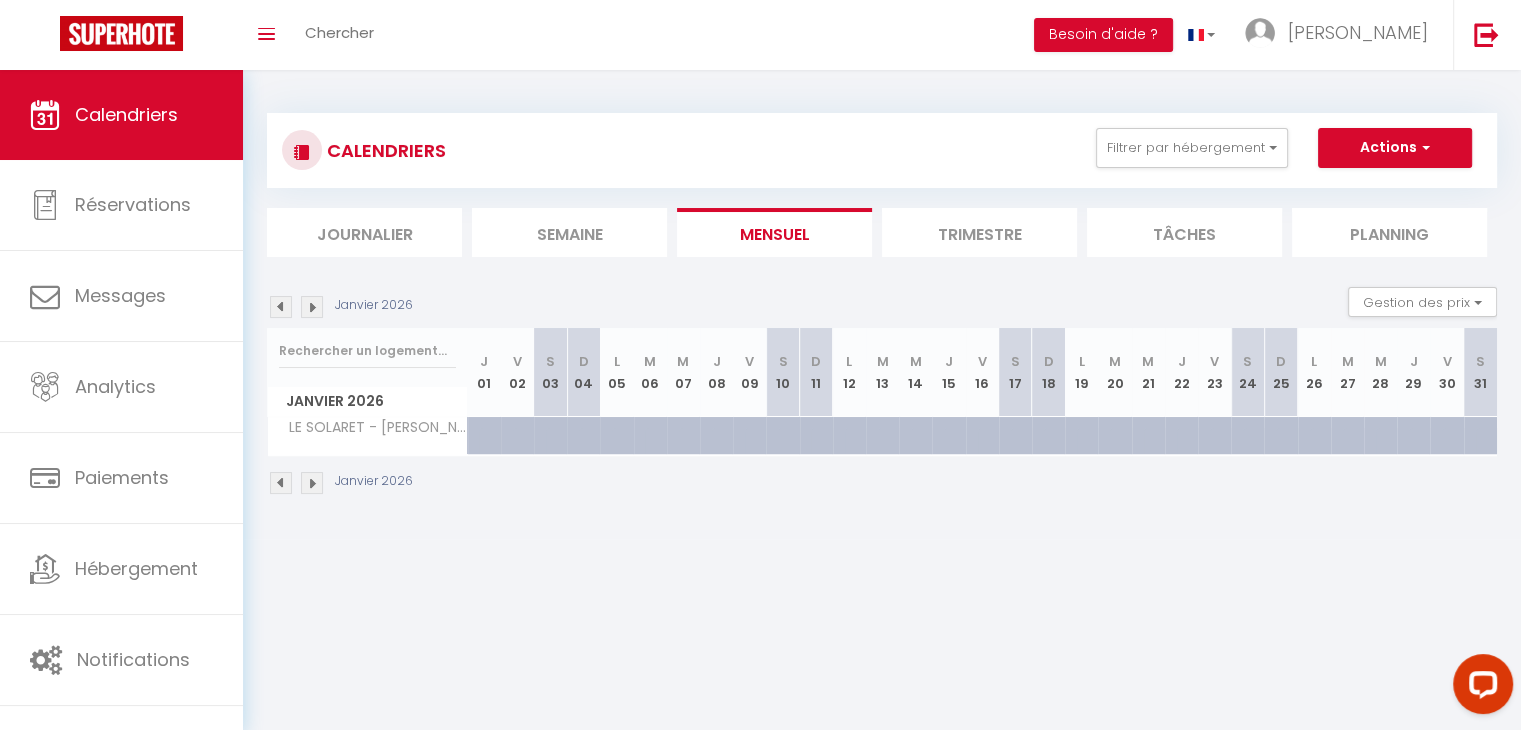 click at bounding box center [281, 307] 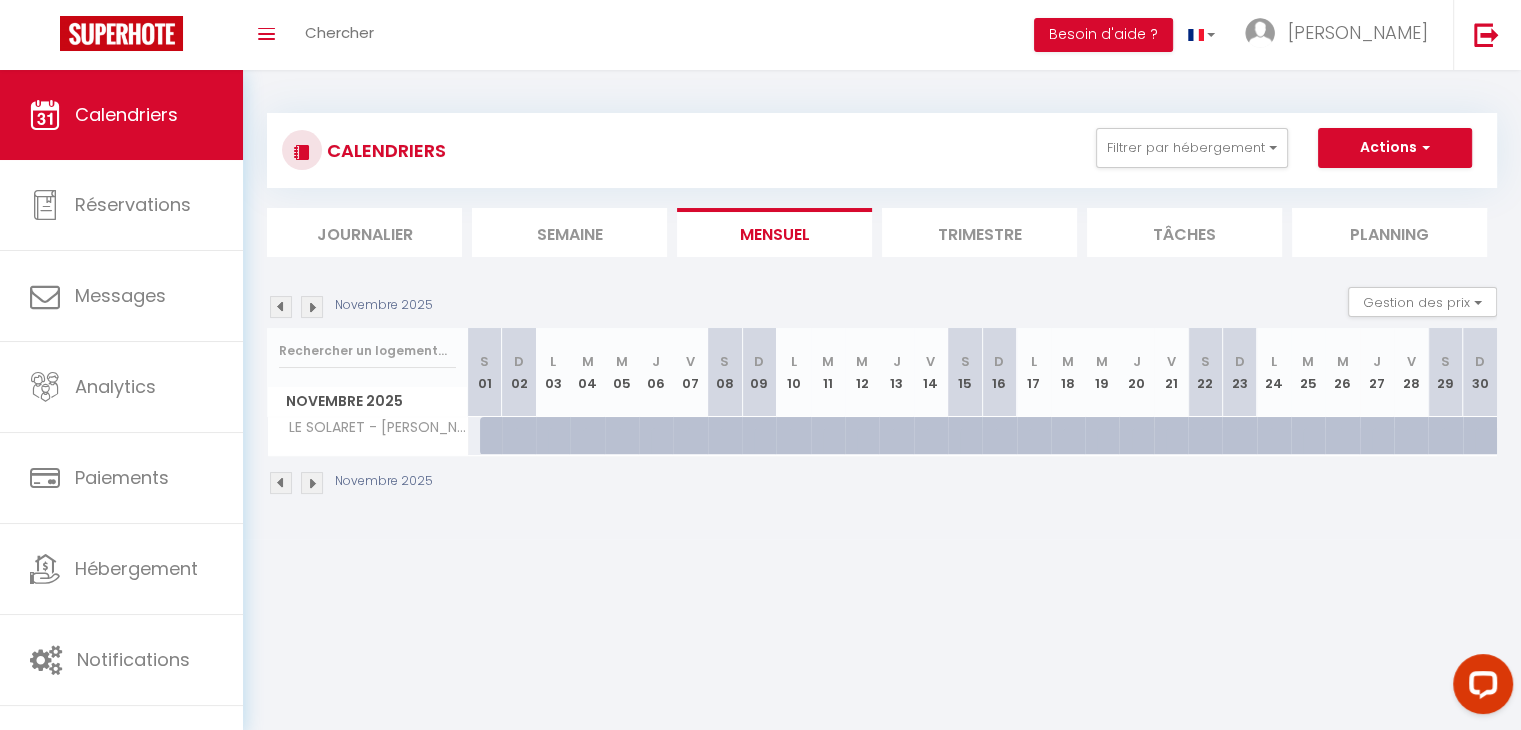 click at bounding box center (281, 307) 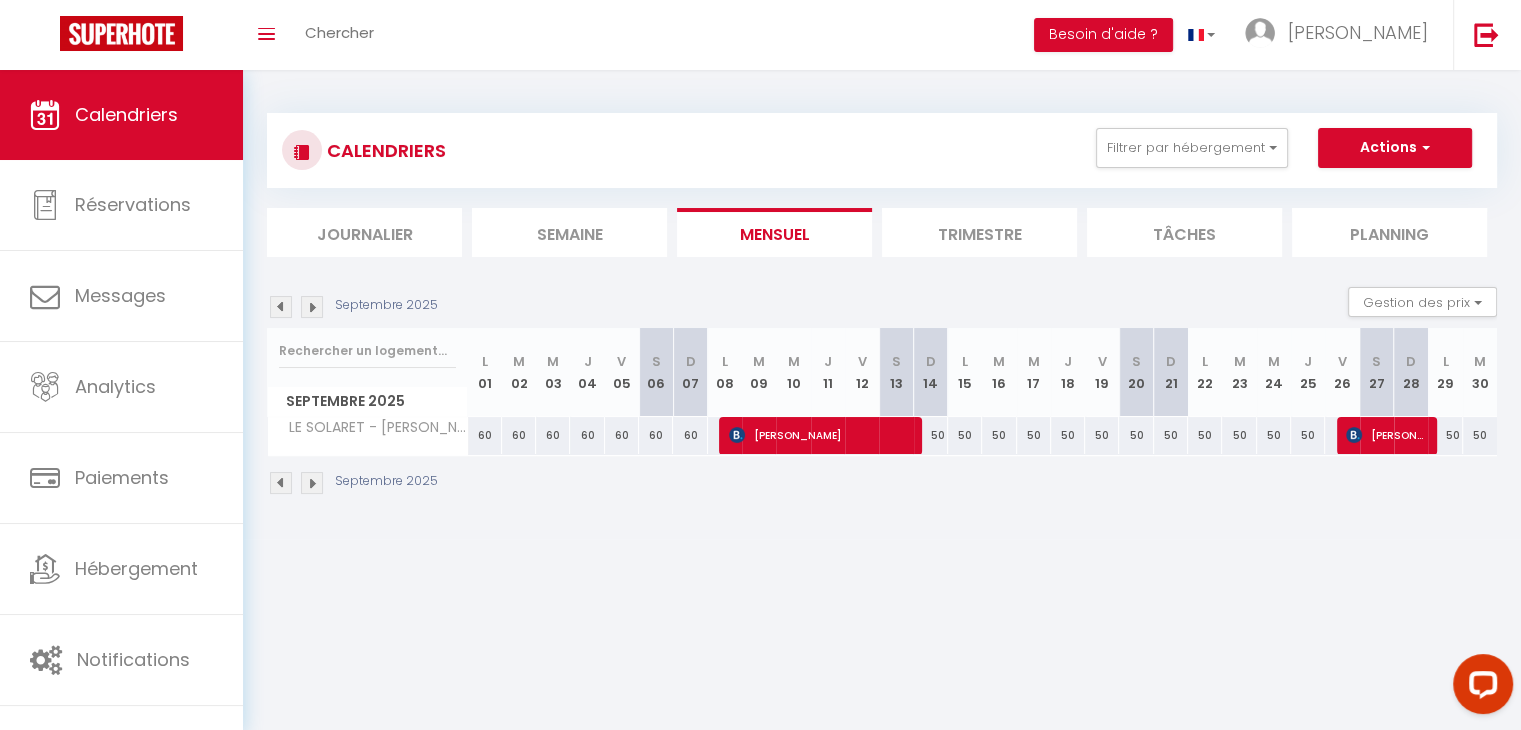 click at bounding box center [281, 307] 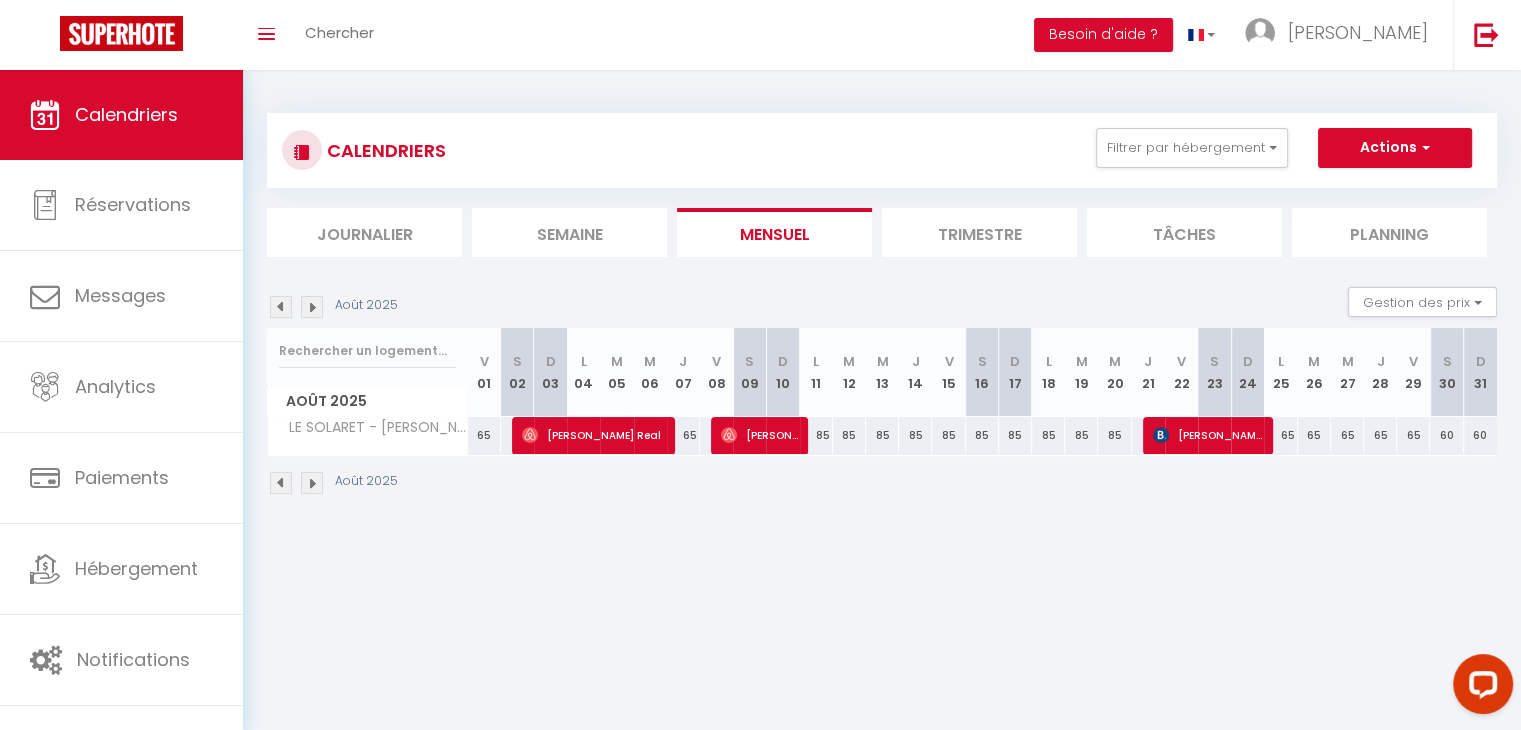 click at bounding box center (281, 307) 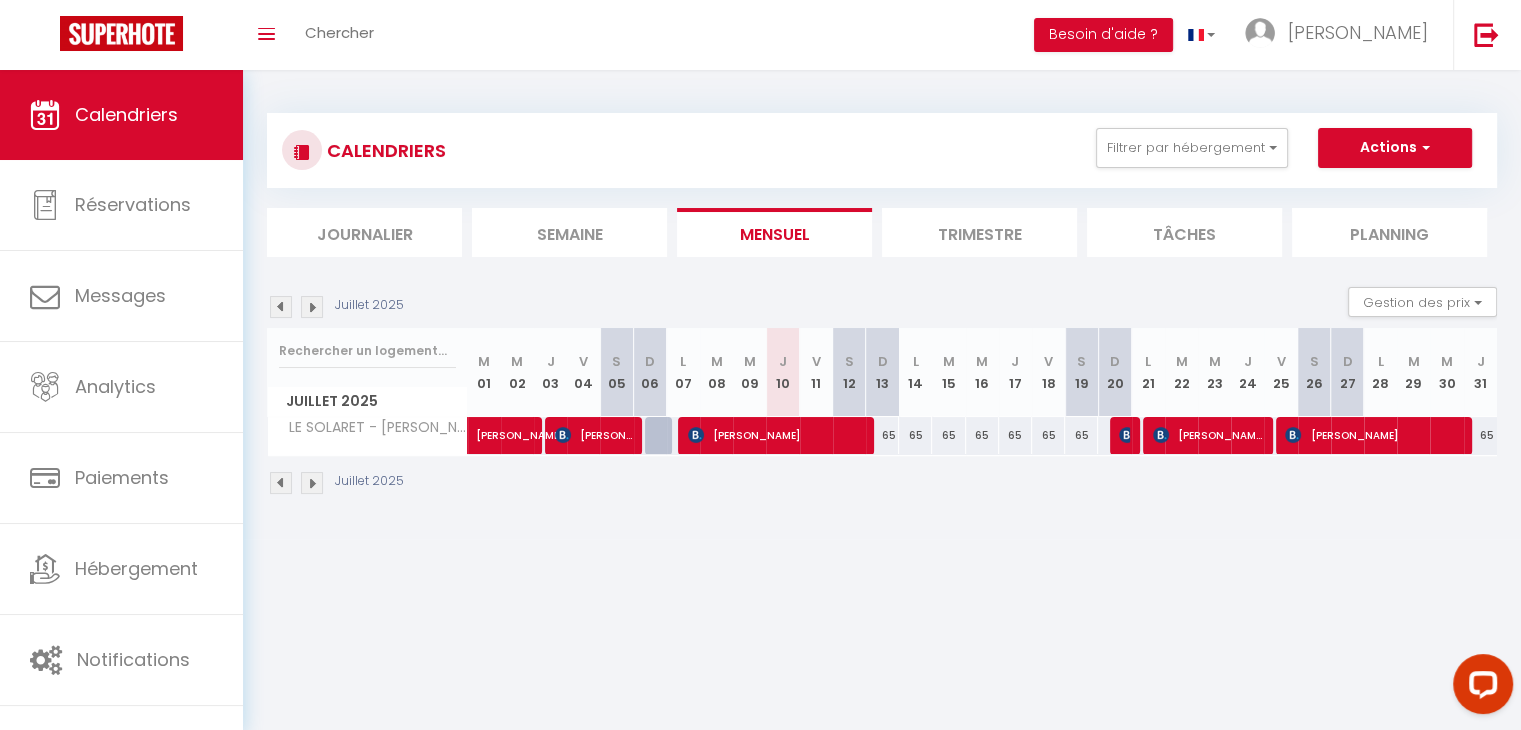 click on "65" at bounding box center (915, 435) 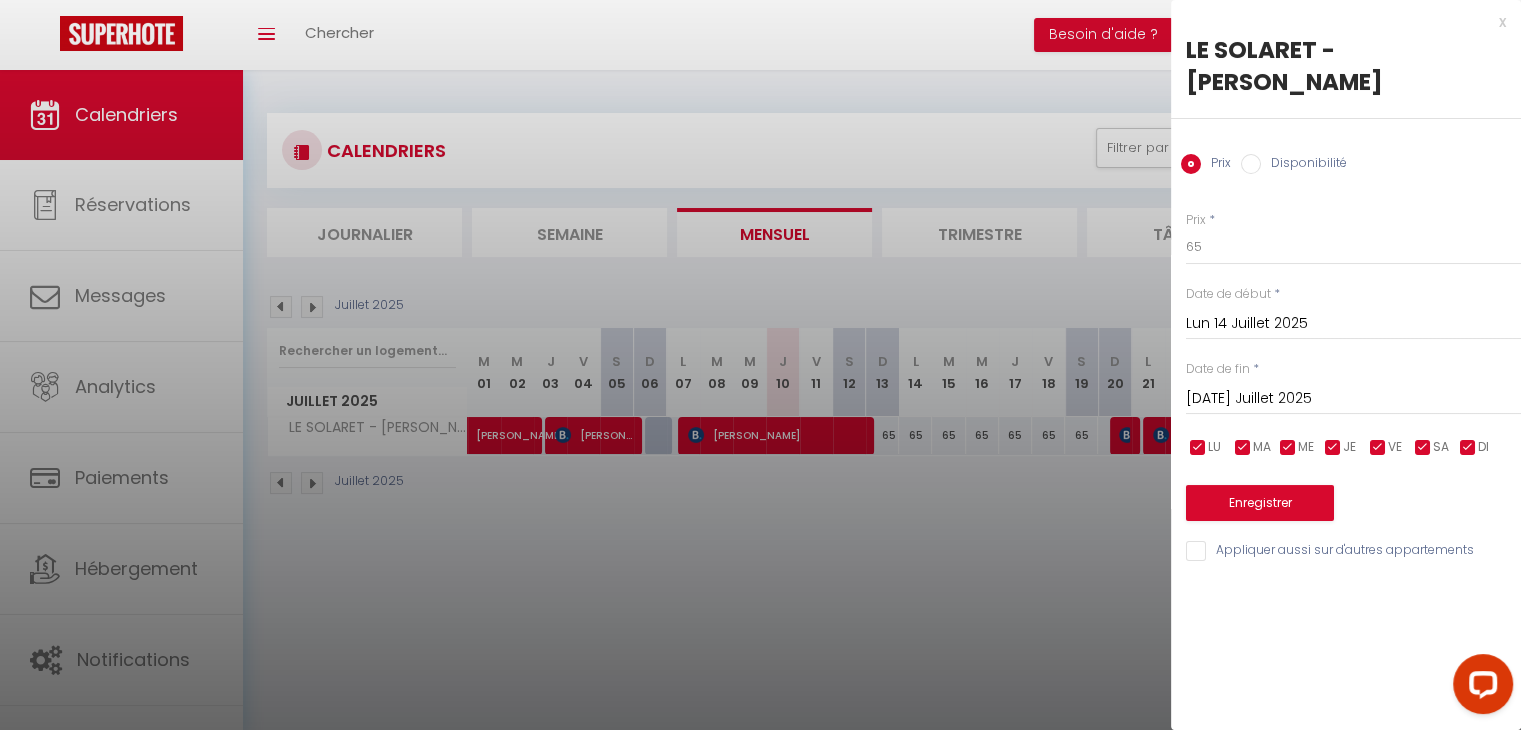 click at bounding box center [760, 365] 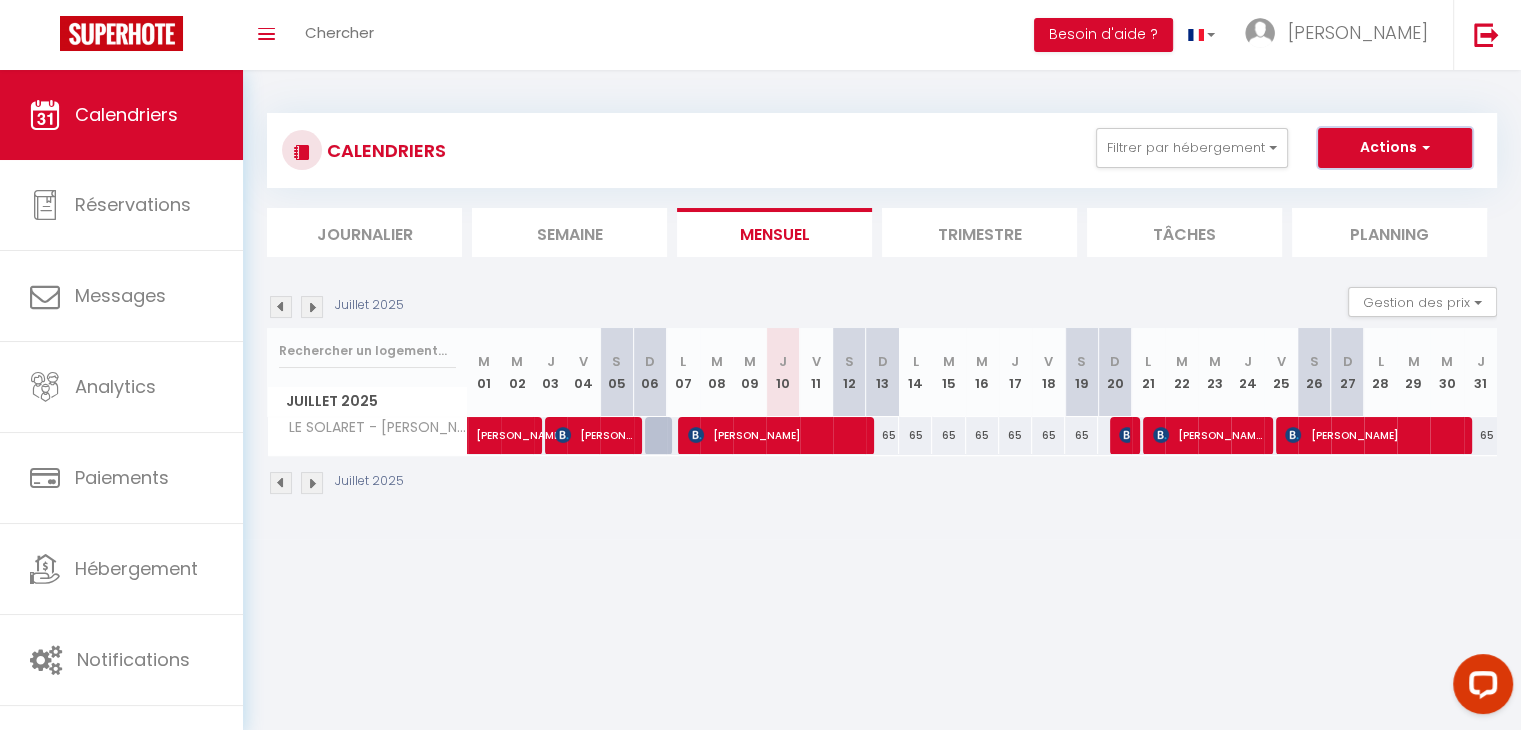 click on "Actions" at bounding box center (1395, 148) 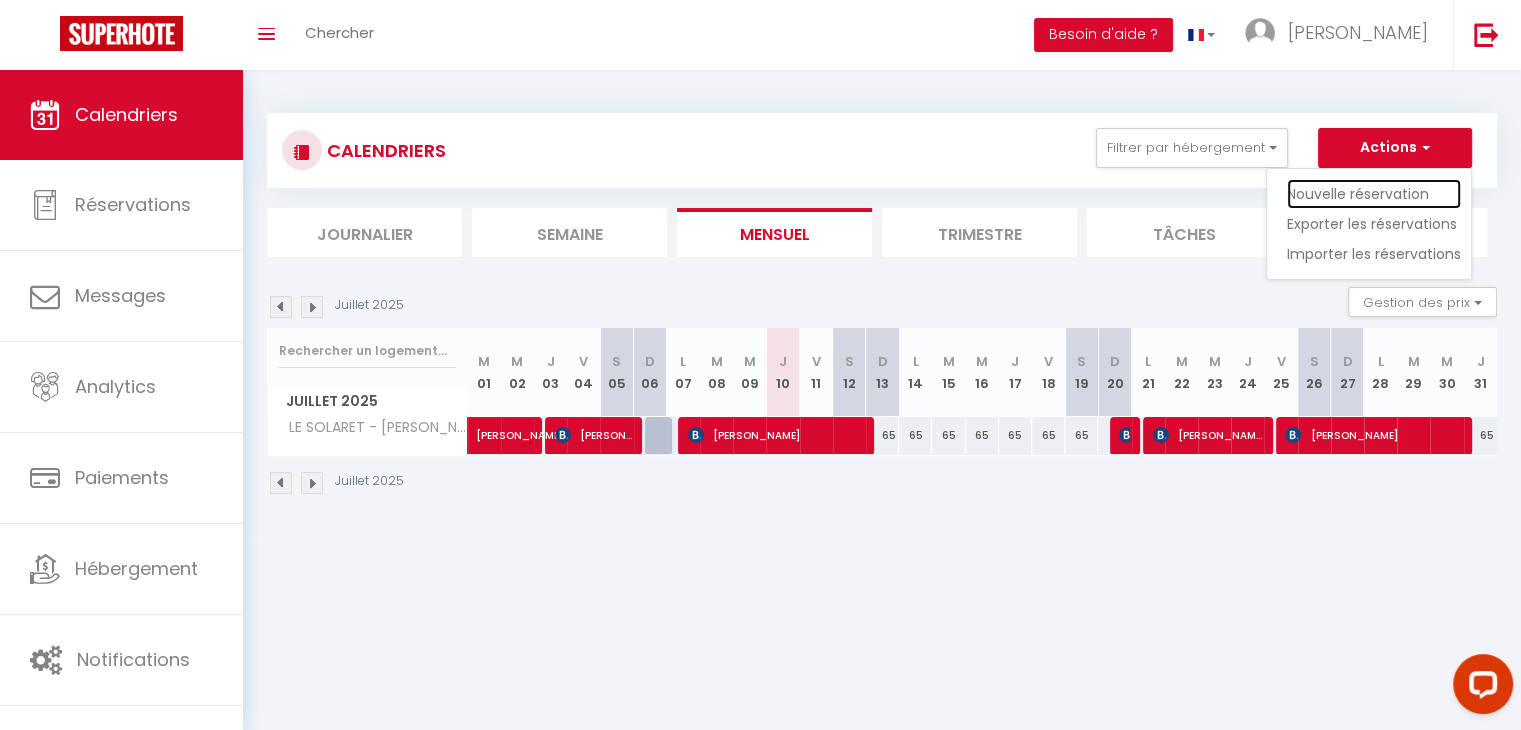 click on "Nouvelle réservation" at bounding box center (1374, 194) 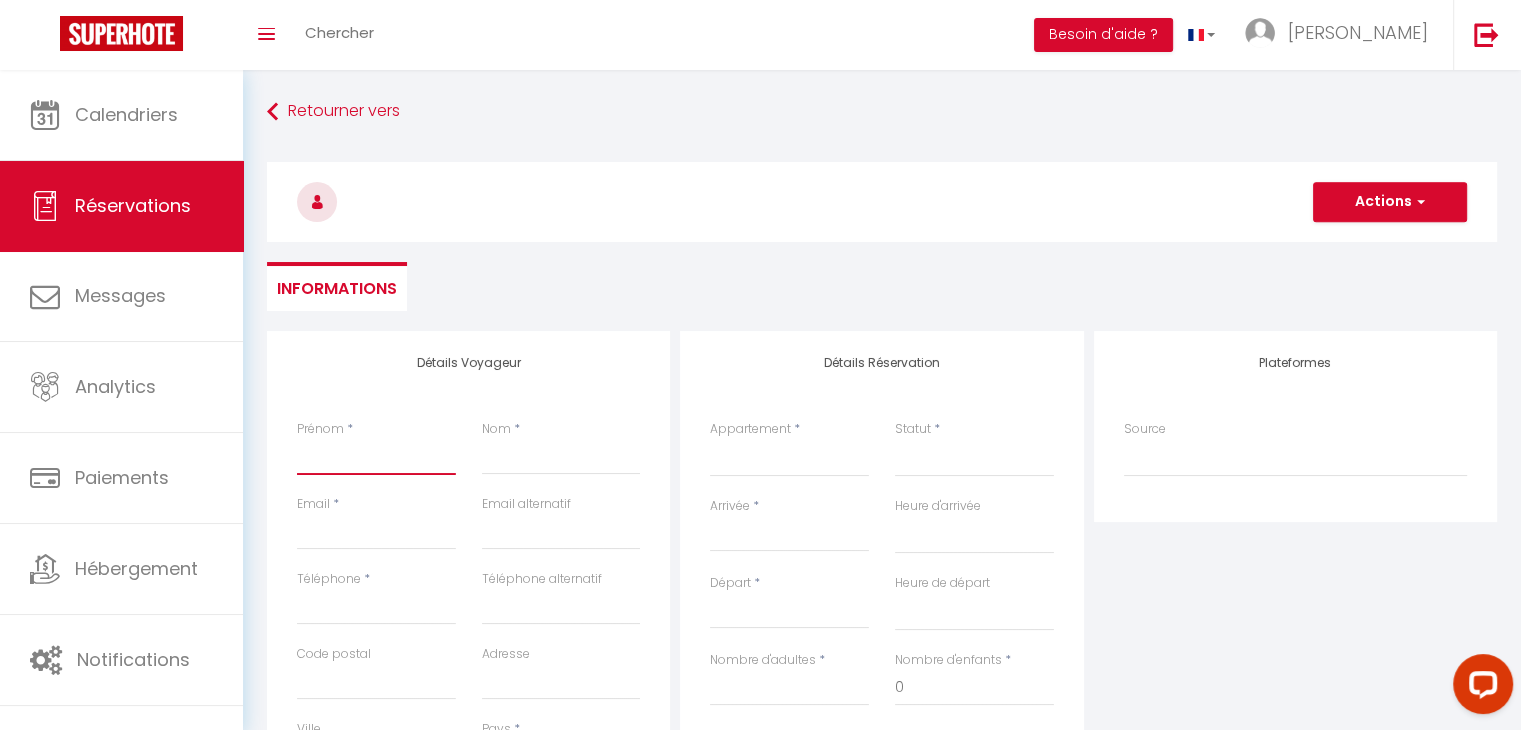 click on "Prénom" at bounding box center (376, 457) 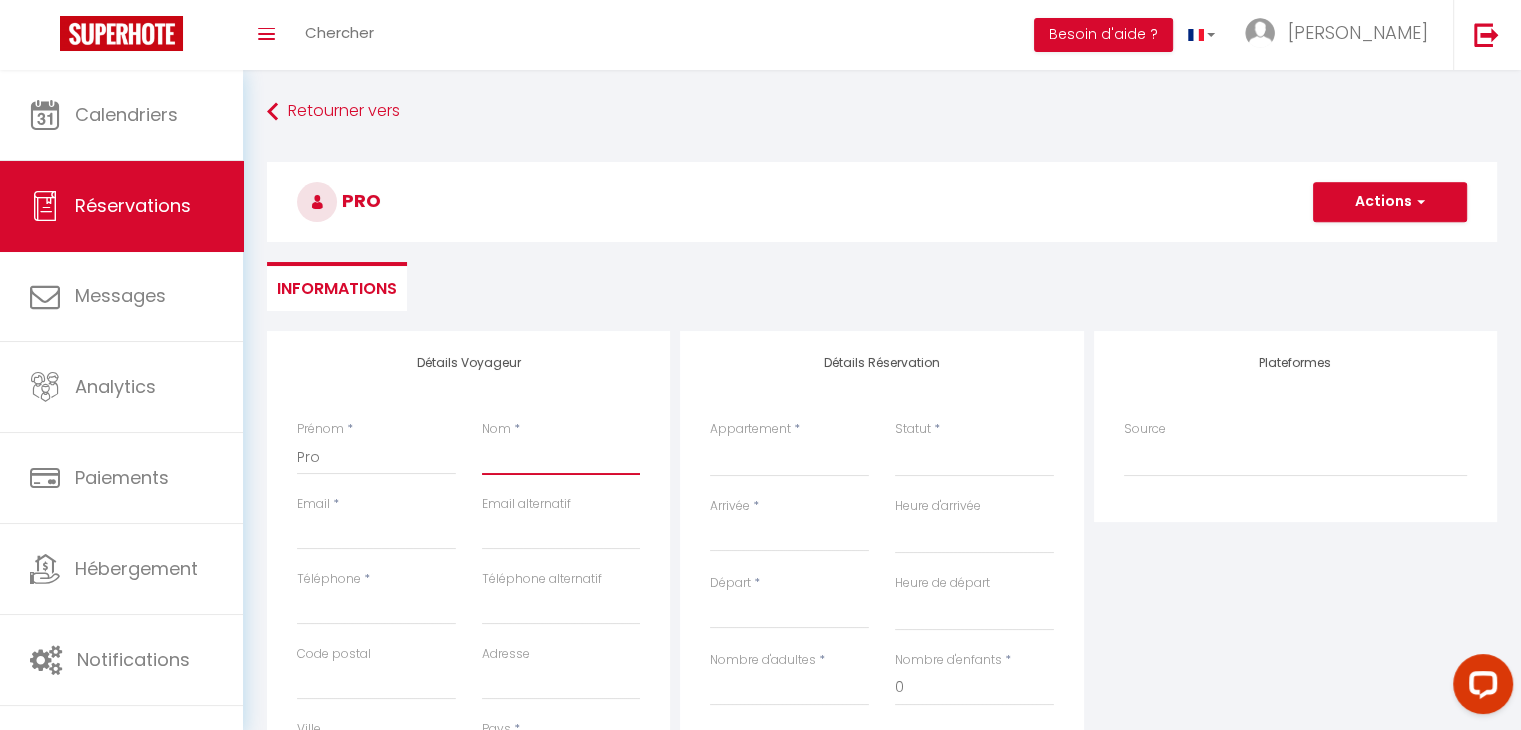 click on "Nom" at bounding box center [561, 457] 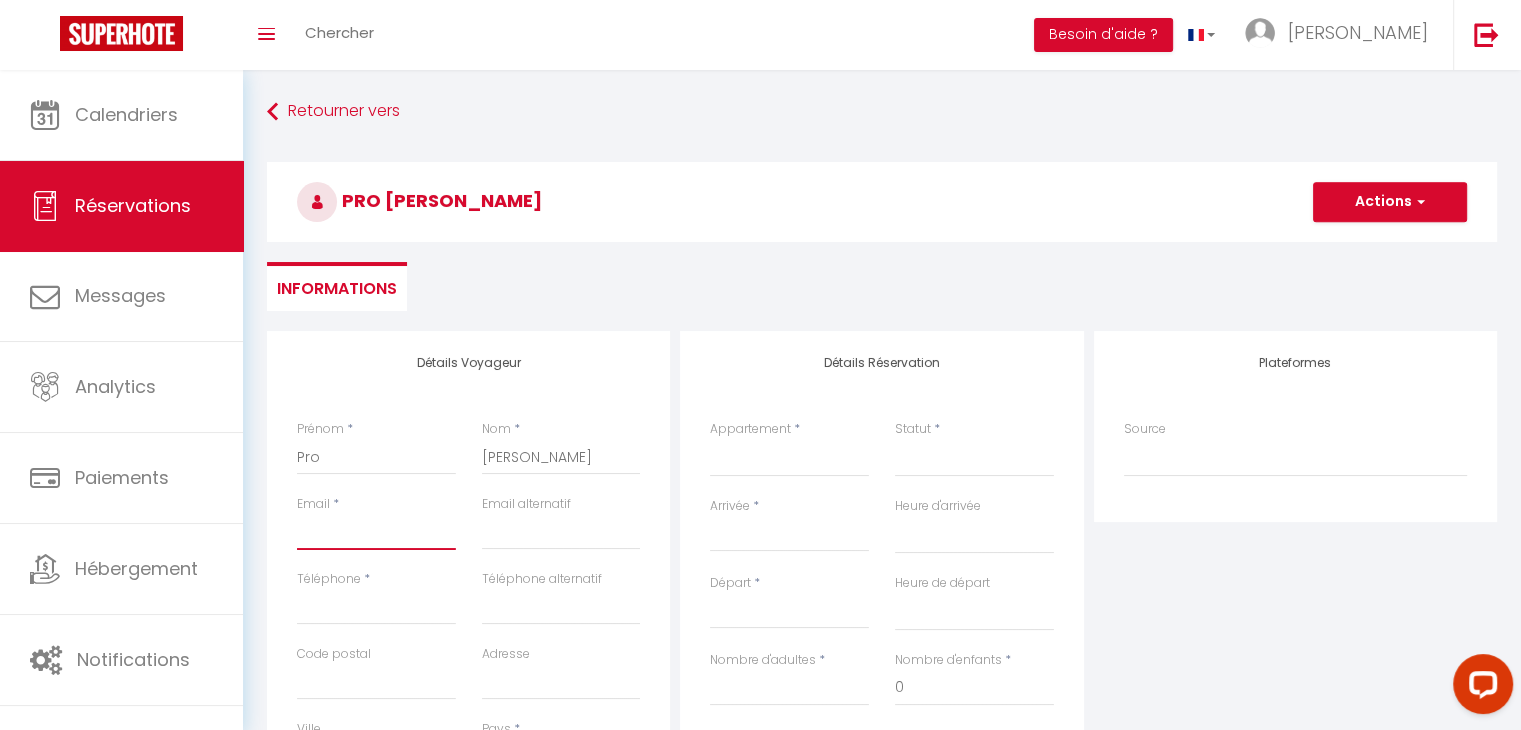 click on "Email client" at bounding box center (376, 532) 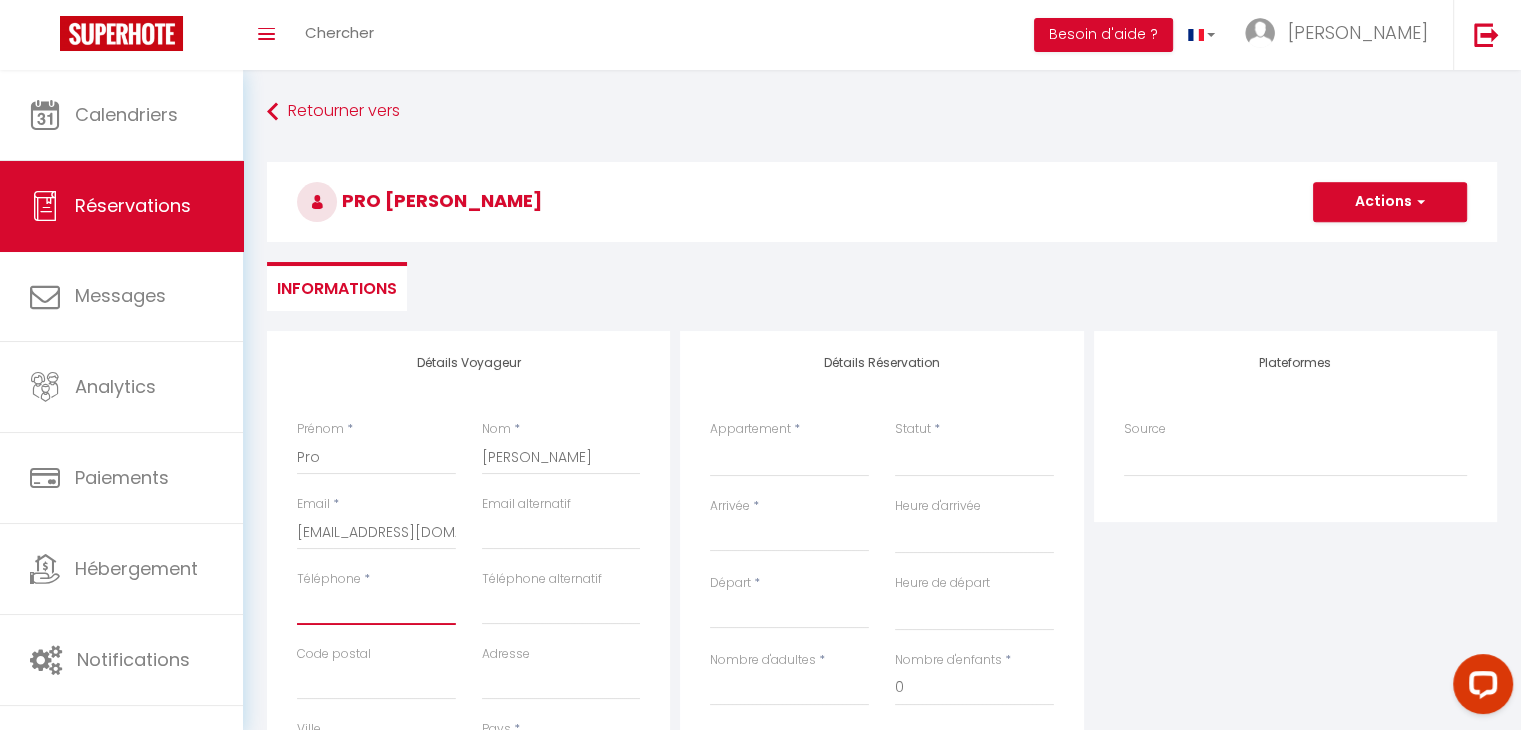 click on "Téléphone" at bounding box center [376, 607] 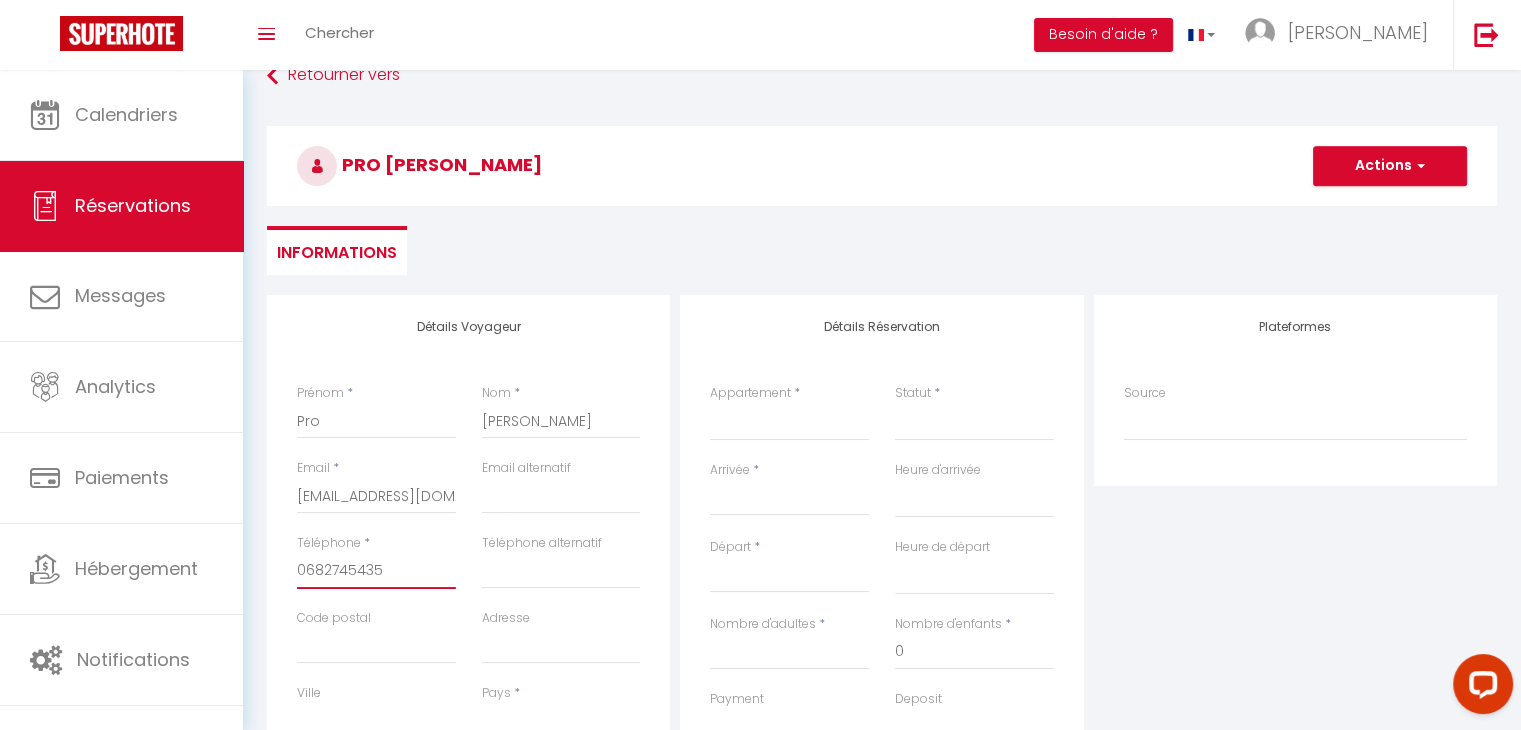 scroll, scrollTop: 51, scrollLeft: 0, axis: vertical 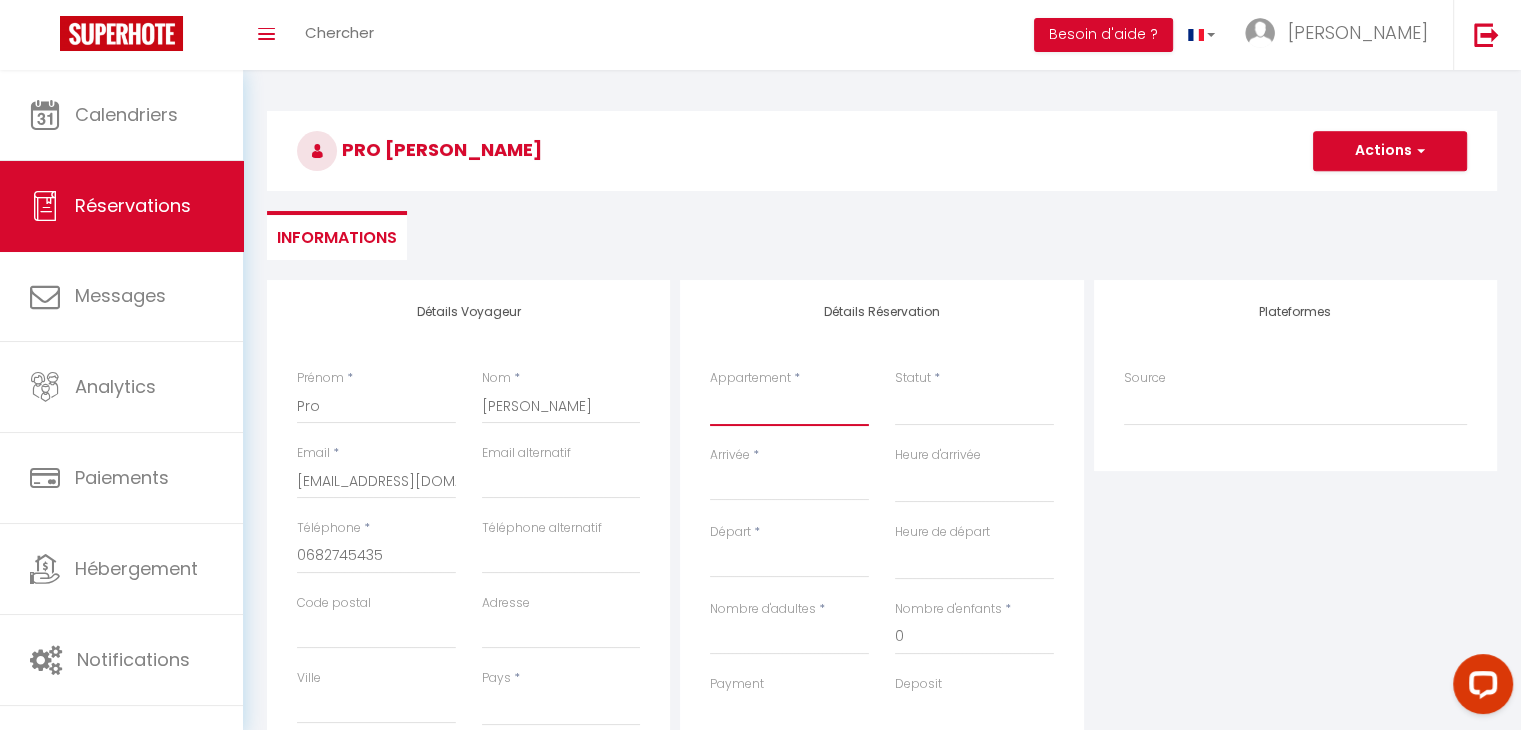 click on "SLALOM 107 - MME BOURSET SLALOM 201 - [PERSON_NAME] SLALOM 602 - MEFTAH SLALOM 302 - ESCOT [PERSON_NAME] [PERSON_NAME] - [PERSON_NAME] [GEOGRAPHIC_DATA][PERSON_NAME] - COQUELICOTS HBORSAT 3031- DECHENAUD [PERSON_NAME] DU ROI - CONTINENTAL SCHUSS 103-FOURNEL LGT - PARROT FLOCONS-VACELET CURLING B28-JORIOZ PLATIERES 1.34-[PERSON_NAME] RPP 137-GOUTAGNIEUX RPP A15 - DELAVELLE RPP B95 - [PERSON_NAME] CURLING B40-[PERSON_NAME] CHCLUB 1.54-[PERSON_NAME] PLATIERES 2.07 - [PERSON_NAME] RPP B 142 - [PERSON_NAME] RPP C 208 - [PERSON_NAME] BORSAT 52-JORDAN HORIZON 2000 - [PERSON_NAME] EDN A217 - TOULLIER GD PRE 11-ROSEMBLY MOUTIERES B1 33-SEITRE MOUTIERES B2 51-LAUGA SEFCOTEL 7-PLANES CHALET CLUB 4.44 - RIBEIRO PLATIERES 2.55-CHAOUR HCLUB 1.34 - VAUGHELLE LES 5 LACS J2 - D'[PERSON_NAME] FERMES DE [GEOGRAPHIC_DATA][PERSON_NAME] [STREET_ADDRESS][GEOGRAPHIC_DATA][PERSON_NAME] 452 - [GEOGRAPHIC_DATA] [STREET_ADDRESS][PERSON_NAME] RPP A 108 - BM DEVELOPPEMENT VULMIX - GAYMARD RPP C 213 - [PERSON_NAME][GEOGRAPHIC_DATA] 201 - MAISONNAT [PERSON_NAME] HAUTS LIEUX 2H - HAVERLAN L'AGNEAU [PERSON_NAME][GEOGRAPHIC_DATA] [PERSON_NAME] [PERSON_NAME] PALAFOUR 915 - GIMONET" at bounding box center (789, 407) 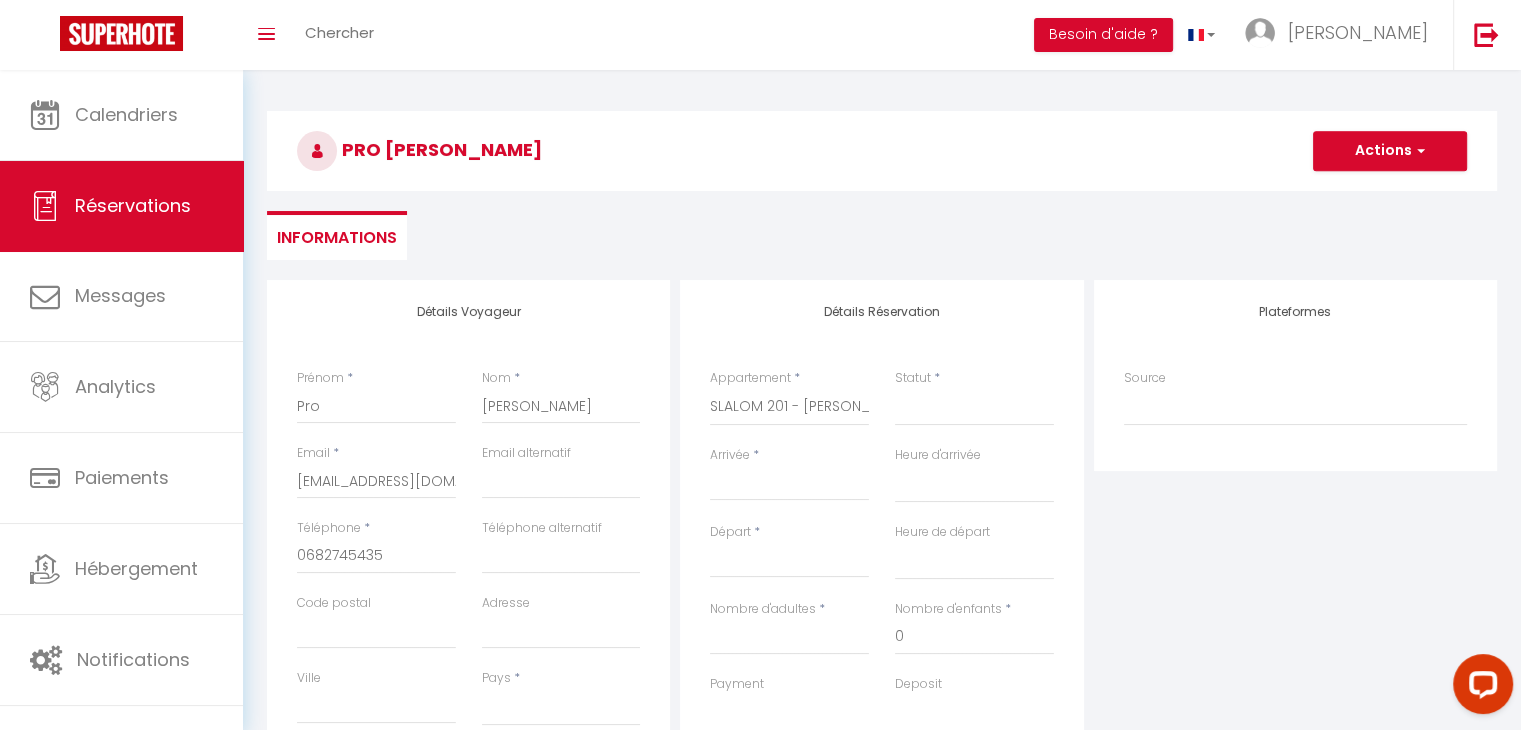 click on "Arrivée" at bounding box center (789, 485) 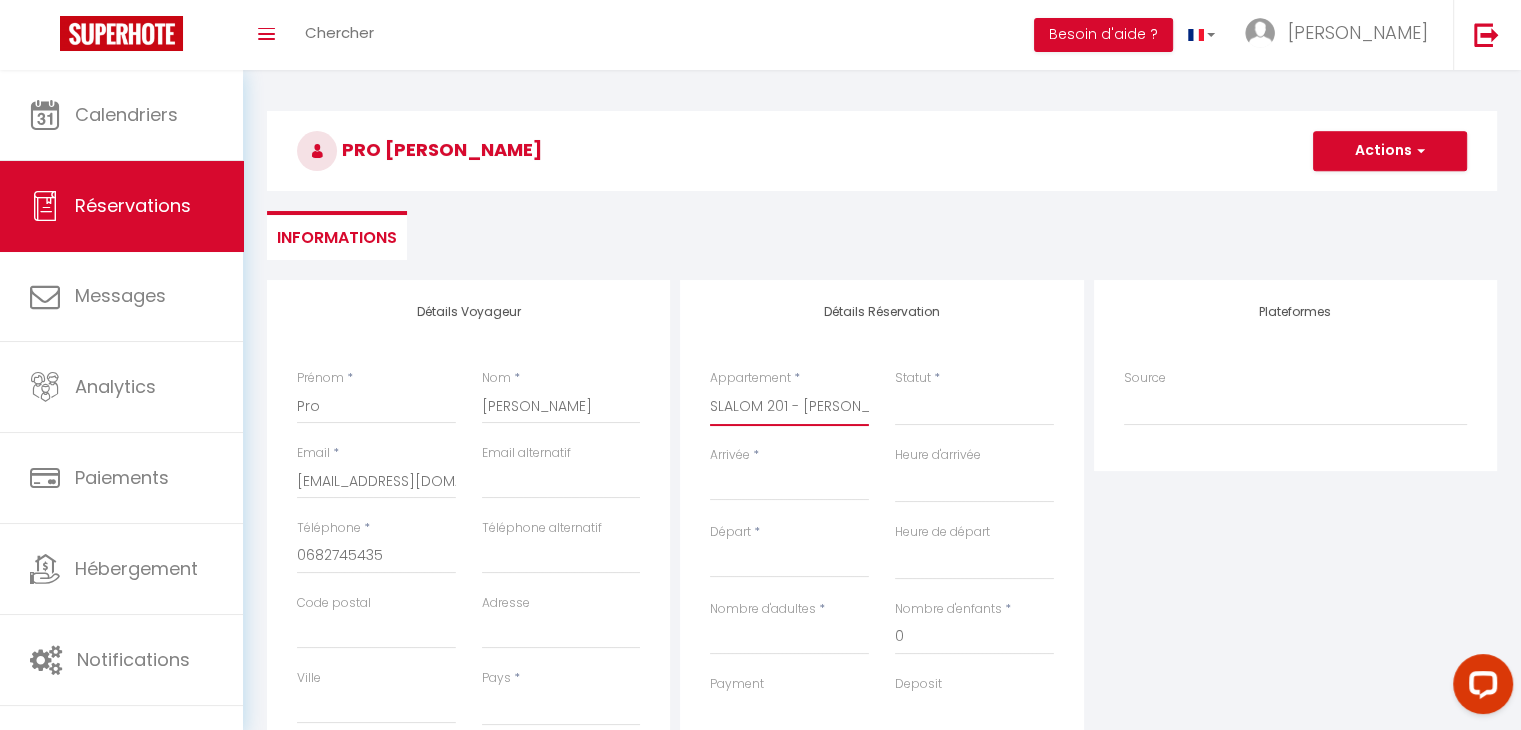 click on "SLALOM 107 - MME BOURSET SLALOM 201 - [PERSON_NAME] SLALOM 602 - MEFTAH SLALOM 302 - ESCOT [PERSON_NAME] [PERSON_NAME] - [PERSON_NAME] [GEOGRAPHIC_DATA][PERSON_NAME] - COQUELICOTS HBORSAT 3031- DECHENAUD [PERSON_NAME] DU ROI - CONTINENTAL SCHUSS 103-FOURNEL LGT - PARROT FLOCONS-VACELET CURLING B28-JORIOZ PLATIERES 1.34-[PERSON_NAME] RPP 137-GOUTAGNIEUX RPP A15 - DELAVELLE RPP B95 - [PERSON_NAME] CURLING B40-[PERSON_NAME] CHCLUB 1.54-[PERSON_NAME] PLATIERES 2.07 - [PERSON_NAME] RPP B 142 - [PERSON_NAME] RPP C 208 - [PERSON_NAME] BORSAT 52-JORDAN HORIZON 2000 - [PERSON_NAME] EDN A217 - TOULLIER GD PRE 11-ROSEMBLY MOUTIERES B1 33-SEITRE MOUTIERES B2 51-LAUGA SEFCOTEL 7-PLANES CHALET CLUB 4.44 - RIBEIRO PLATIERES 2.55-CHAOUR HCLUB 1.34 - VAUGHELLE LES 5 LACS J2 - D'[PERSON_NAME] FERMES DE [GEOGRAPHIC_DATA][PERSON_NAME] [STREET_ADDRESS][GEOGRAPHIC_DATA][PERSON_NAME] 452 - [GEOGRAPHIC_DATA] [STREET_ADDRESS][PERSON_NAME] RPP A 108 - BM DEVELOPPEMENT VULMIX - GAYMARD RPP C 213 - [PERSON_NAME][GEOGRAPHIC_DATA] 201 - MAISONNAT [PERSON_NAME] HAUTS LIEUX 2H - HAVERLAN L'AGNEAU [PERSON_NAME][GEOGRAPHIC_DATA] [PERSON_NAME] [PERSON_NAME] PALAFOUR 915 - GIMONET" at bounding box center [789, 407] 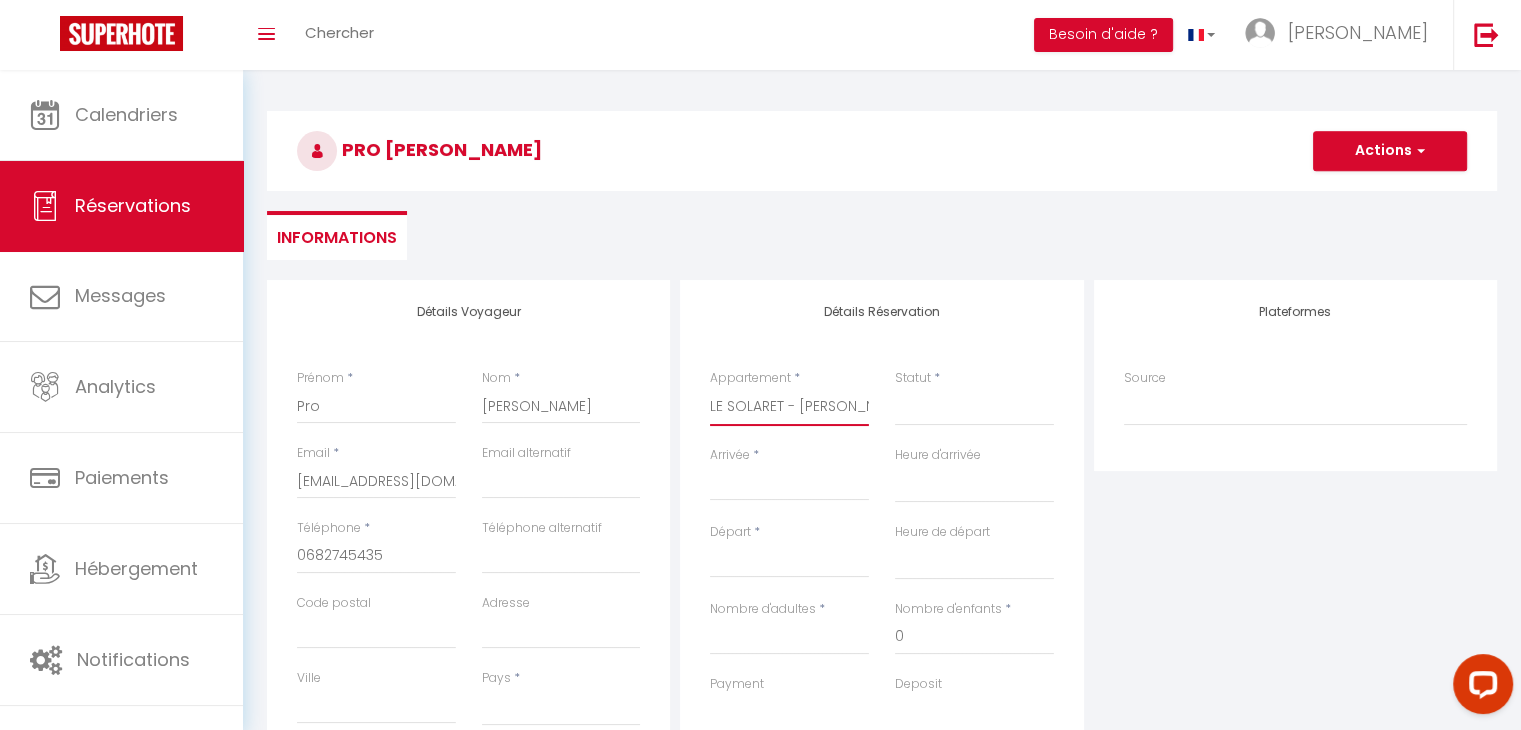 click on "SLALOM 107 - MME BOURSET SLALOM 201 - [PERSON_NAME] SLALOM 602 - MEFTAH SLALOM 302 - ESCOT [PERSON_NAME] [PERSON_NAME] - [PERSON_NAME] [GEOGRAPHIC_DATA][PERSON_NAME] - COQUELICOTS HBORSAT 3031- DECHENAUD [PERSON_NAME] DU ROI - CONTINENTAL SCHUSS 103-FOURNEL LGT - PARROT FLOCONS-VACELET CURLING B28-JORIOZ PLATIERES 1.34-[PERSON_NAME] RPP 137-GOUTAGNIEUX RPP A15 - DELAVELLE RPP B95 - [PERSON_NAME] CURLING B40-[PERSON_NAME] CHCLUB 1.54-[PERSON_NAME] PLATIERES 2.07 - [PERSON_NAME] RPP B 142 - [PERSON_NAME] RPP C 208 - [PERSON_NAME] BORSAT 52-JORDAN HORIZON 2000 - [PERSON_NAME] EDN A217 - TOULLIER GD PRE 11-ROSEMBLY MOUTIERES B1 33-SEITRE MOUTIERES B2 51-LAUGA SEFCOTEL 7-PLANES CHALET CLUB 4.44 - RIBEIRO PLATIERES 2.55-CHAOUR HCLUB 1.34 - VAUGHELLE LES 5 LACS J2 - D'[PERSON_NAME] FERMES DE [GEOGRAPHIC_DATA][PERSON_NAME] [STREET_ADDRESS][GEOGRAPHIC_DATA][PERSON_NAME] 452 - [GEOGRAPHIC_DATA] [STREET_ADDRESS][PERSON_NAME] RPP A 108 - BM DEVELOPPEMENT VULMIX - GAYMARD RPP C 213 - [PERSON_NAME][GEOGRAPHIC_DATA] 201 - MAISONNAT [PERSON_NAME] HAUTS LIEUX 2H - HAVERLAN L'AGNEAU [PERSON_NAME][GEOGRAPHIC_DATA] [PERSON_NAME] [PERSON_NAME] PALAFOUR 915 - GIMONET" at bounding box center [789, 407] 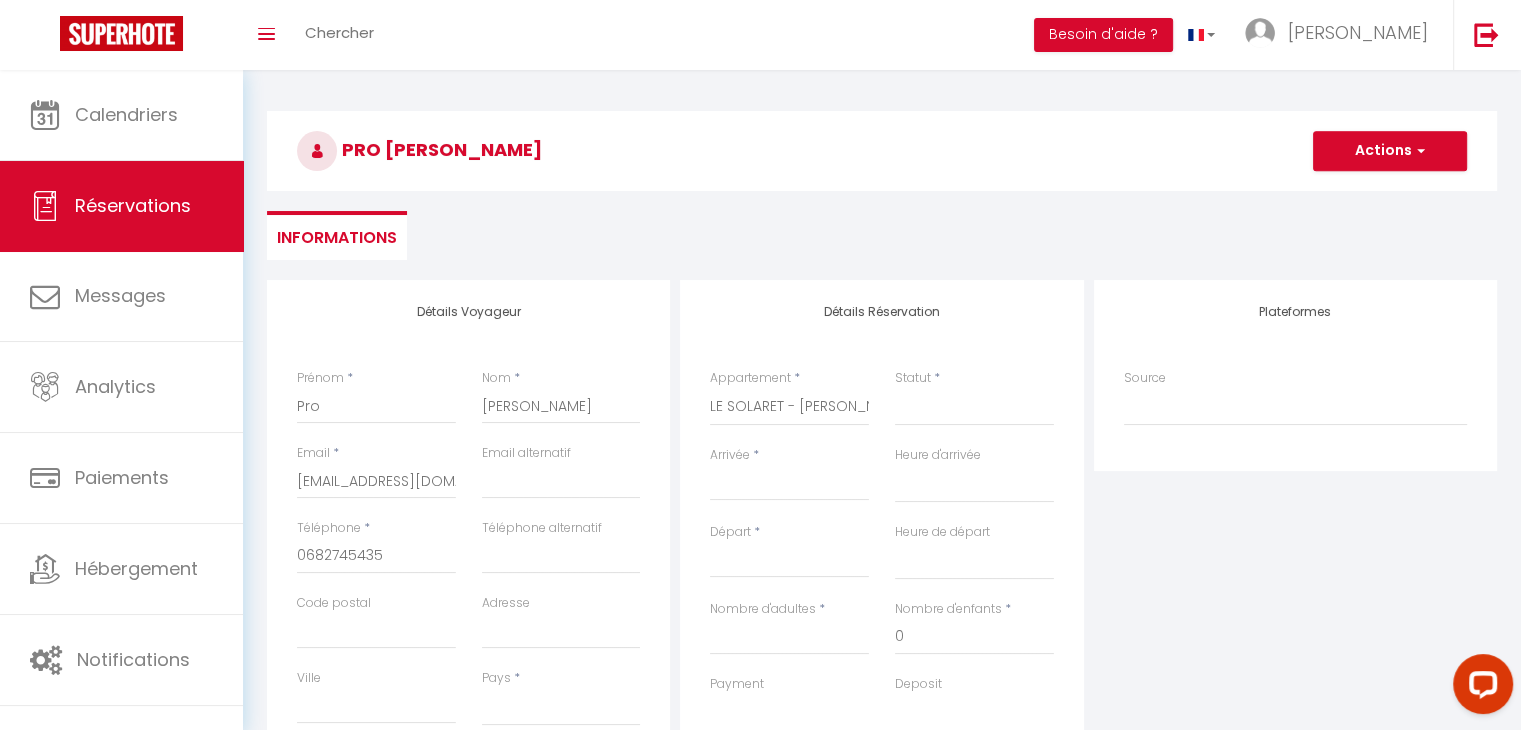 click on "Arrivée" at bounding box center [789, 485] 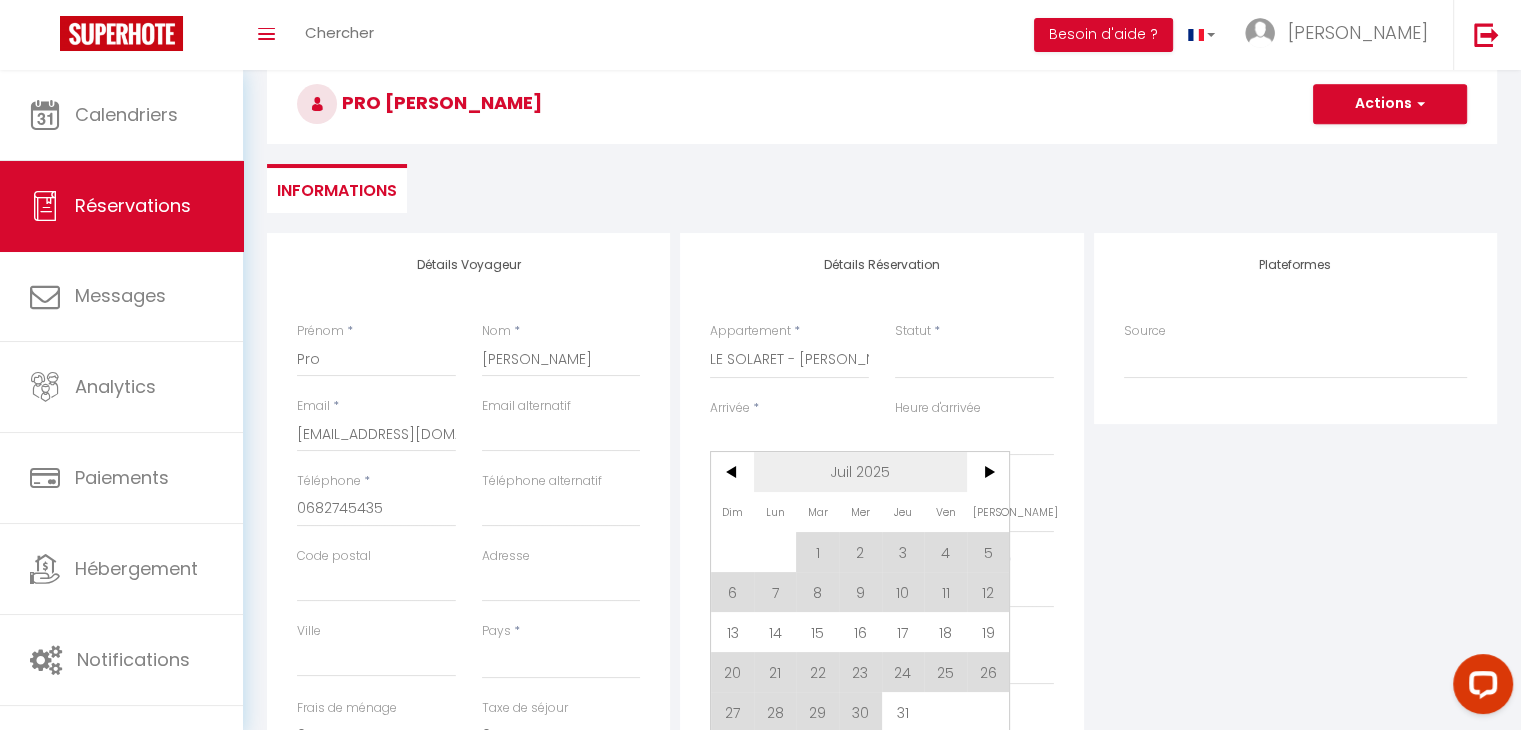 scroll, scrollTop: 100, scrollLeft: 0, axis: vertical 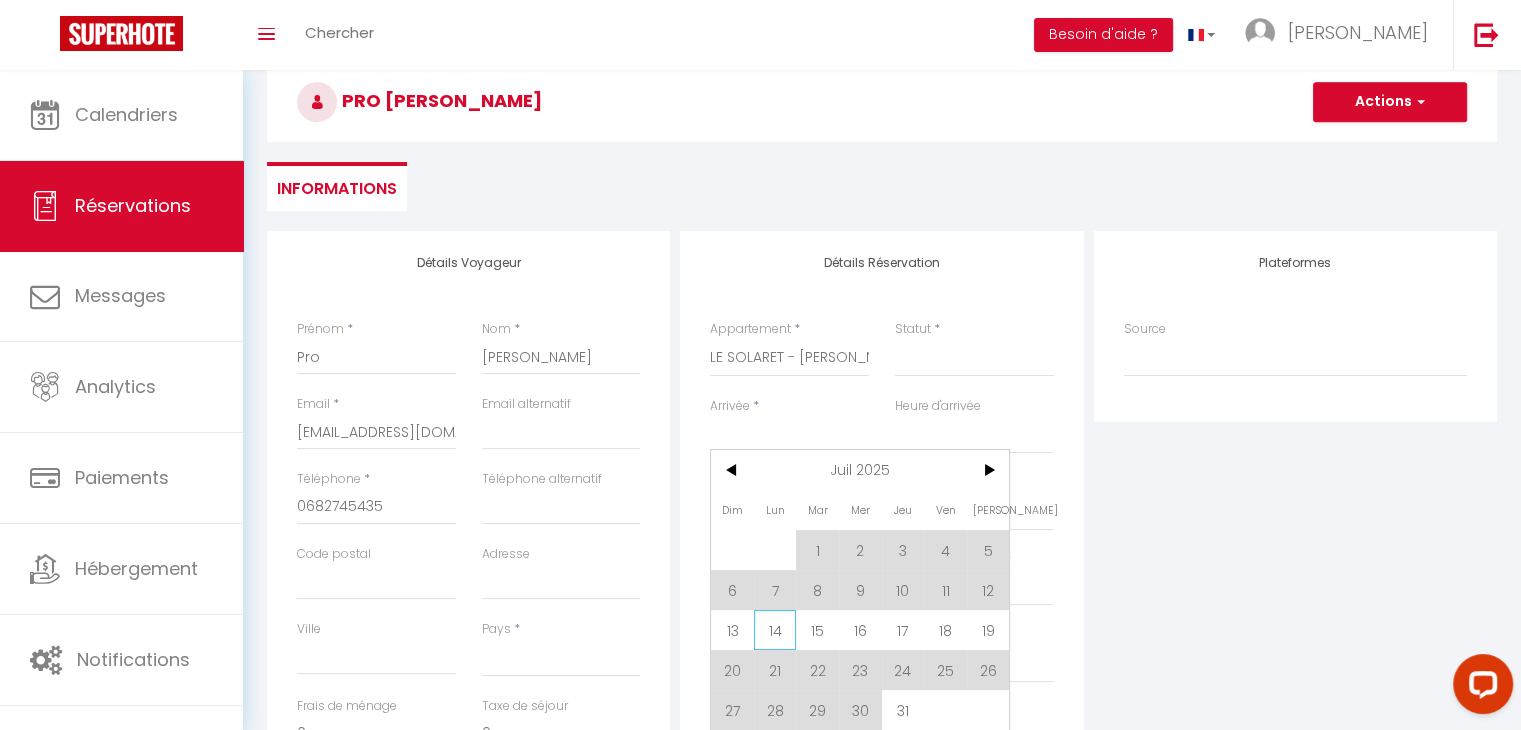click on "14" at bounding box center [775, 630] 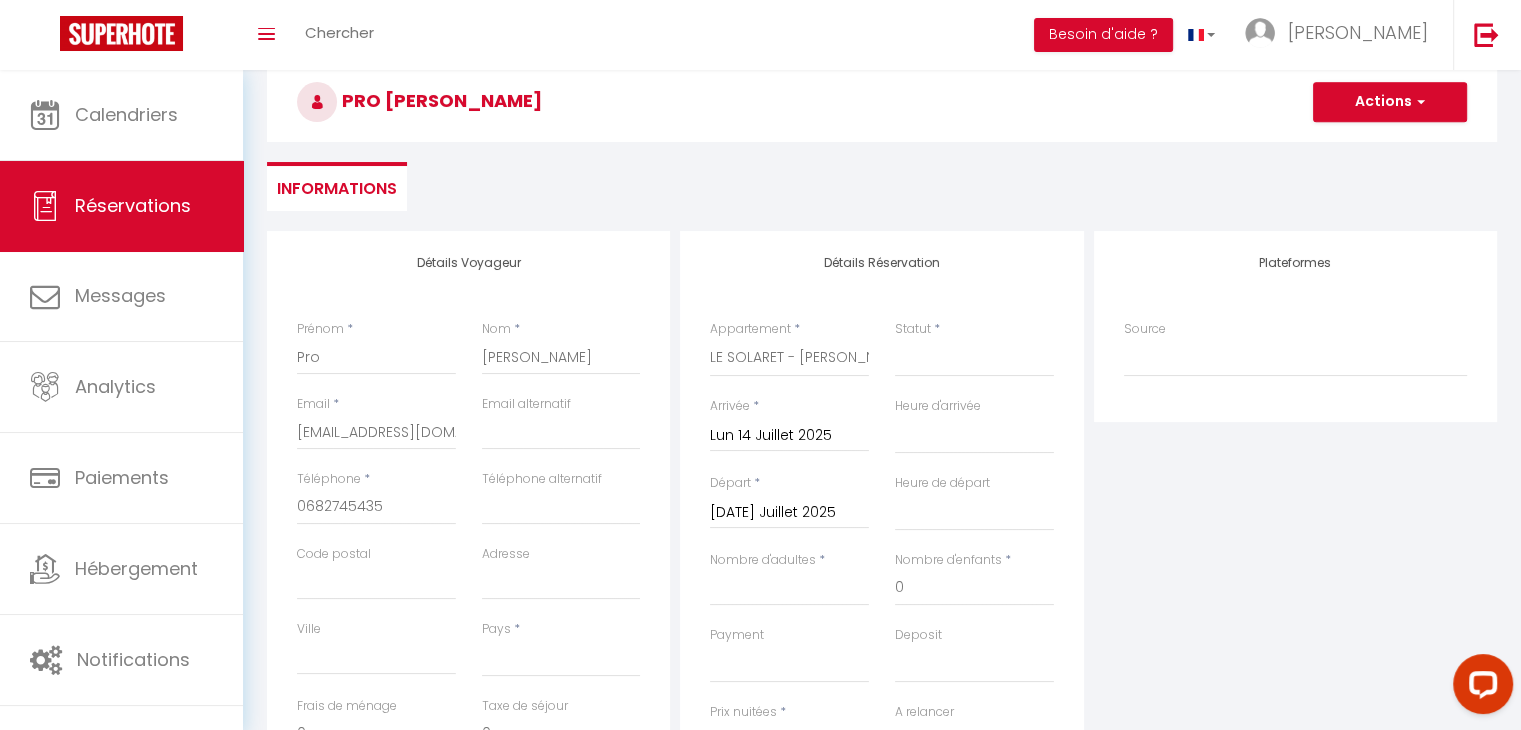 click on "[DATE] Juillet 2025         <   Juil 2025   >   Dim Lun Mar Mer Jeu Ven Sam   1 2 3 4 5 6 7 8 9 10 11 12 13 14 15 16 17 18 19 20 21 22 23 24 25 26 27 28 29 30 31     <   2025   >   [PERSON_NAME] Mars [PERSON_NAME] Juin Juillet Août Septembre Octobre Novembre Décembre     <   [DATE] - [DATE]   >   2020 2021 2022 2023 2024 2025 2026 2027 2028 2029" at bounding box center [789, 511] 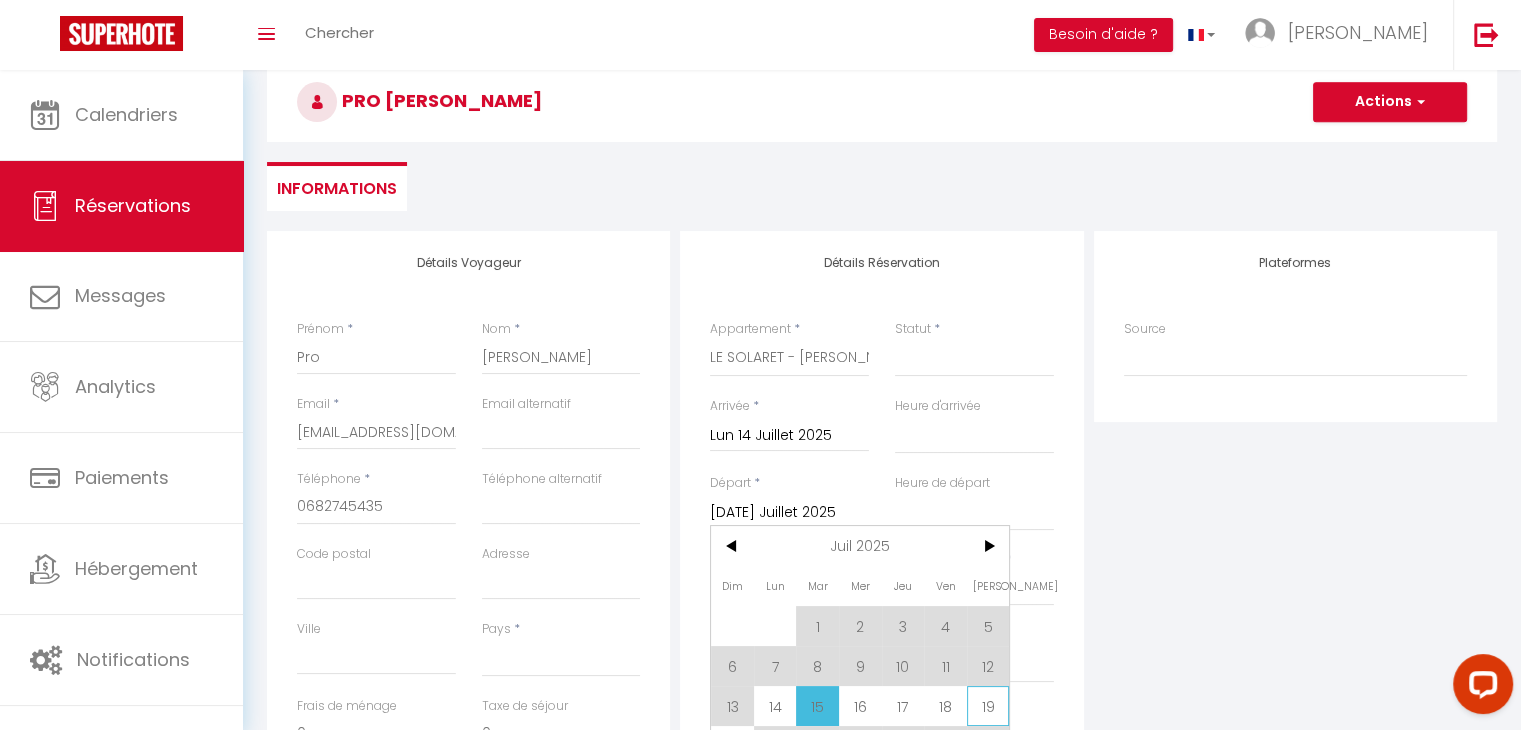 scroll, scrollTop: 186, scrollLeft: 0, axis: vertical 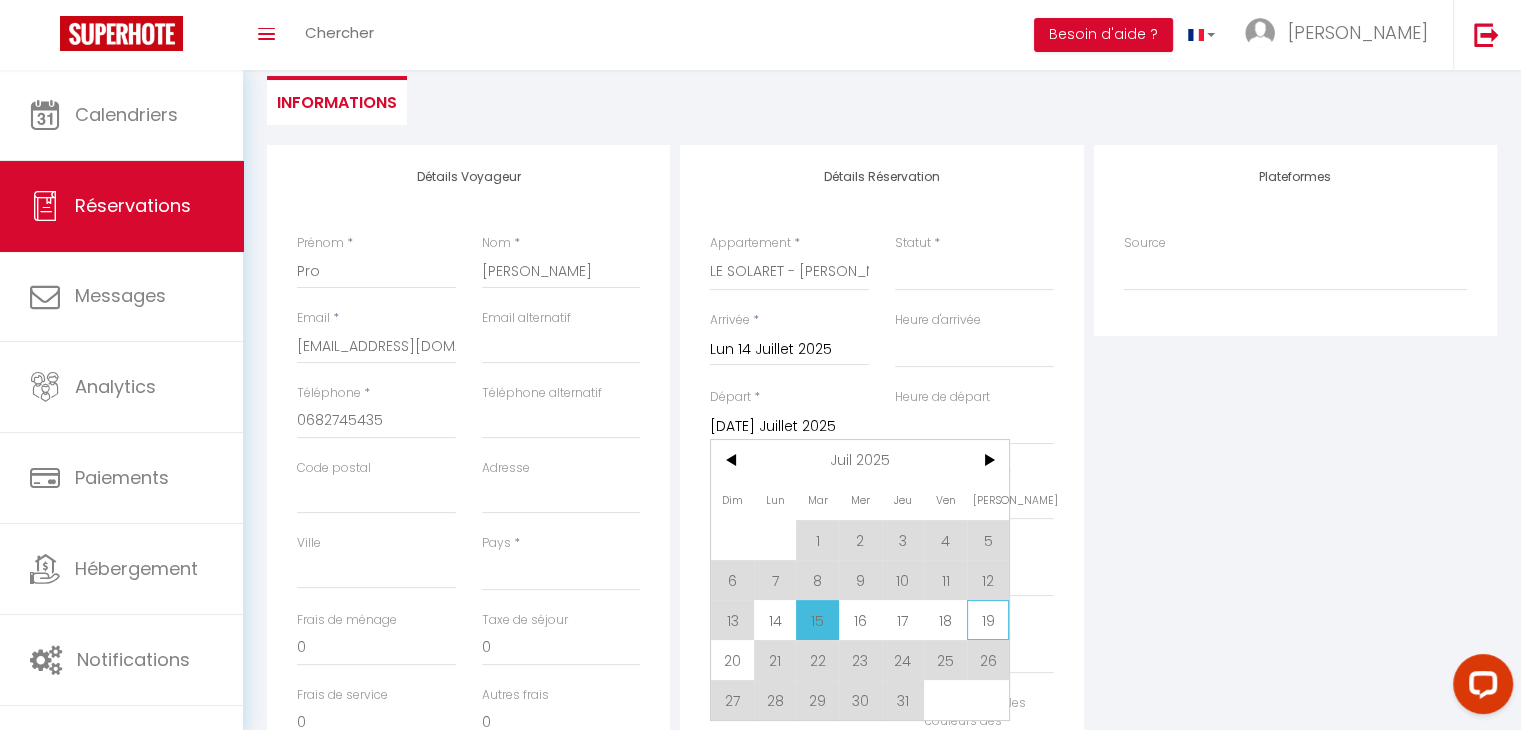 click on "19" at bounding box center (988, 620) 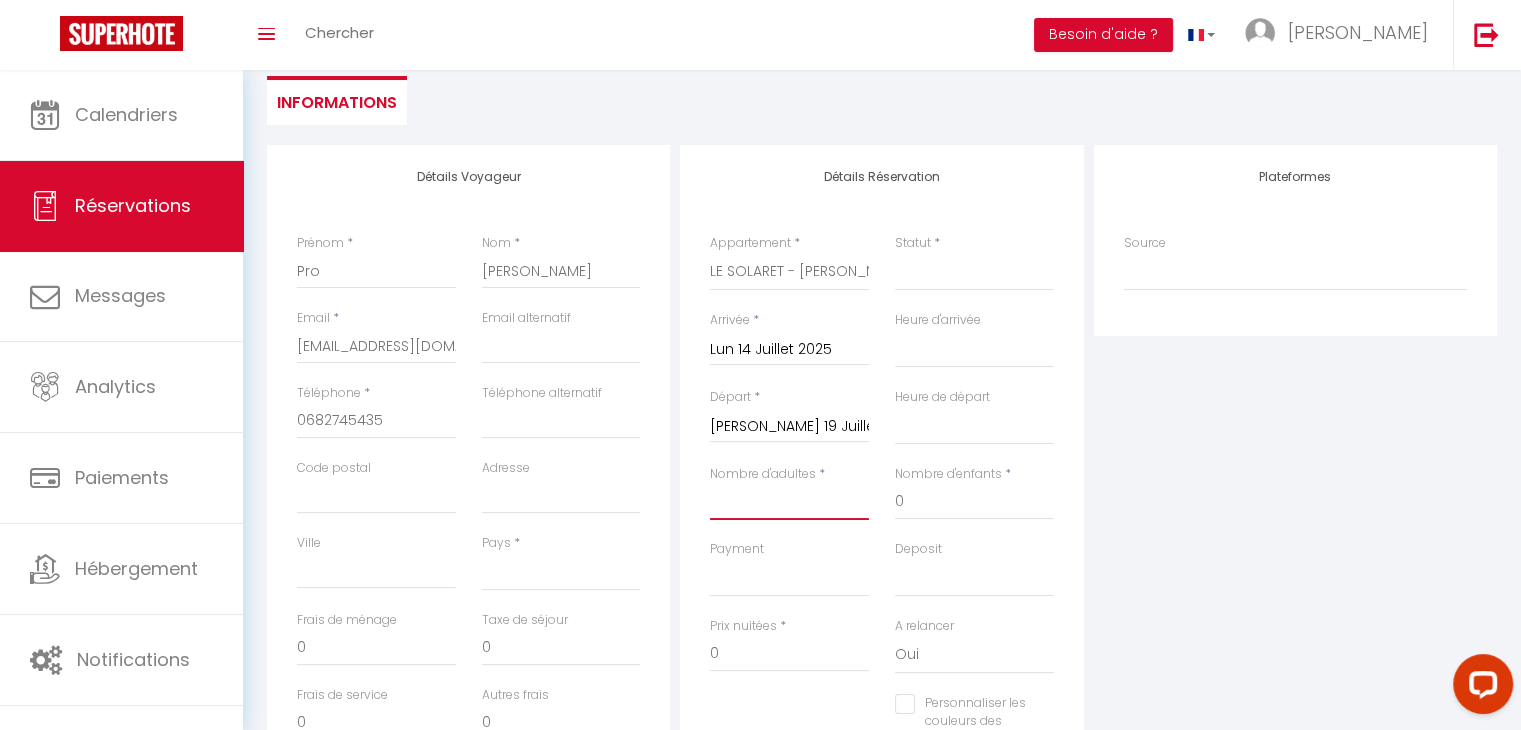click on "Nombre d'adultes" at bounding box center (789, 502) 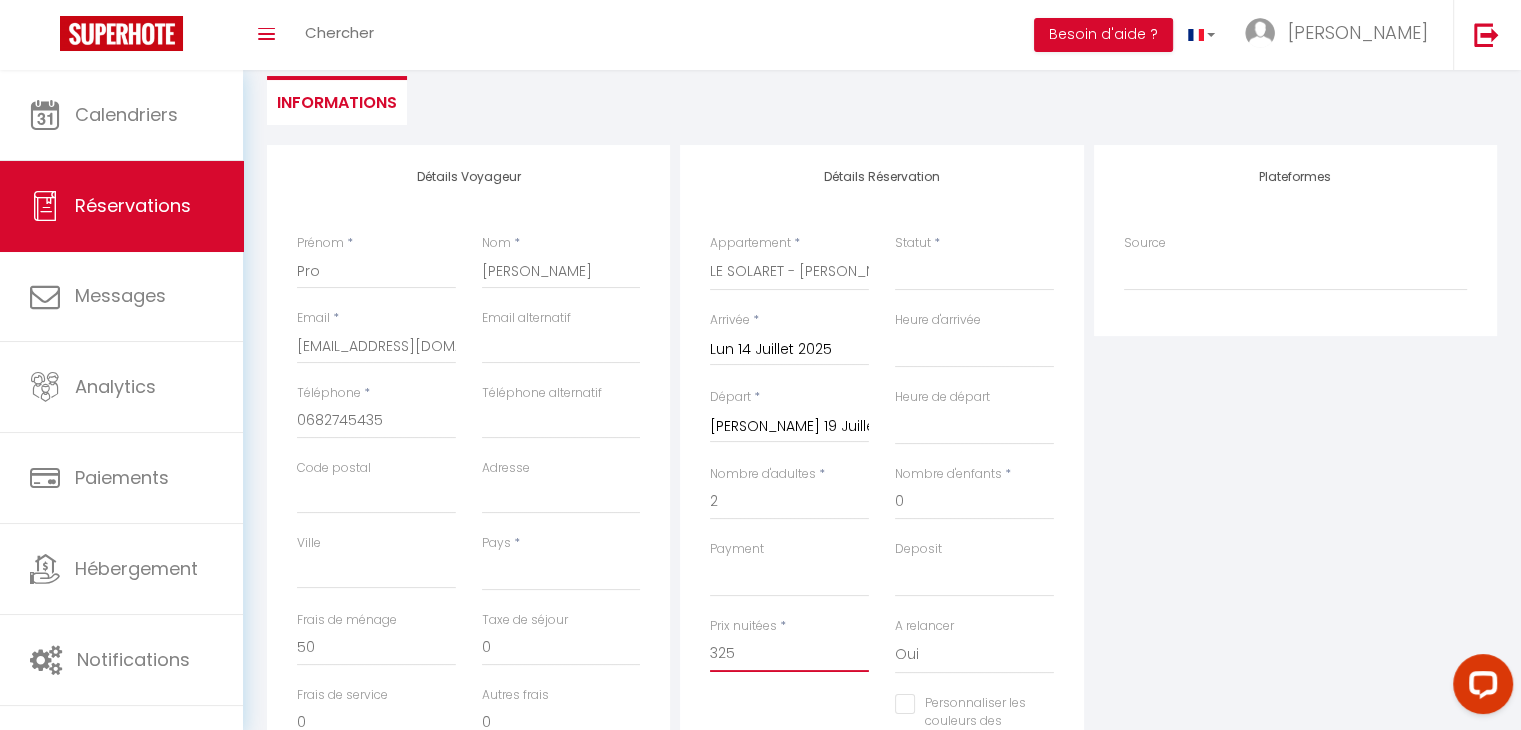 click on "325" at bounding box center [789, 654] 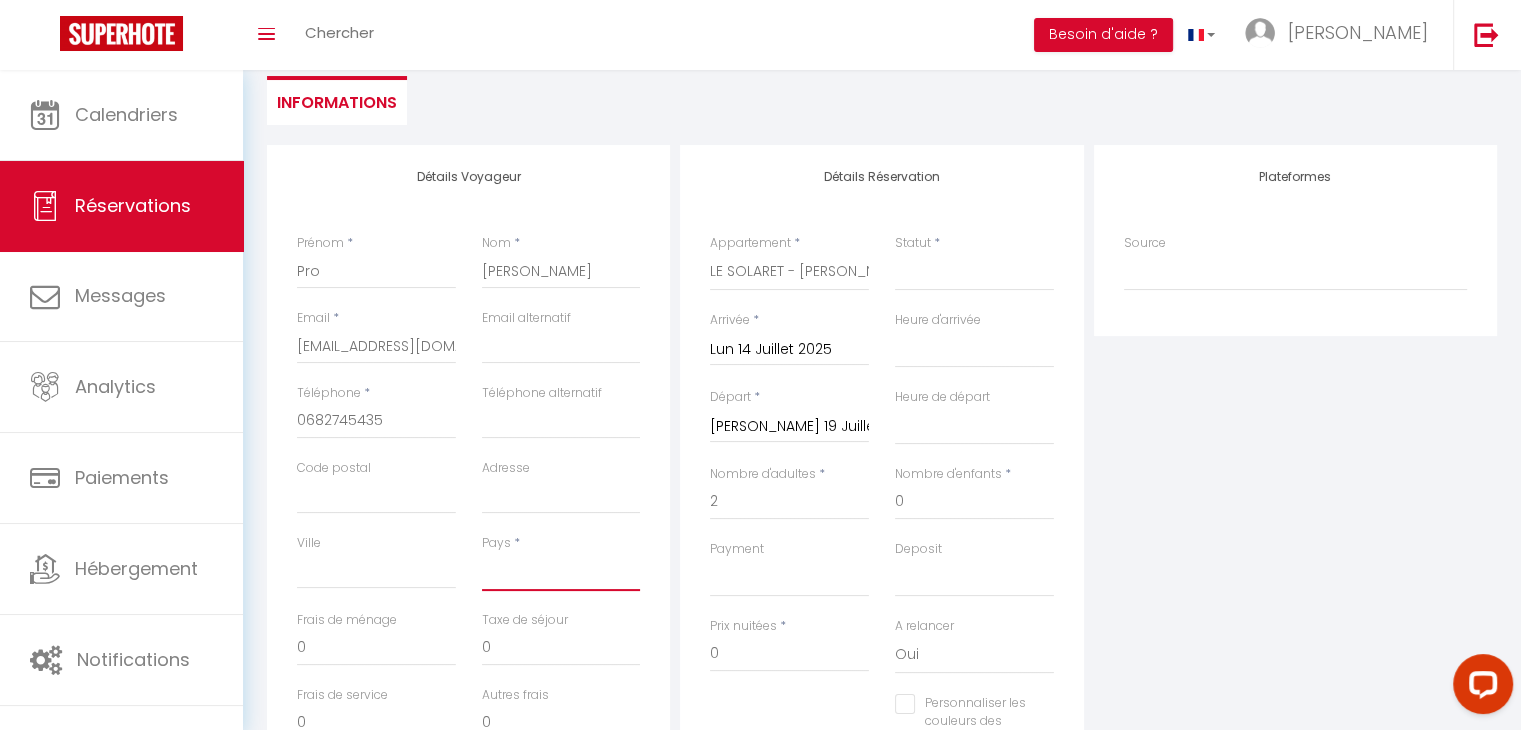 click on "[GEOGRAPHIC_DATA]
[GEOGRAPHIC_DATA]
[GEOGRAPHIC_DATA]
[GEOGRAPHIC_DATA]
[GEOGRAPHIC_DATA]
[US_STATE]
[GEOGRAPHIC_DATA]
[GEOGRAPHIC_DATA]
[GEOGRAPHIC_DATA]
[GEOGRAPHIC_DATA]
[GEOGRAPHIC_DATA]
[GEOGRAPHIC_DATA]
[GEOGRAPHIC_DATA]
[GEOGRAPHIC_DATA]
[GEOGRAPHIC_DATA]
[GEOGRAPHIC_DATA]
[GEOGRAPHIC_DATA]
[GEOGRAPHIC_DATA]
[GEOGRAPHIC_DATA]
[GEOGRAPHIC_DATA]
[GEOGRAPHIC_DATA]
[GEOGRAPHIC_DATA]
[GEOGRAPHIC_DATA]
[GEOGRAPHIC_DATA]" at bounding box center [561, 572] 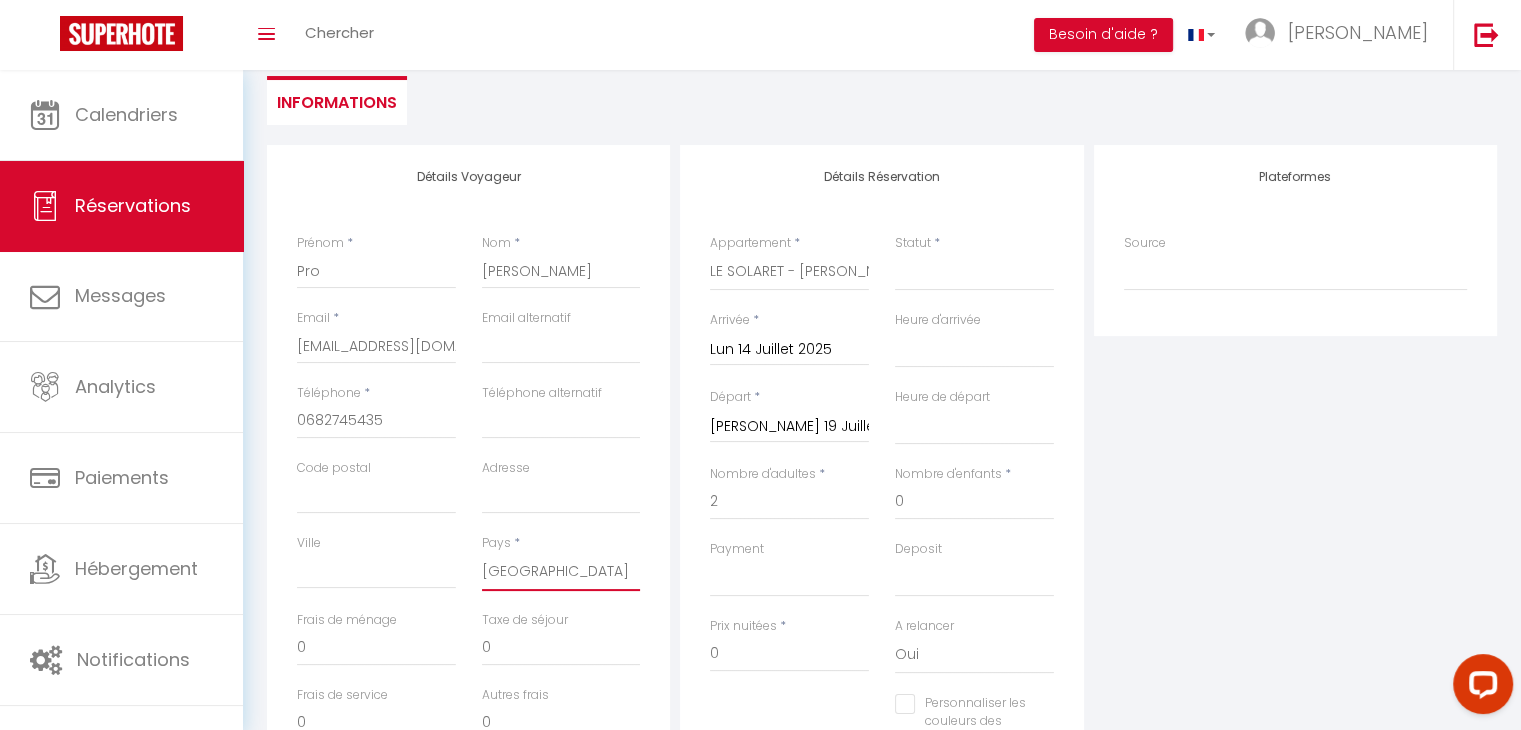 click on "[GEOGRAPHIC_DATA]
[GEOGRAPHIC_DATA]
[GEOGRAPHIC_DATA]
[GEOGRAPHIC_DATA]
[GEOGRAPHIC_DATA]
[US_STATE]
[GEOGRAPHIC_DATA]
[GEOGRAPHIC_DATA]
[GEOGRAPHIC_DATA]
[GEOGRAPHIC_DATA]
[GEOGRAPHIC_DATA]
[GEOGRAPHIC_DATA]
[GEOGRAPHIC_DATA]
[GEOGRAPHIC_DATA]
[GEOGRAPHIC_DATA]
[GEOGRAPHIC_DATA]
[GEOGRAPHIC_DATA]
[GEOGRAPHIC_DATA]
[GEOGRAPHIC_DATA]
[GEOGRAPHIC_DATA]
[GEOGRAPHIC_DATA]
[GEOGRAPHIC_DATA]
[GEOGRAPHIC_DATA]
[GEOGRAPHIC_DATA]" at bounding box center (561, 572) 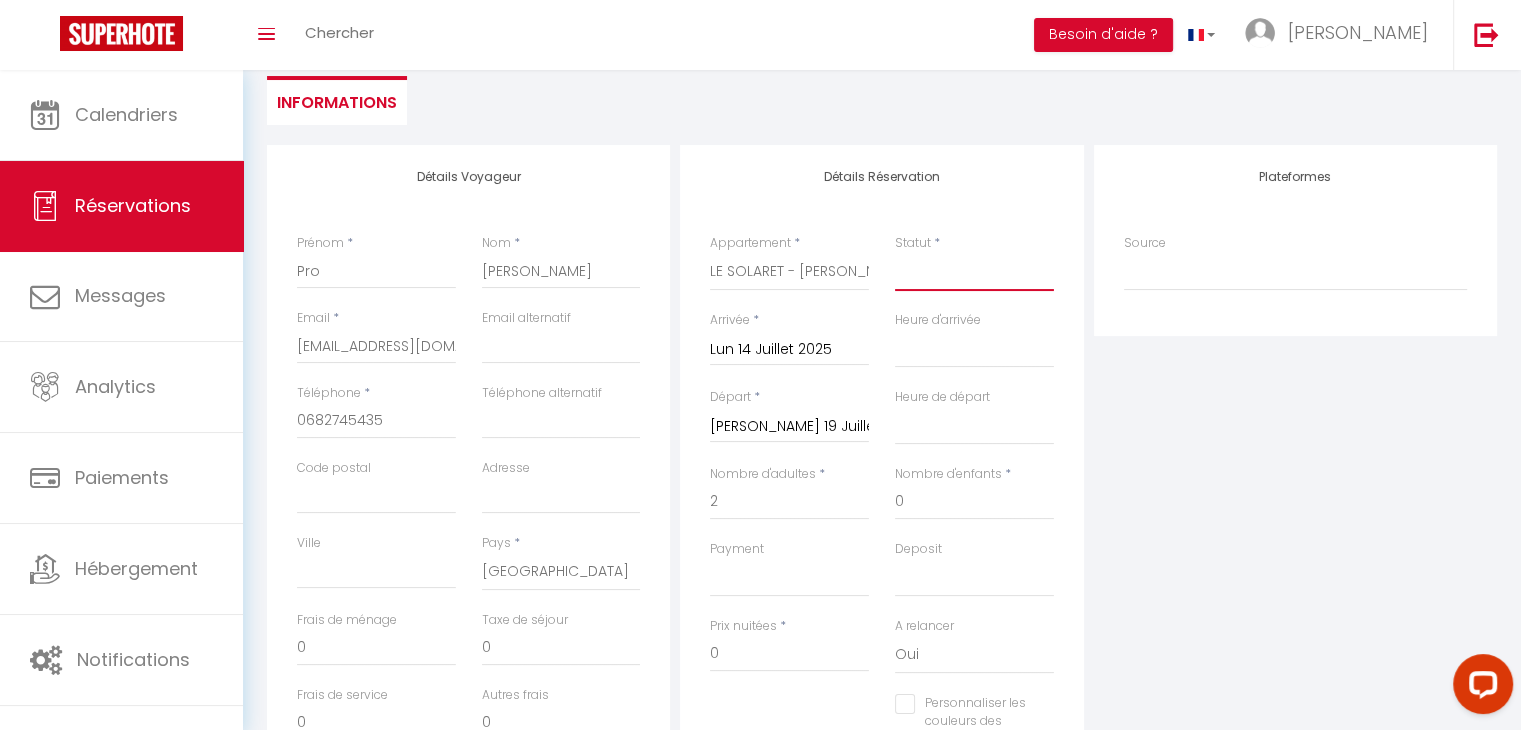 click on "Confirmé Non Confirmé [PERSON_NAME] par le voyageur No Show Request" at bounding box center (974, 272) 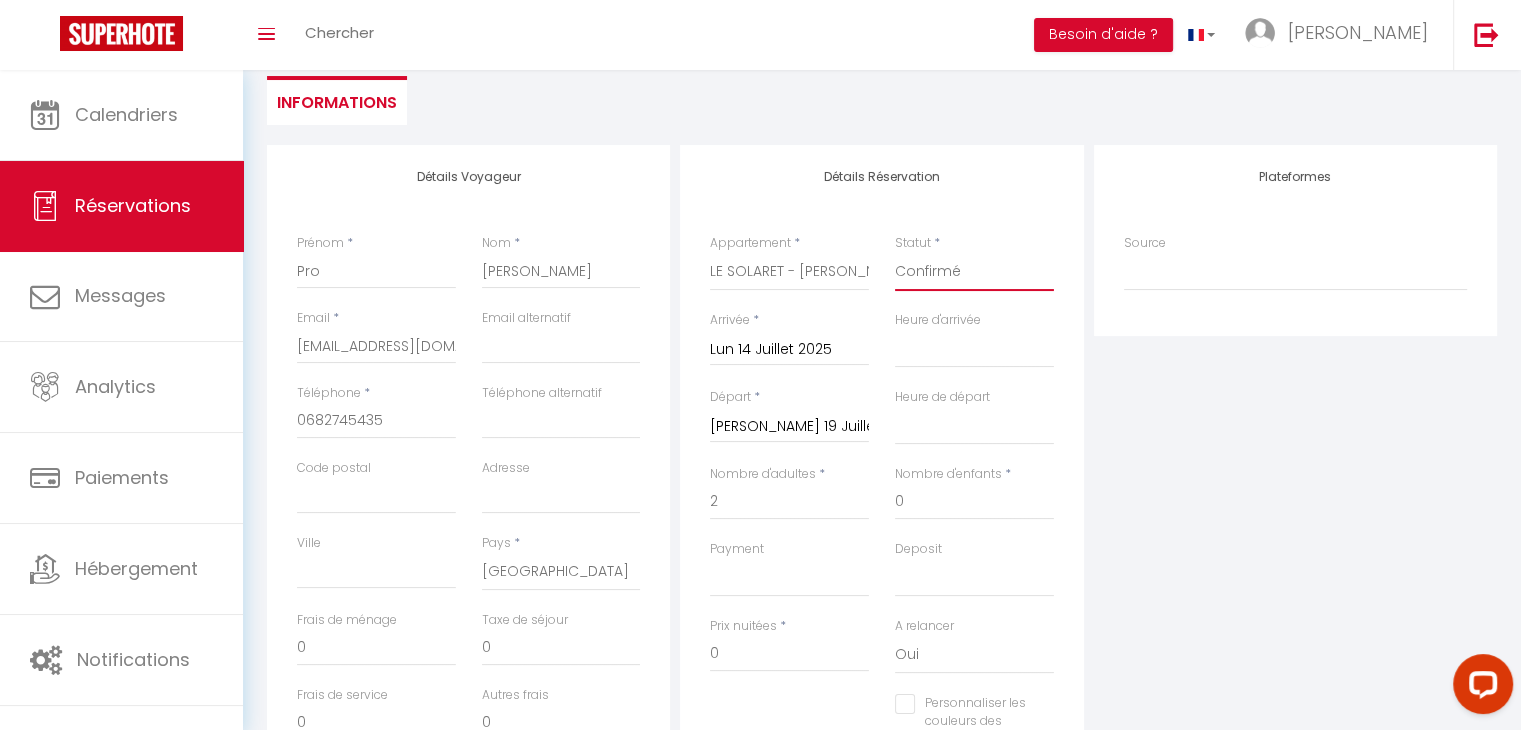 scroll, scrollTop: 400, scrollLeft: 0, axis: vertical 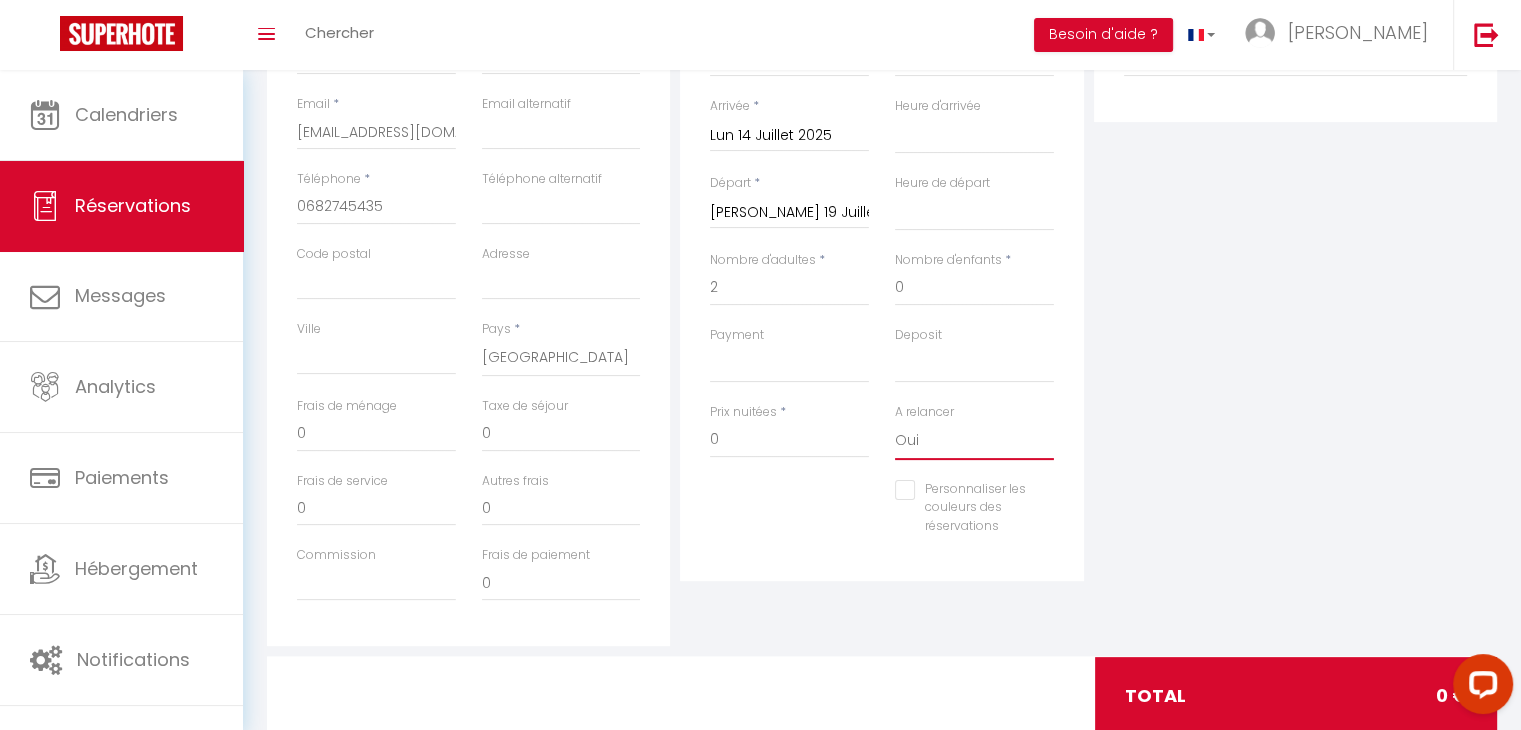 click on "Oui   Non" at bounding box center [974, 441] 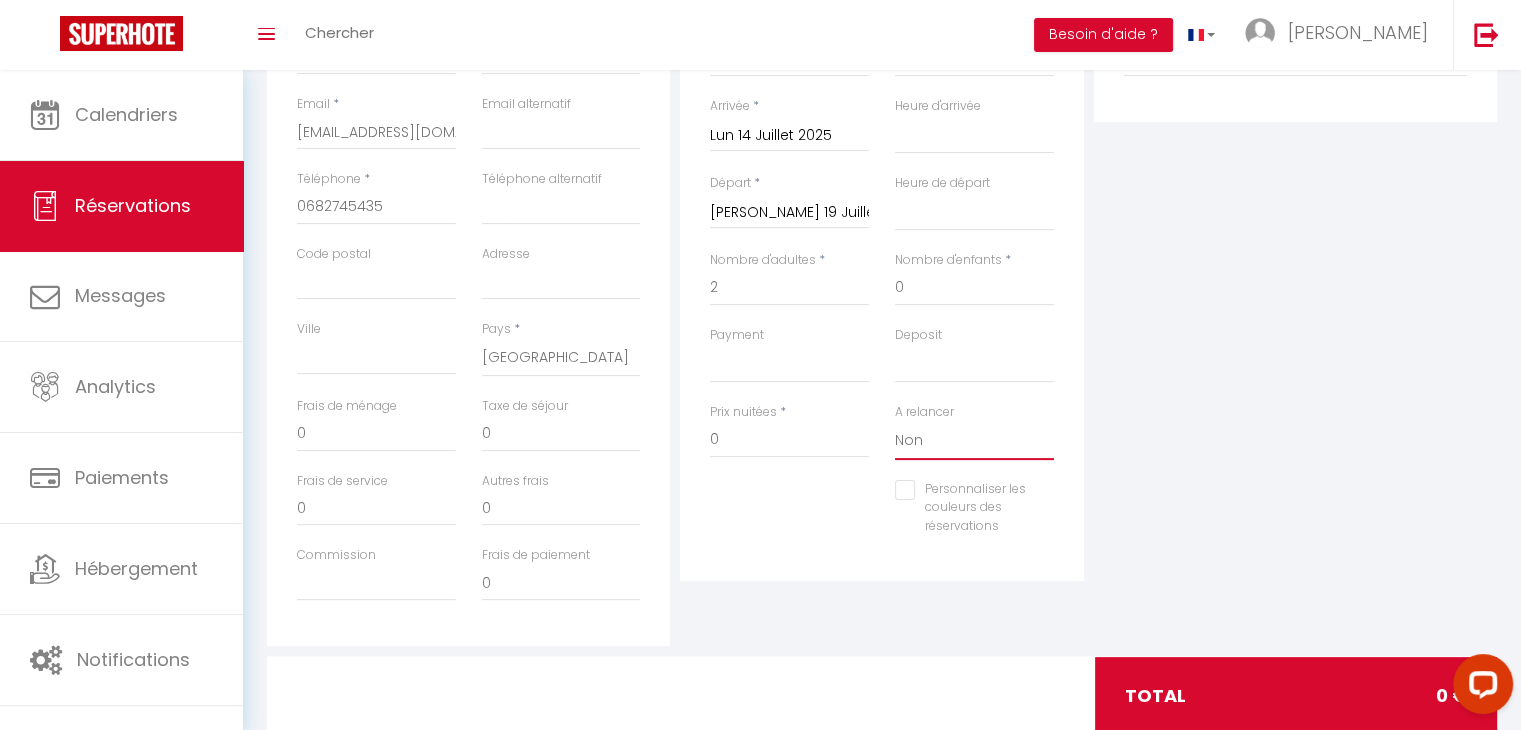 click on "Oui   Non" at bounding box center [974, 441] 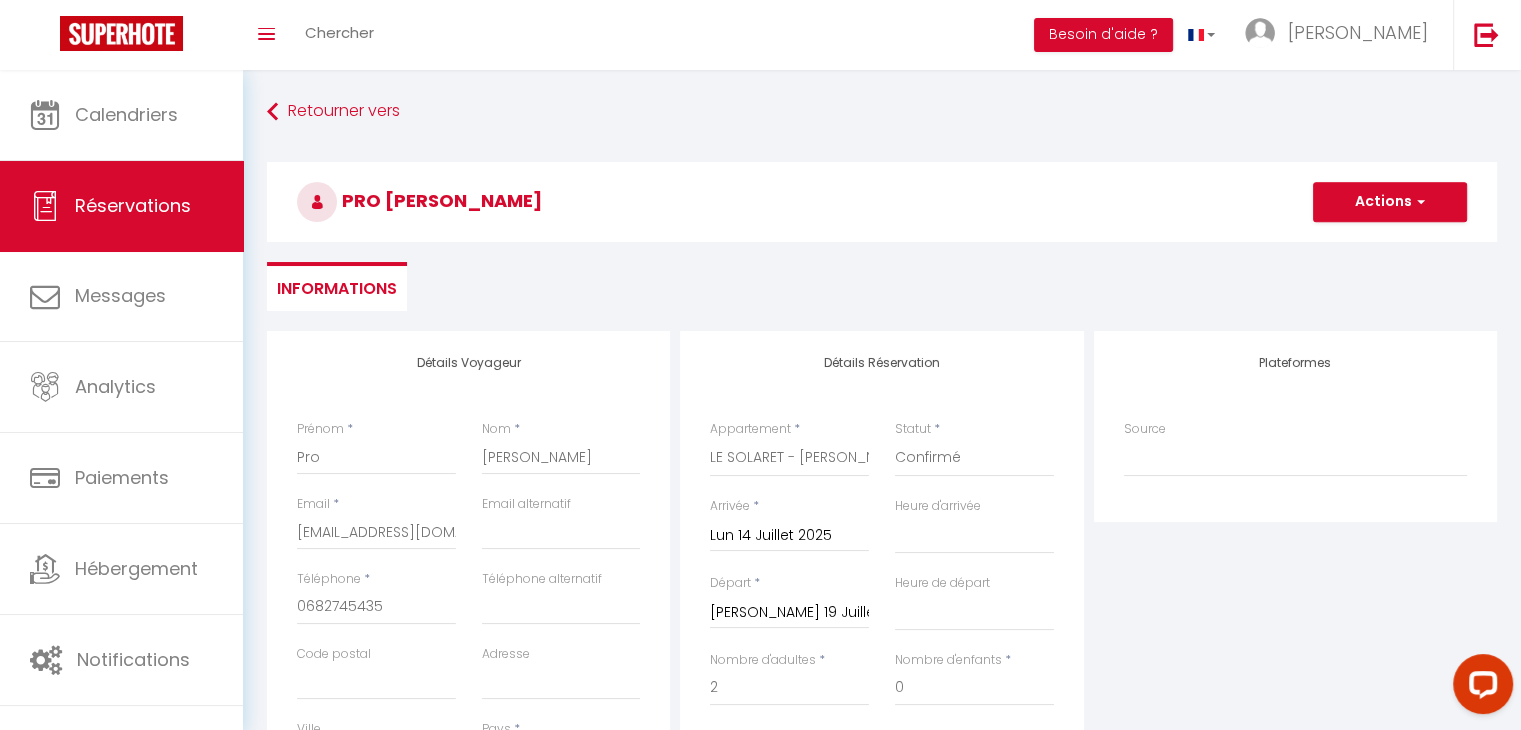 scroll, scrollTop: 260, scrollLeft: 0, axis: vertical 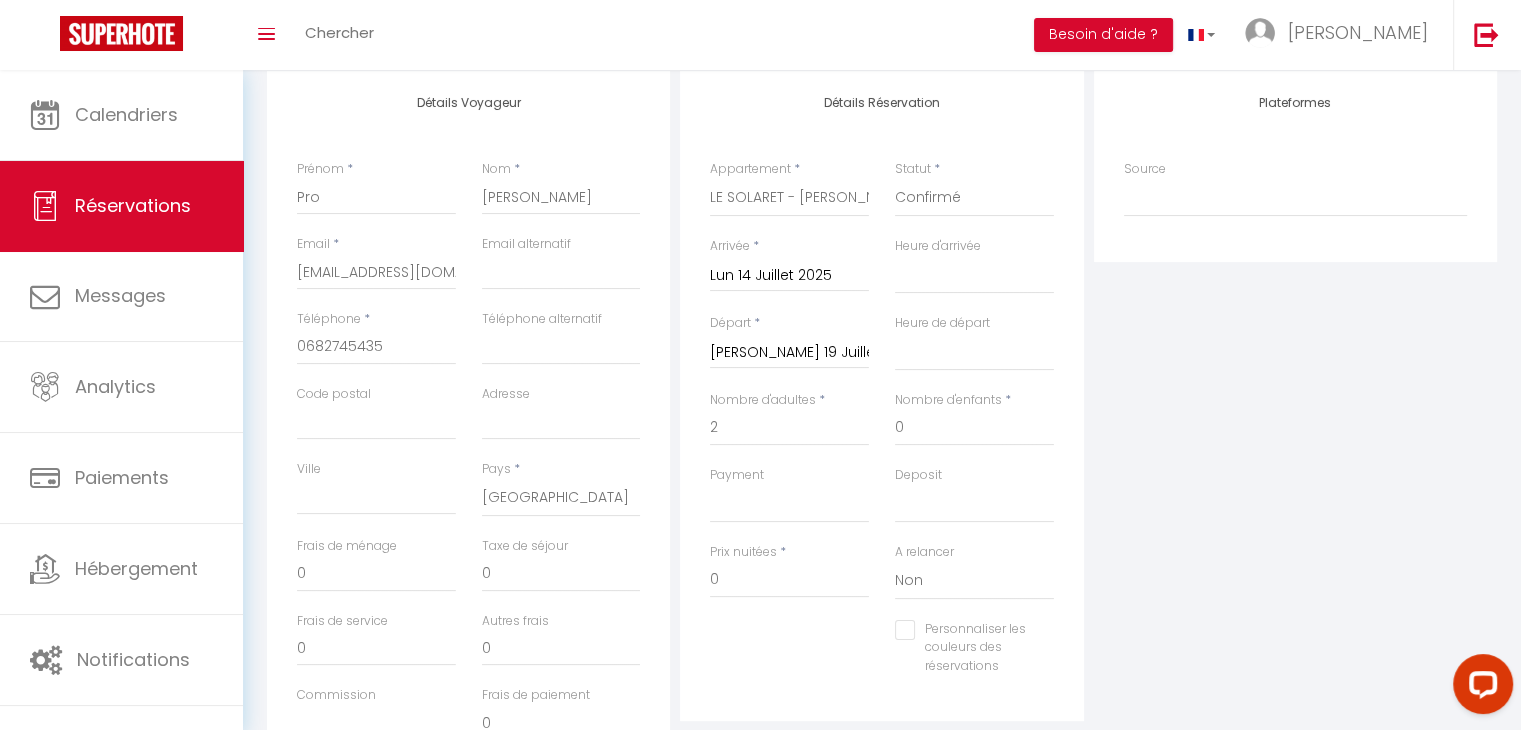 click on "Détails Réservation    Appartement   *     SLALOM 107 - MME BOURSET SLALOM 201 - [PERSON_NAME] SLALOM 602 - MEFTAH SLALOM 302 - ESCOT [PERSON_NAME] [PERSON_NAME] - [PERSON_NAME] [GEOGRAPHIC_DATA][PERSON_NAME] - COQUELICOTS HBORSAT 3031- DECHENAUD [PERSON_NAME] DU ROI - CONTINENTAL SCHUSS 103-FOURNEL LGT - PARROT FLOCONS-VACELET CURLING B28-JORIOZ PLATIERES 1.34-[PERSON_NAME] RPP 137-GOUTAGNIEUX RPP A15 - DELAVELLE RPP B95 - [PERSON_NAME] CURLING B40-[PERSON_NAME] CHCLUB 1.54-[PERSON_NAME] PLATIERES 2.07 - [PERSON_NAME] RPP B 142 - [PERSON_NAME] RPP C 208 - [PERSON_NAME] BORSAT 52-JORDAN HORIZON 2000 - [PERSON_NAME] EDN A217 - TOULLIER GD PRE 11-ROSEMBLY MOUTIERES B1 33-SEITRE MOUTIERES B2 51-LAUGA SEFCOTEL 7-PLANES CHALET CLUB 4.44 - RIBEIRO PLATIERES 2.55-CHAOUR HCLUB 1.34 - VAUGHELLE LES 5 LACS J2 - D'[PERSON_NAME] FERMES DE [GEOGRAPHIC_DATA][PERSON_NAME] [STREET_ADDRESS][GEOGRAPHIC_DATA][PERSON_NAME] 452 - GUYOT [STREET_ADDRESS][GEOGRAPHIC_DATA][PERSON_NAME] A 108 - BM DEVELOPPEMENT VULMIX - GAYMARD RPP C 213 - [PERSON_NAME][GEOGRAPHIC_DATA] 201 - MAISONNAT [PERSON_NAME] HAUTS LIEUX 2H - [GEOGRAPHIC_DATA] L'AGNEAU [PERSON_NAME][GEOGRAPHIC_DATA]   Statut" at bounding box center (881, 428) 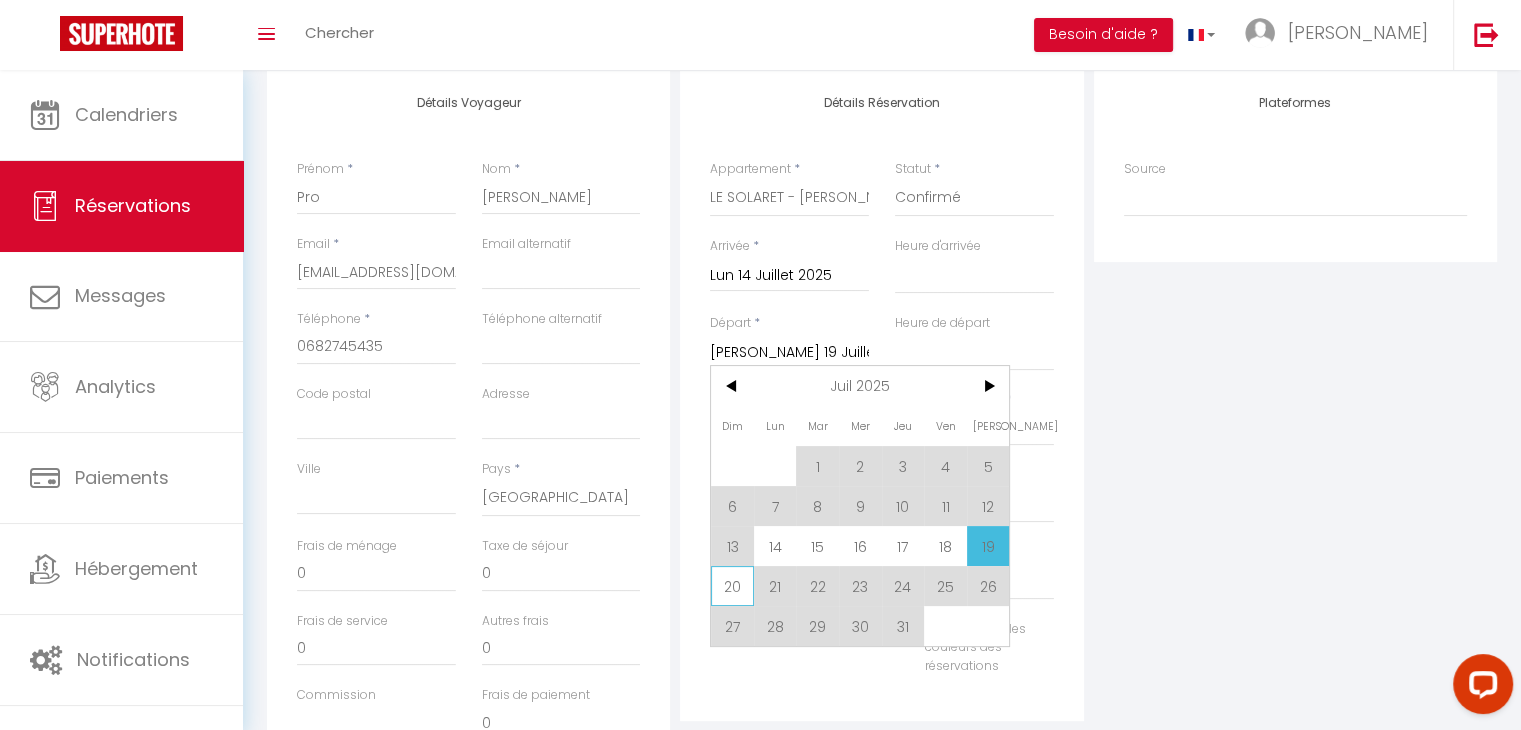 click on "20" at bounding box center (732, 586) 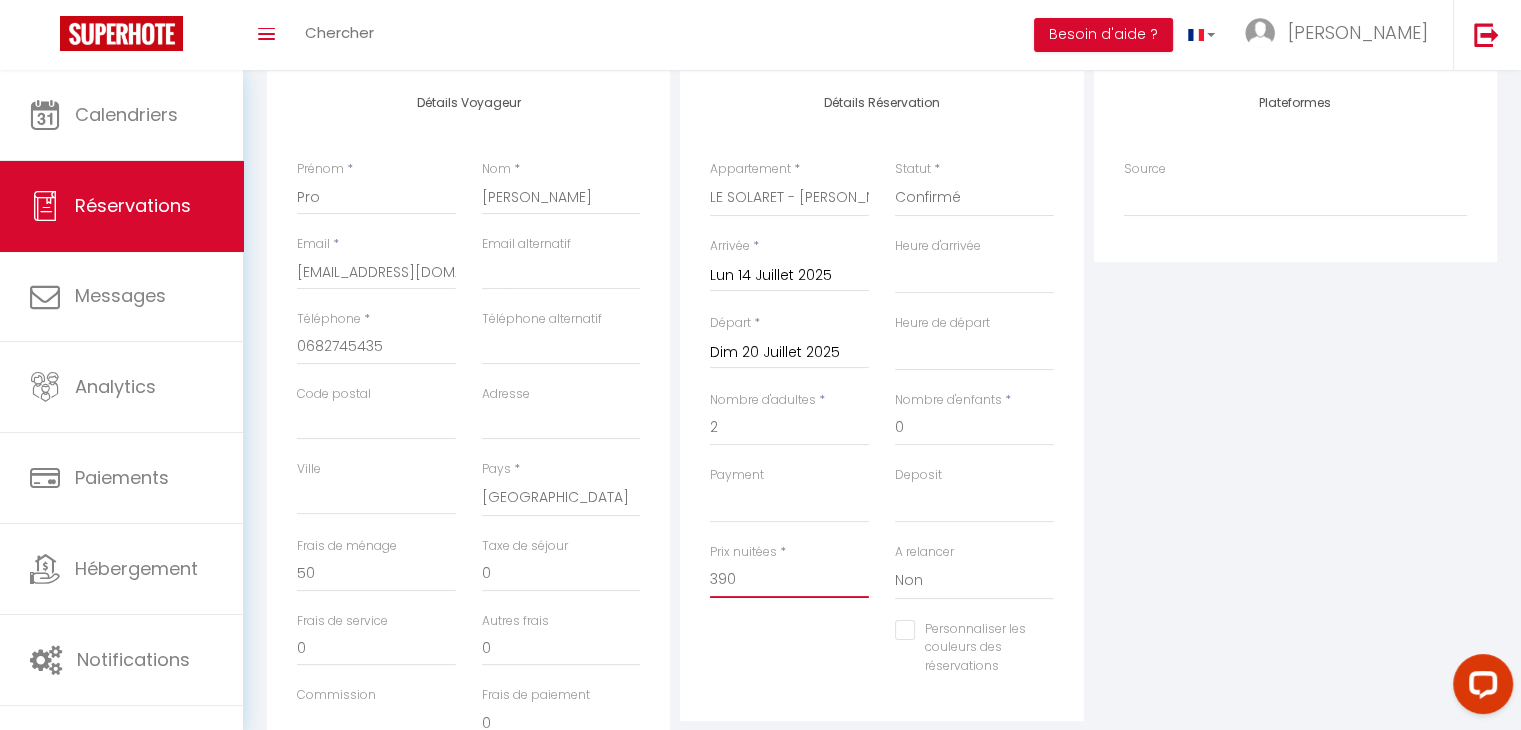 click on "390" at bounding box center (789, 580) 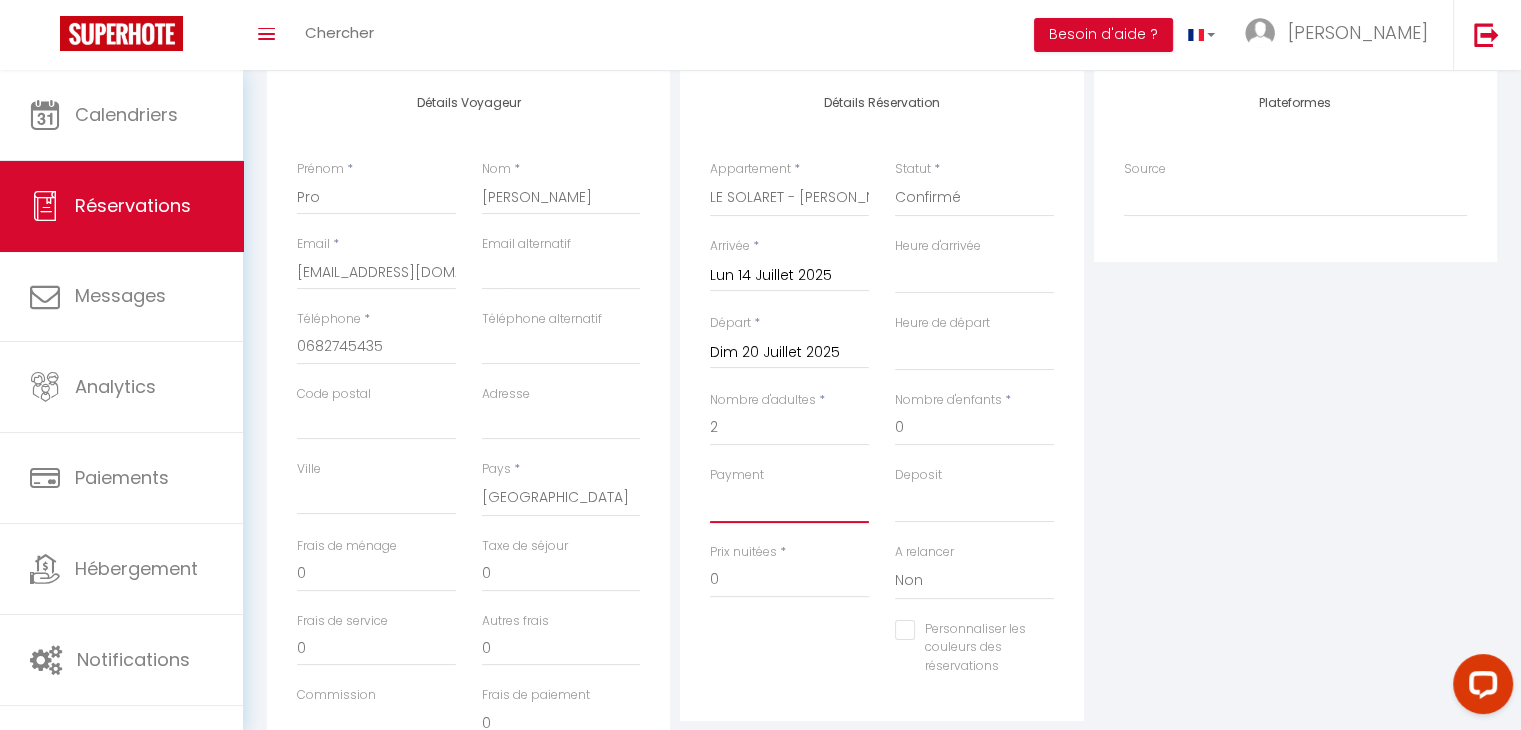 click on "OK   KO" at bounding box center (789, 504) 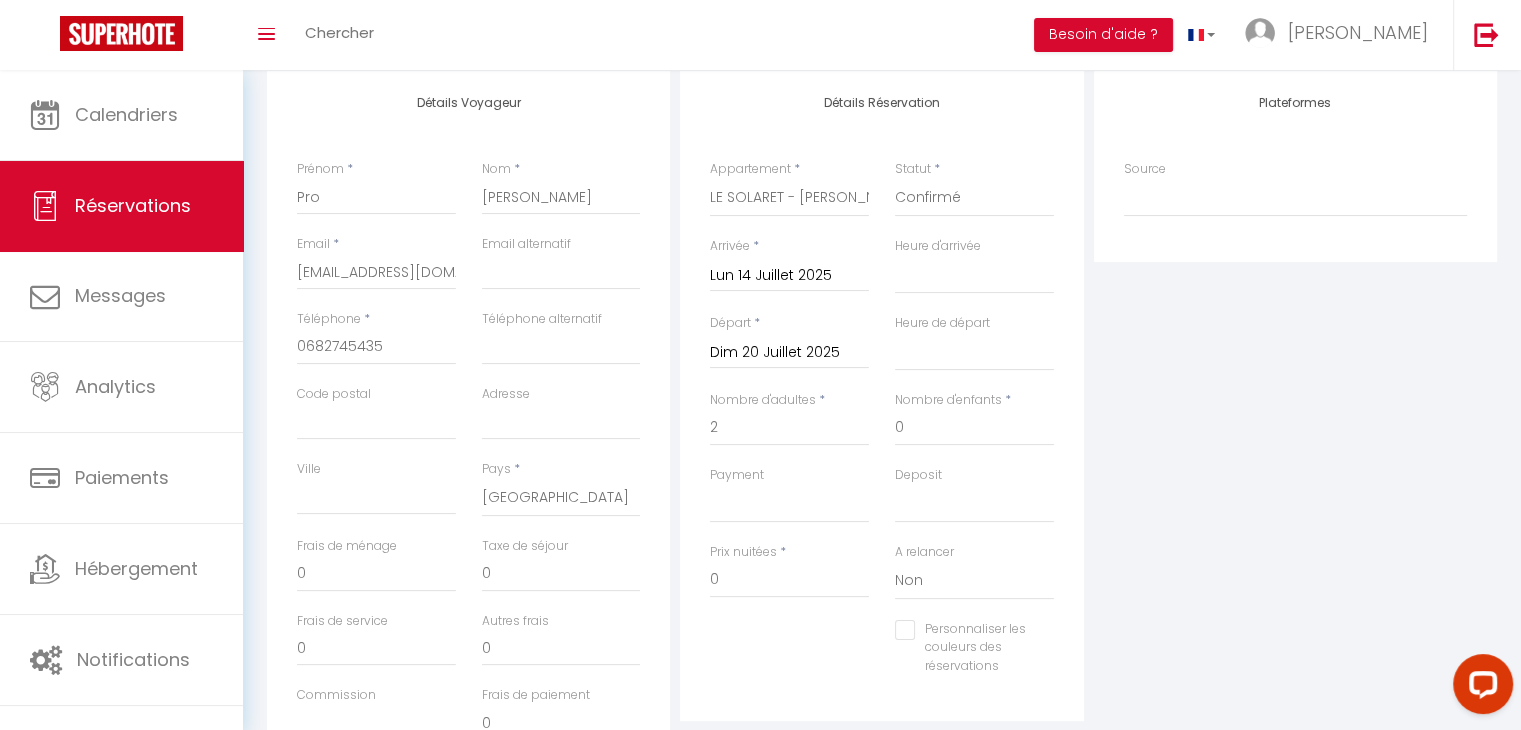 click on "Plateformes    Source
Direct
[DOMAIN_NAME]
[DOMAIN_NAME]
Chalet montagne
Expedia
Gite de [GEOGRAPHIC_DATA]
Homeaway
Homeaway iCal
[DOMAIN_NAME]
[DOMAIN_NAME]
[DOMAIN_NAME]
Ical" at bounding box center (1295, 428) 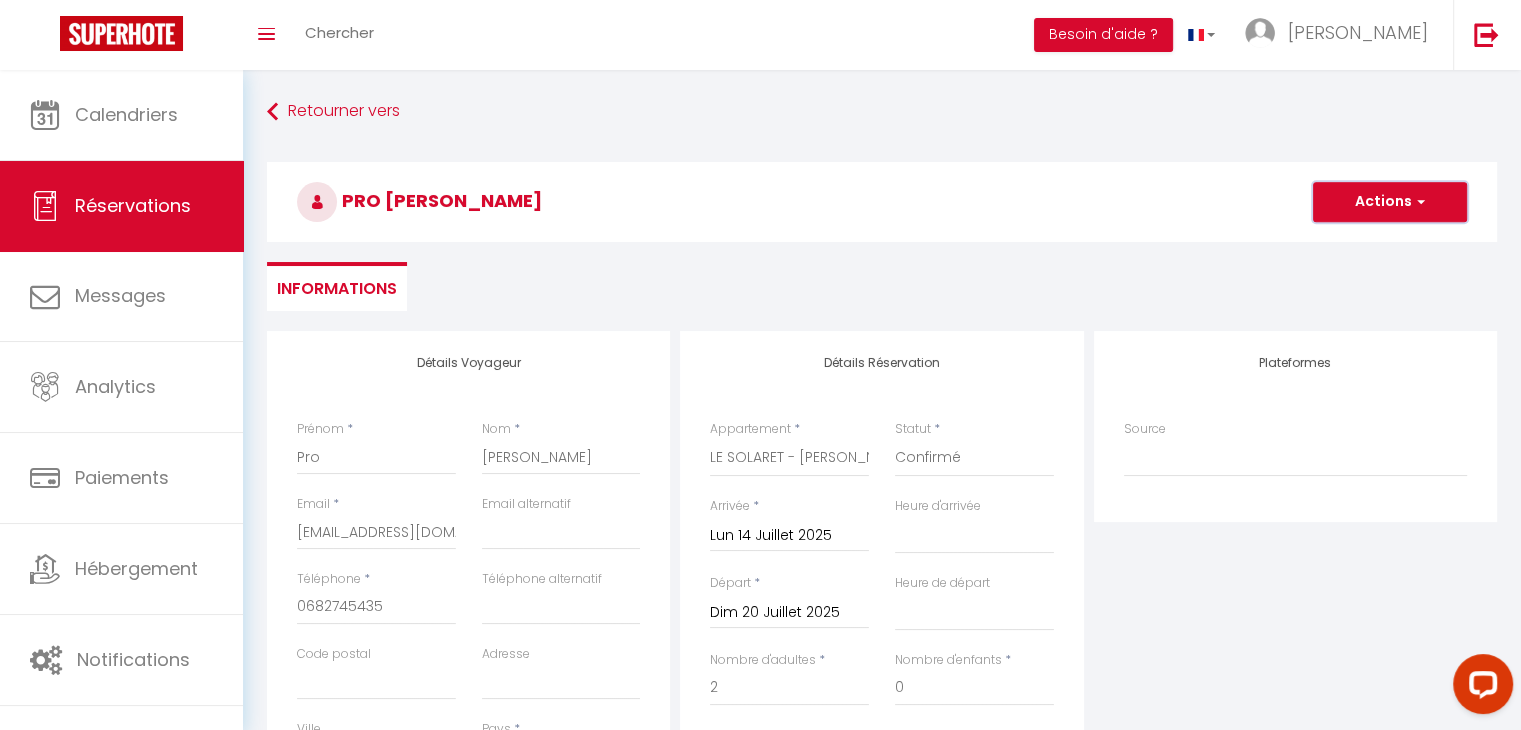 click on "Actions" at bounding box center (1390, 202) 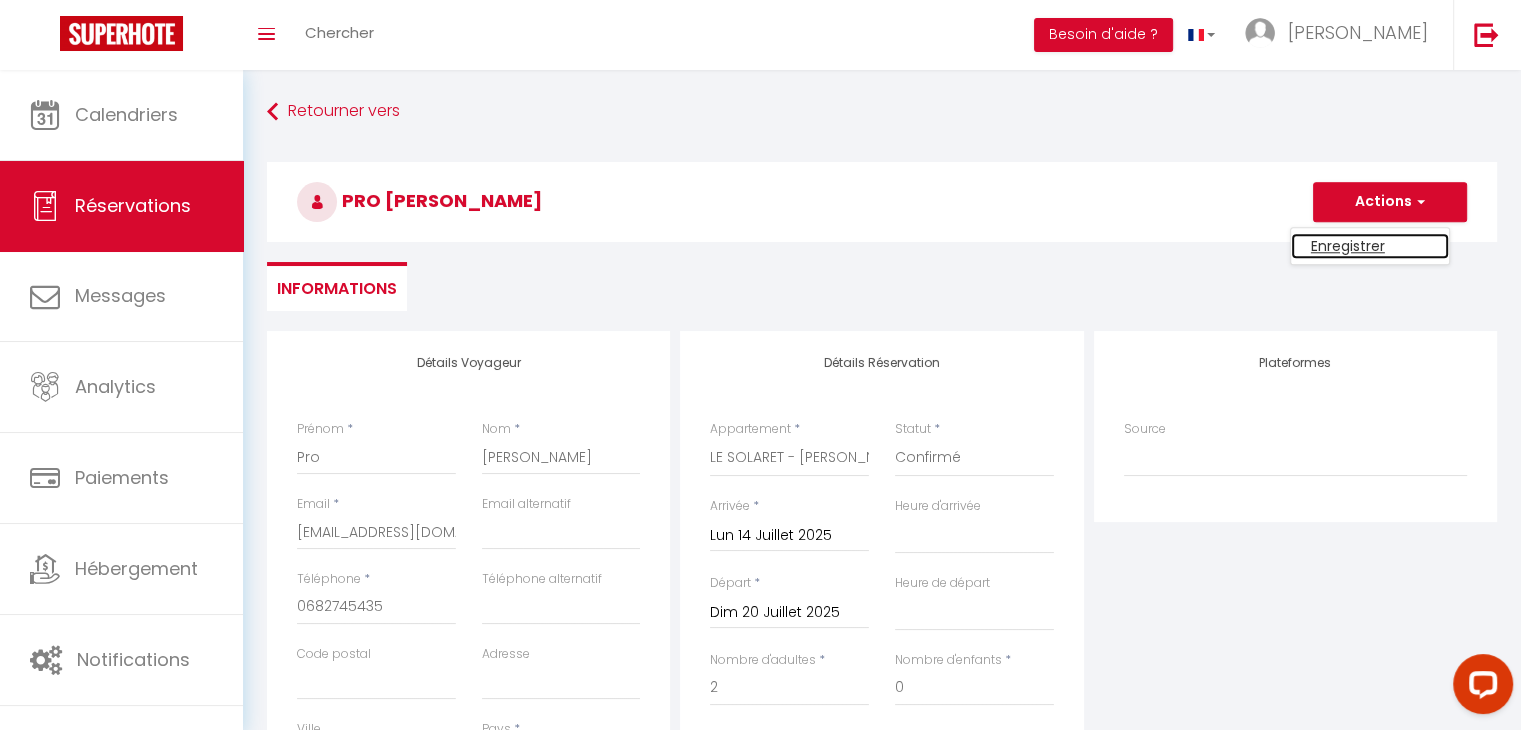 click on "Enregistrer" at bounding box center (1370, 246) 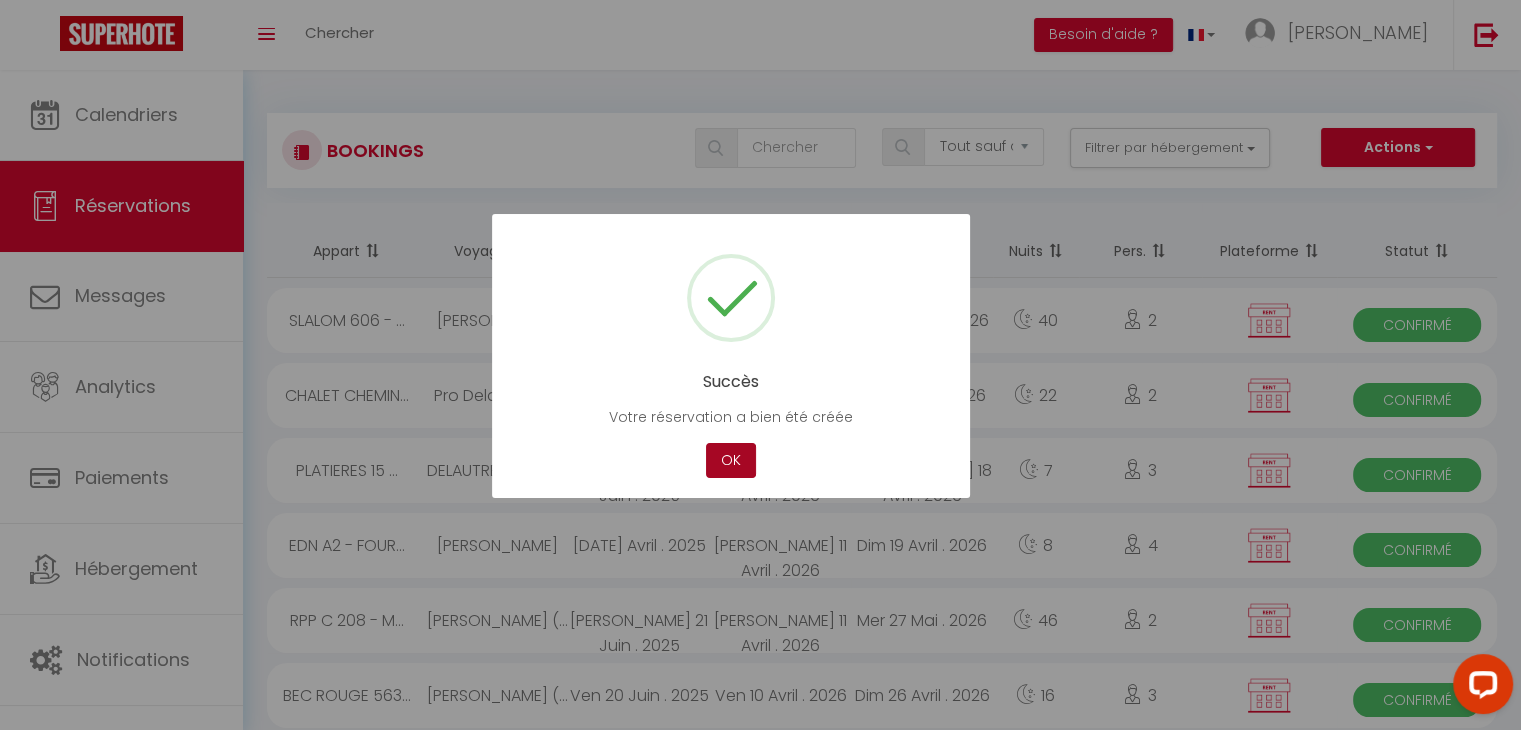 click on "OK" at bounding box center (731, 460) 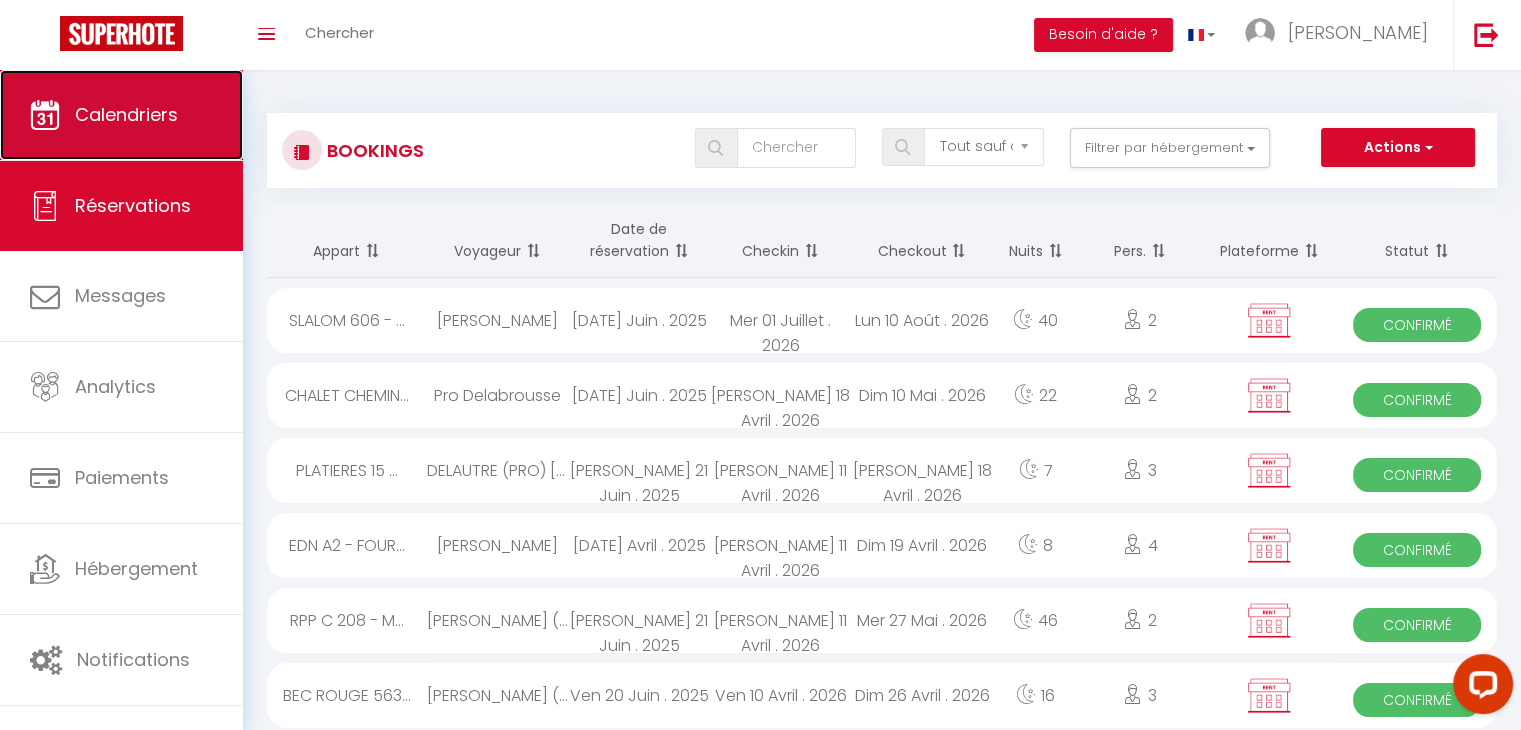 click on "Calendriers" at bounding box center (126, 114) 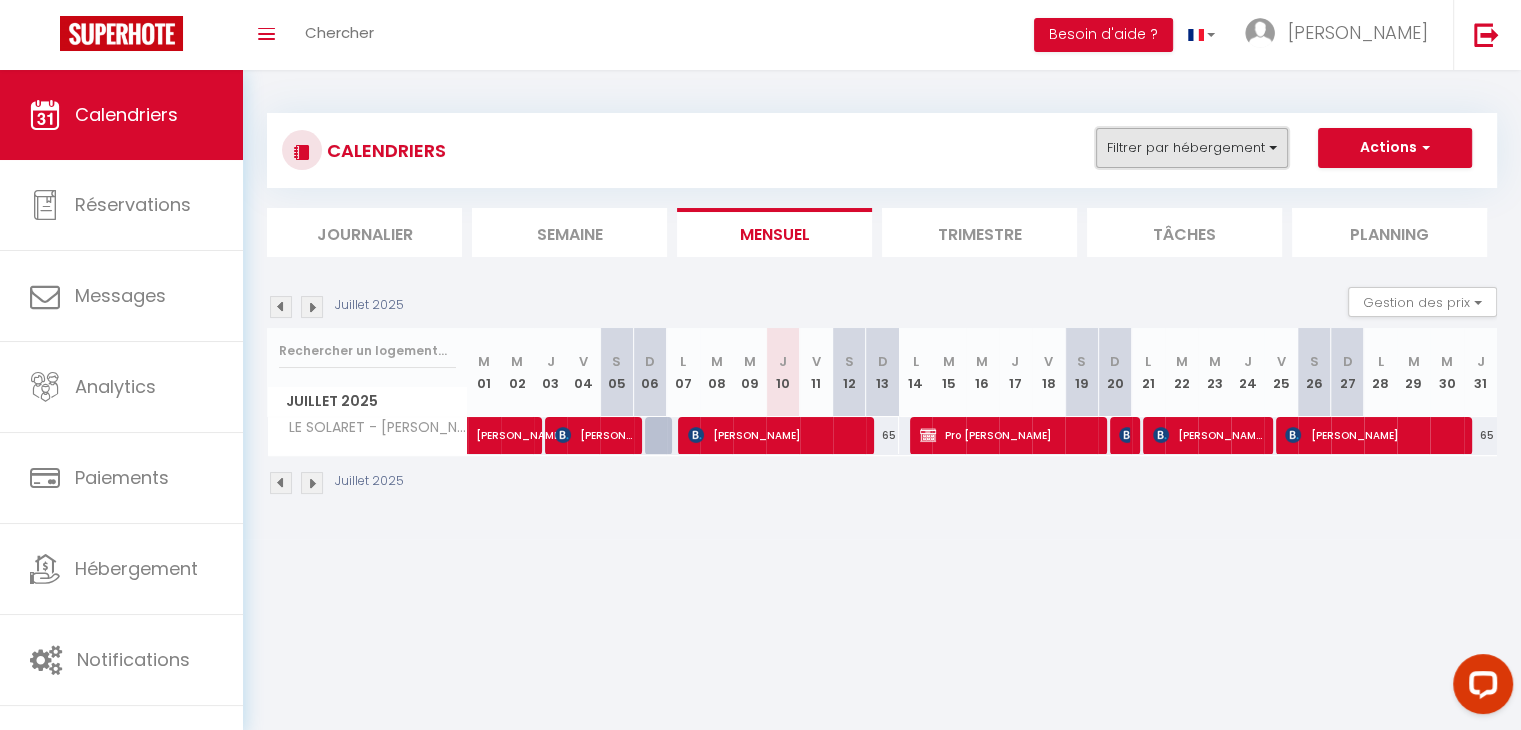 click on "Filtrer par hébergement" at bounding box center (1192, 148) 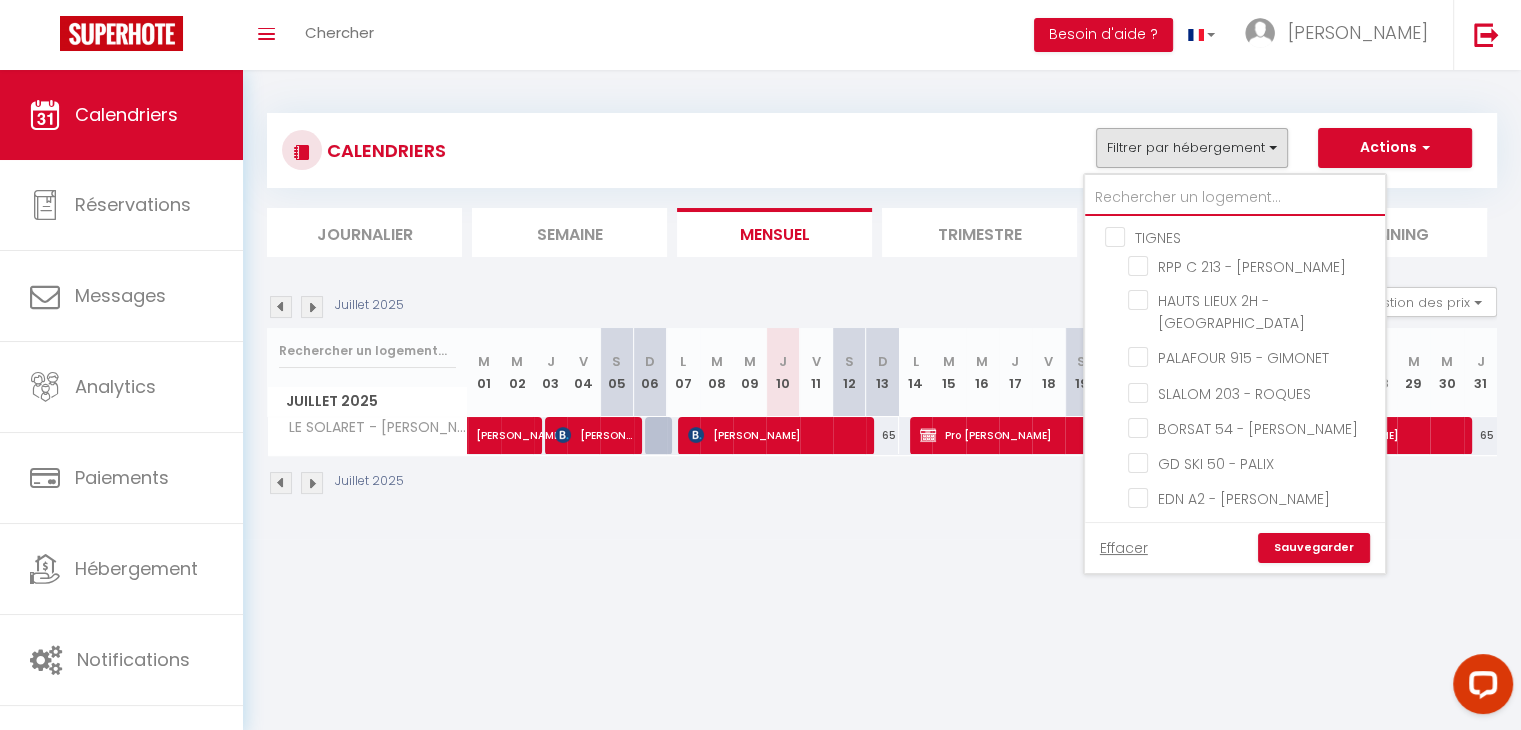 click at bounding box center [1235, 198] 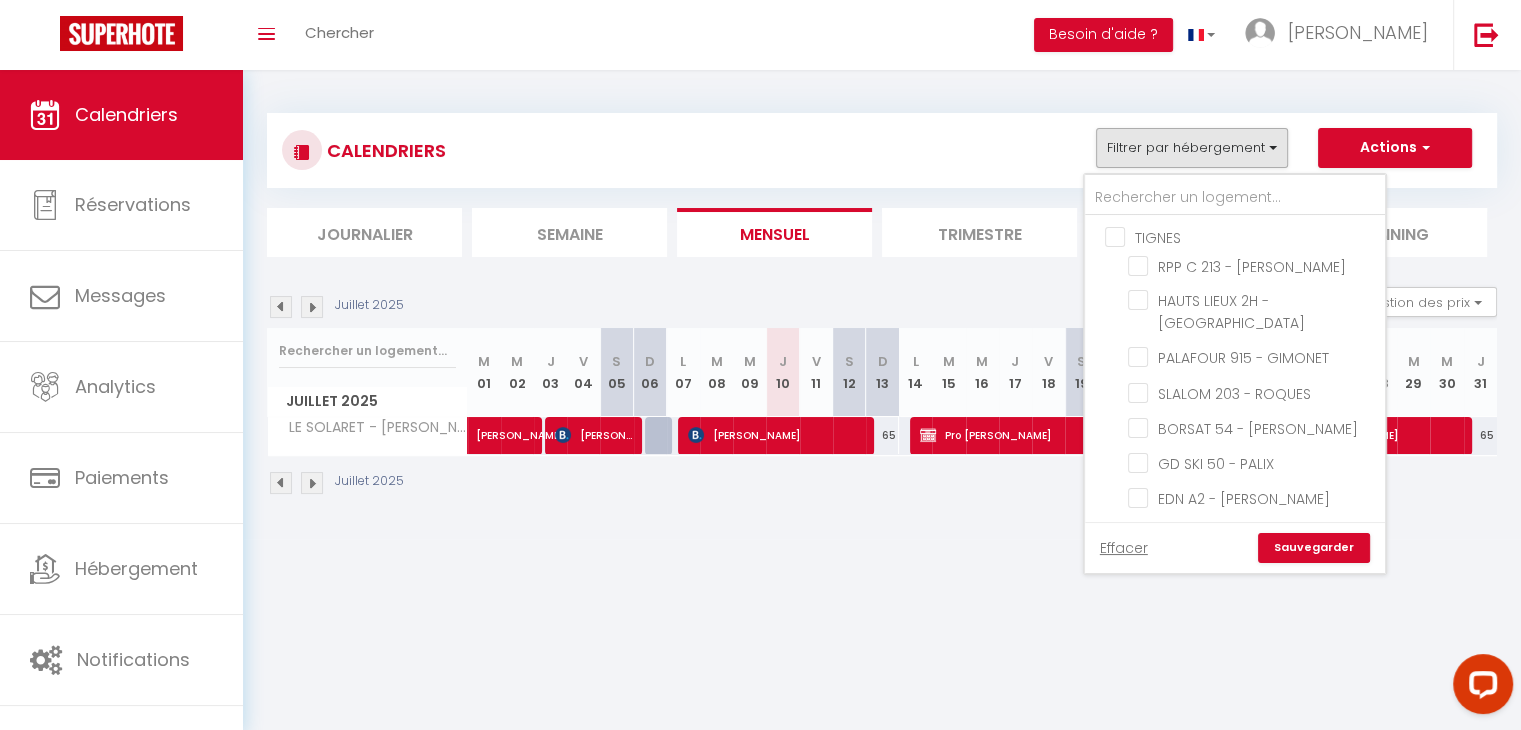 click on "Coaching SuperHote ce soir à 18h00, pour participer:  [URL][DOMAIN_NAME][SECURITY_DATA]   ×     Toggle navigation       Toggle Search     Toggle menubar     Chercher   BUTTON
Besoin d'aide ?
[PERSON_NAME]   Paramètres        Équipe     Résultat de la recherche   Aucun résultat     Calendriers     Réservations     Messages     Analytics      Paiements     Hébergement     Notifications                 Résultat de la recherche   Id   Appart   Voyageur    Checkin   Checkout   Nuits   Pers.   Plateforme   Statut     Résultat de la recherche   Aucun résultat           CALENDRIERS
Filtrer par hébergement
TIGNES       RPP C 213 - [PERSON_NAME]     HAUTS LIEUX 2H - HAVERLAN     PALAFOUR 915 - GIMONET     SLALOM 203 - ROQUES     BORSAT 54 - BURLINCHON     GD SKI 50 - PALIX     EDN A2 - [PERSON_NAME] 1613 - MME GOURDON     RPP 199 - LEBALLUE     CURLING A 52 - [PERSON_NAME]" at bounding box center (760, 435) 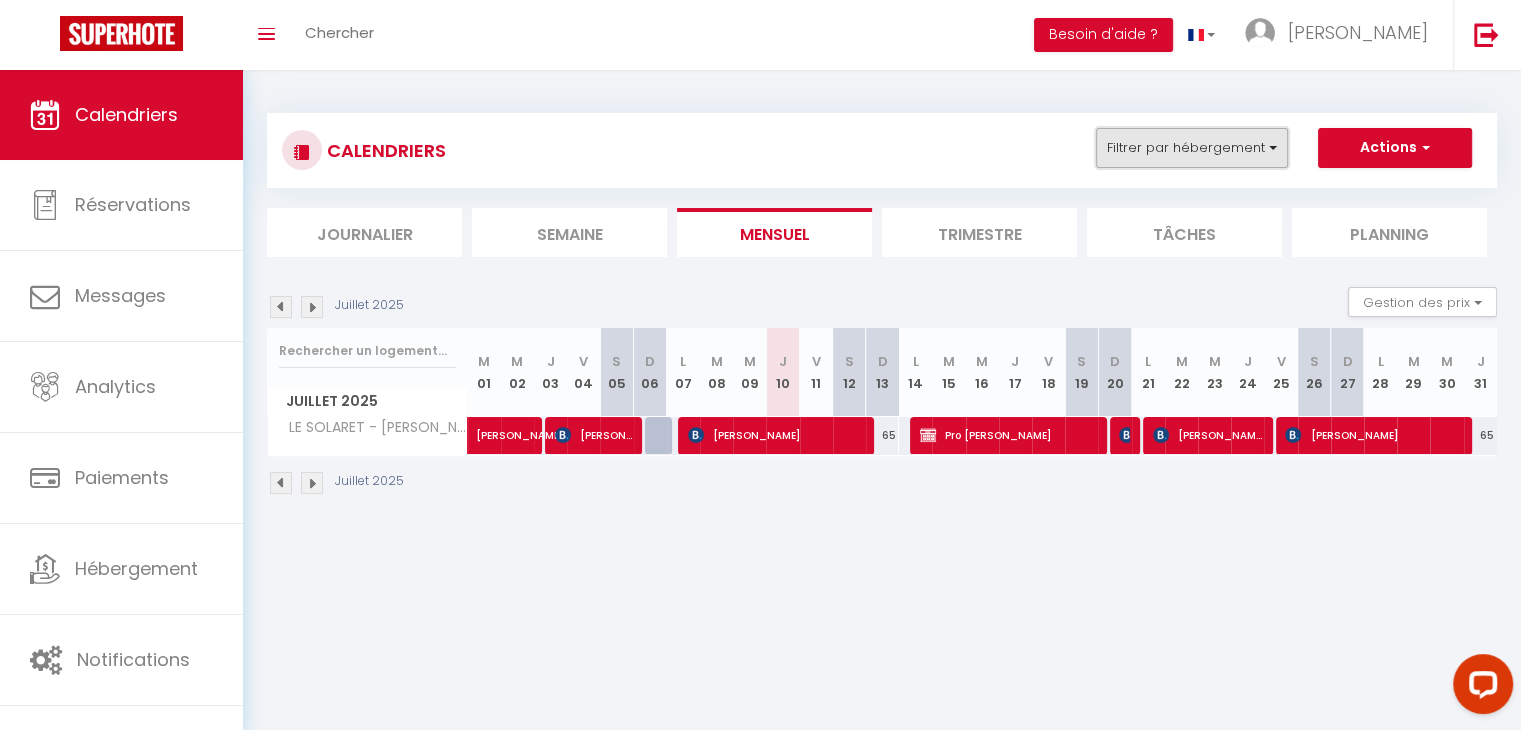 click on "Filtrer par hébergement" at bounding box center [1192, 148] 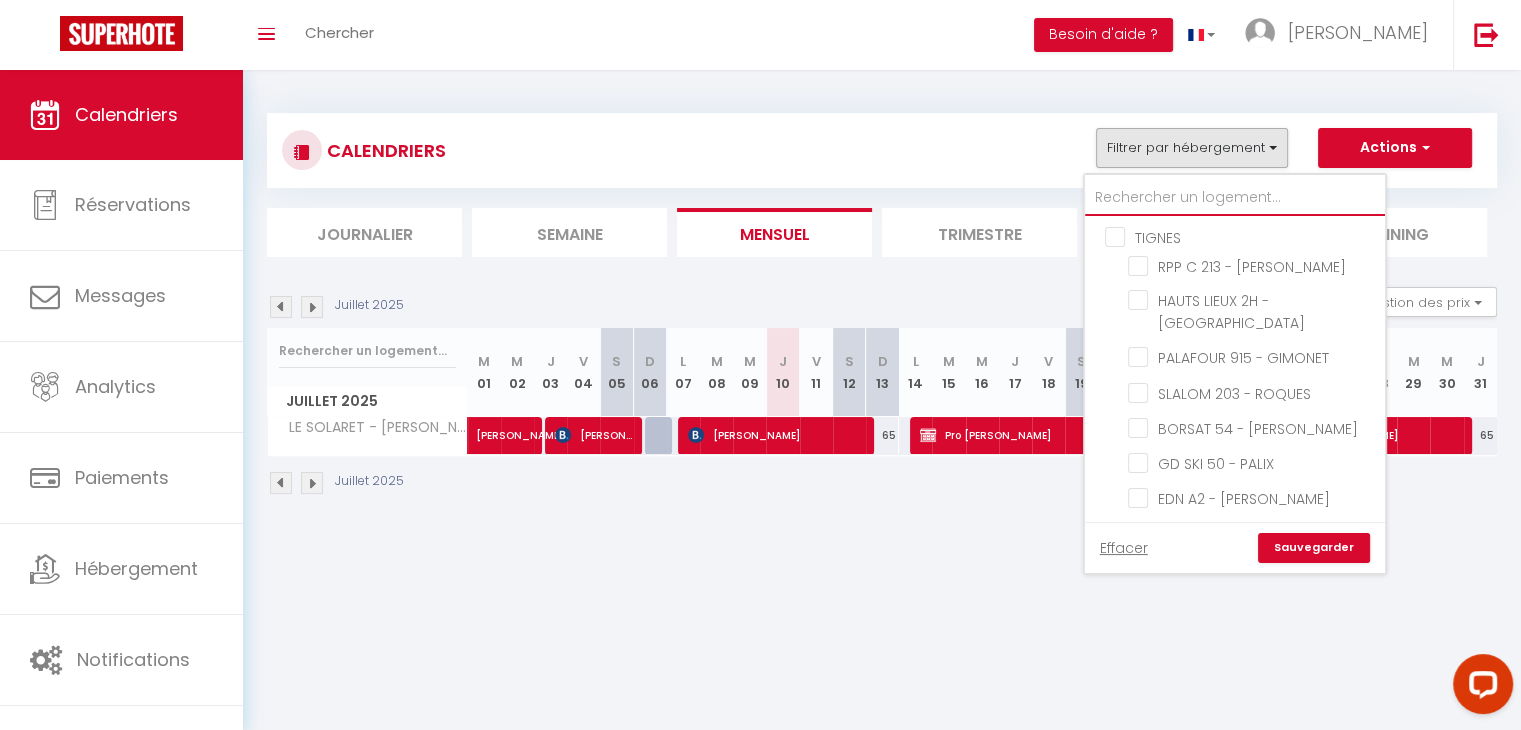 click at bounding box center [1235, 198] 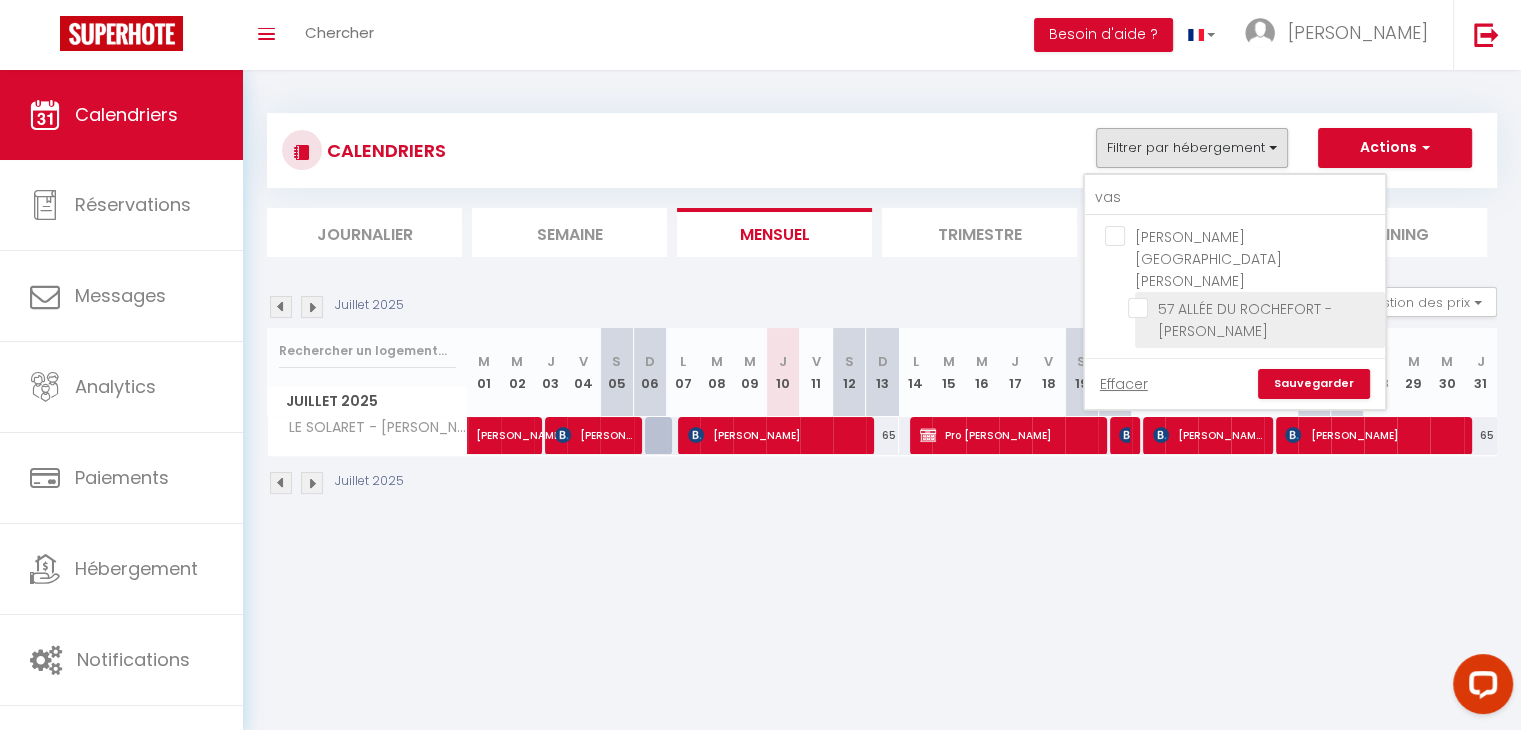 click on "57 ALLÉE DU ROCHEFORT - [PERSON_NAME]" at bounding box center [1253, 308] 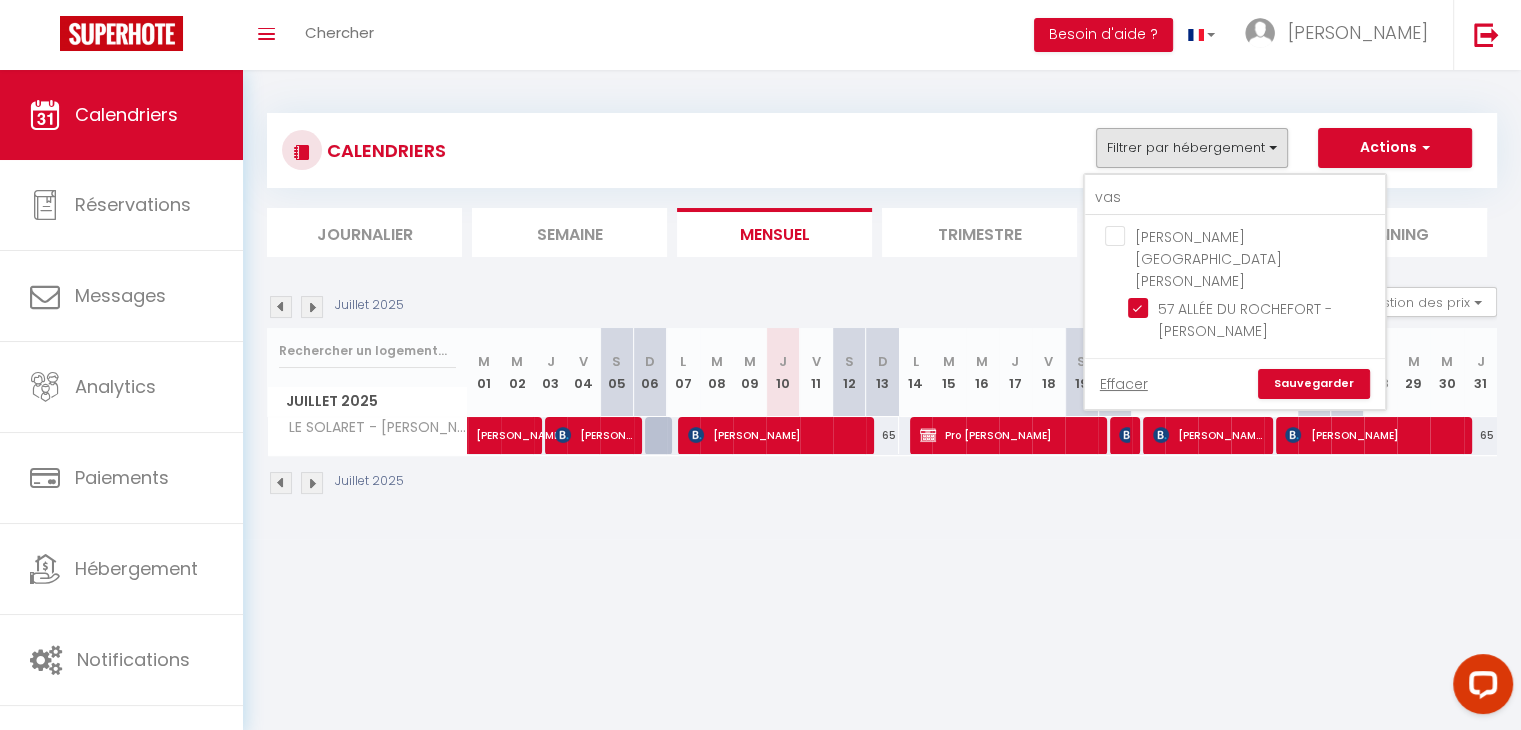 click on "Sauvegarder" at bounding box center [1314, 384] 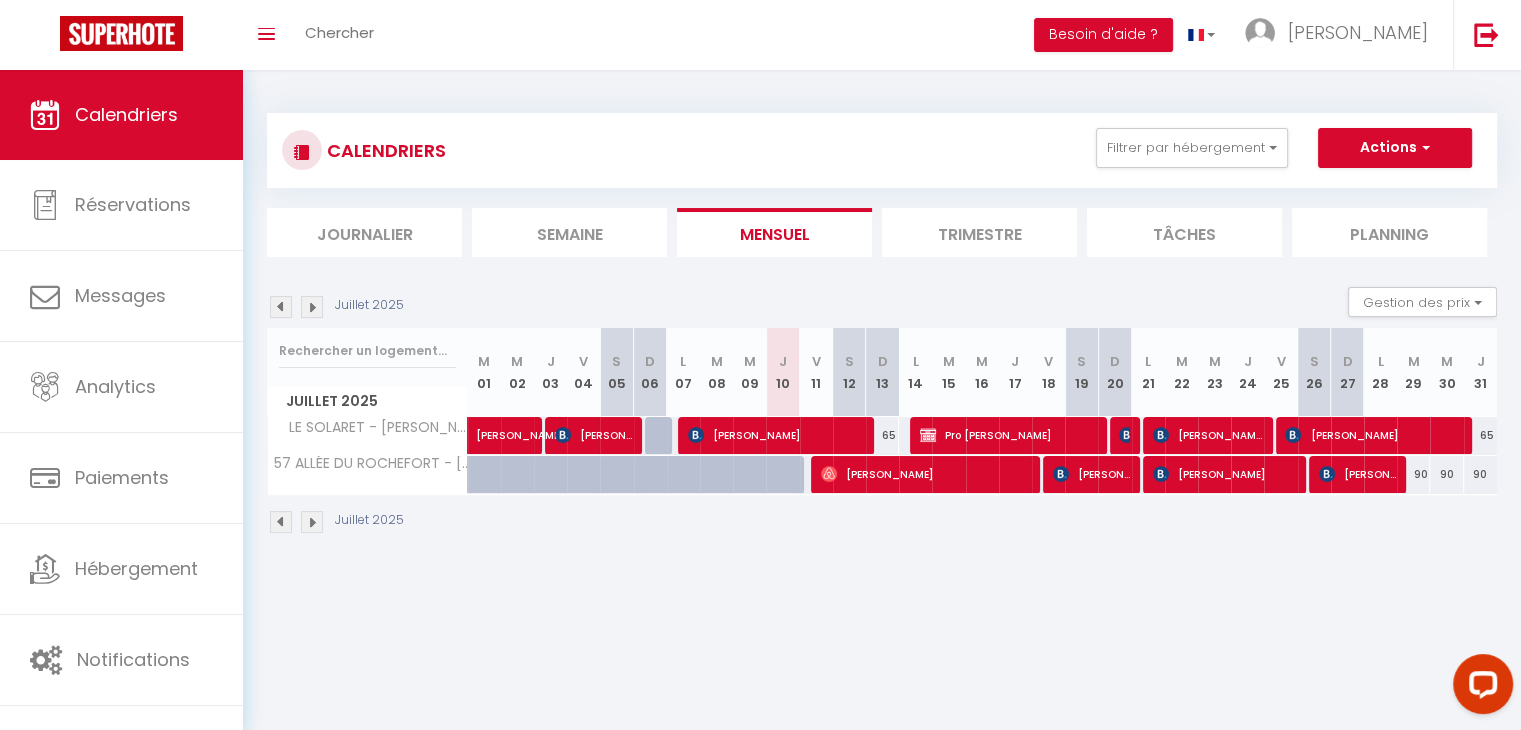 click at bounding box center [312, 307] 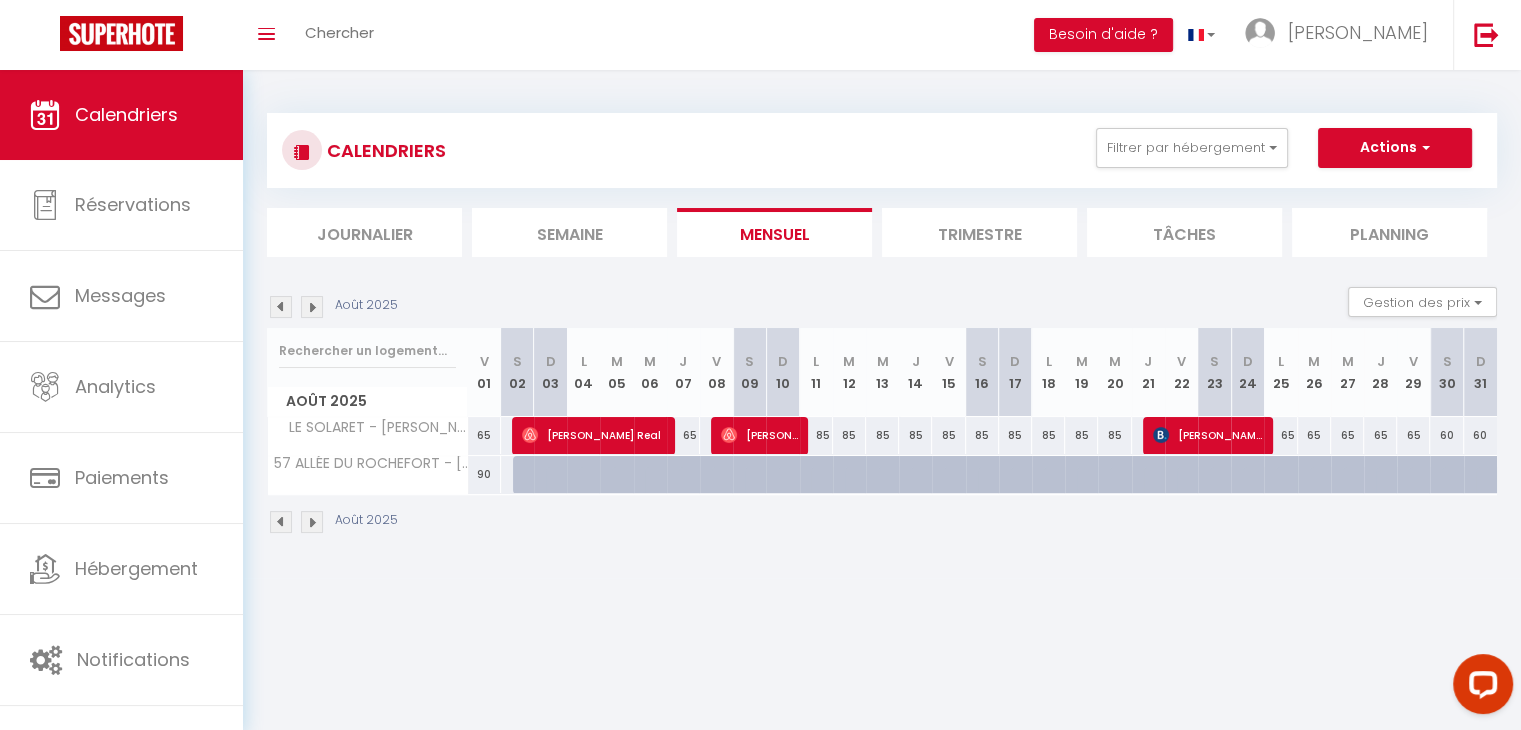 click at bounding box center (529, 475) 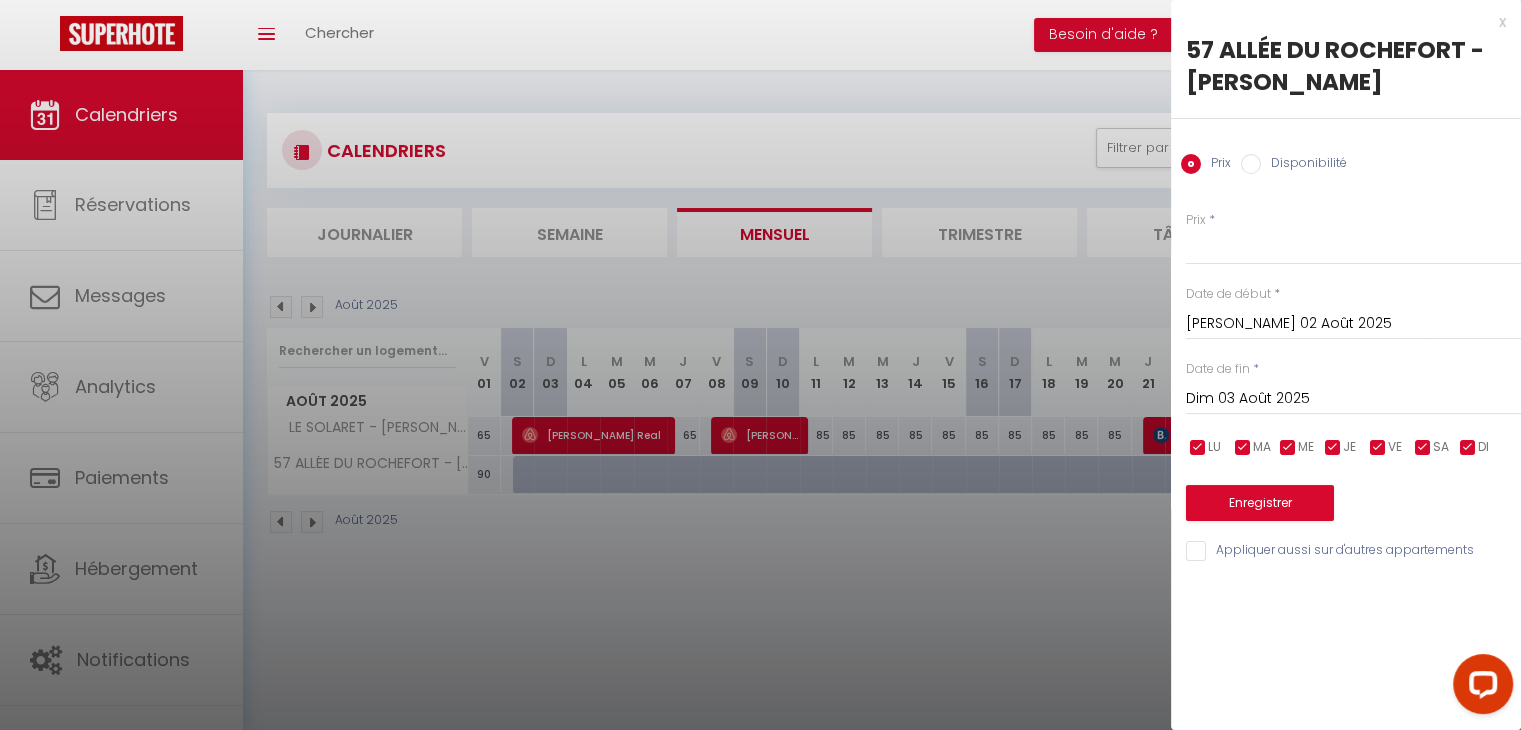 click on "Dim 03 Août 2025         <   Août 2025   >   Dim Lun Mar Mer Jeu Ven Sam   1 2 3 4 5 6 7 8 9 10 11 12 13 14 15 16 17 18 19 20 21 22 23 24 25 26 27 28 29 30 31     <   2025   >   [PERSON_NAME] Mars [PERSON_NAME] Juin Juillet Août Septembre Octobre Novembre Décembre     <   [DATE] - [DATE]   >   2020 2021 2022 2023 2024 2025 2026 2027 2028 2029" at bounding box center [1353, 397] 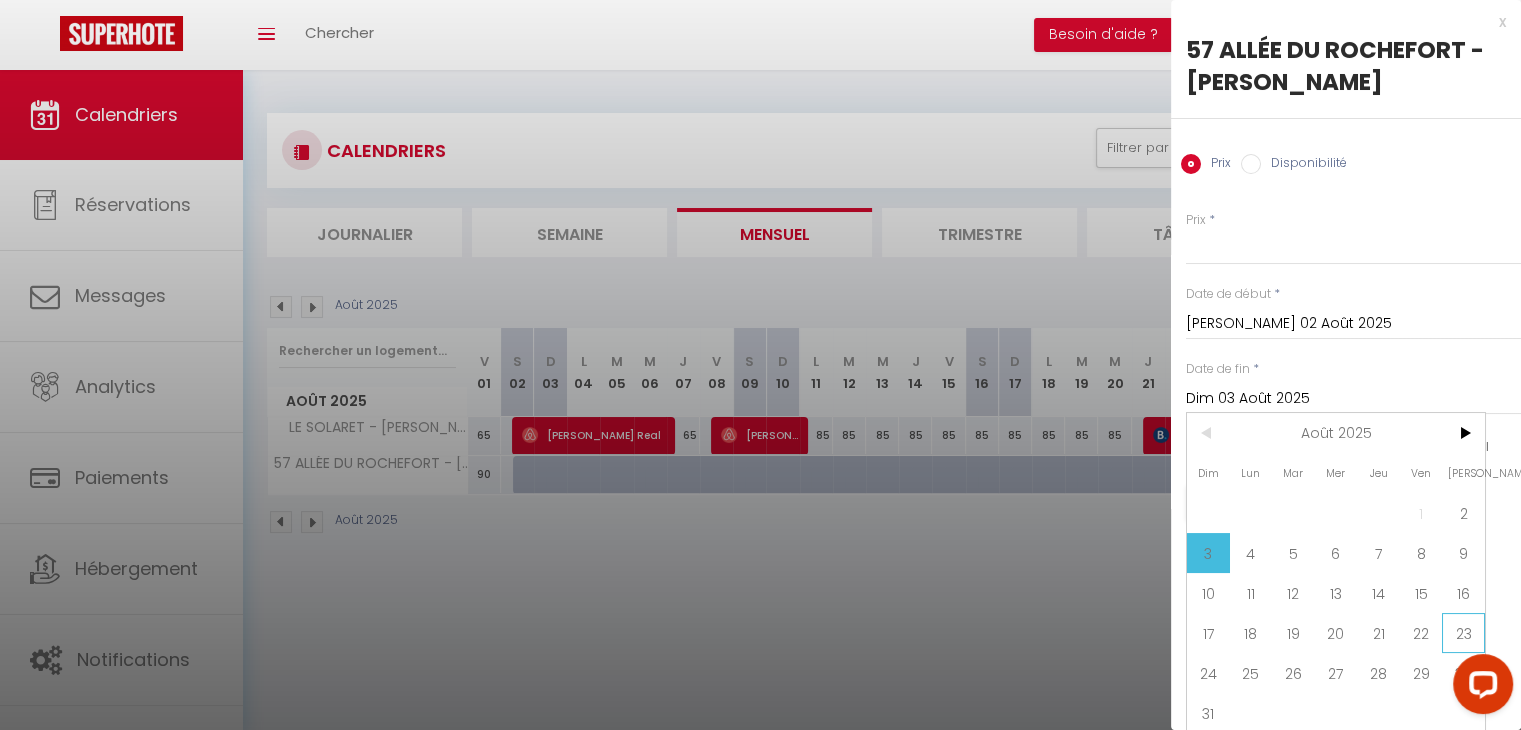 scroll, scrollTop: 18, scrollLeft: 0, axis: vertical 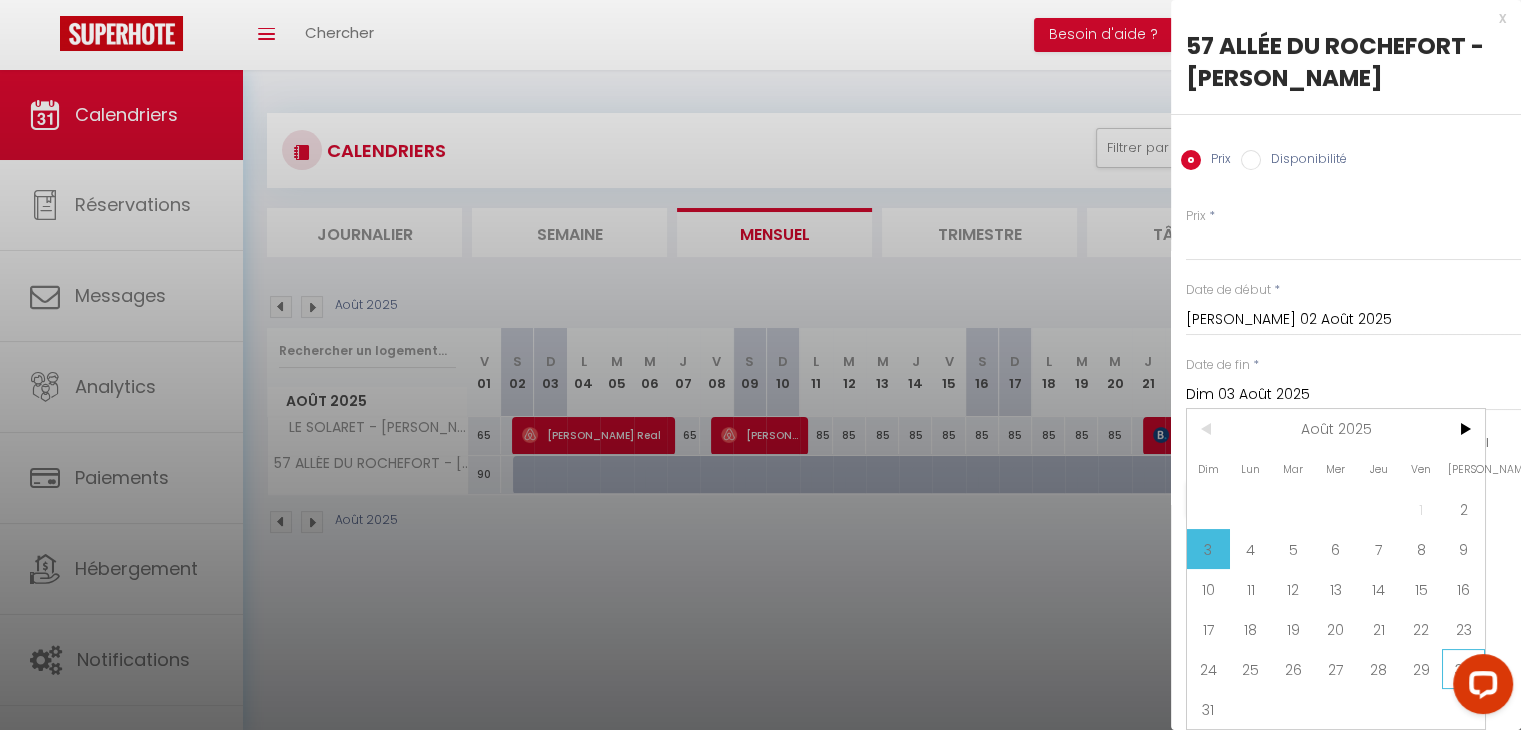 click on "30" at bounding box center (1463, 669) 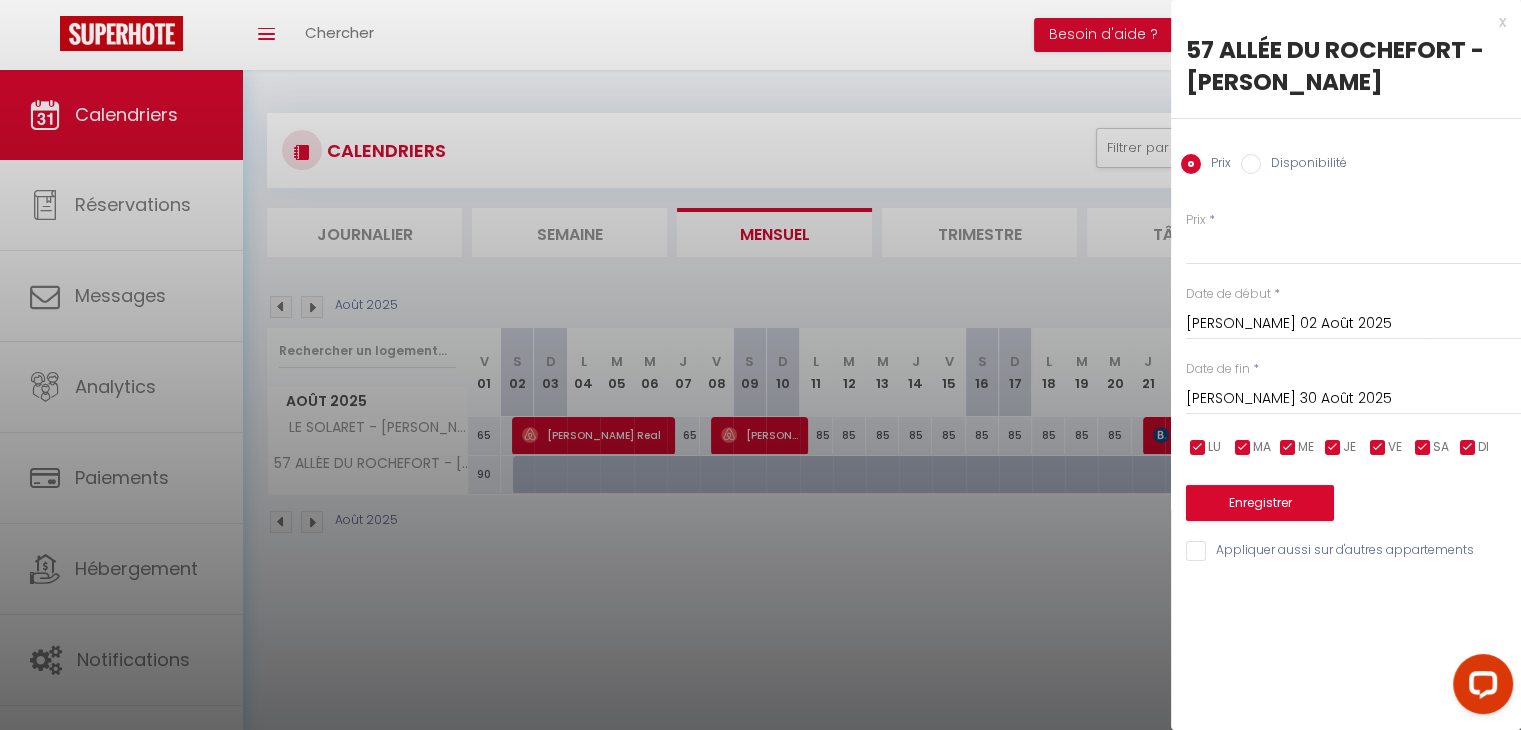 scroll, scrollTop: 0, scrollLeft: 0, axis: both 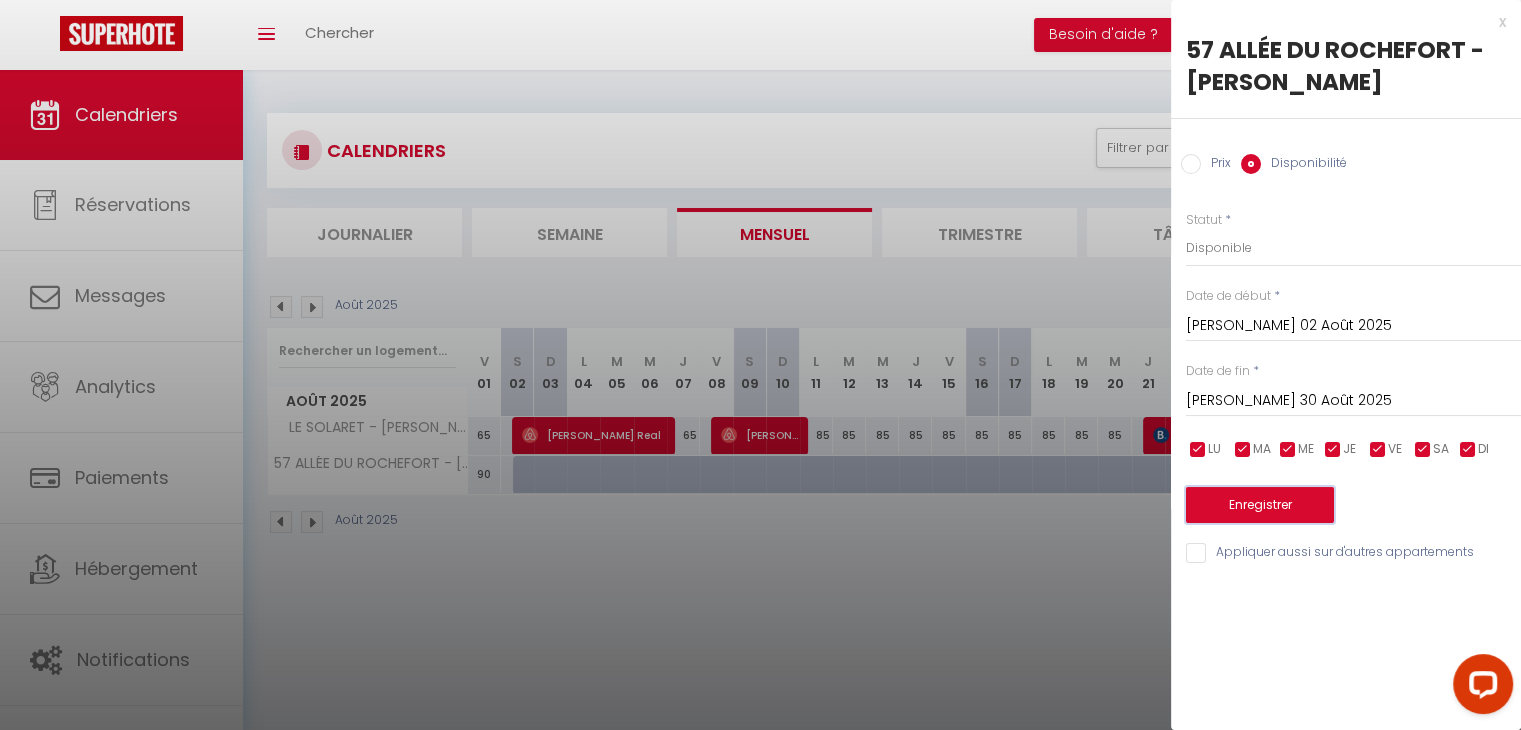 click on "Enregistrer" at bounding box center (1260, 505) 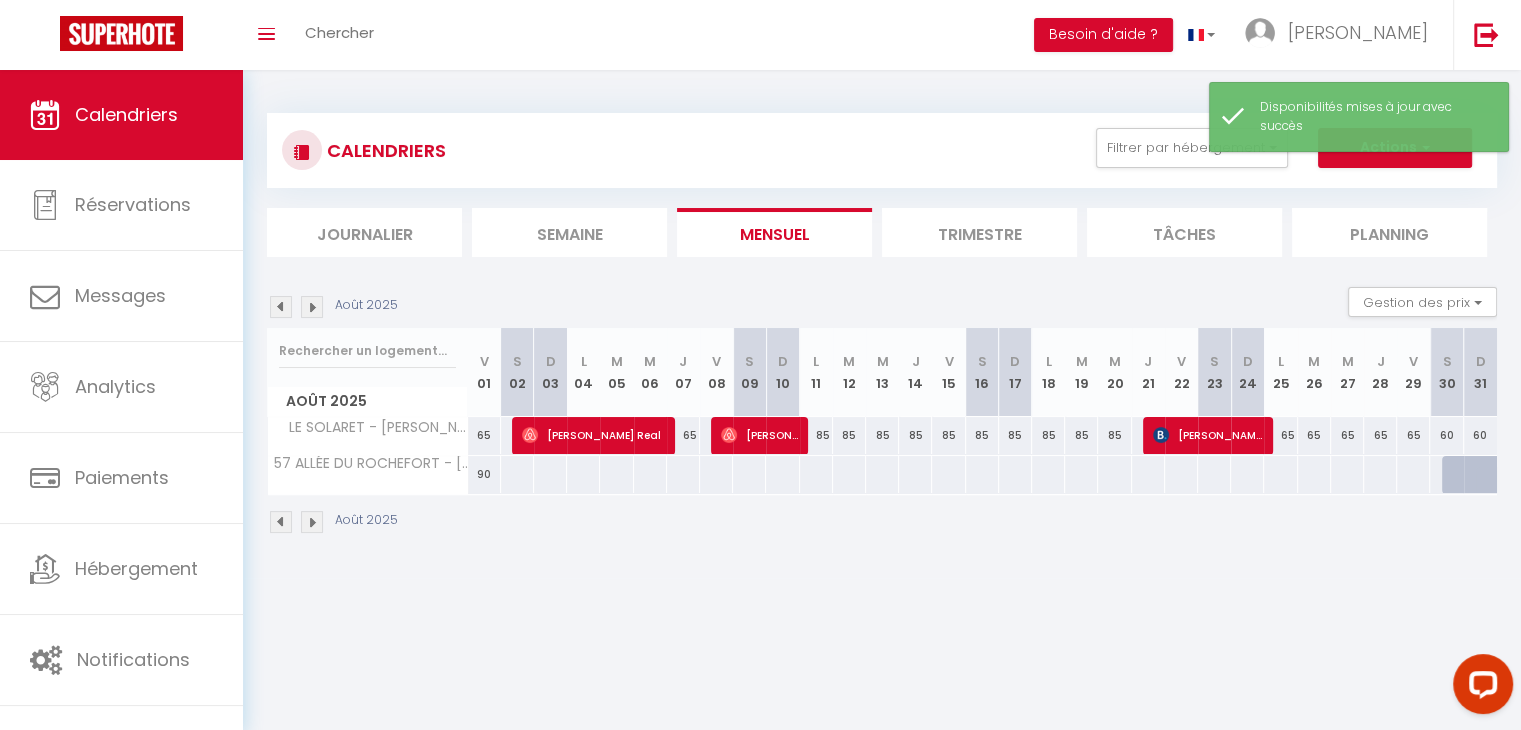 click at bounding box center [517, 474] 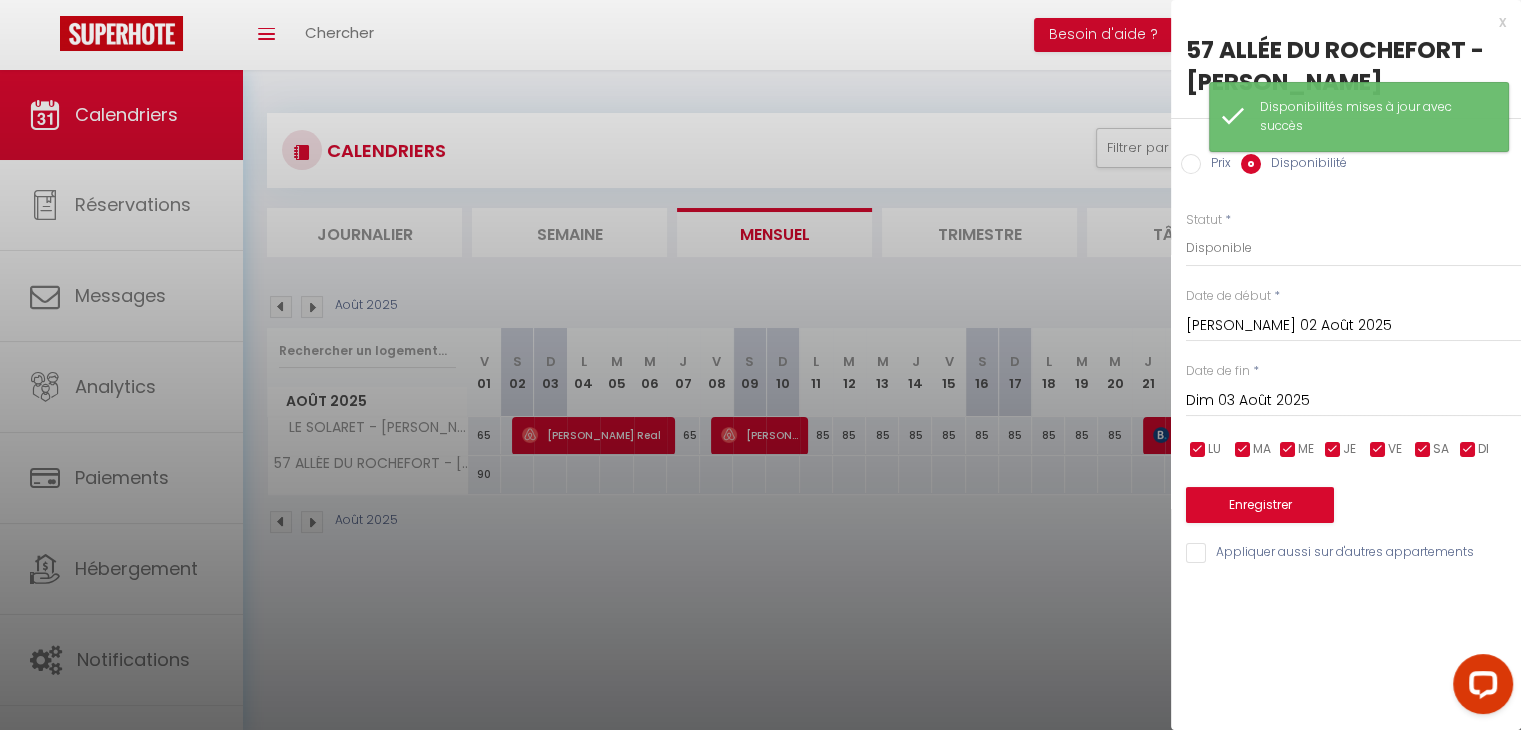 click on "Dim 03 Août 2025" at bounding box center [1353, 401] 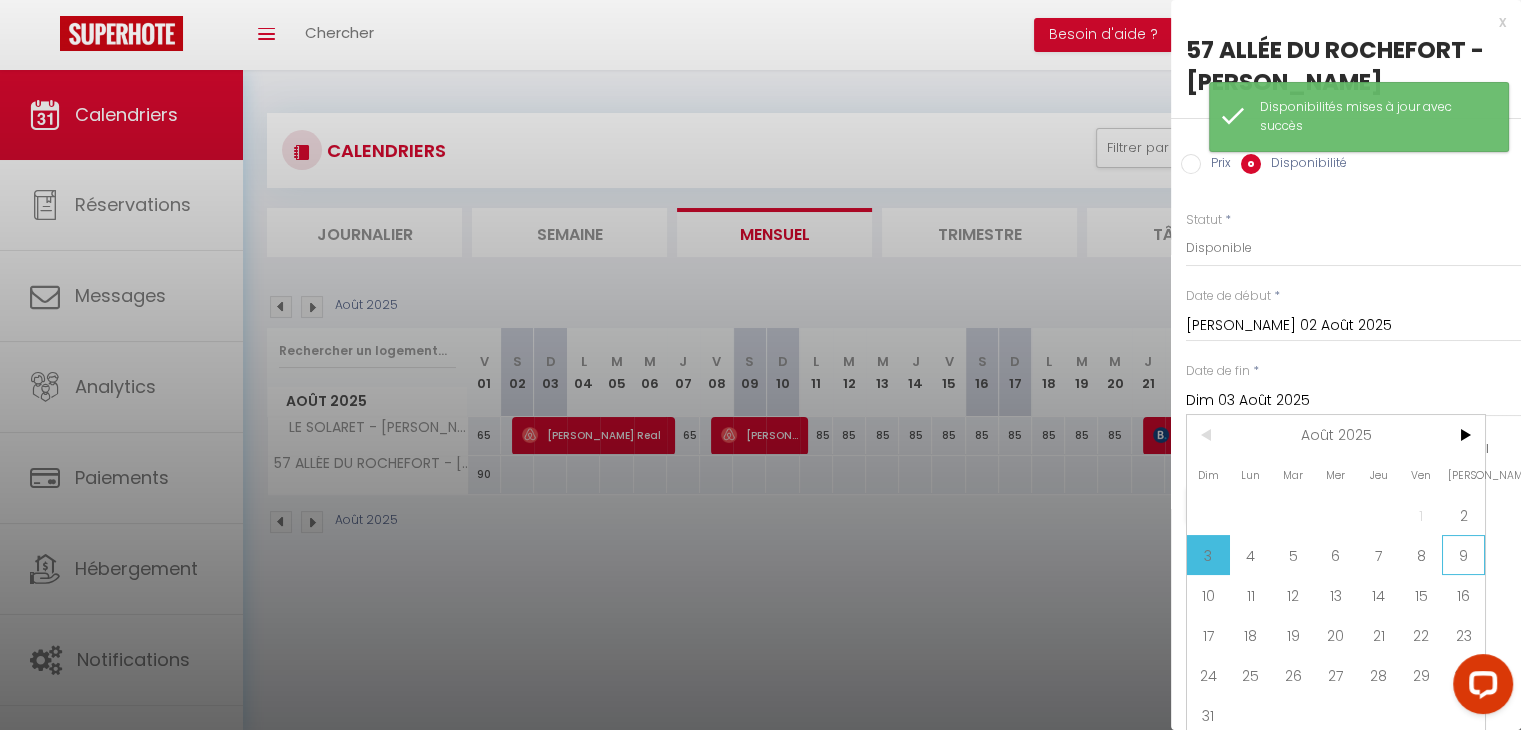 click on "9" at bounding box center [1463, 555] 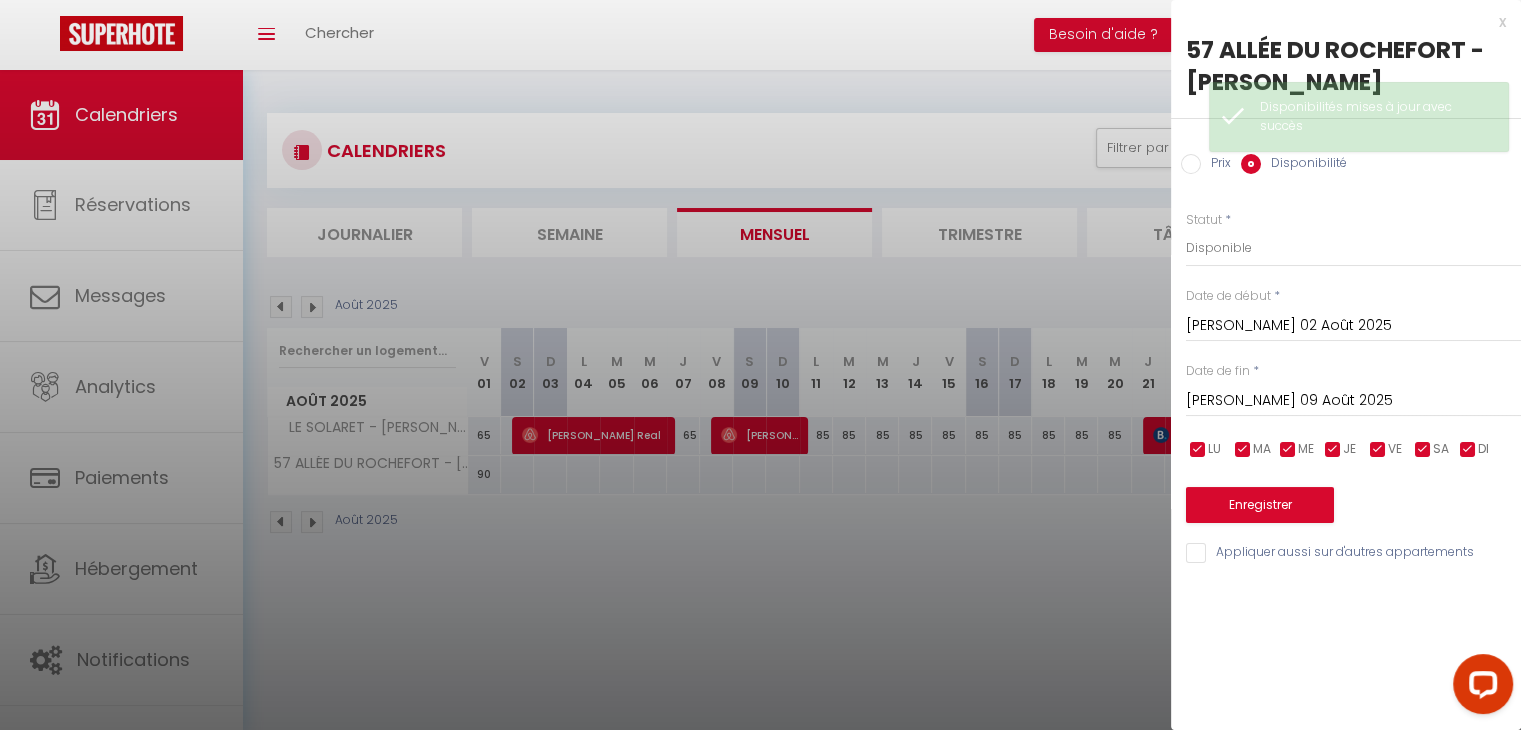 click on "Prix" at bounding box center (1191, 164) 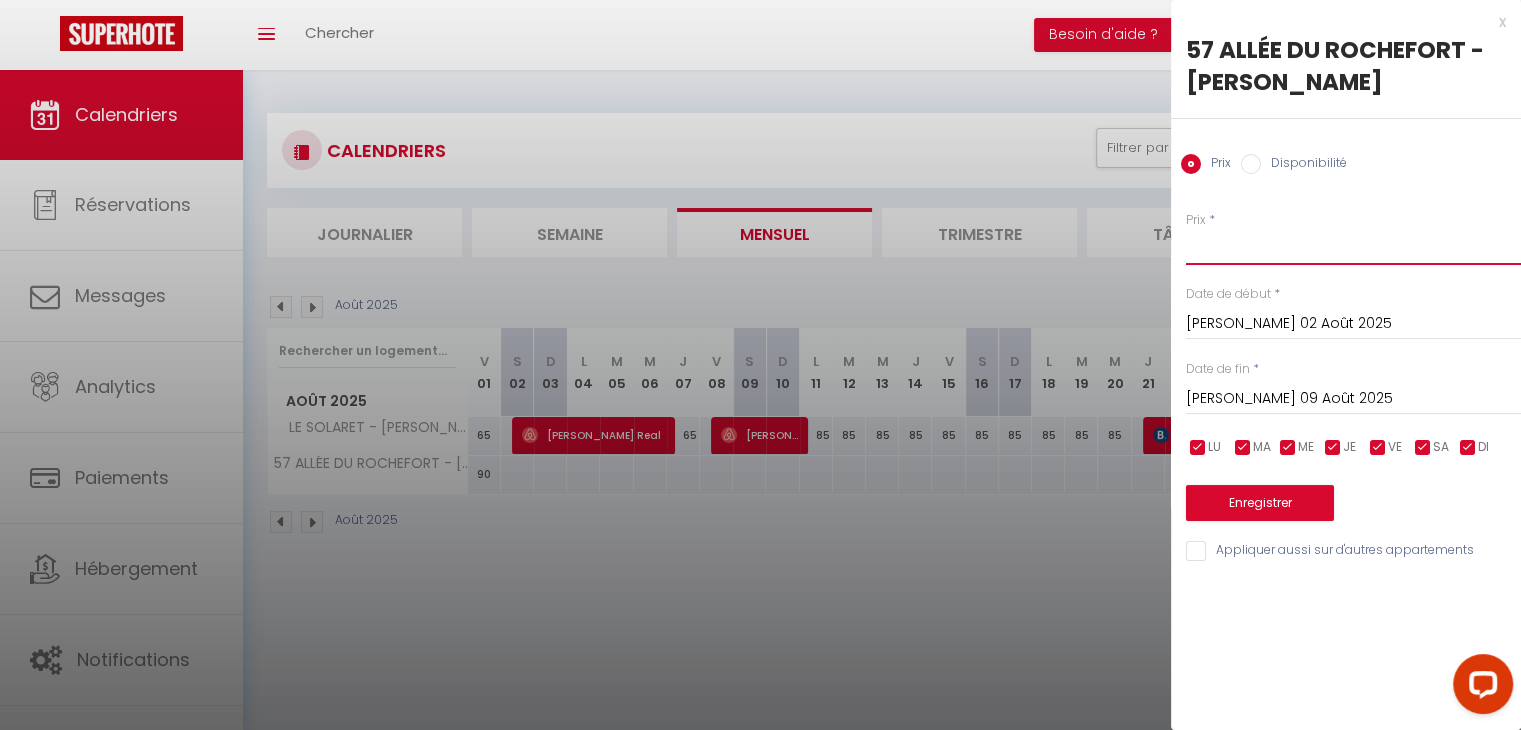 click on "Prix" at bounding box center [1353, 247] 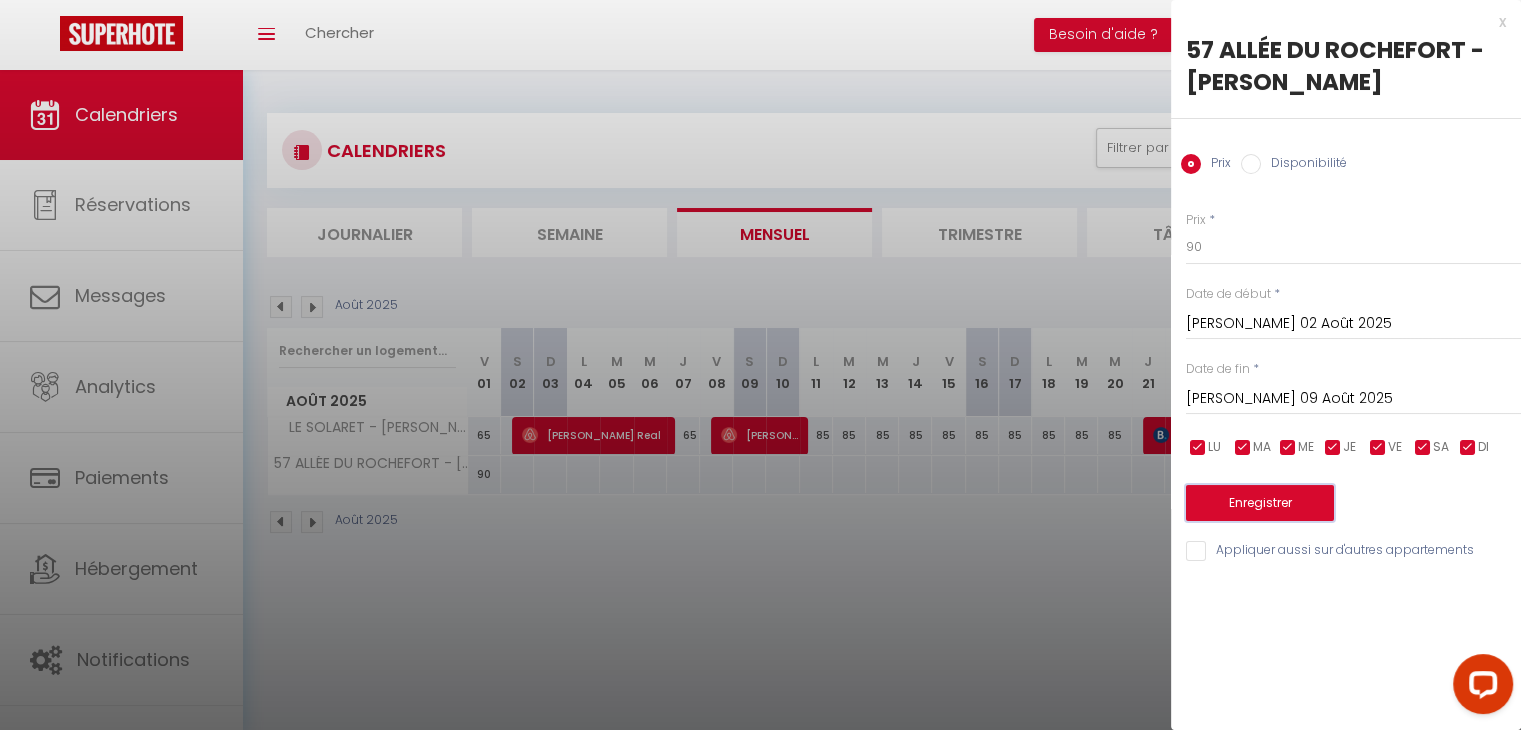 click on "Enregistrer" at bounding box center [1260, 503] 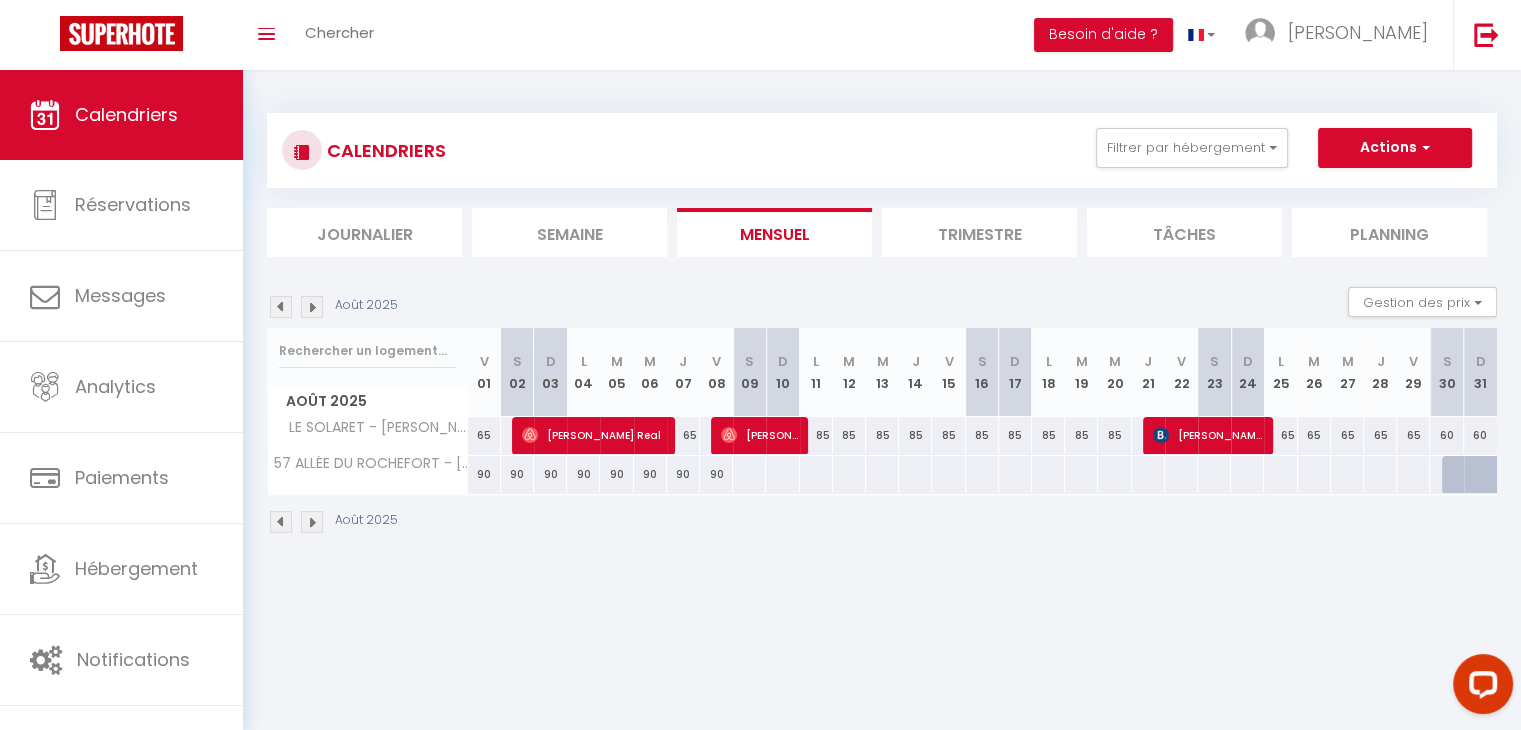 click at bounding box center [749, 474] 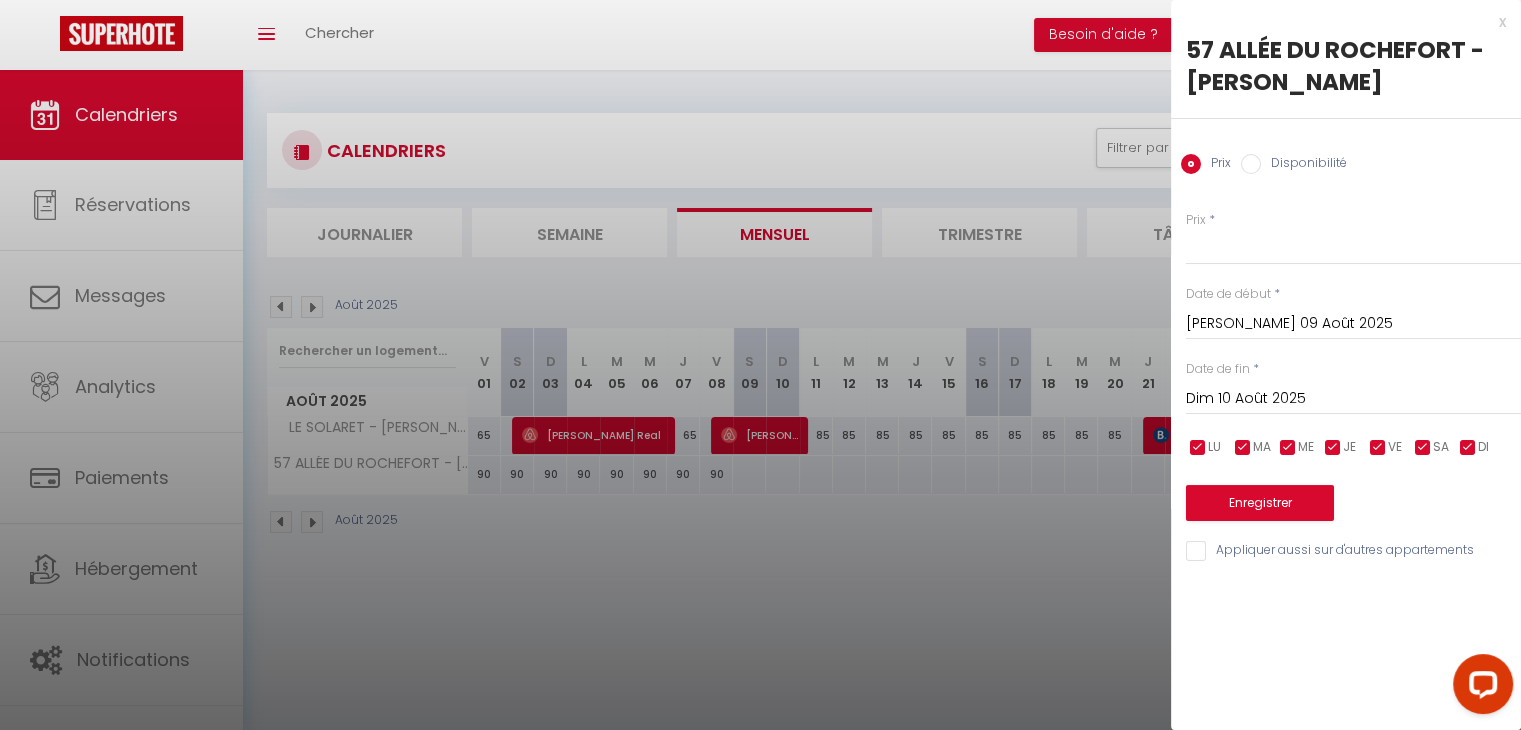 click on "Dim 10 Août 2025" at bounding box center [1353, 399] 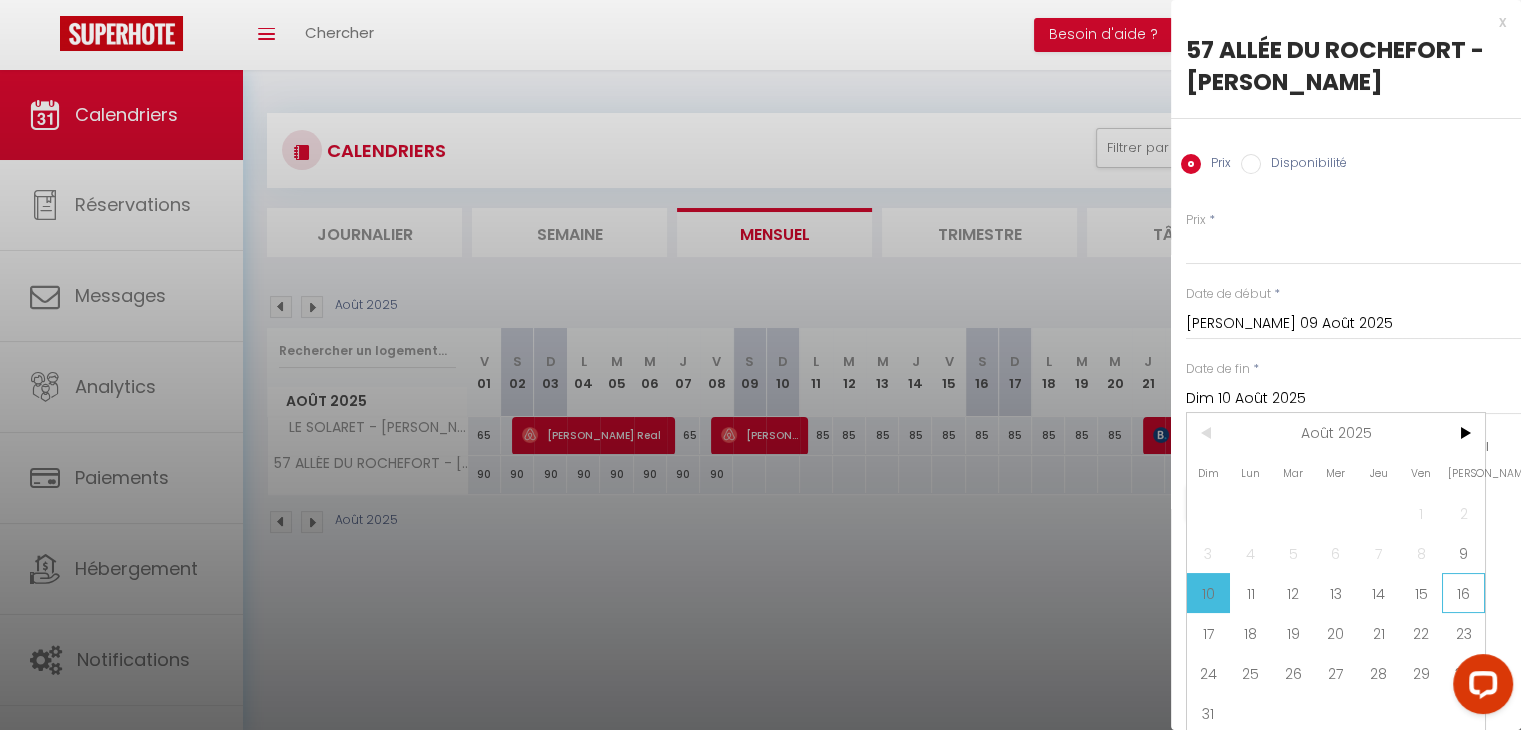 click on "16" at bounding box center (1463, 593) 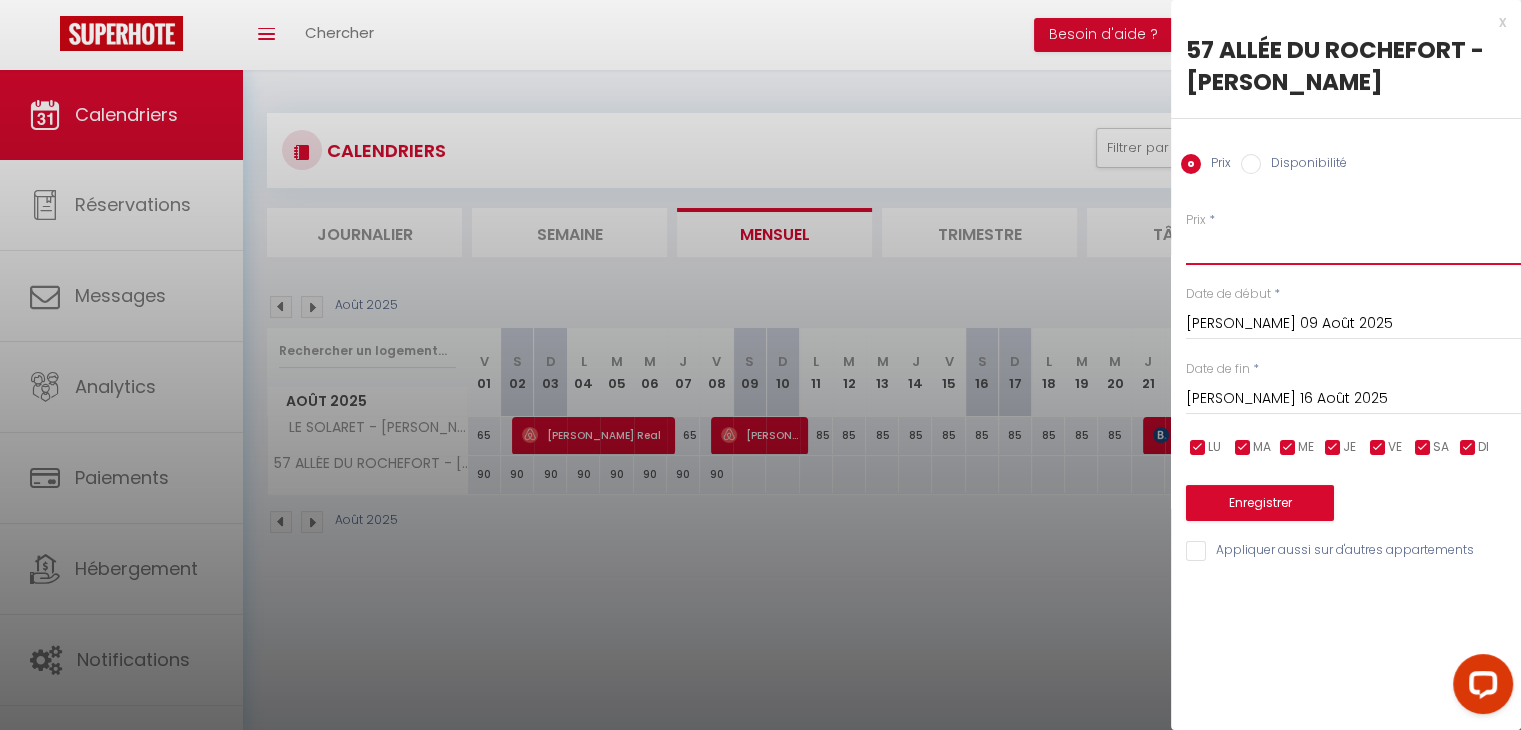click on "Prix" at bounding box center (1353, 247) 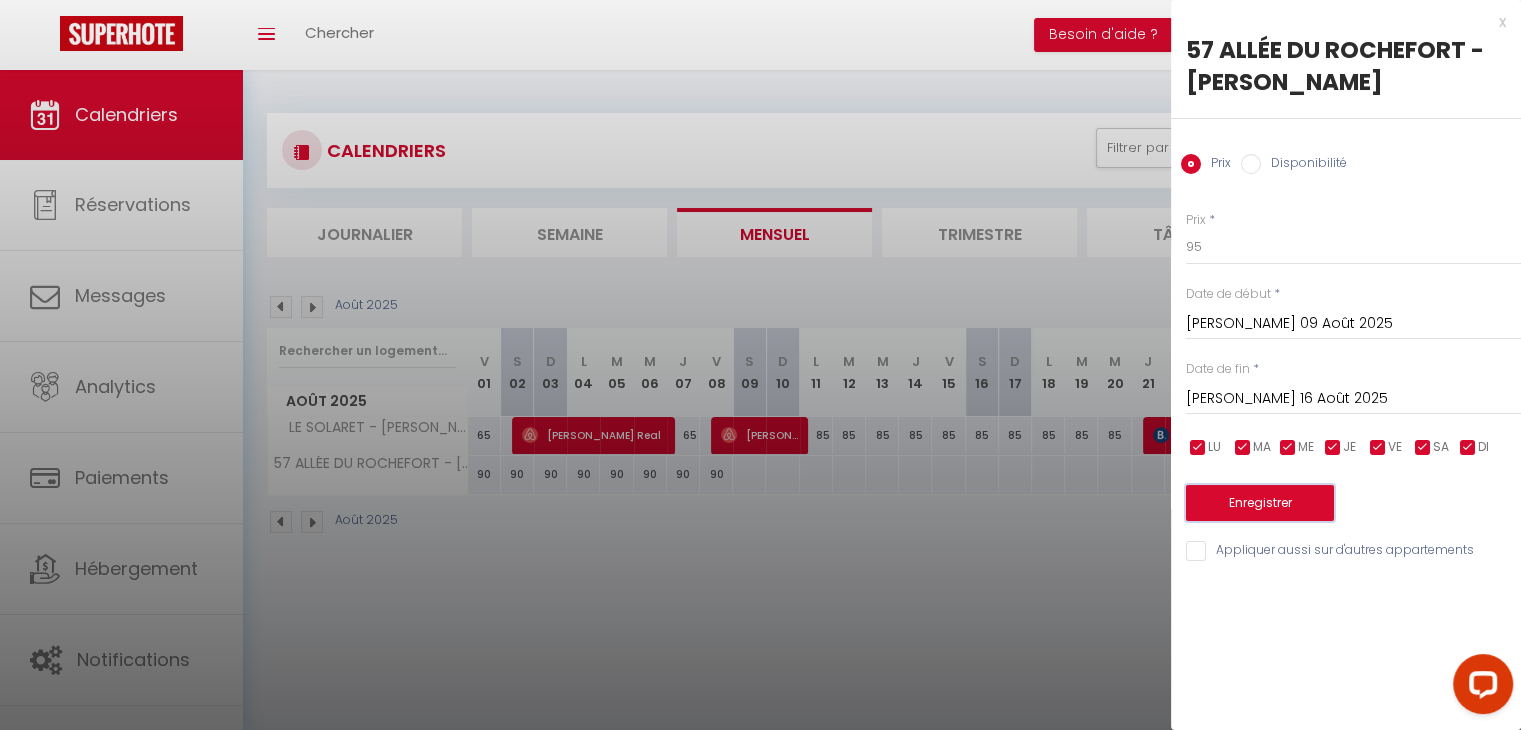 click on "Enregistrer" at bounding box center [1260, 503] 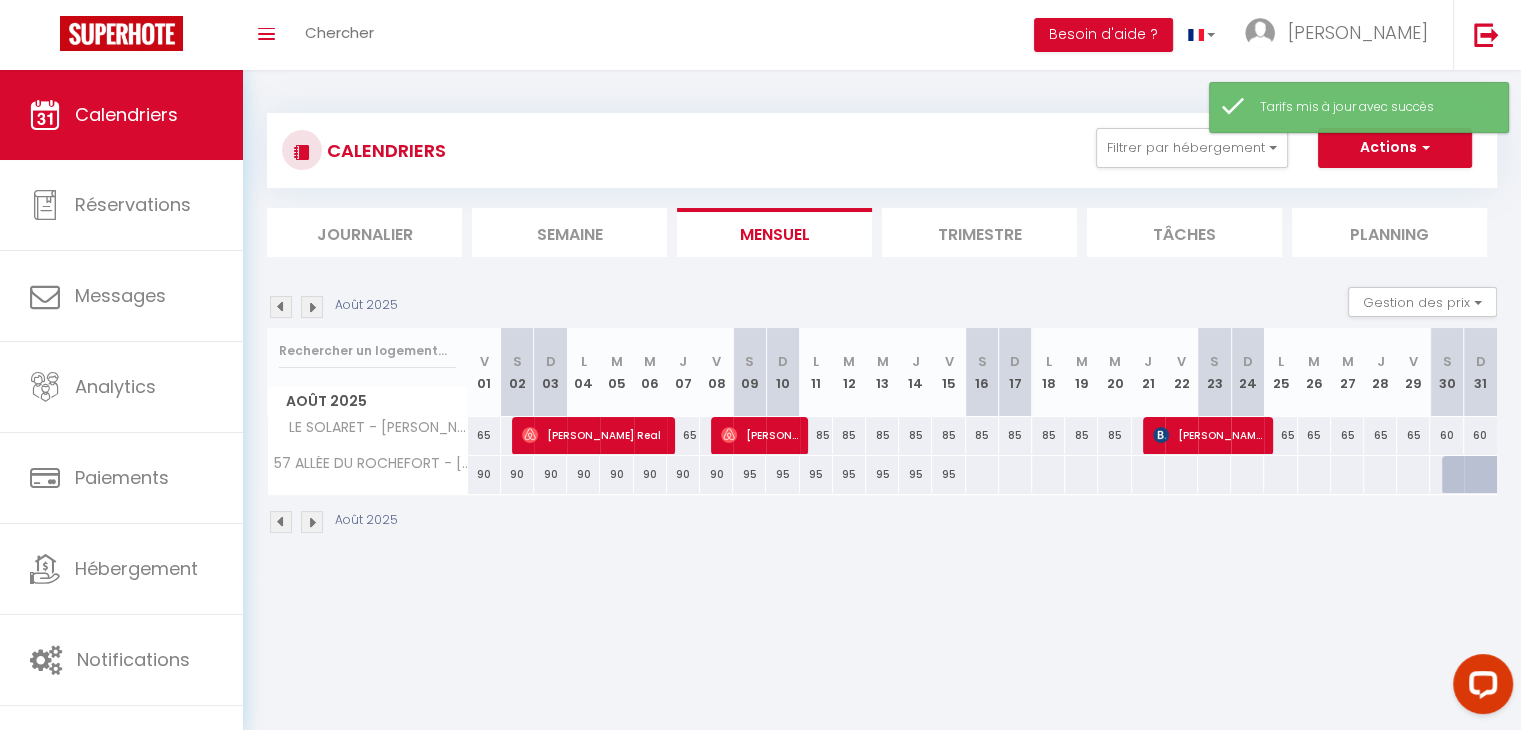 click at bounding box center (982, 474) 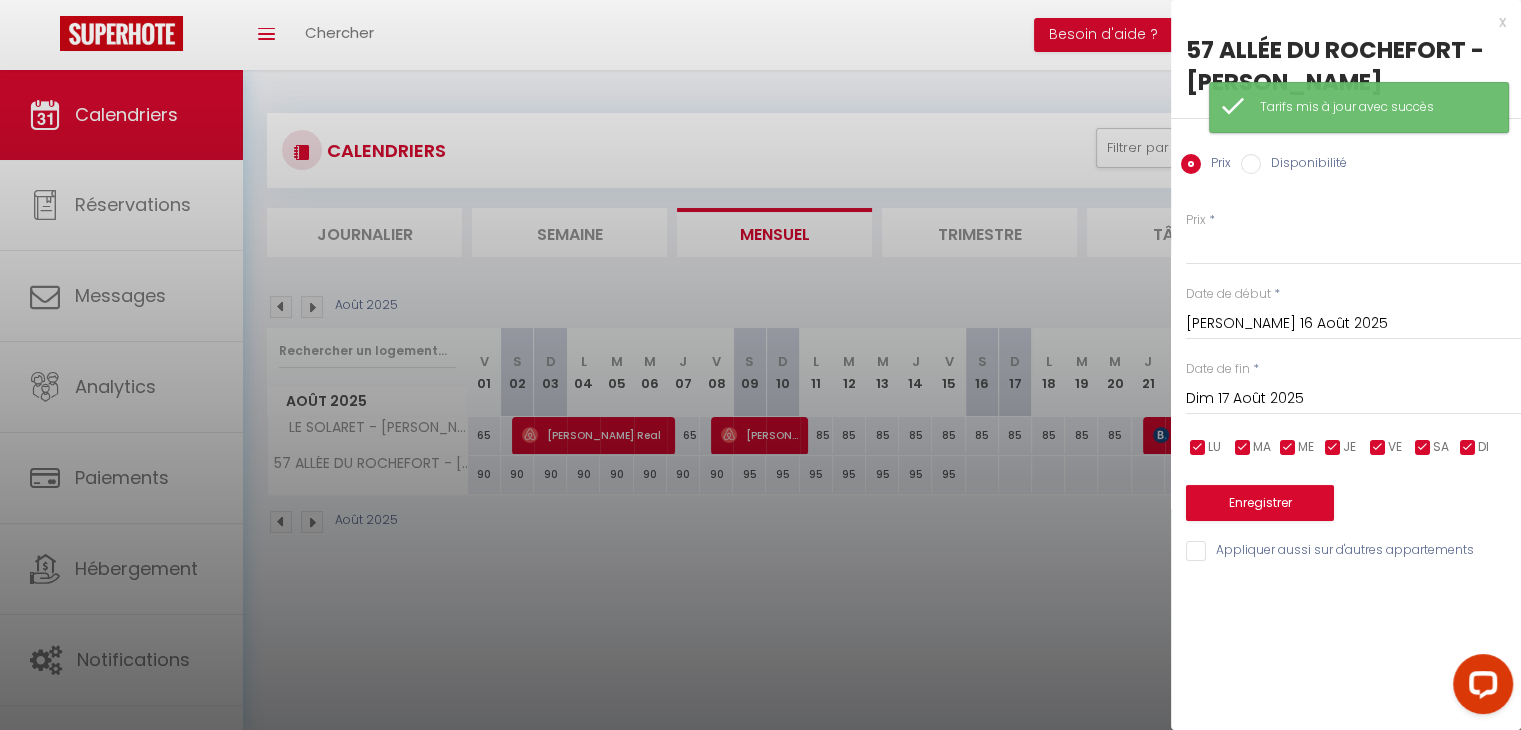 click on "Dim 17 Août 2025" at bounding box center (1353, 399) 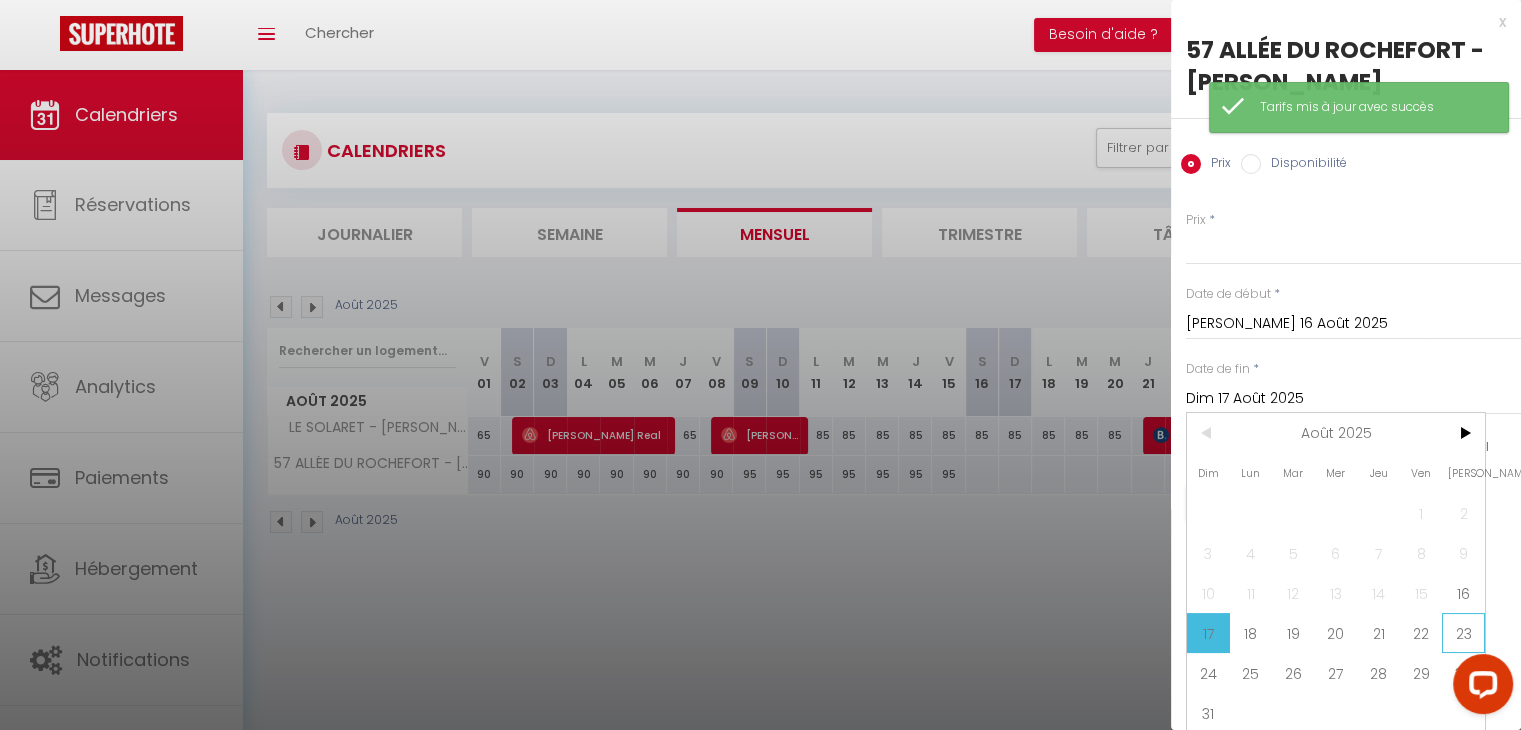 click on "23" at bounding box center [1463, 633] 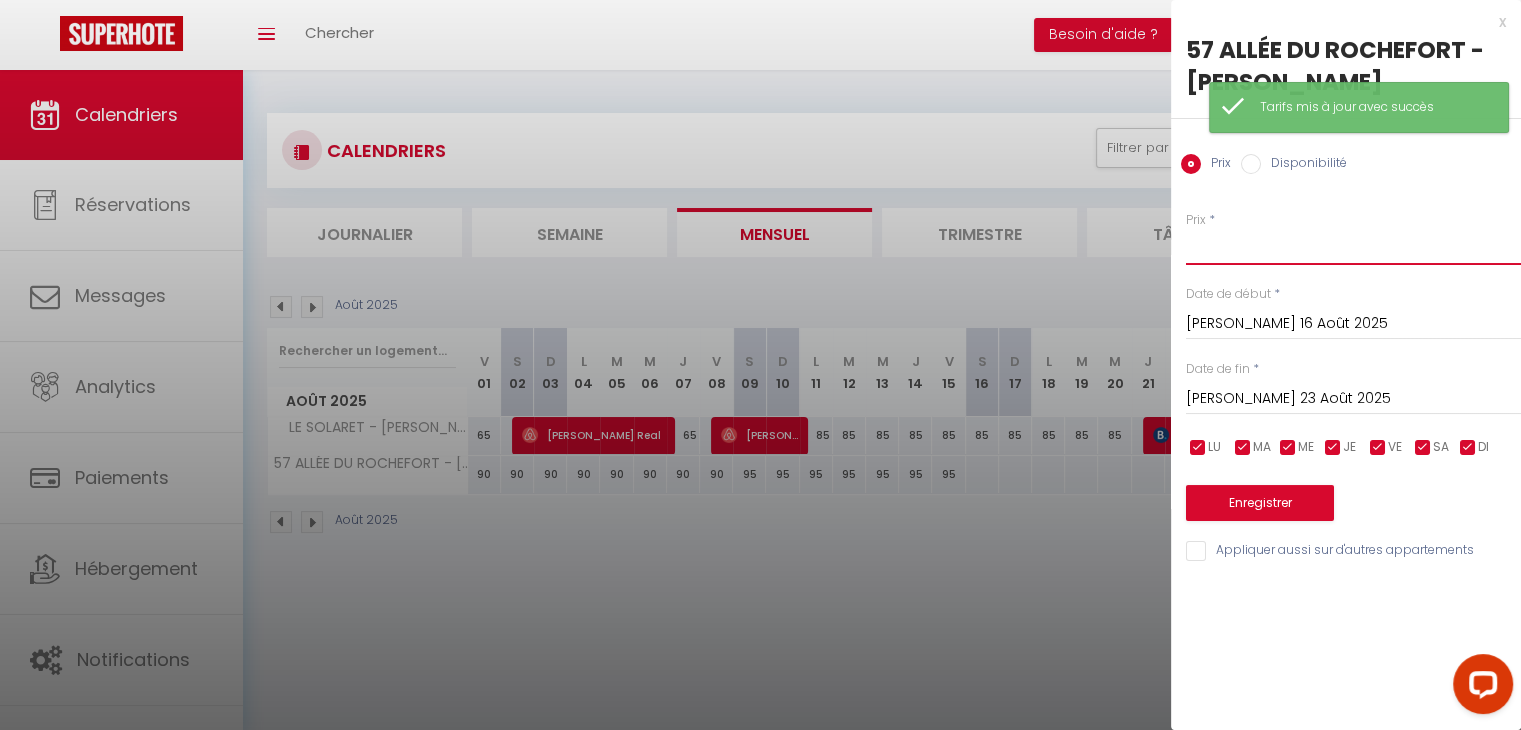 click on "Prix" at bounding box center (1353, 247) 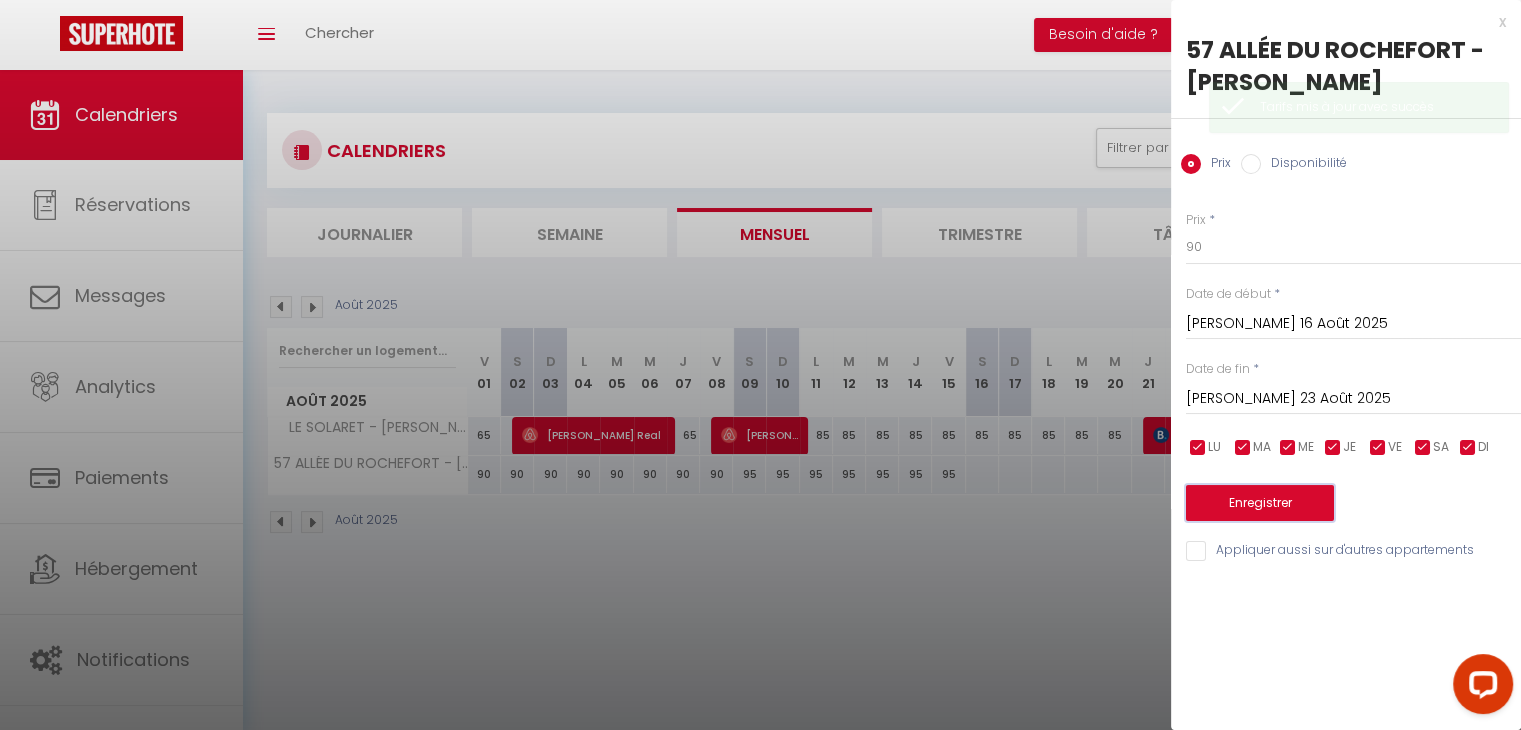 click on "Enregistrer" at bounding box center [1260, 503] 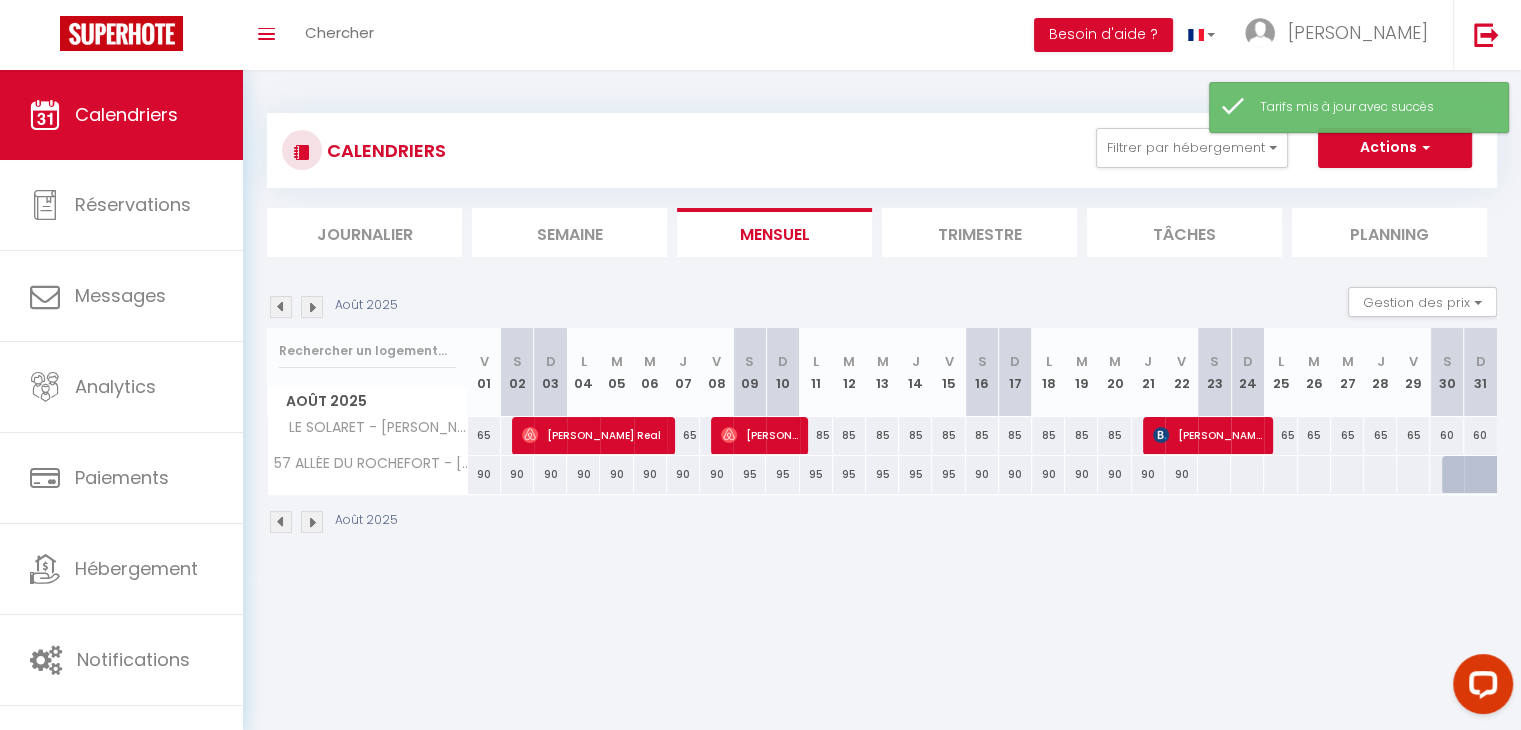 click at bounding box center (1214, 474) 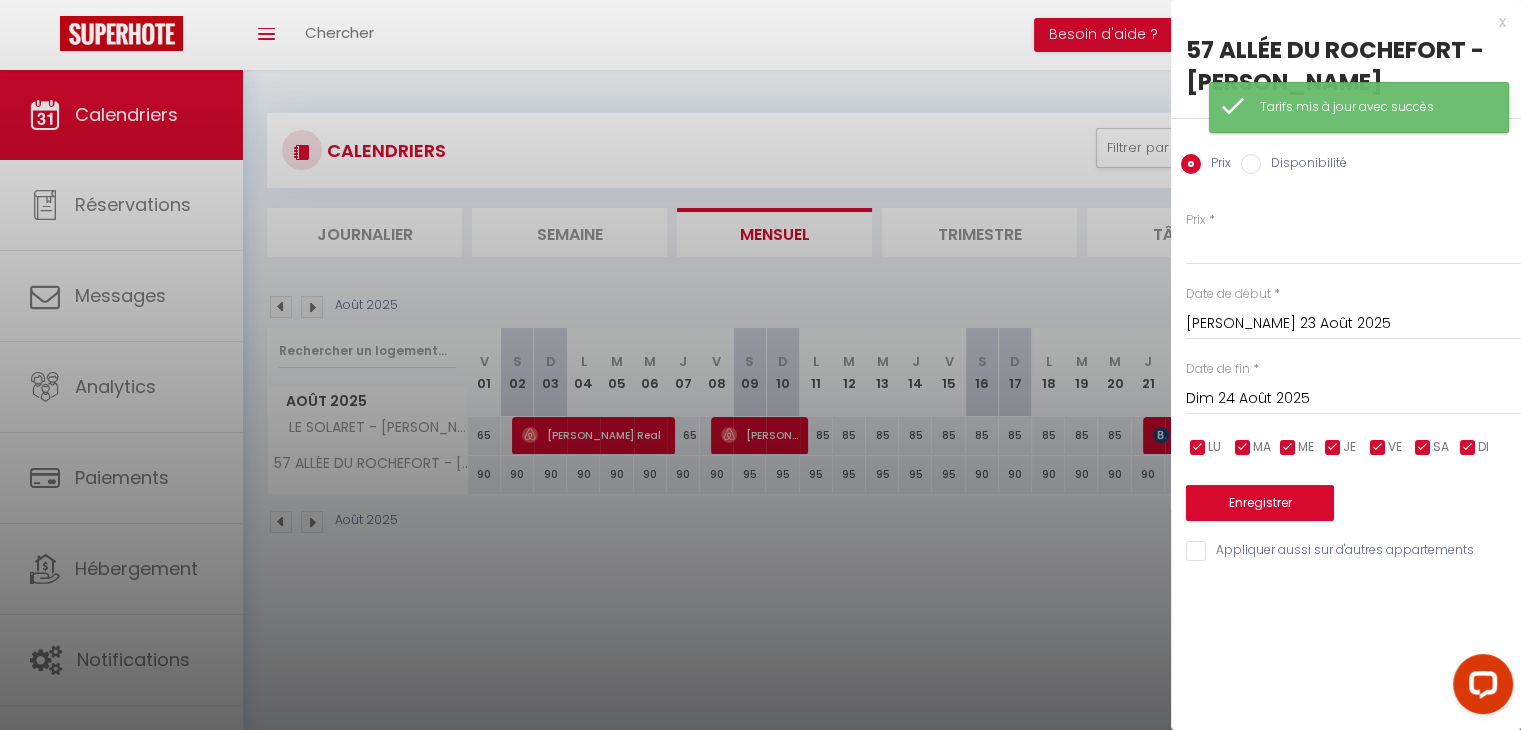 click on "Dim 24 Août 2025         <   Août 2025   >   Dim Lun Mar Mer Jeu Ven Sam   1 2 3 4 5 6 7 8 9 10 11 12 13 14 15 16 17 18 19 20 21 22 23 24 25 26 27 28 29 30 31     <   2025   >   [PERSON_NAME] Mars [PERSON_NAME] Juin Juillet Août Septembre Octobre Novembre Décembre     <   [DATE] - [DATE]   >   2020 2021 2022 2023 2024 2025 2026 2027 2028 2029" at bounding box center [1353, 397] 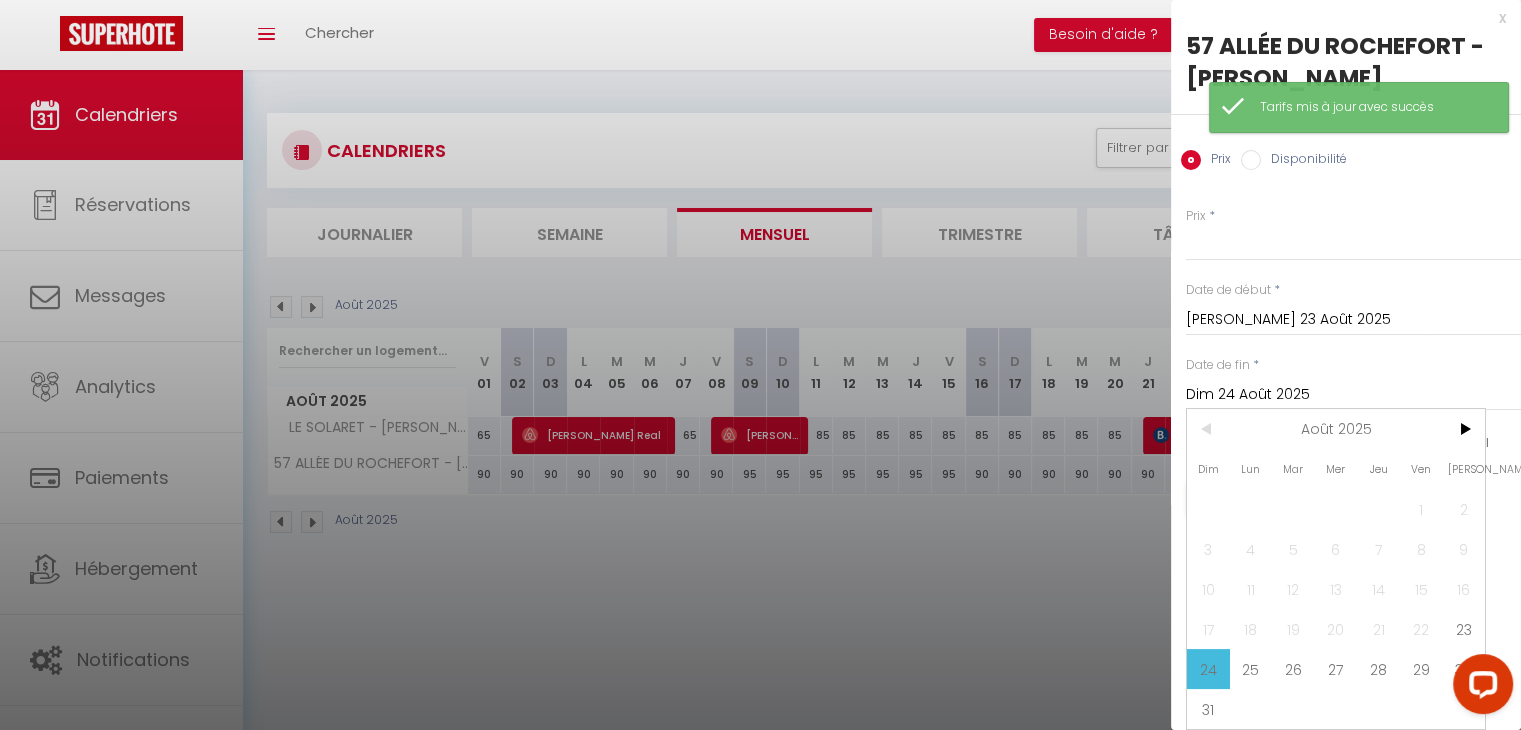 scroll, scrollTop: 18, scrollLeft: 0, axis: vertical 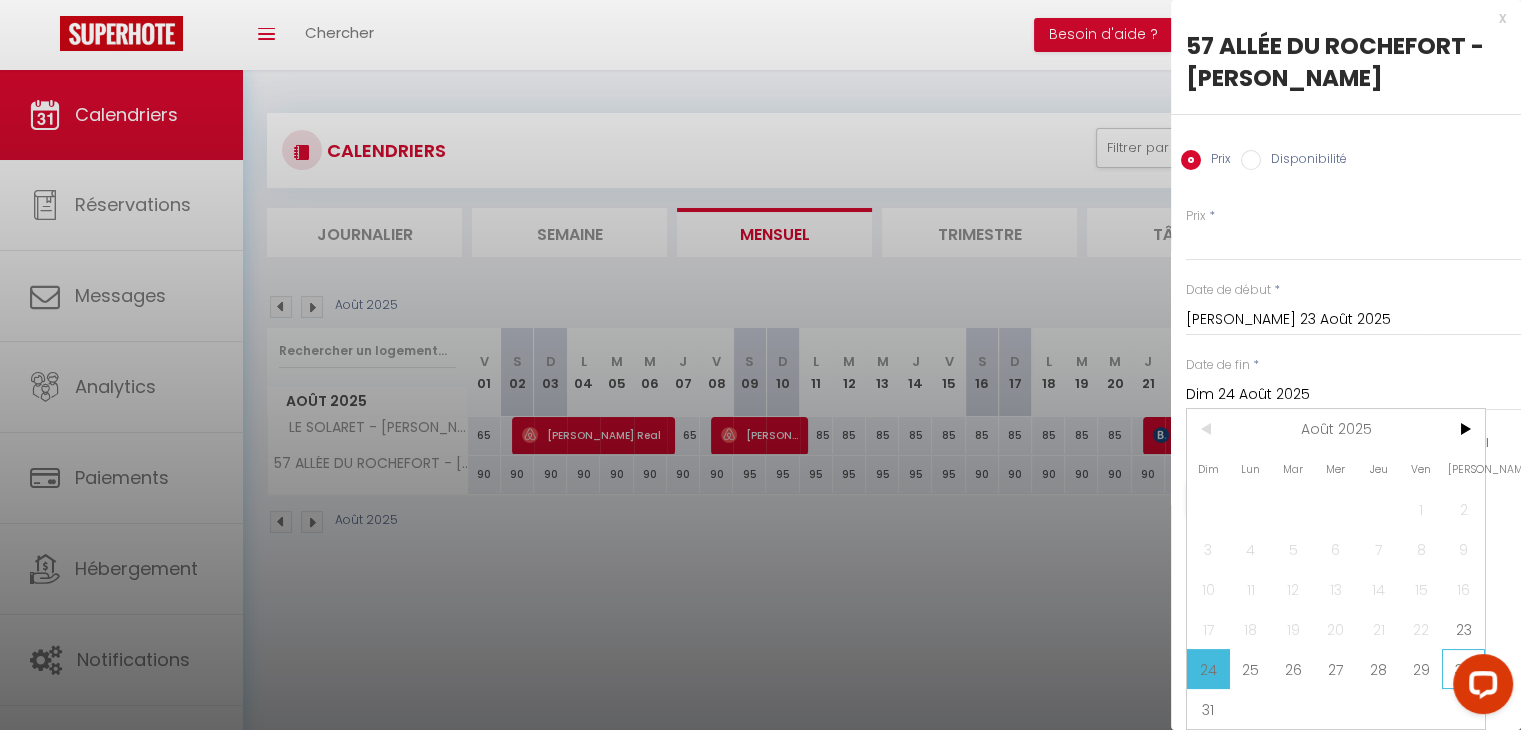 click on "30" at bounding box center (1463, 669) 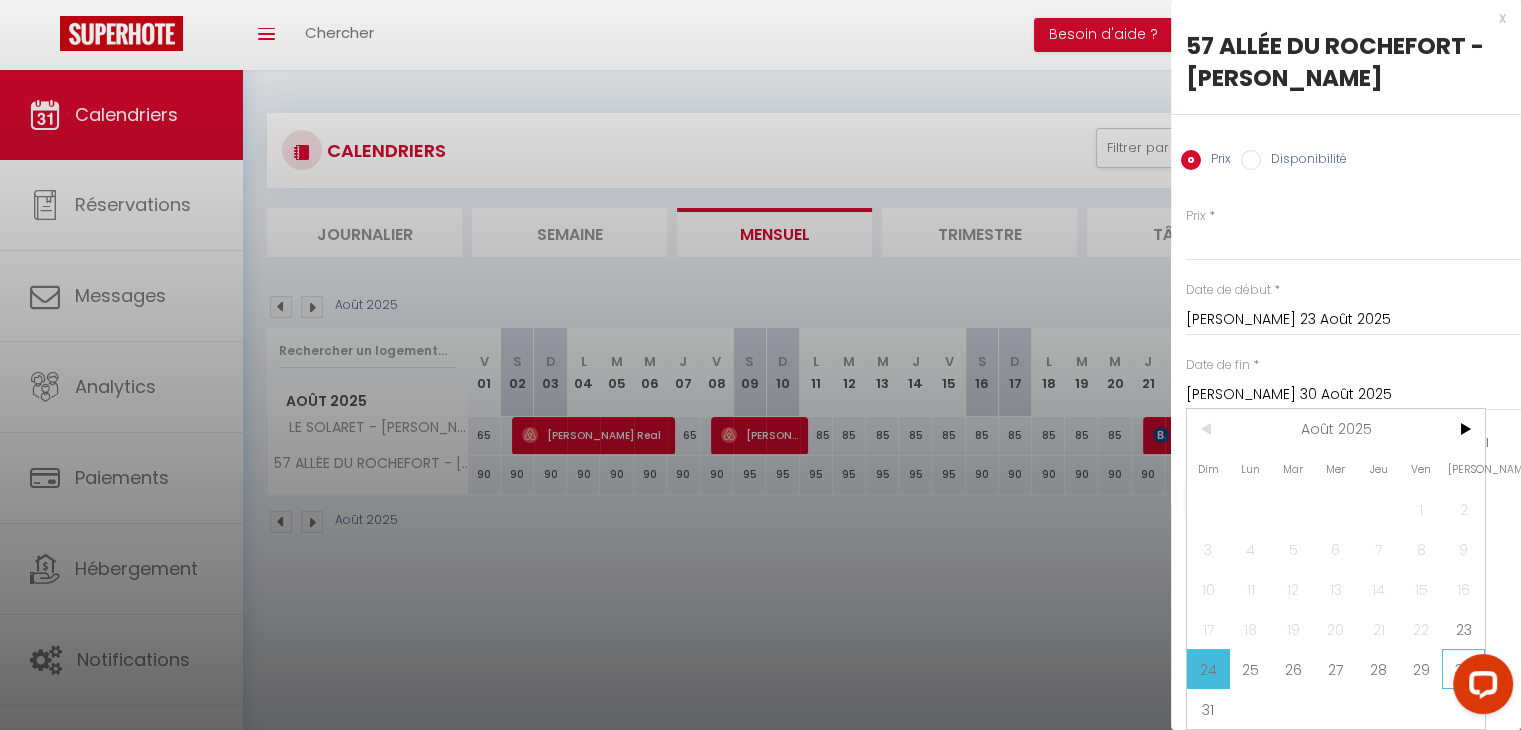 scroll, scrollTop: 0, scrollLeft: 0, axis: both 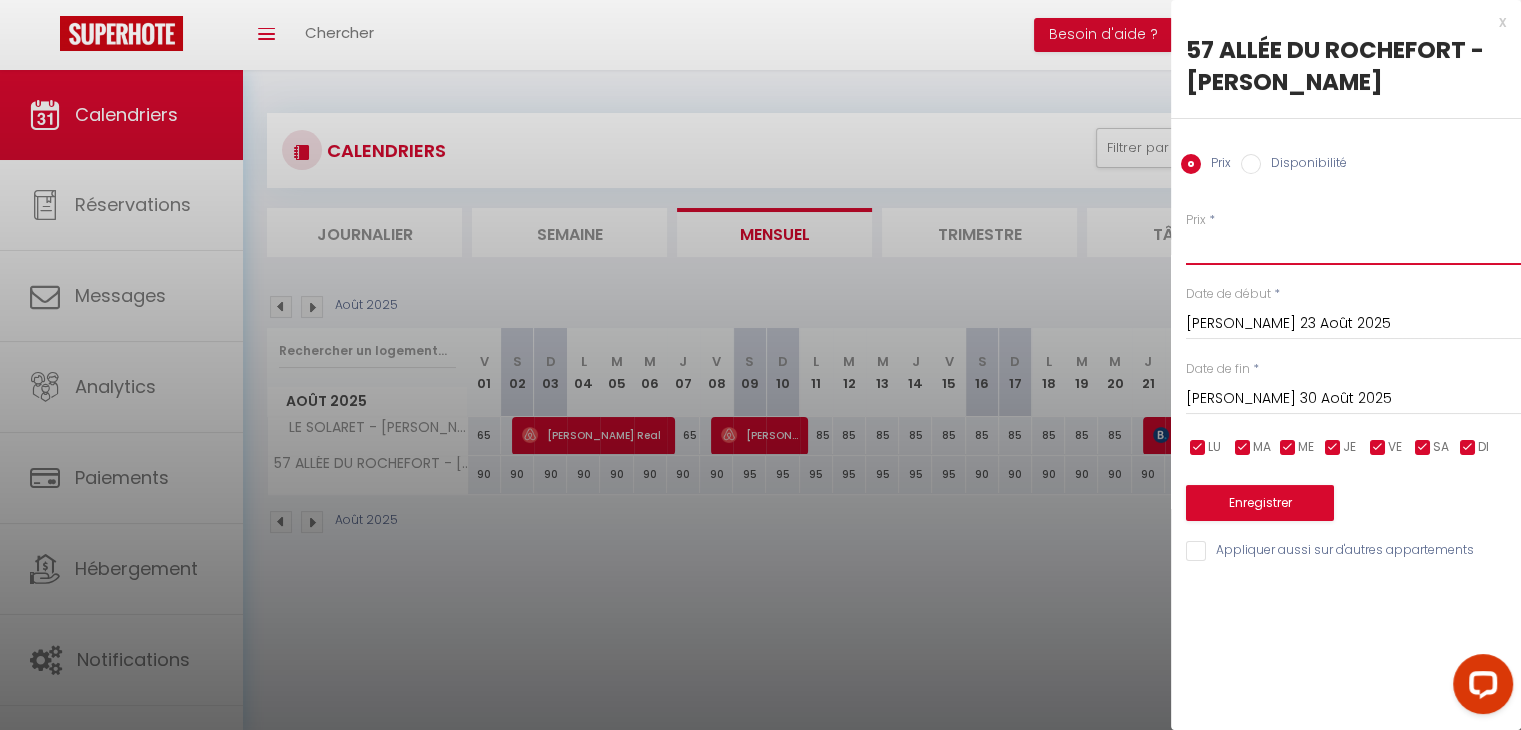 click on "Prix" at bounding box center (1353, 247) 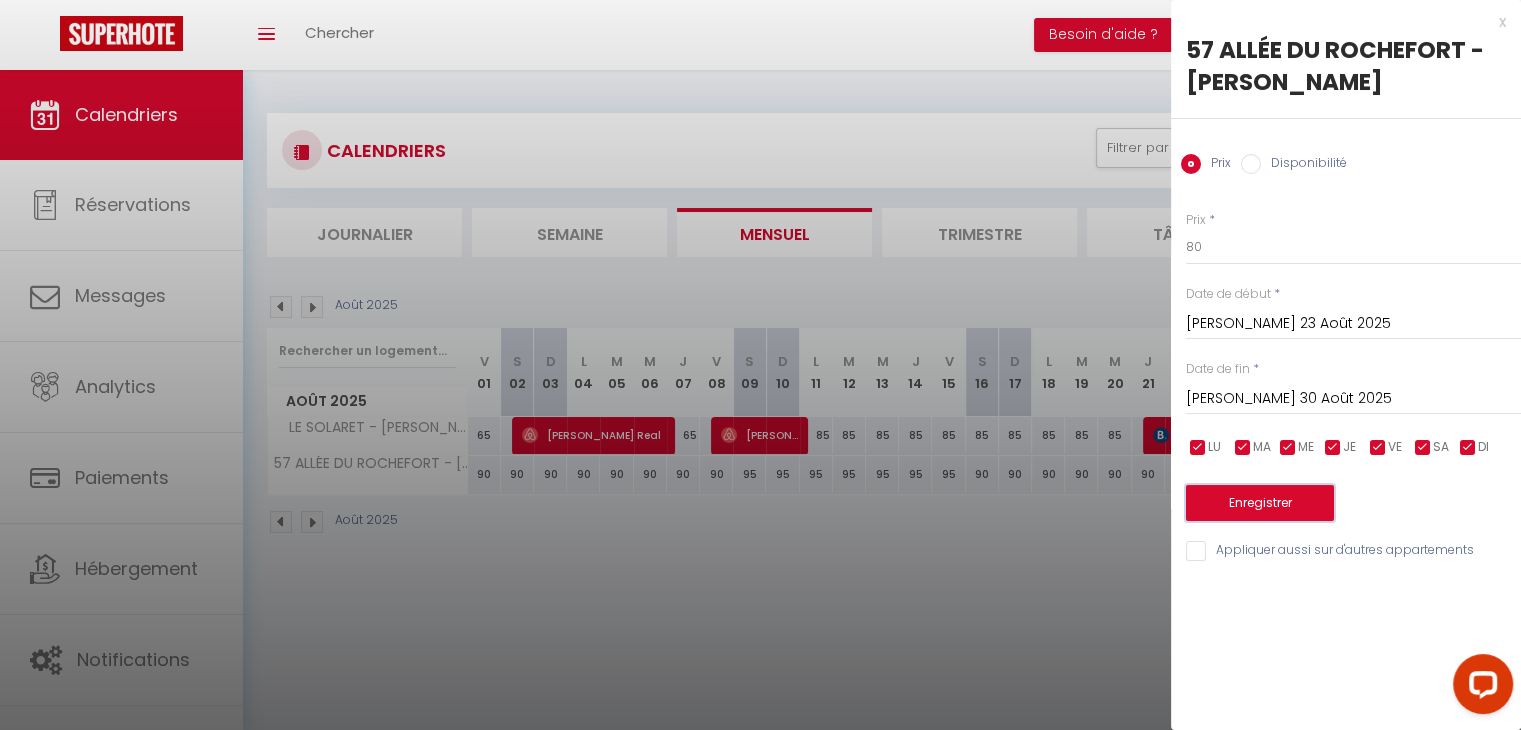 click on "Enregistrer" at bounding box center [1260, 503] 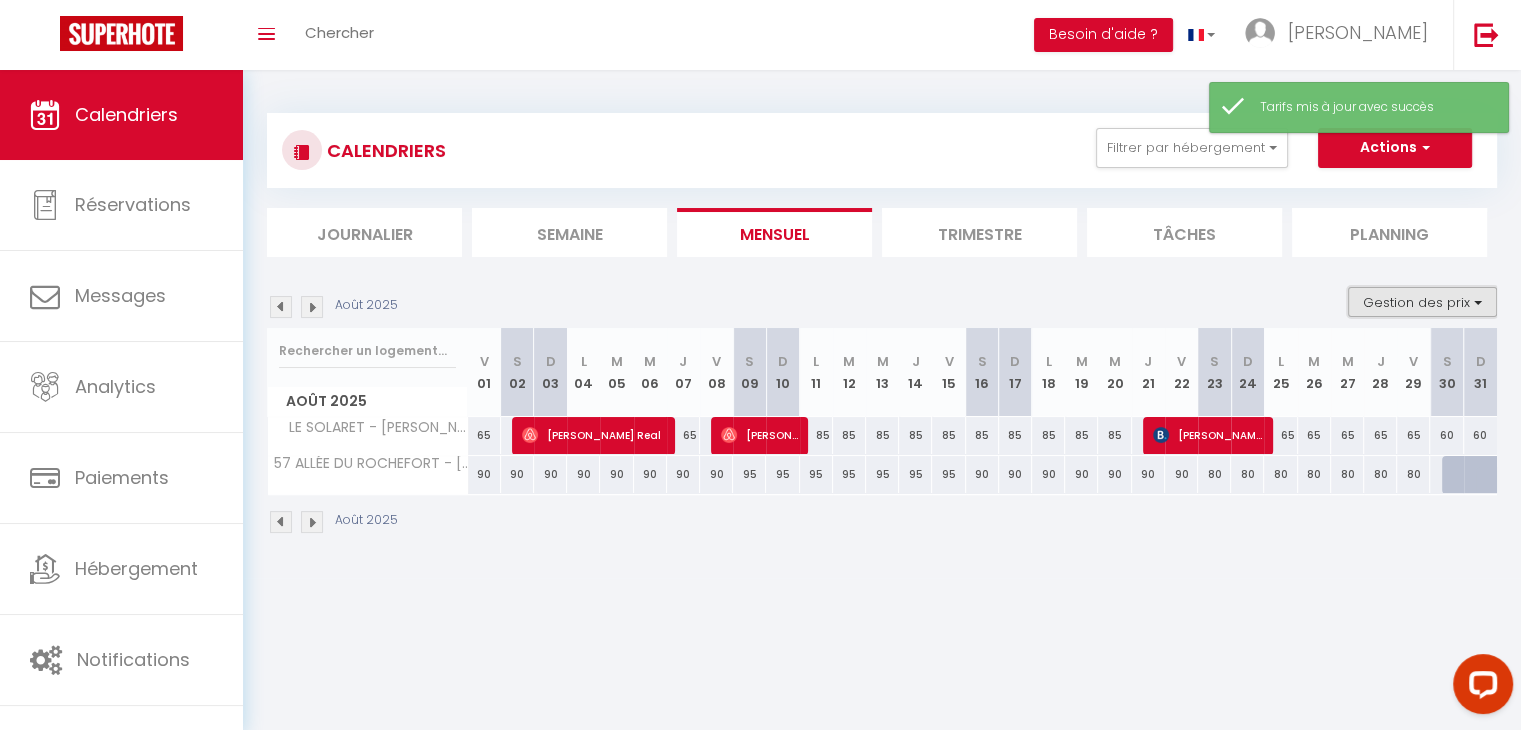 click on "Gestion des prix" at bounding box center (1422, 302) 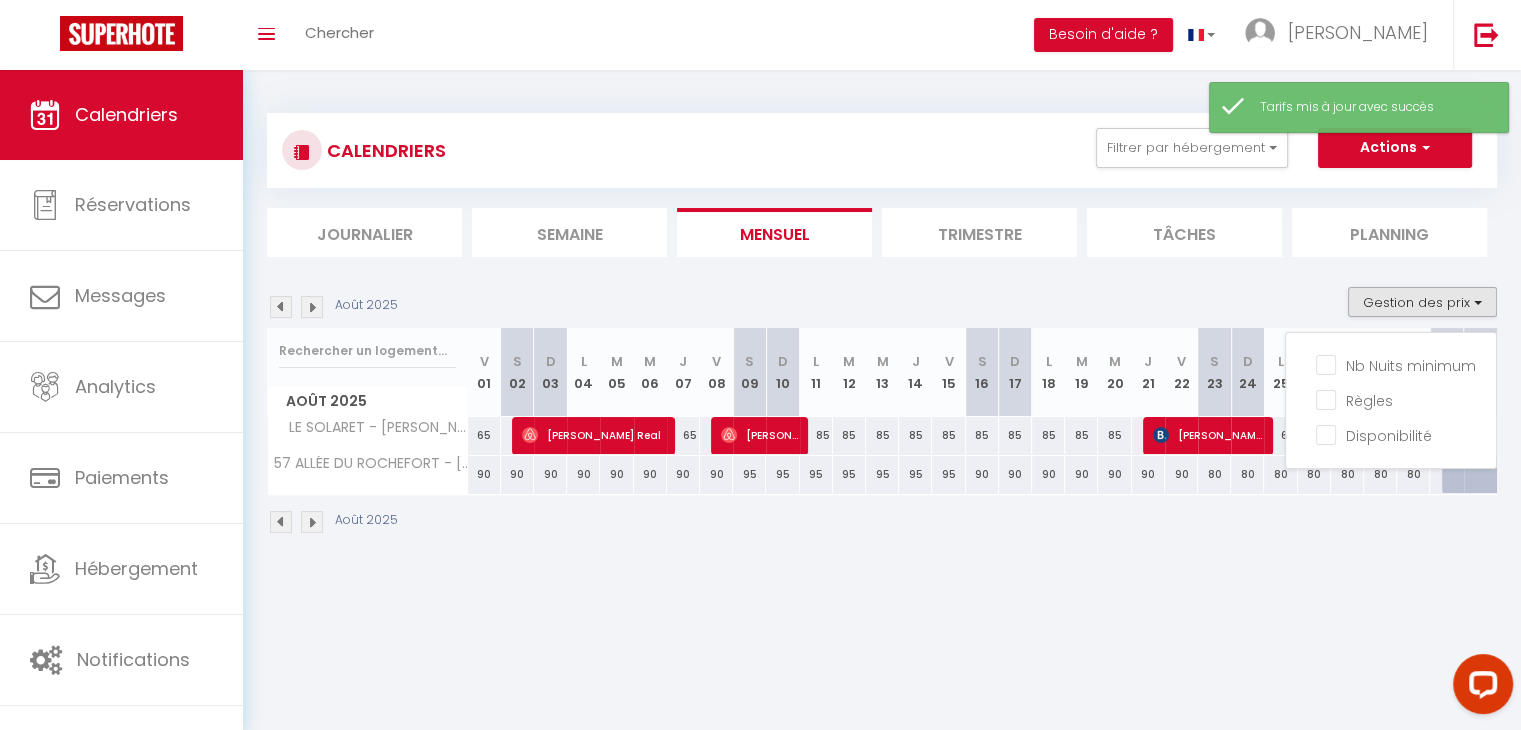 click on "Nb Nuits minimum   Règles   Disponibilité" at bounding box center (1391, 401) 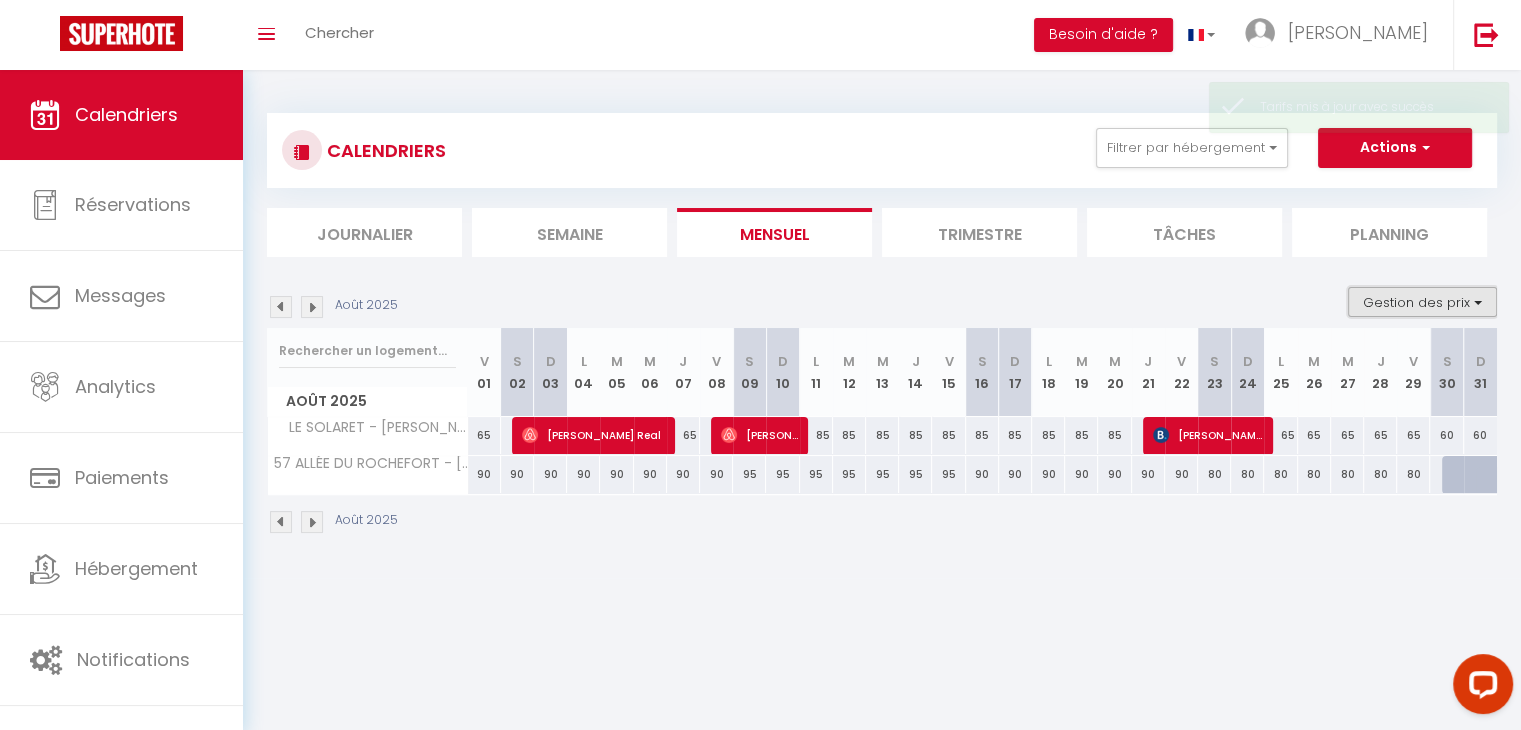click on "Gestion des prix" at bounding box center [1422, 302] 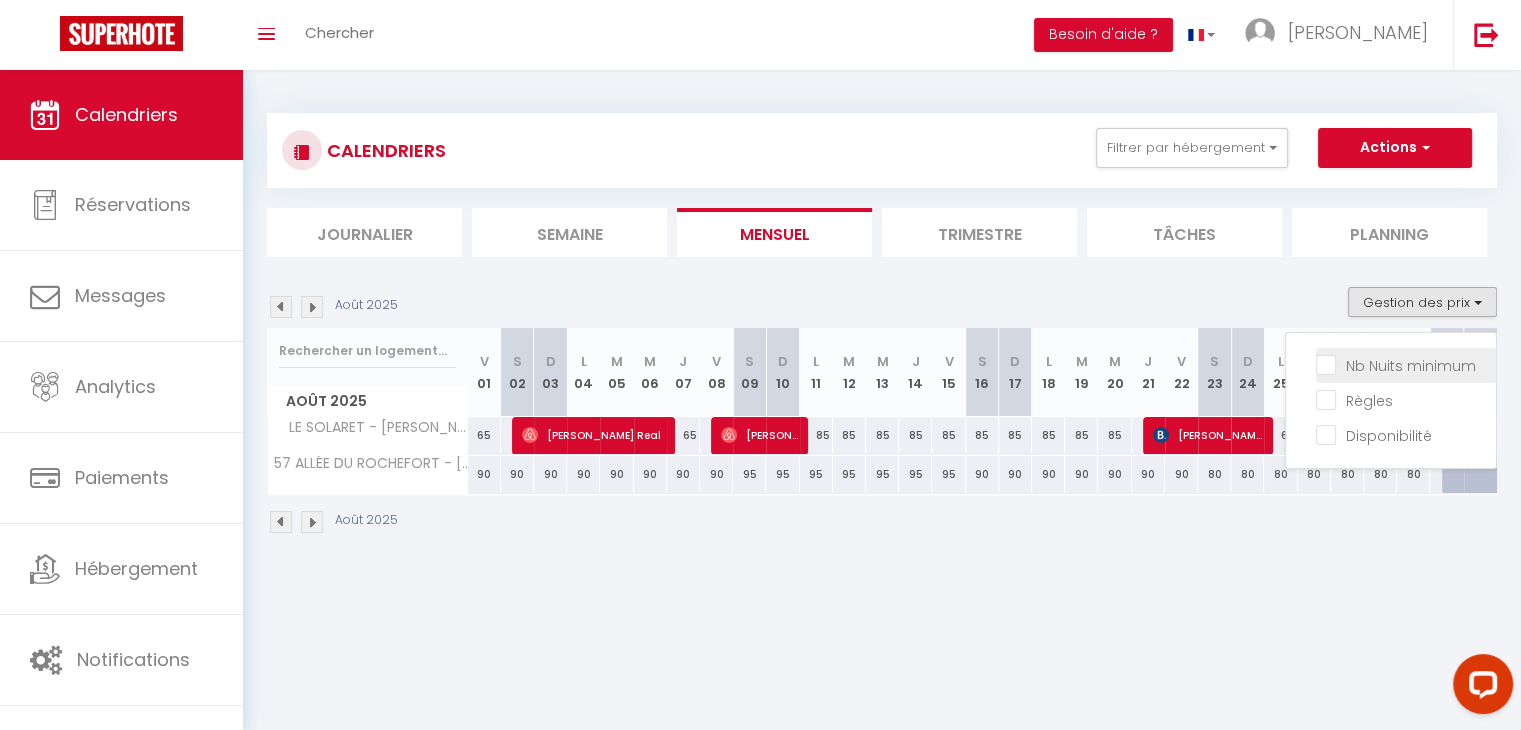 click on "Nb Nuits minimum" at bounding box center [1406, 364] 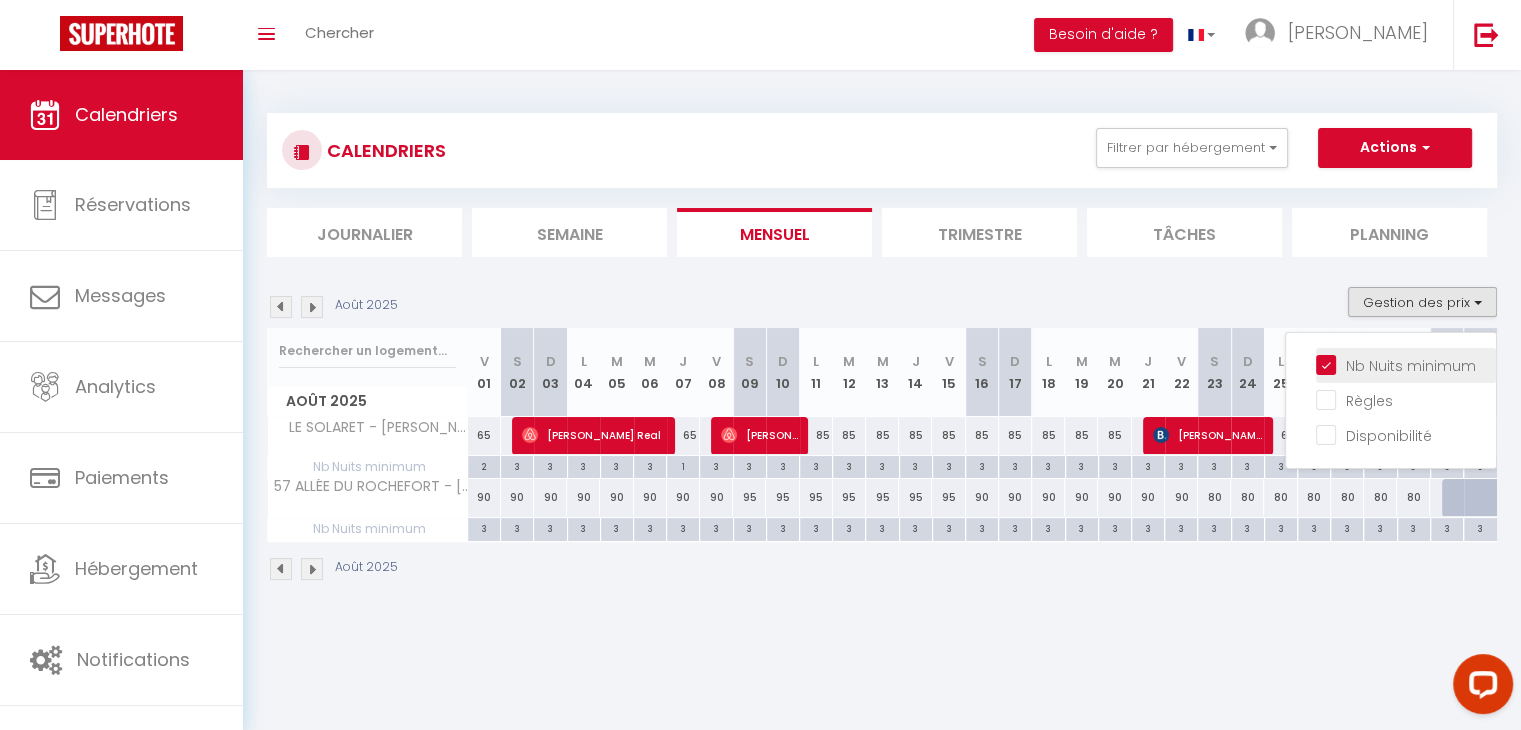 click on "Nb Nuits minimum" at bounding box center [1406, 364] 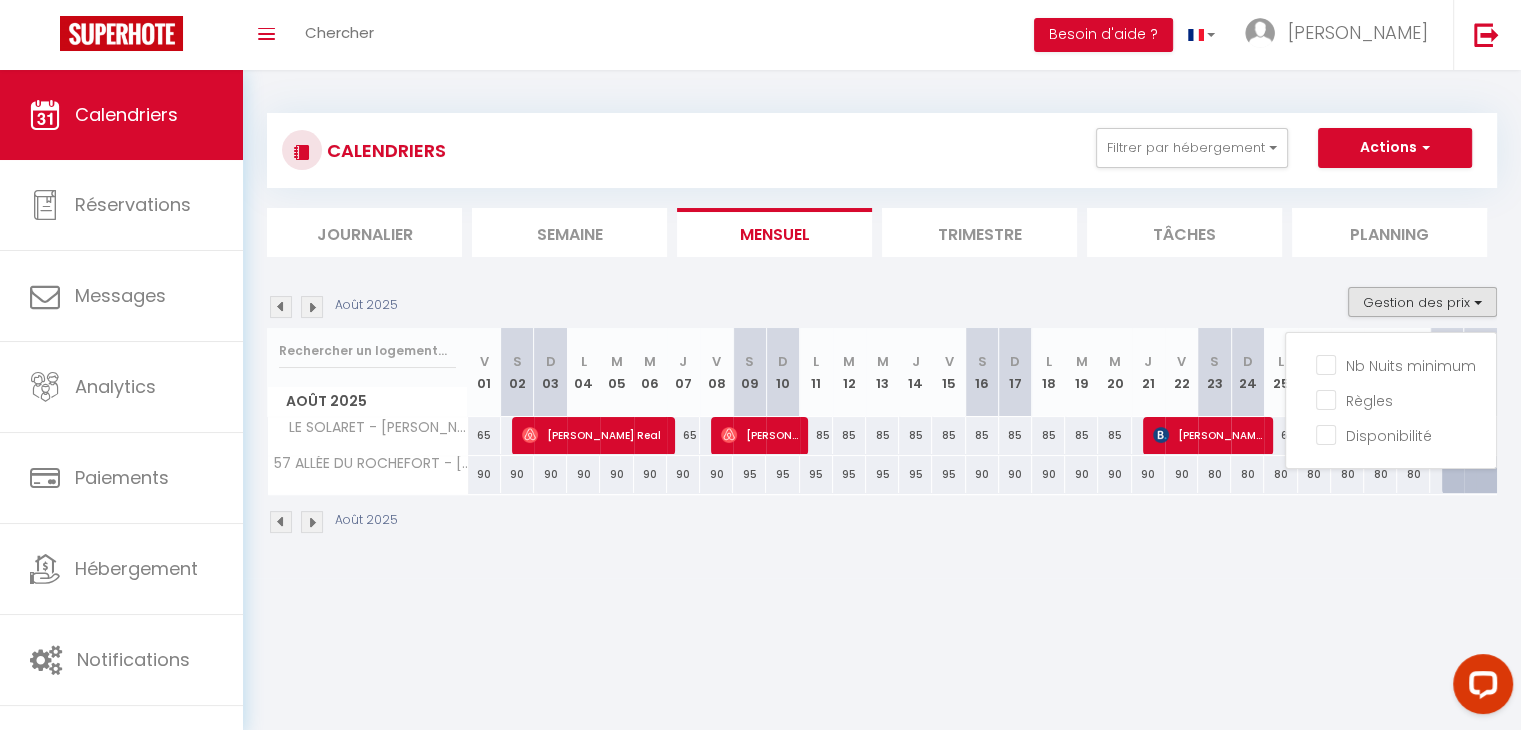 click on "Août 2025
Gestion des prix
Nb Nuits minimum   Règles   Disponibilité" at bounding box center (882, 307) 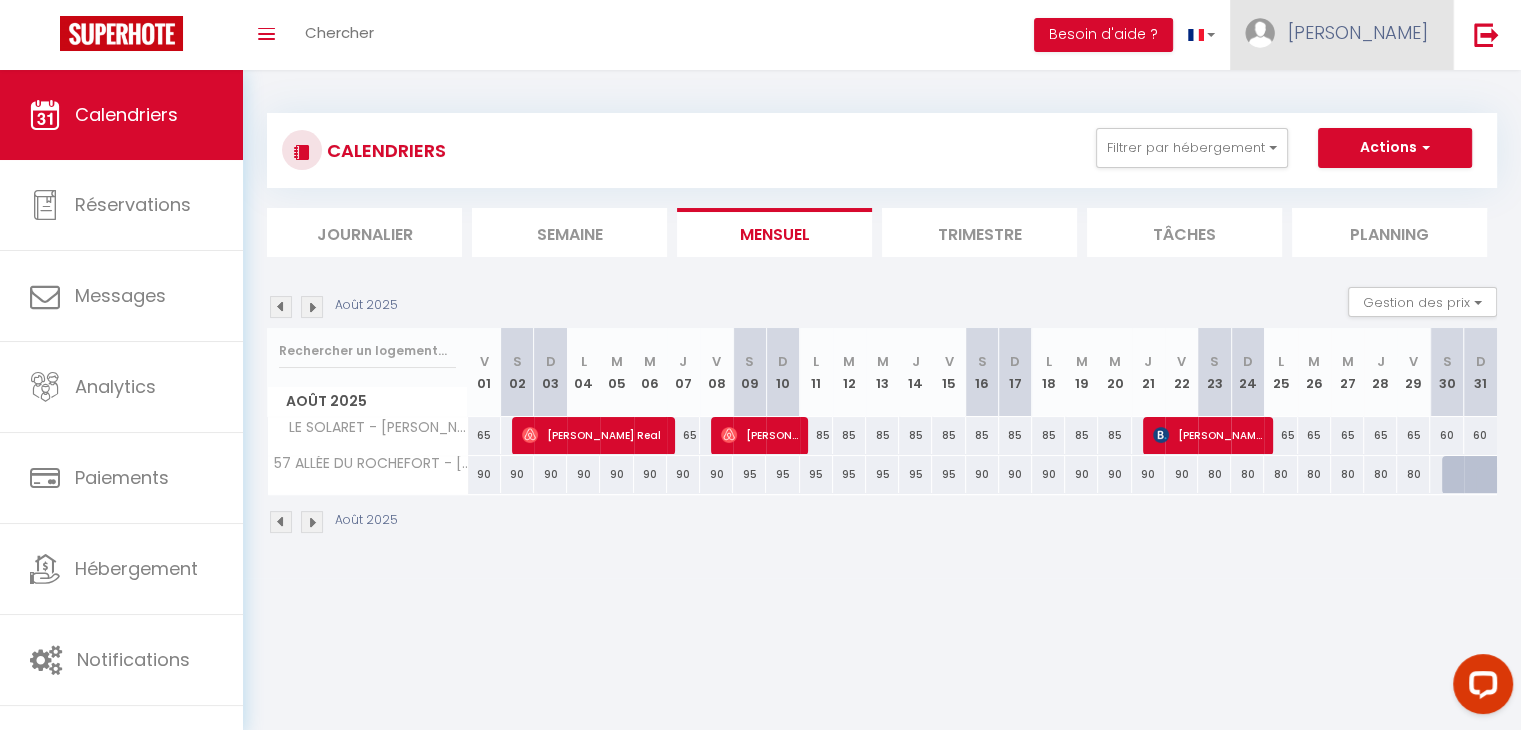 click on "[PERSON_NAME]" at bounding box center [1341, 35] 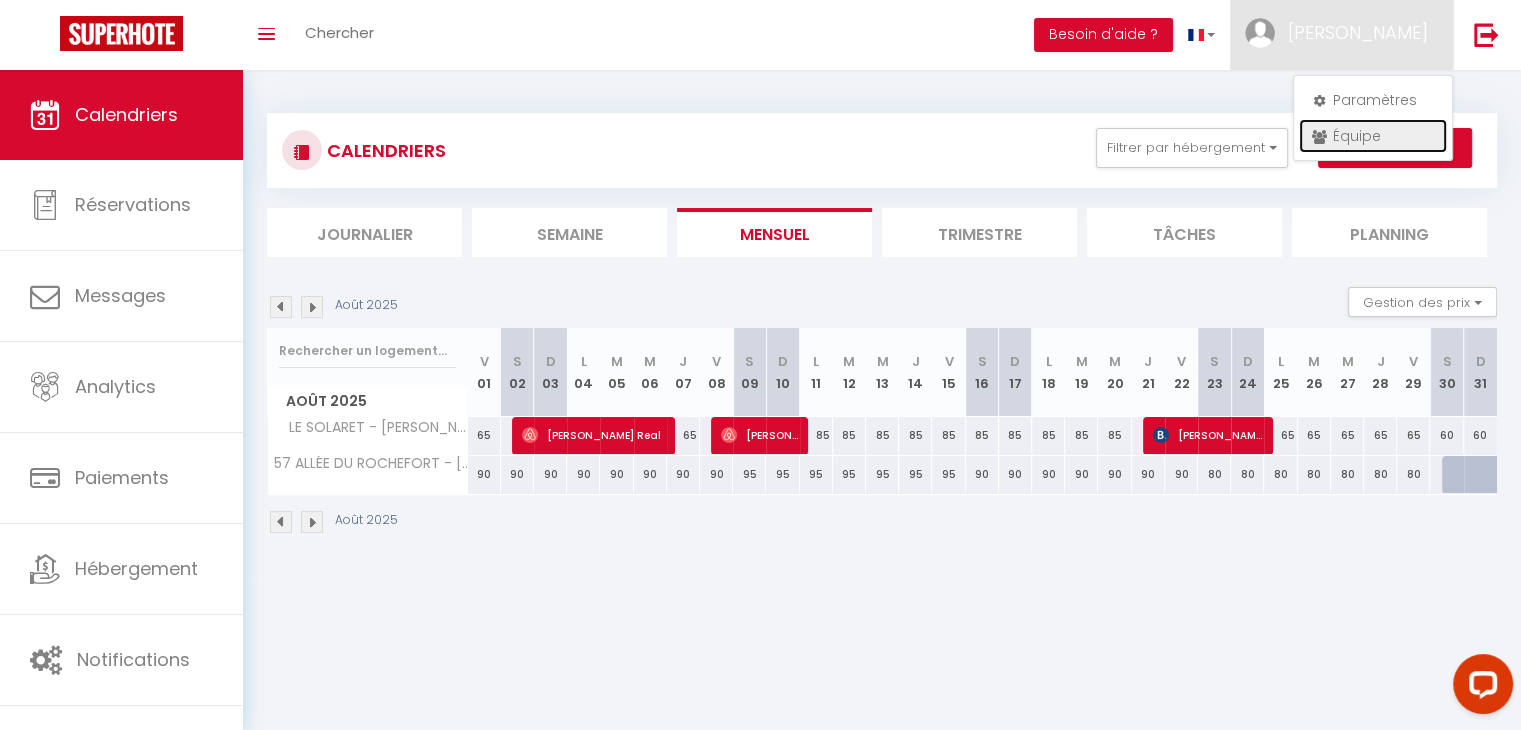 click on "Équipe" at bounding box center [1373, 136] 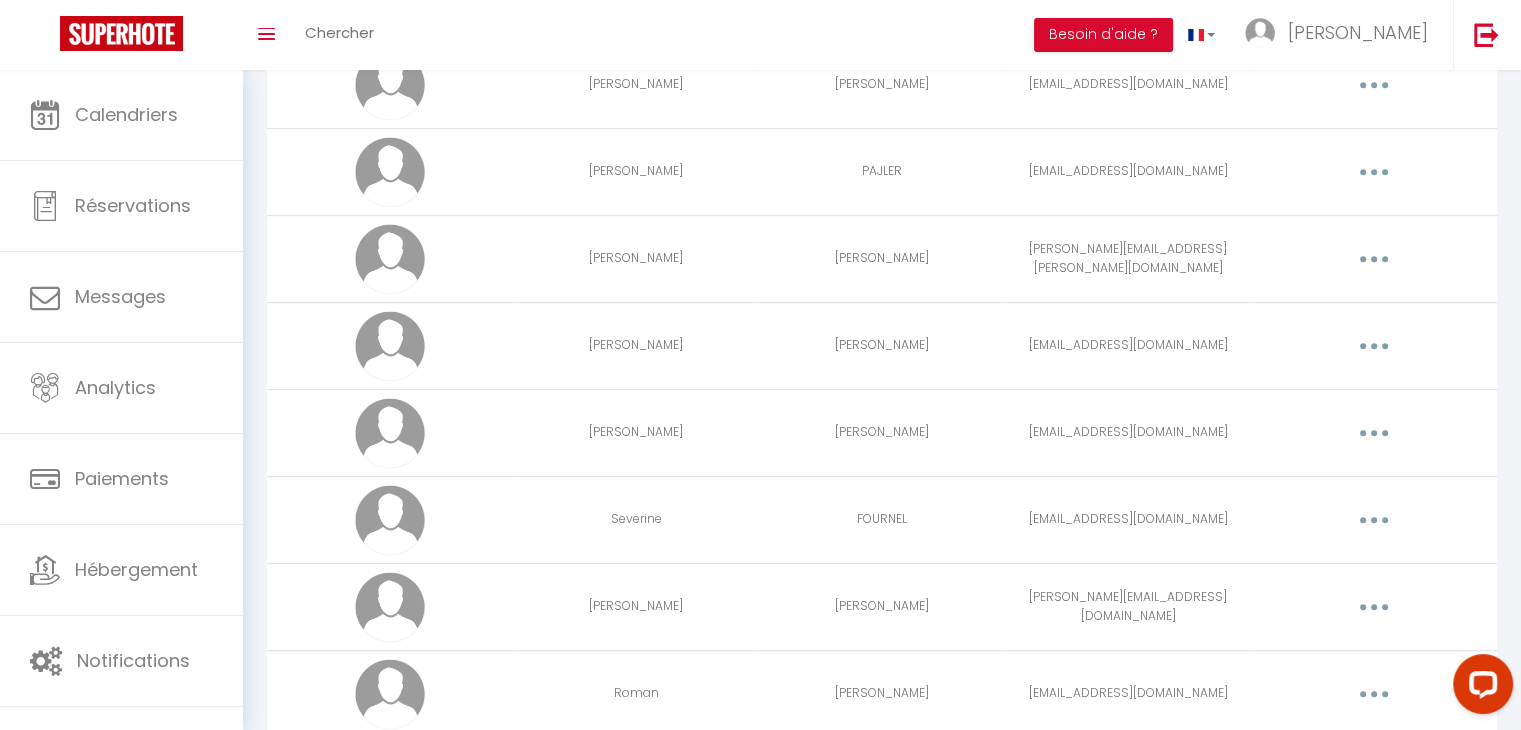 scroll, scrollTop: 0, scrollLeft: 0, axis: both 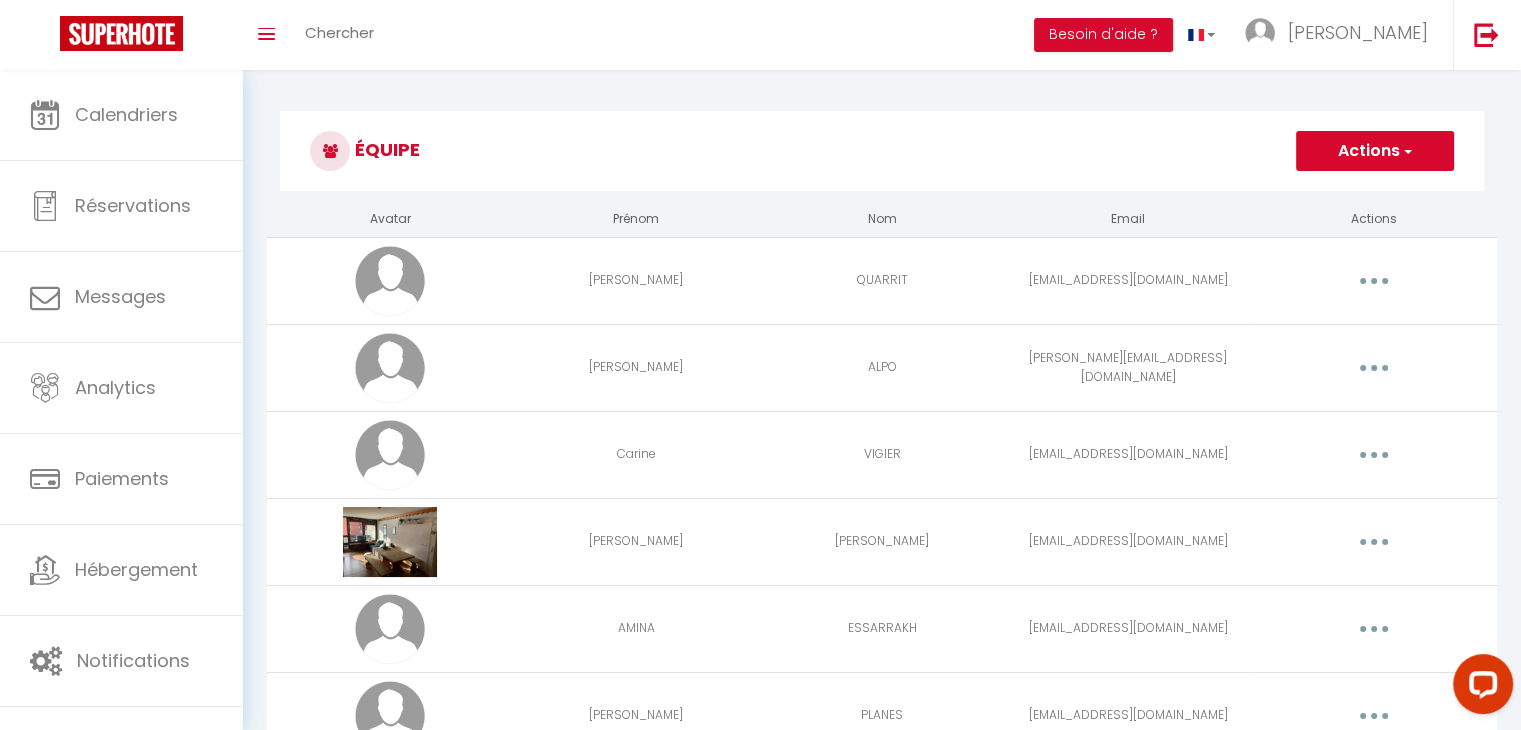 click on "Actions" at bounding box center (1375, 151) 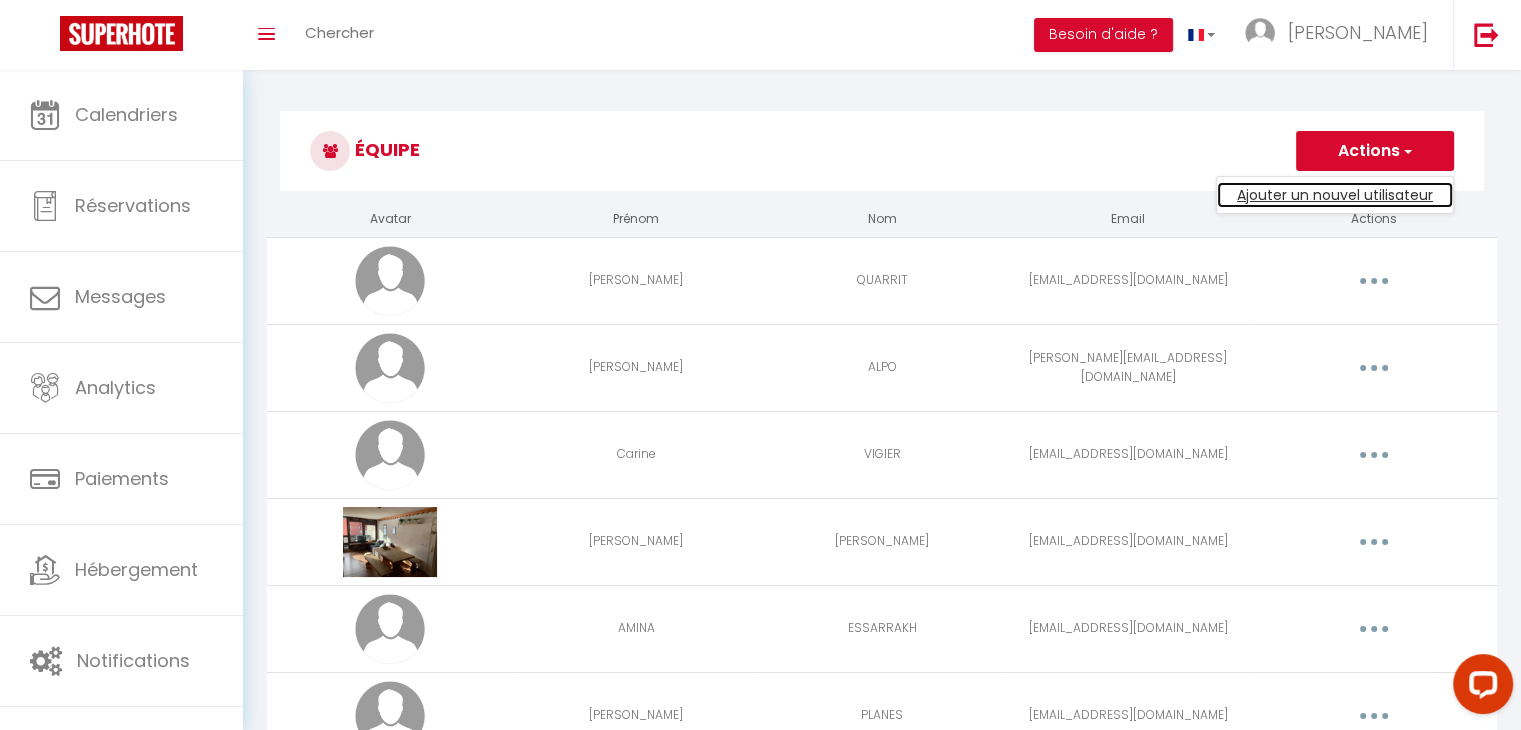click on "Ajouter un nouvel utilisateur" at bounding box center [1335, 195] 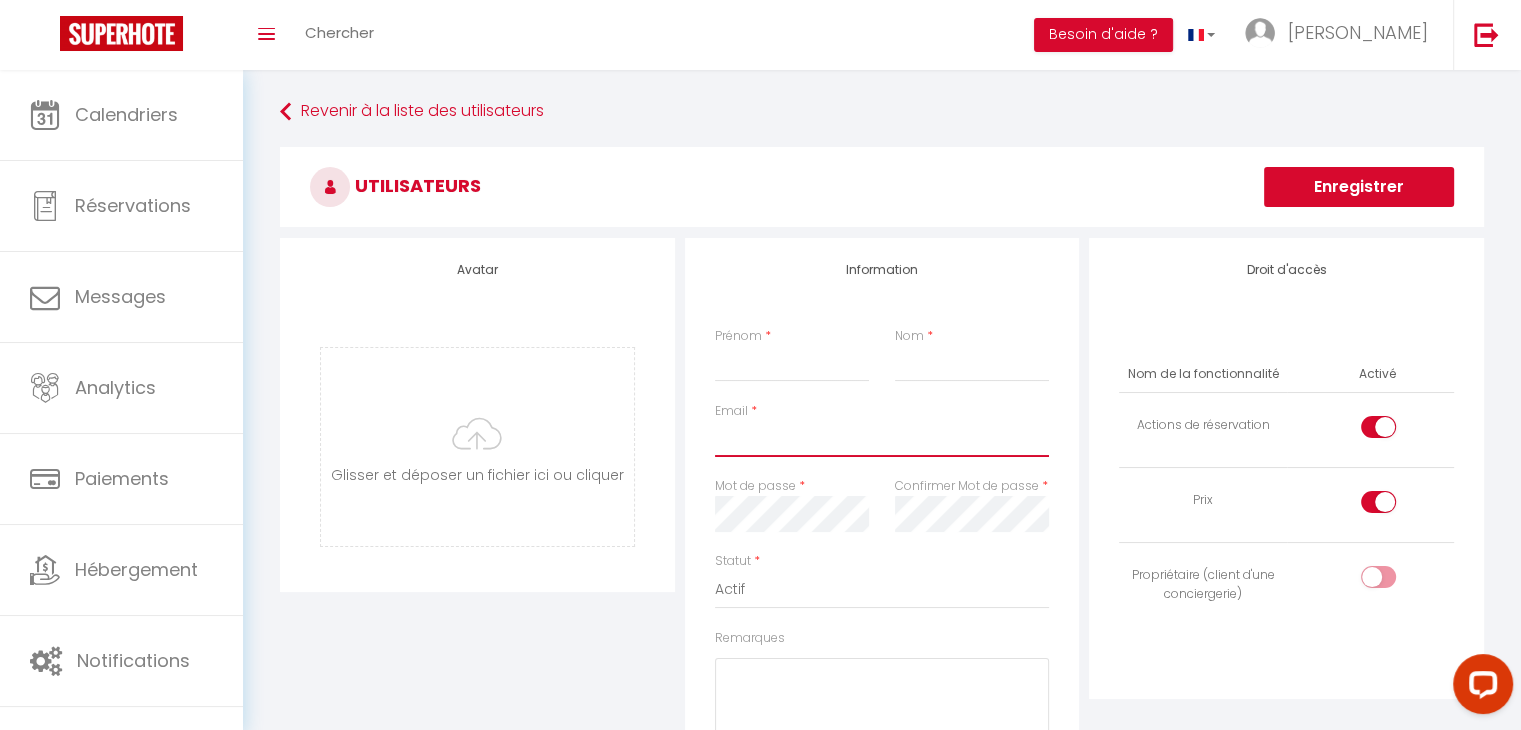 click on "Email" at bounding box center [882, 439] 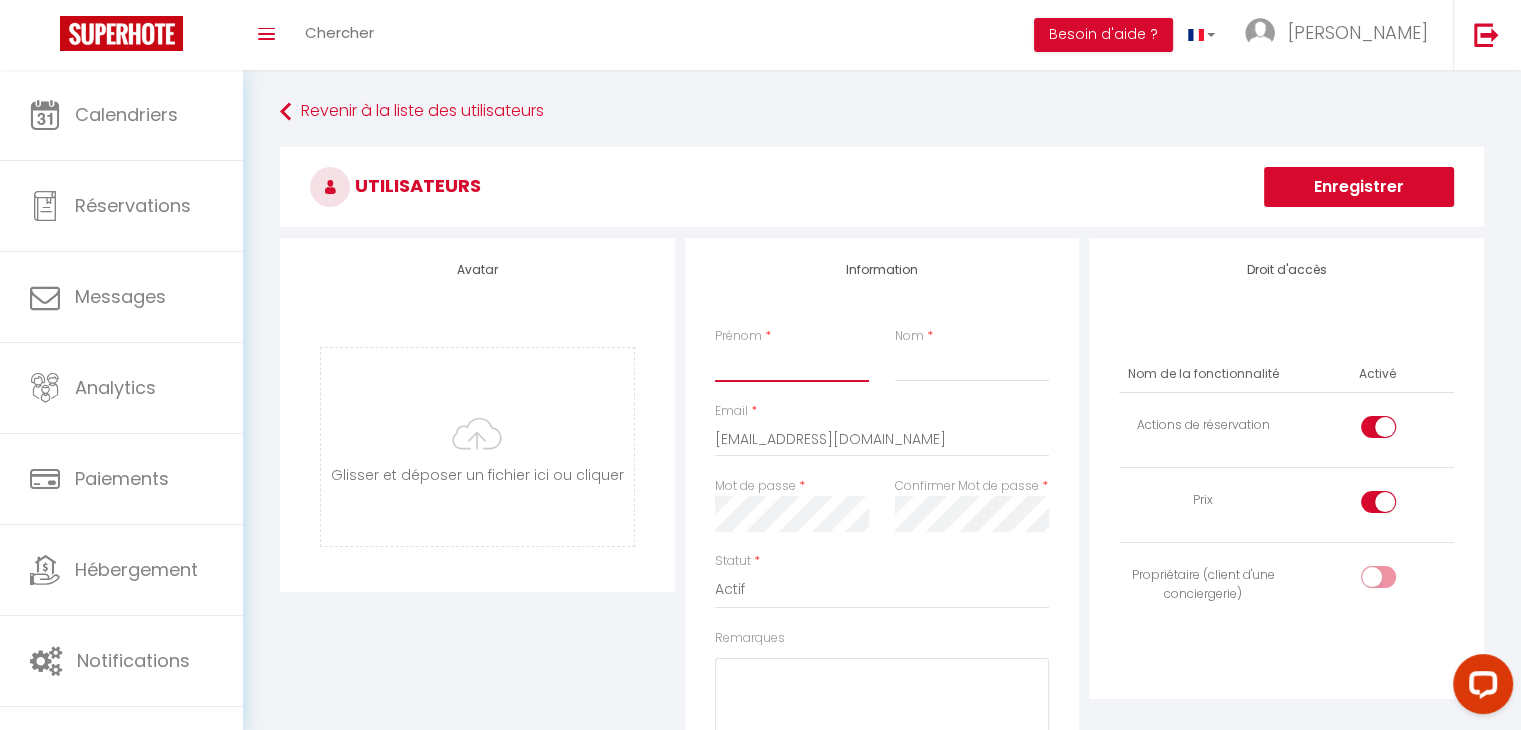 click on "Prénom" at bounding box center (792, 364) 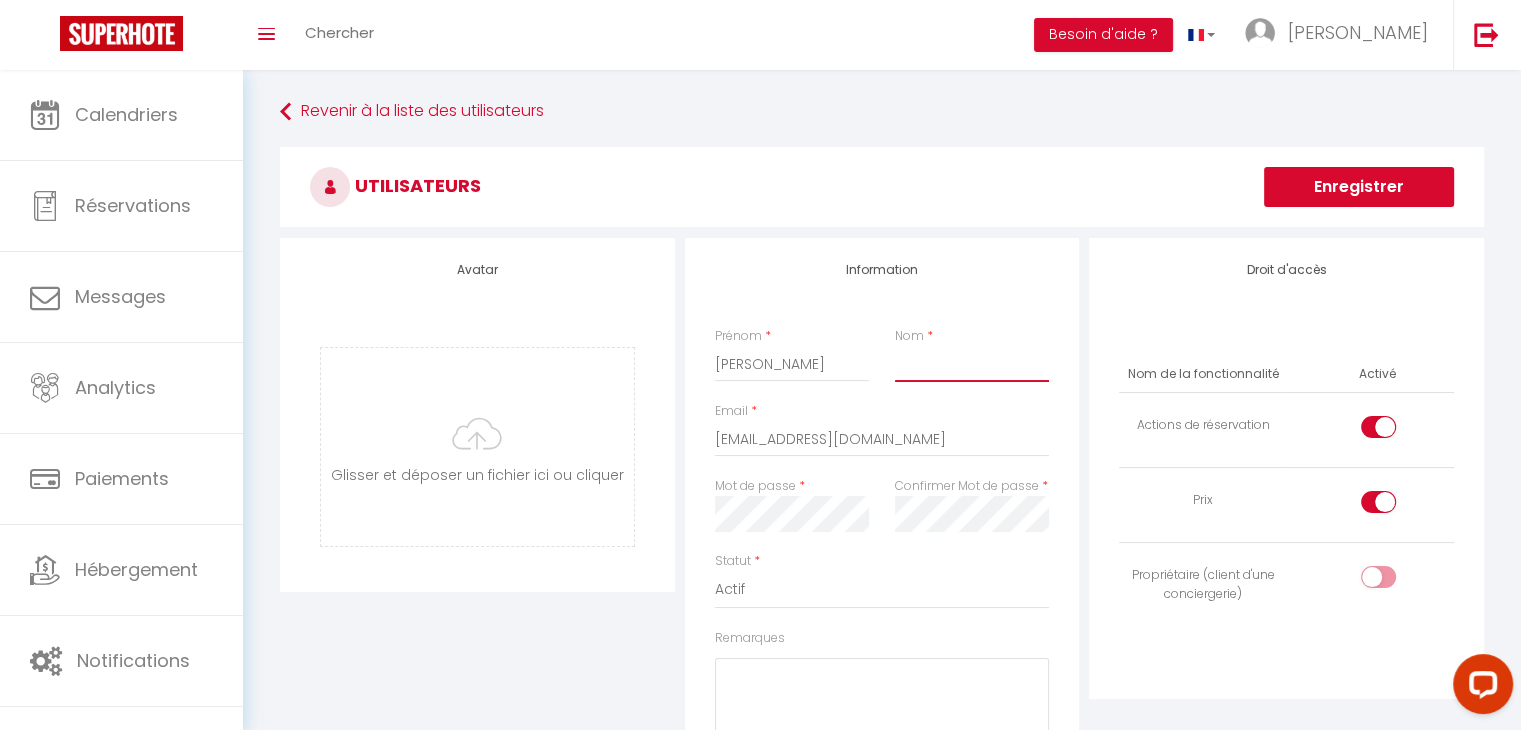 click on "Nom" at bounding box center (972, 364) 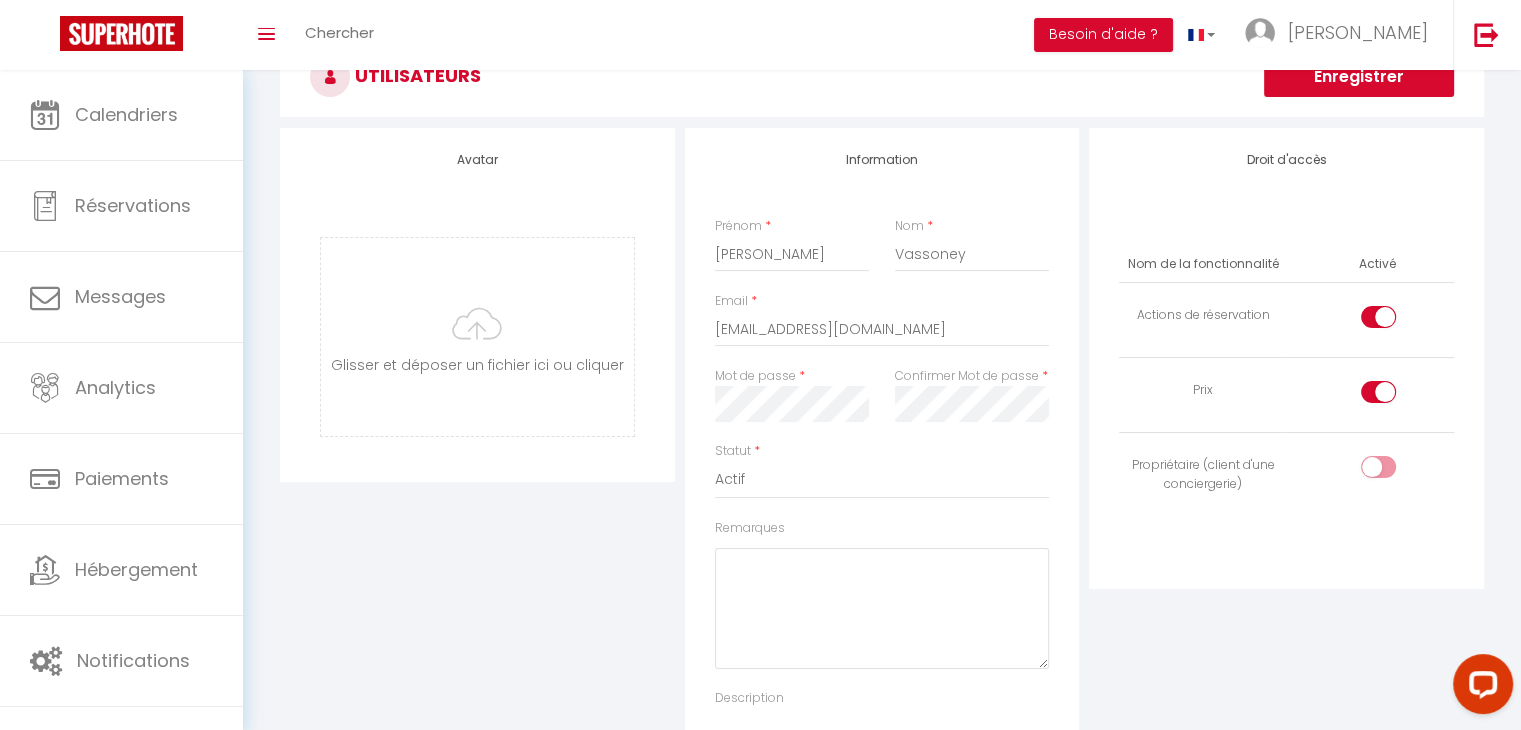 scroll, scrollTop: 111, scrollLeft: 0, axis: vertical 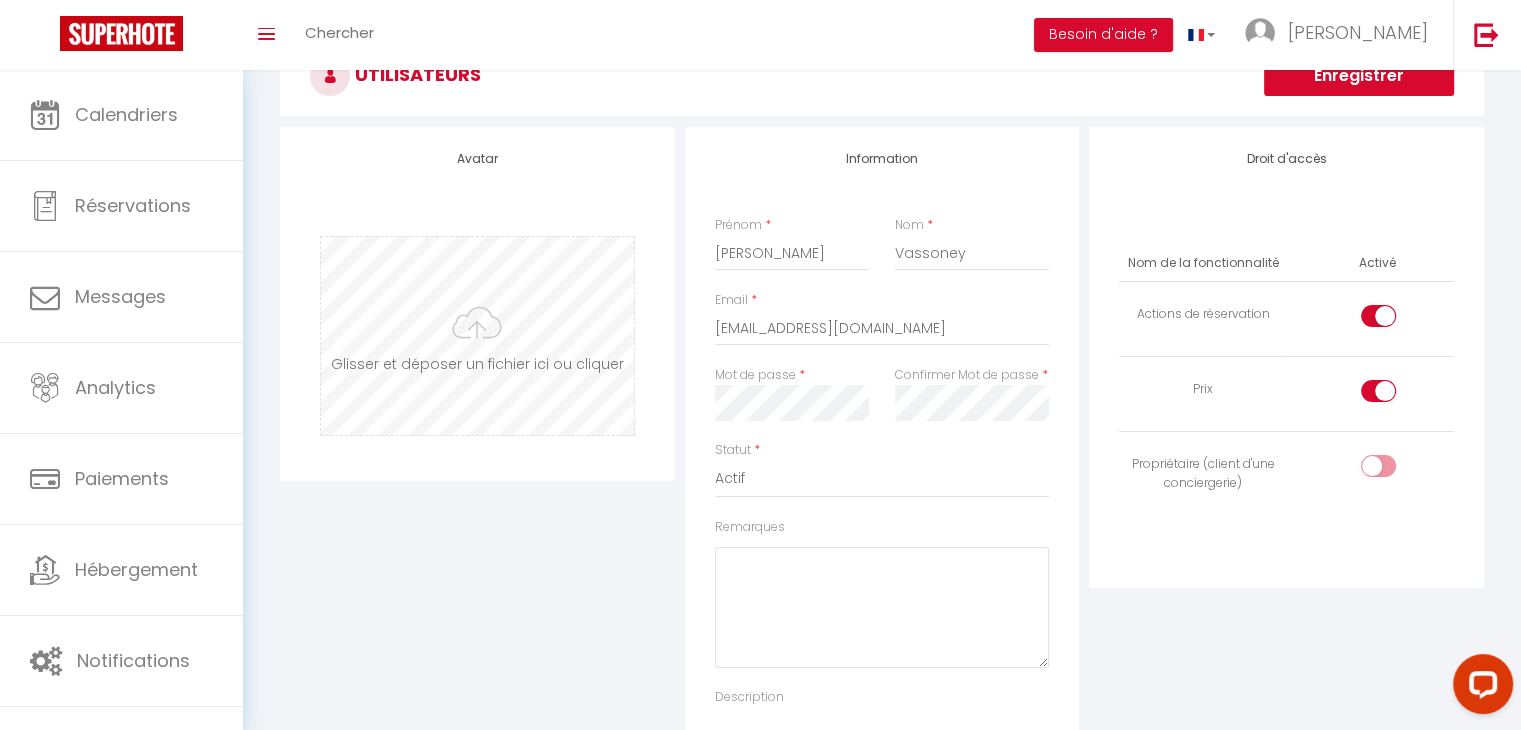 click at bounding box center [477, 336] 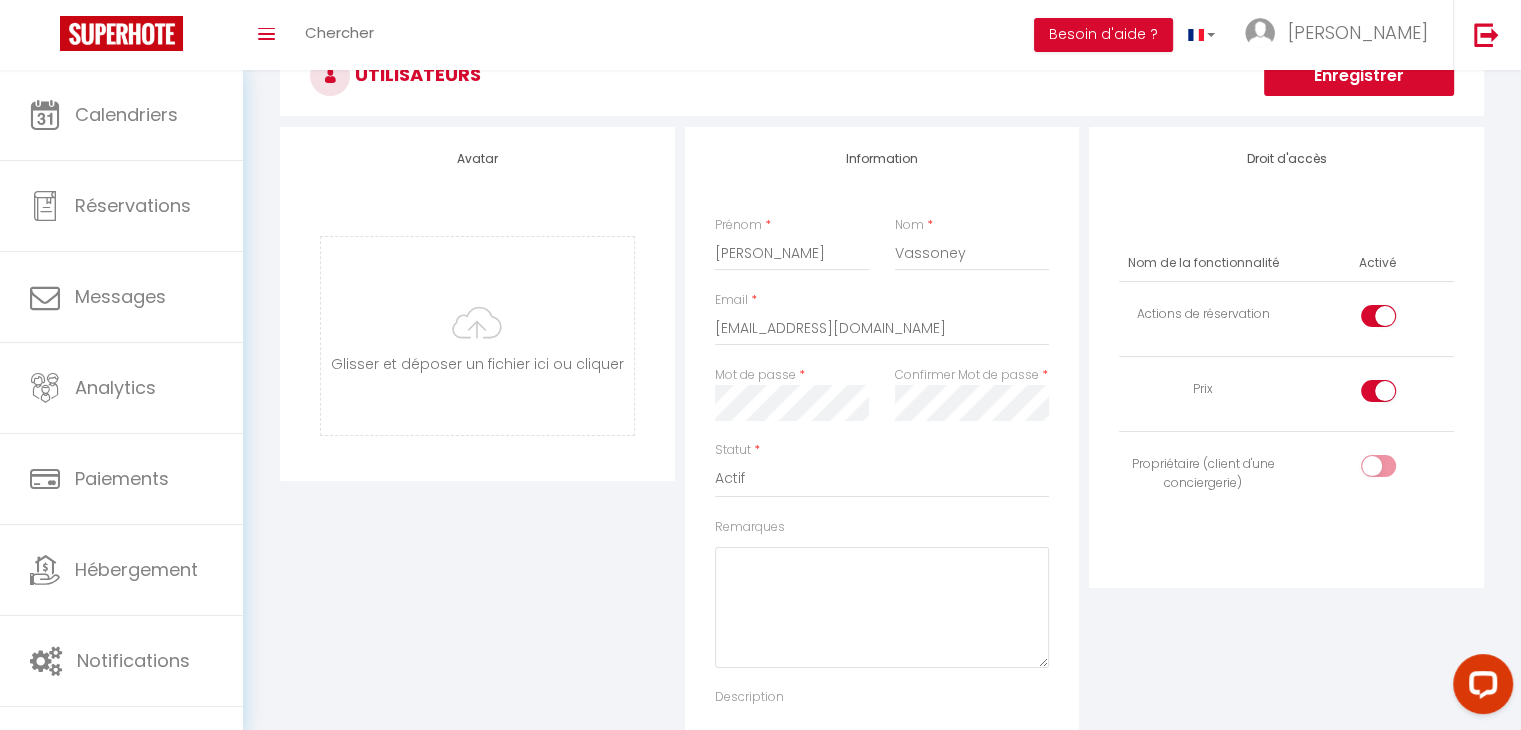 click at bounding box center [1378, 466] 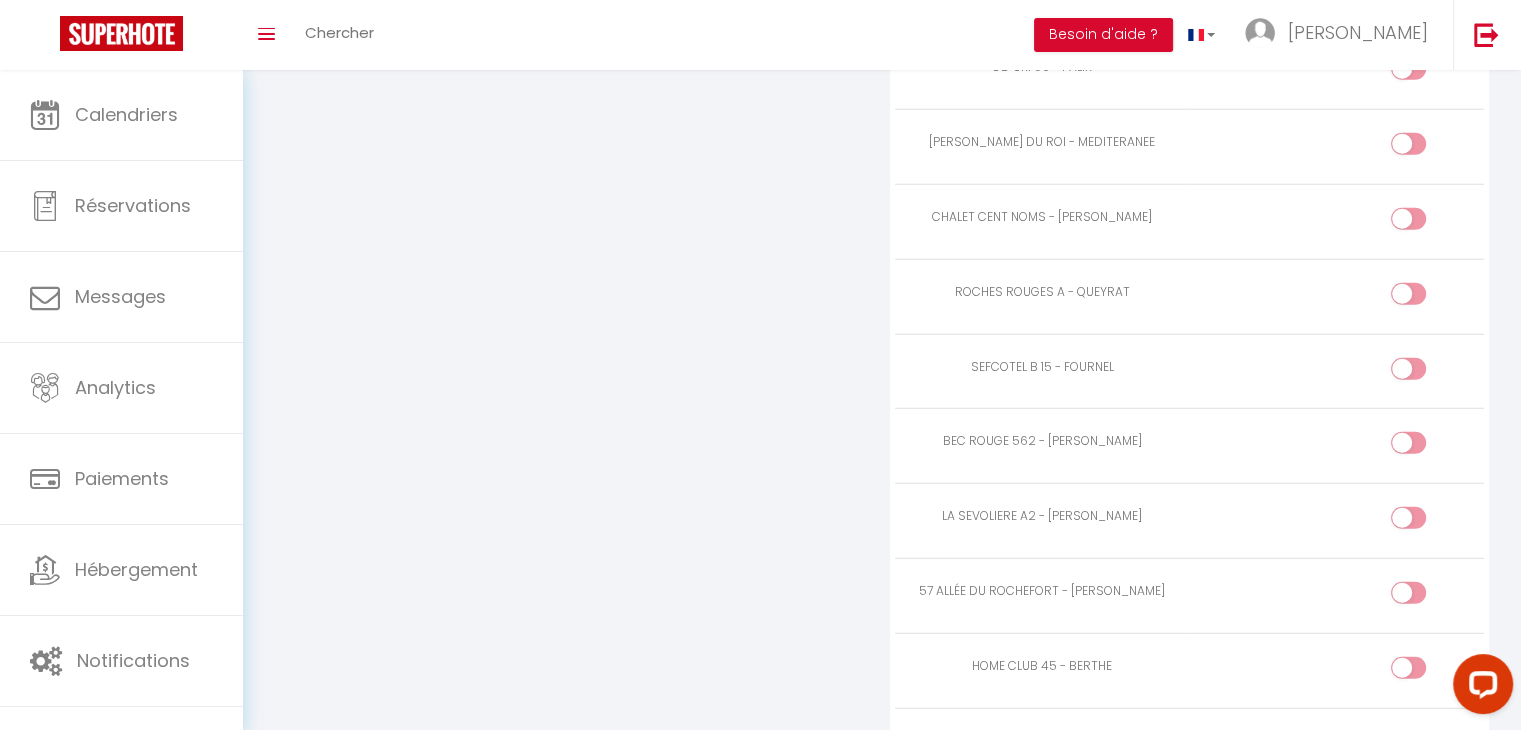 scroll, scrollTop: 5416, scrollLeft: 0, axis: vertical 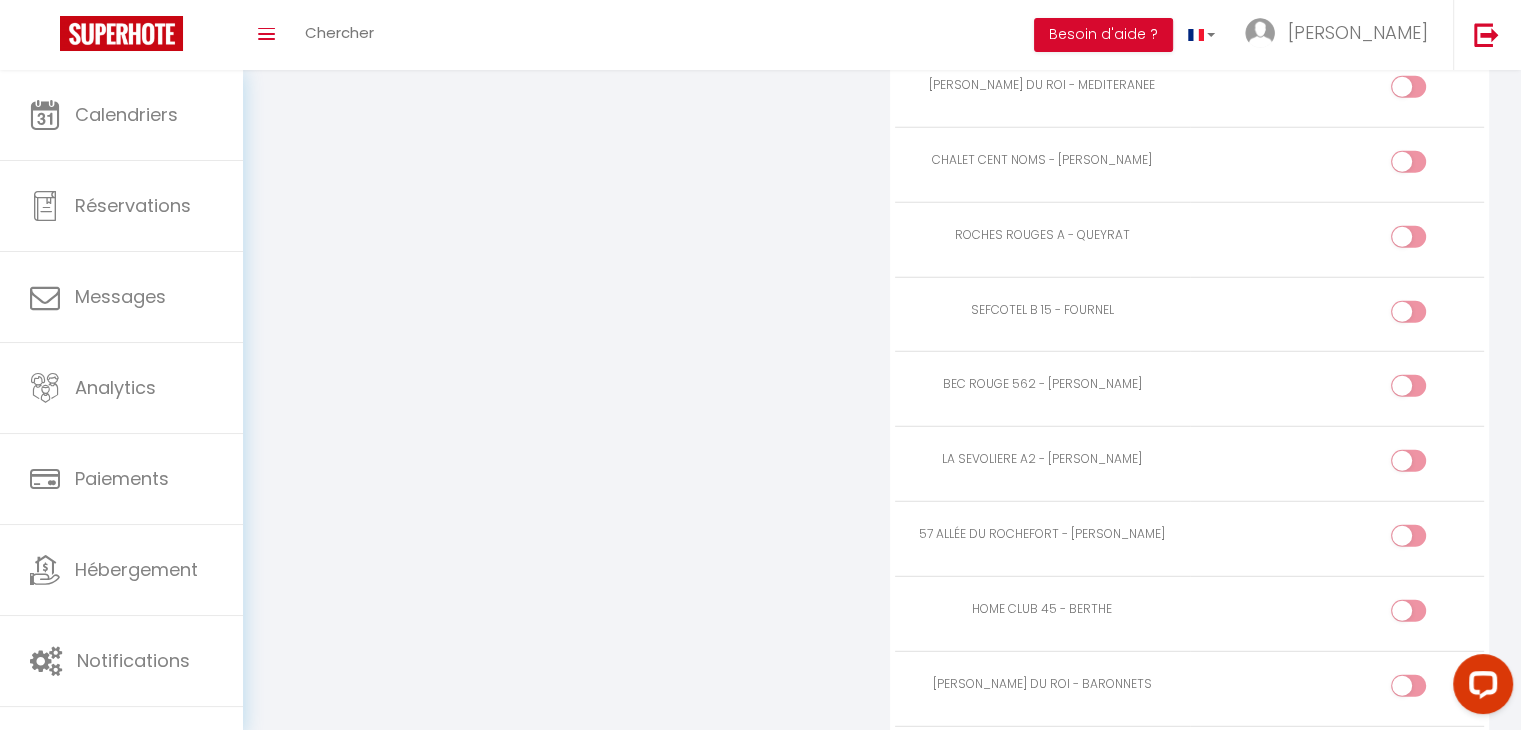 click at bounding box center (1425, 540) 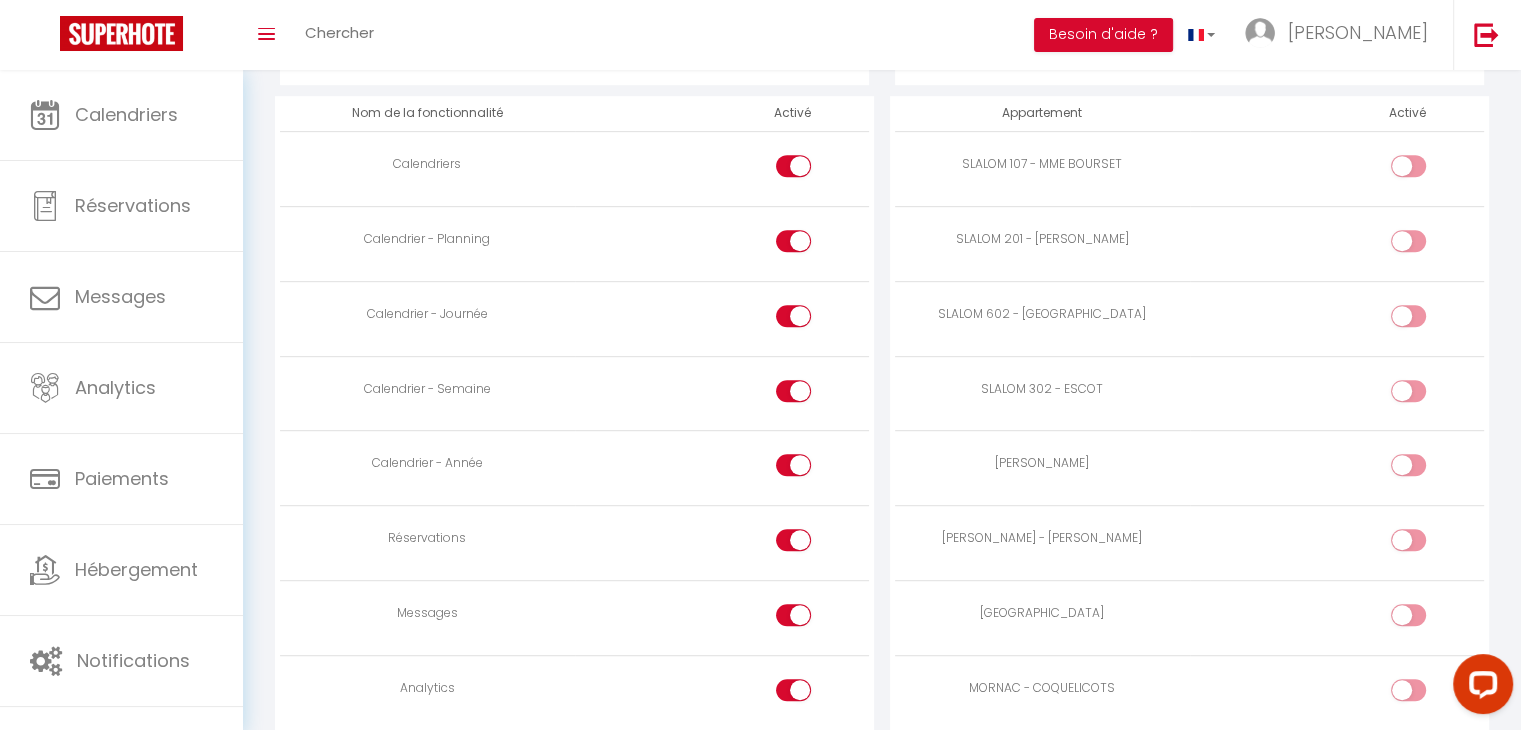 scroll, scrollTop: 1000, scrollLeft: 0, axis: vertical 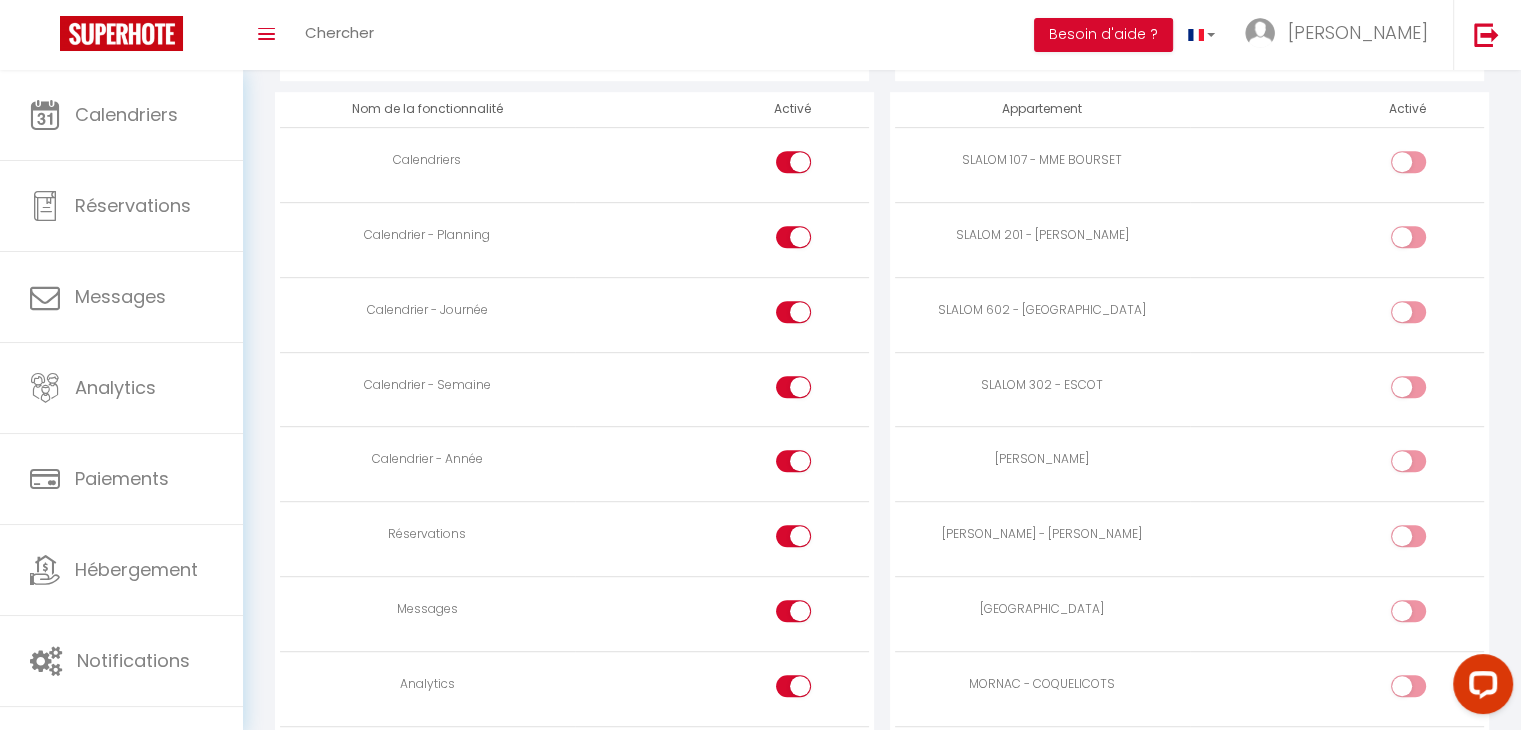 click at bounding box center [793, 536] 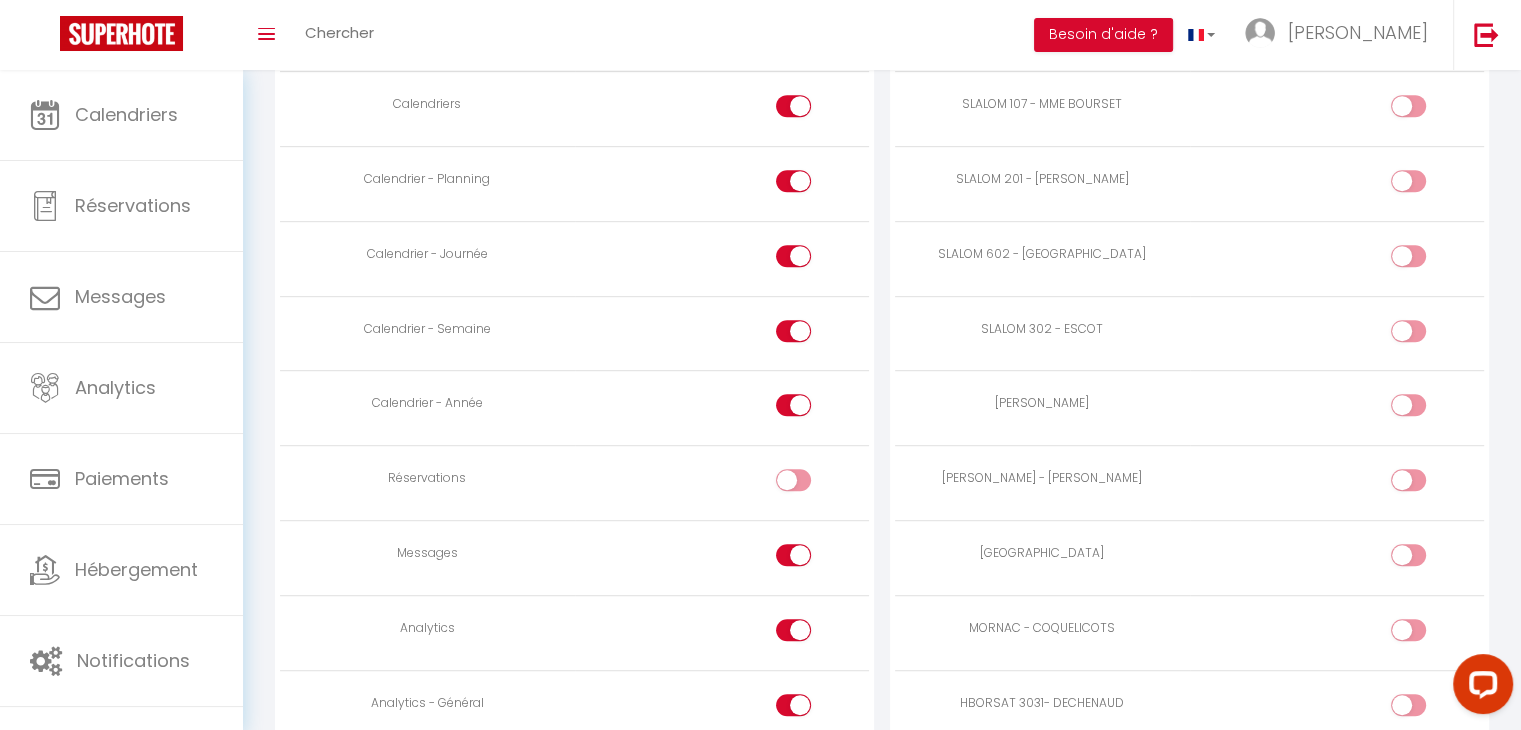 scroll, scrollTop: 1062, scrollLeft: 0, axis: vertical 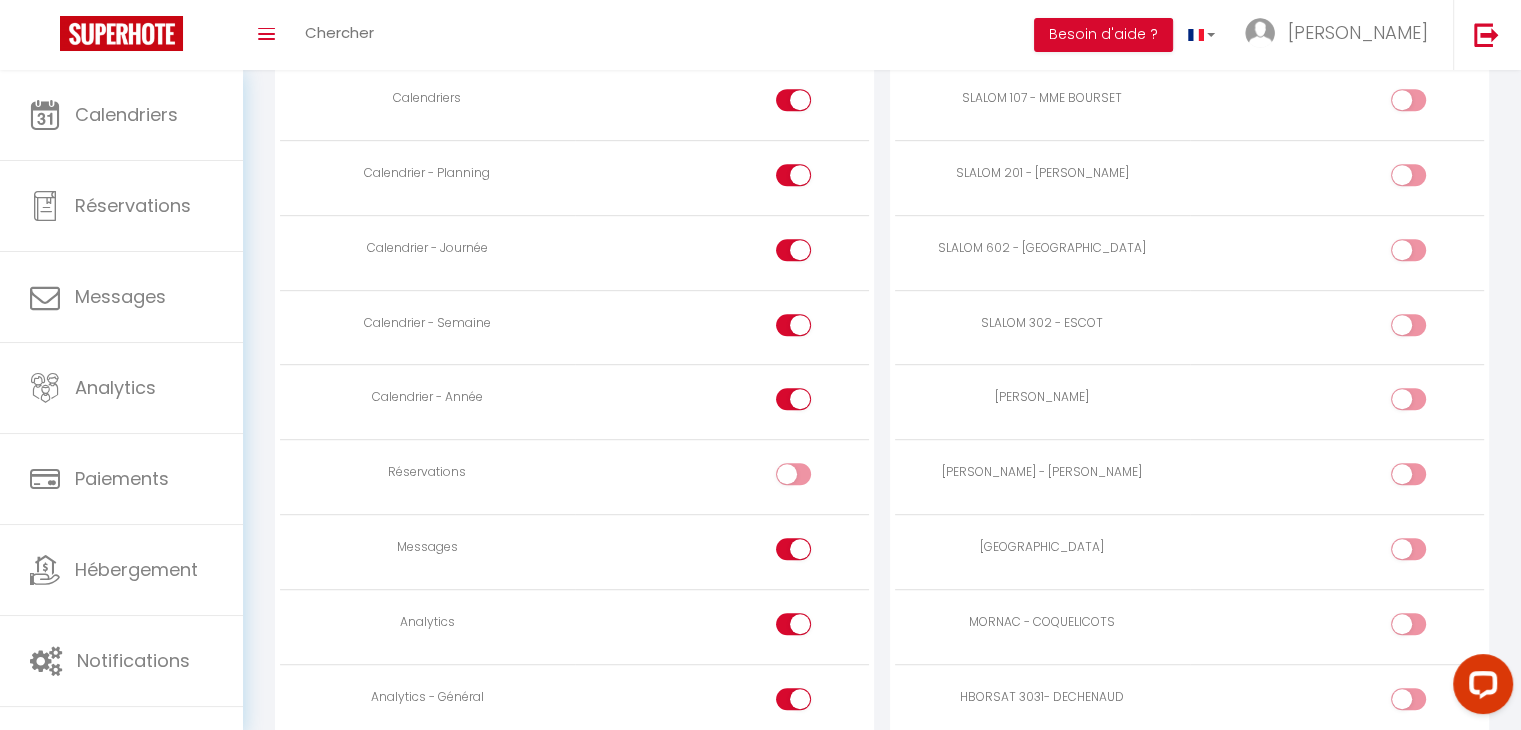click at bounding box center [722, 552] 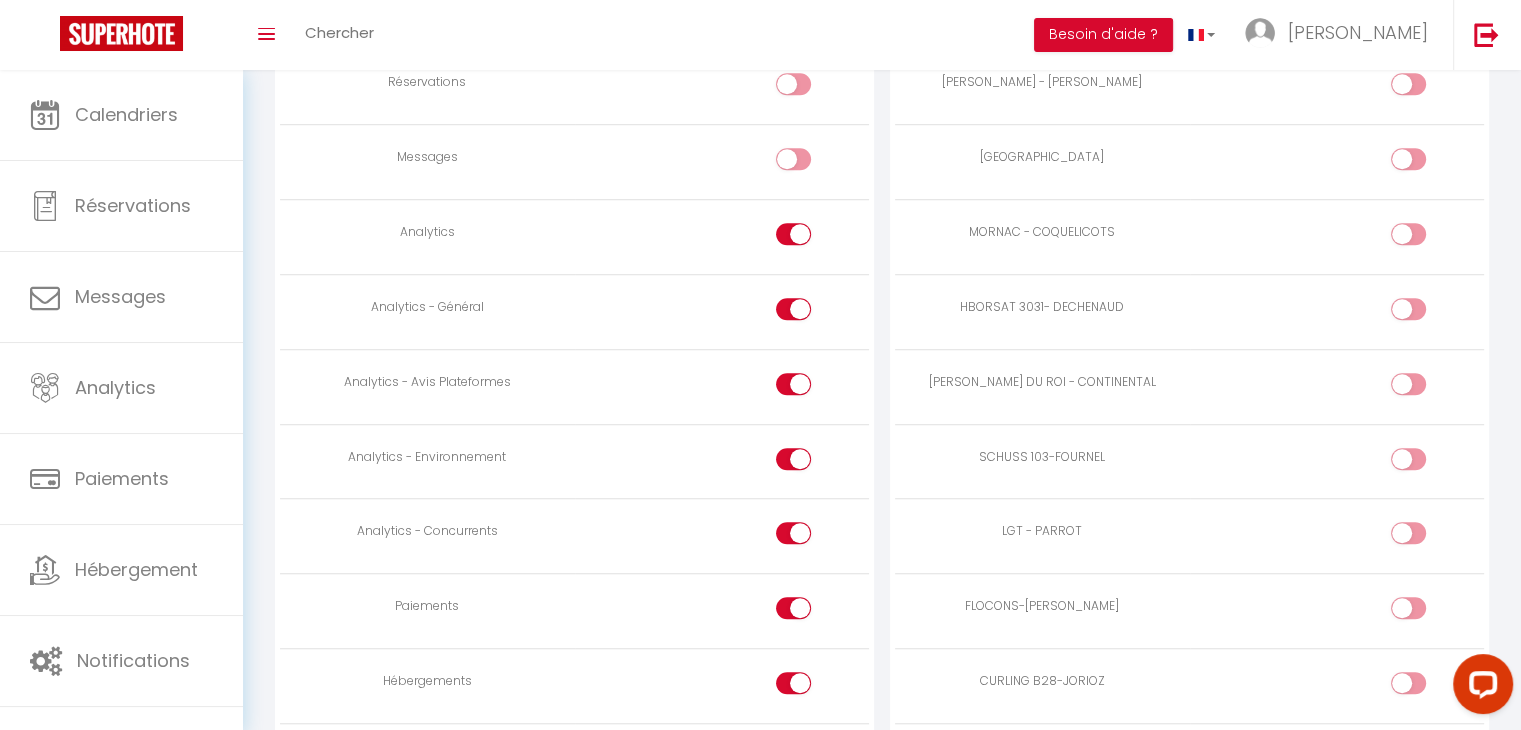 scroll, scrollTop: 1510, scrollLeft: 0, axis: vertical 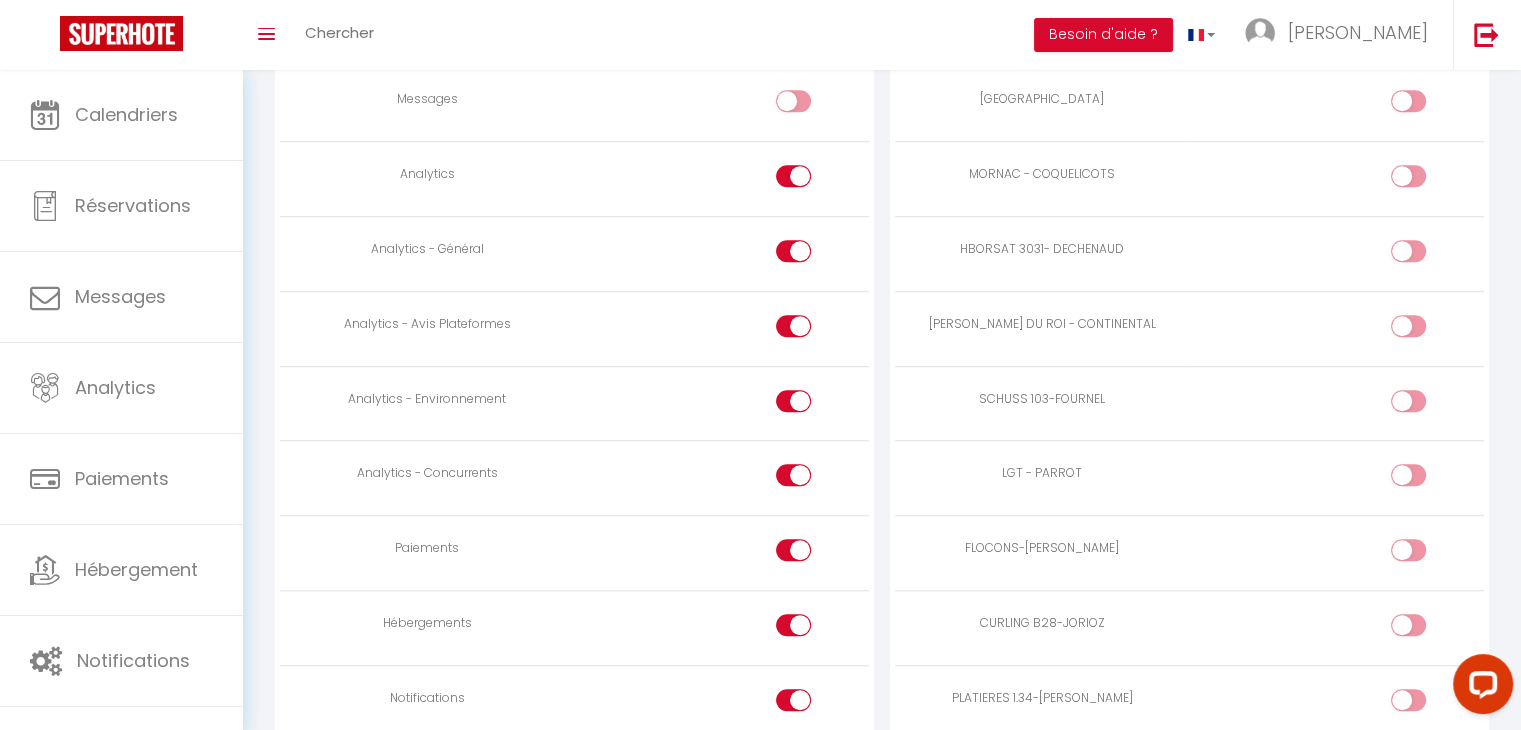 click at bounding box center (722, 553) 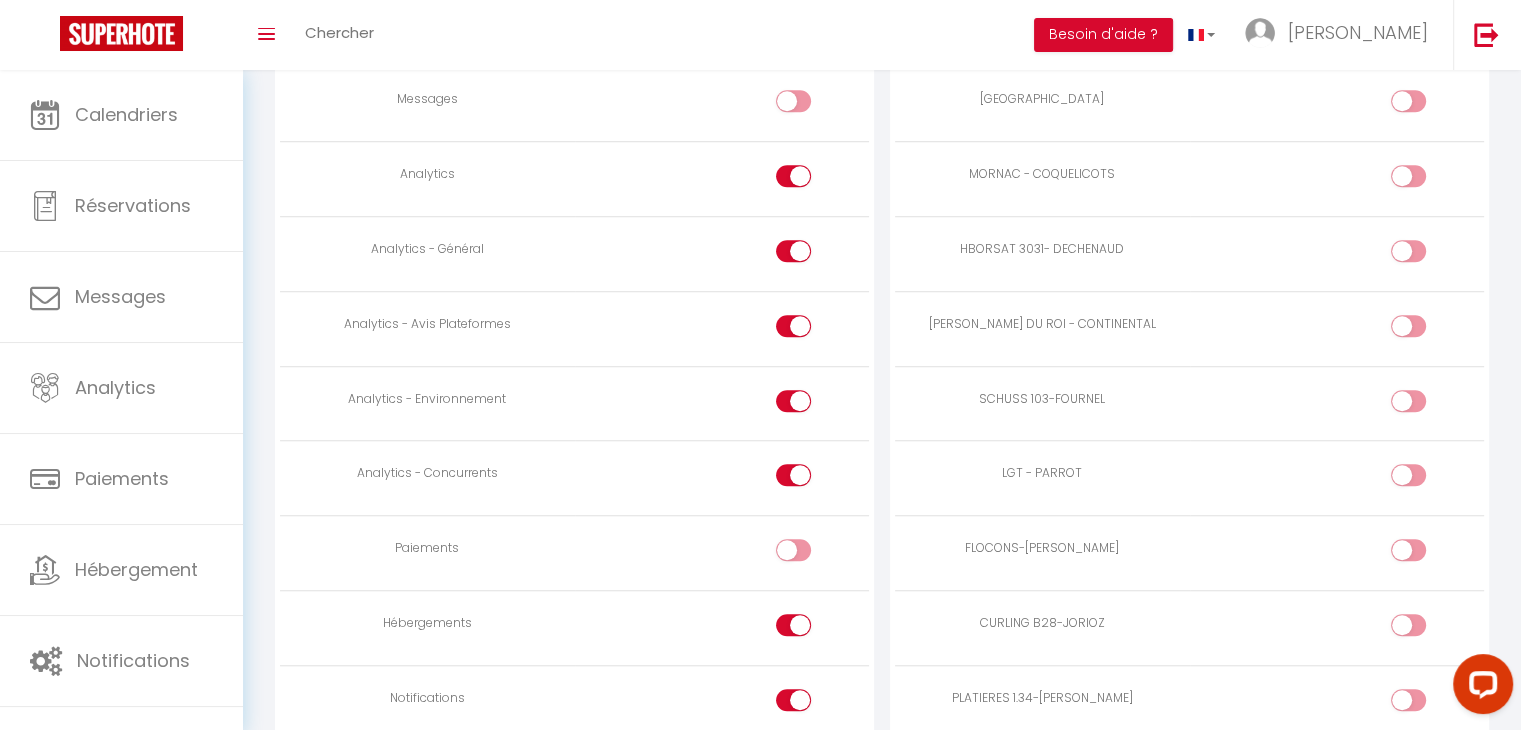 click at bounding box center [810, 629] 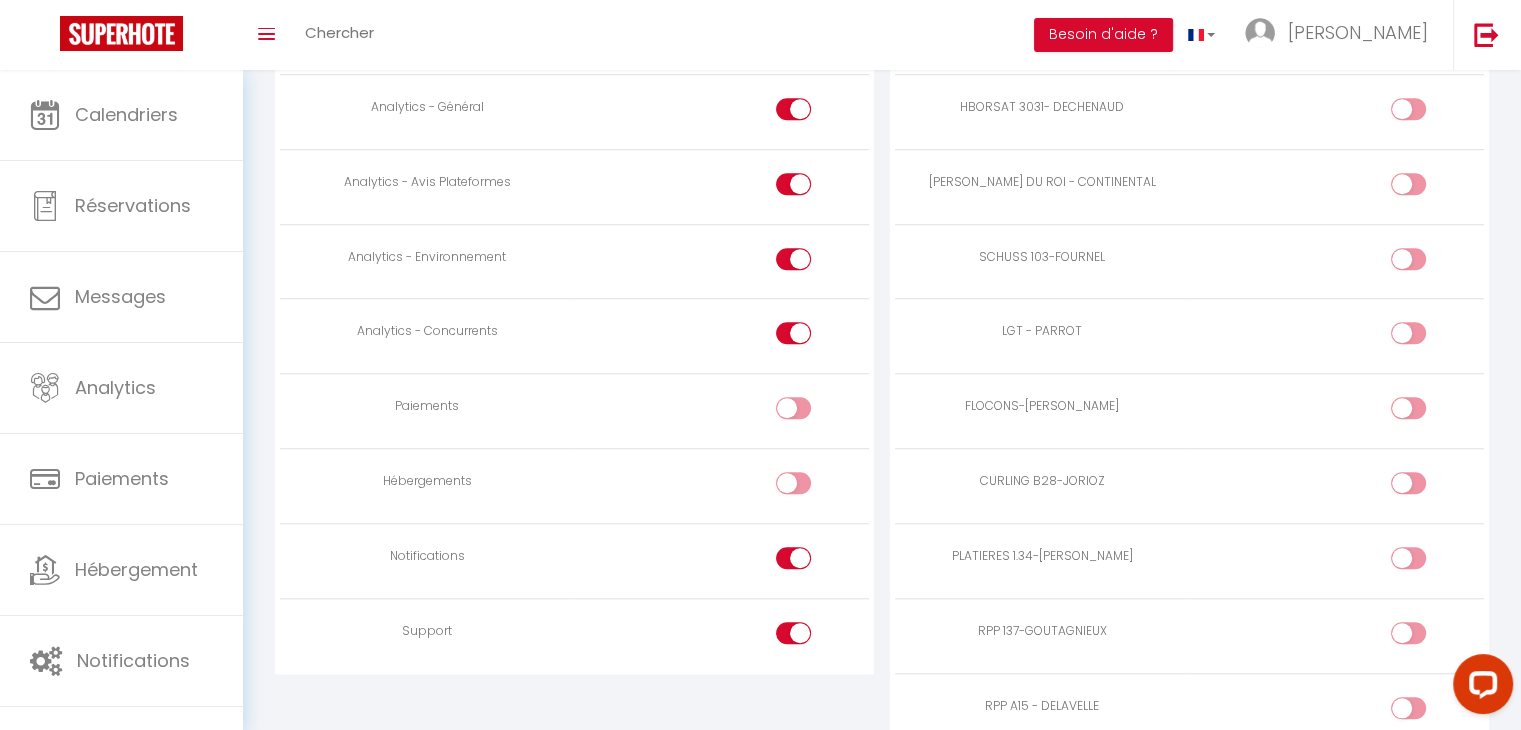 scroll, scrollTop: 1656, scrollLeft: 0, axis: vertical 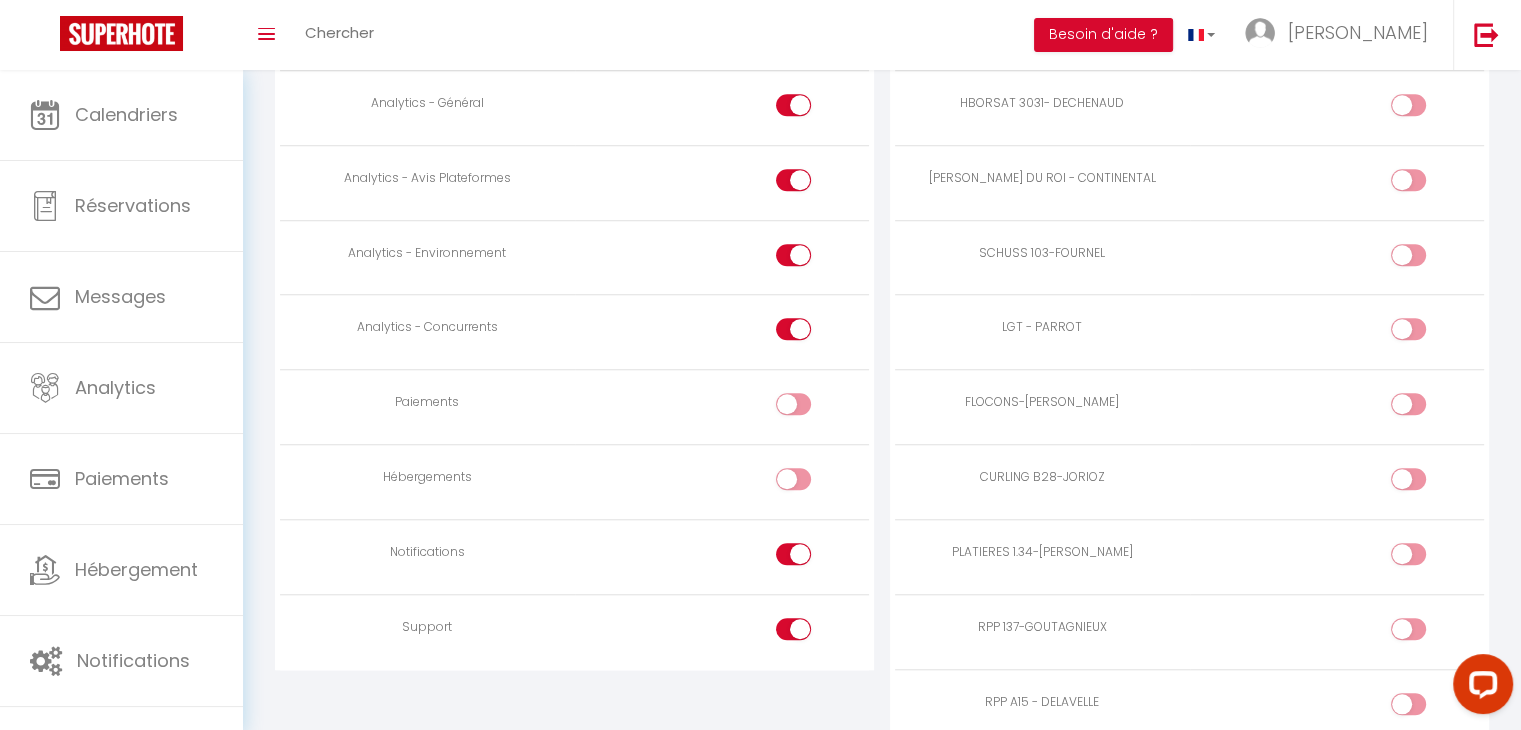 click at bounding box center (810, 558) 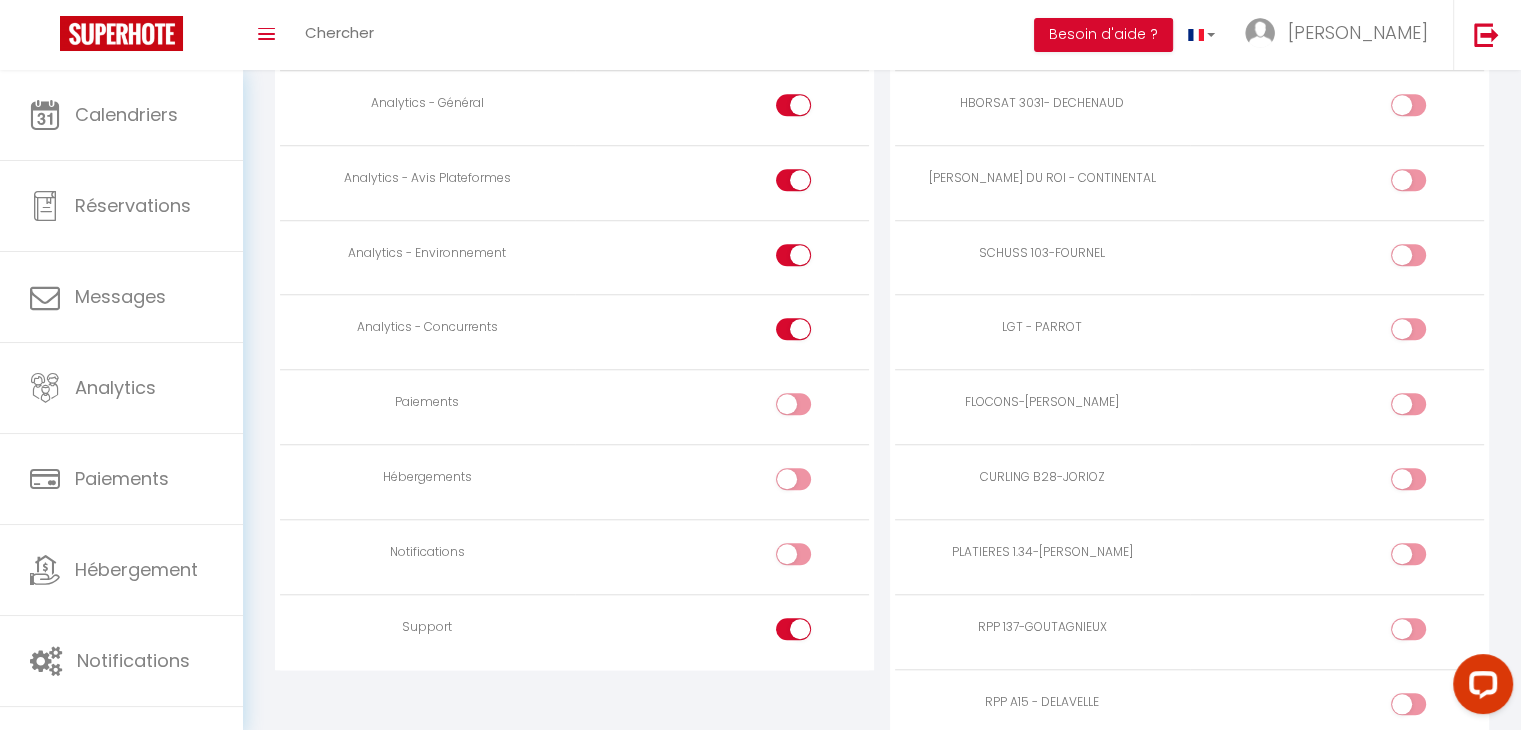 click at bounding box center [810, 633] 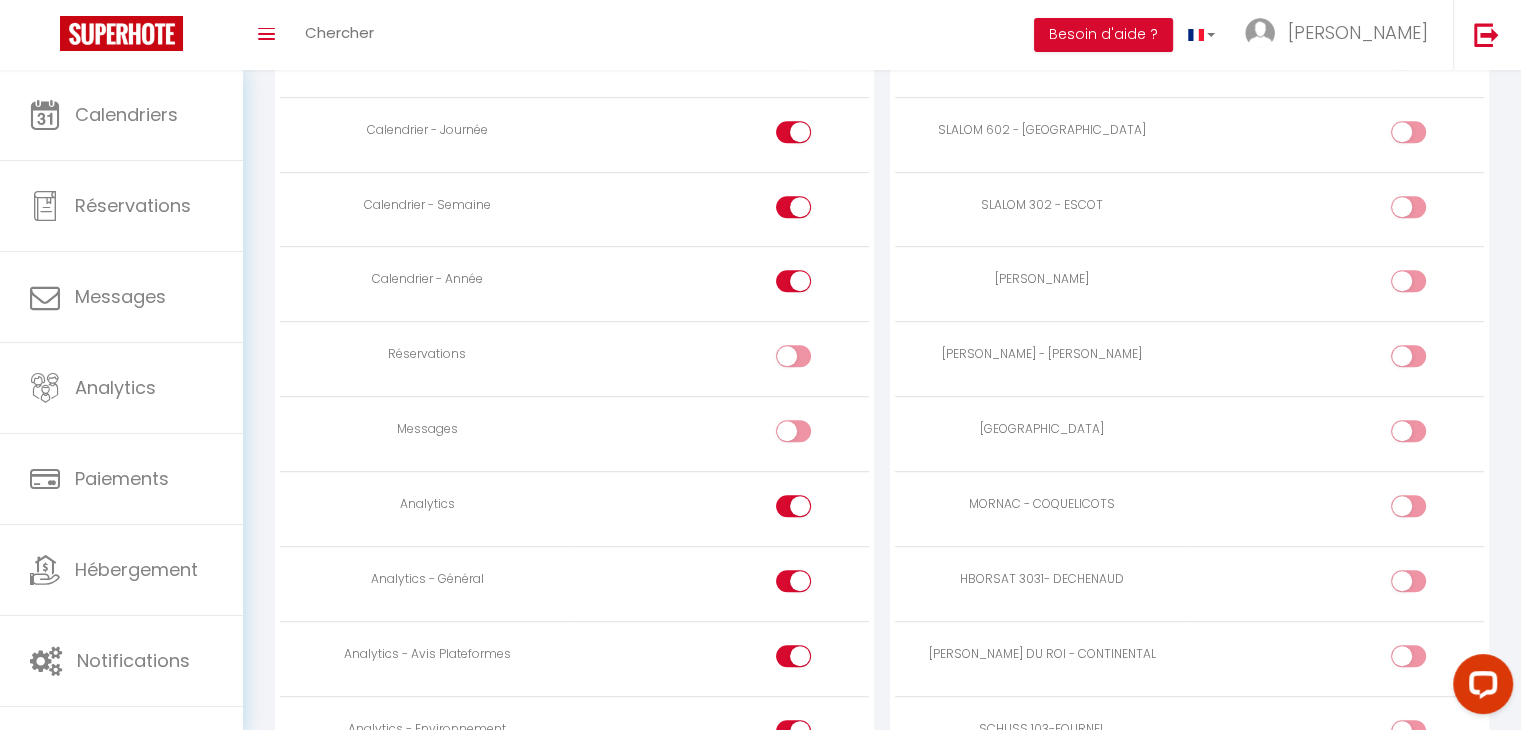scroll, scrollTop: 1180, scrollLeft: 0, axis: vertical 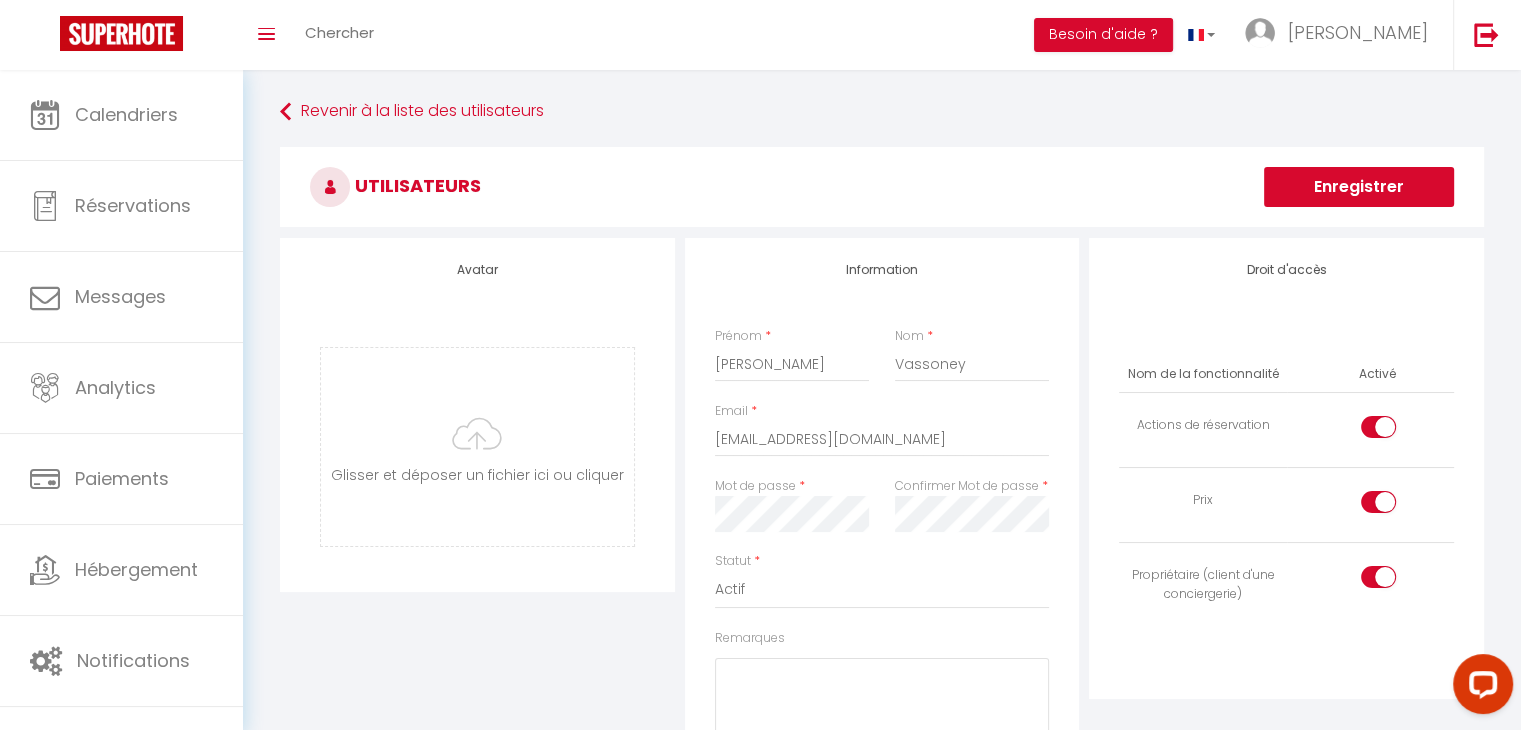 click on "Enregistrer" at bounding box center [1359, 187] 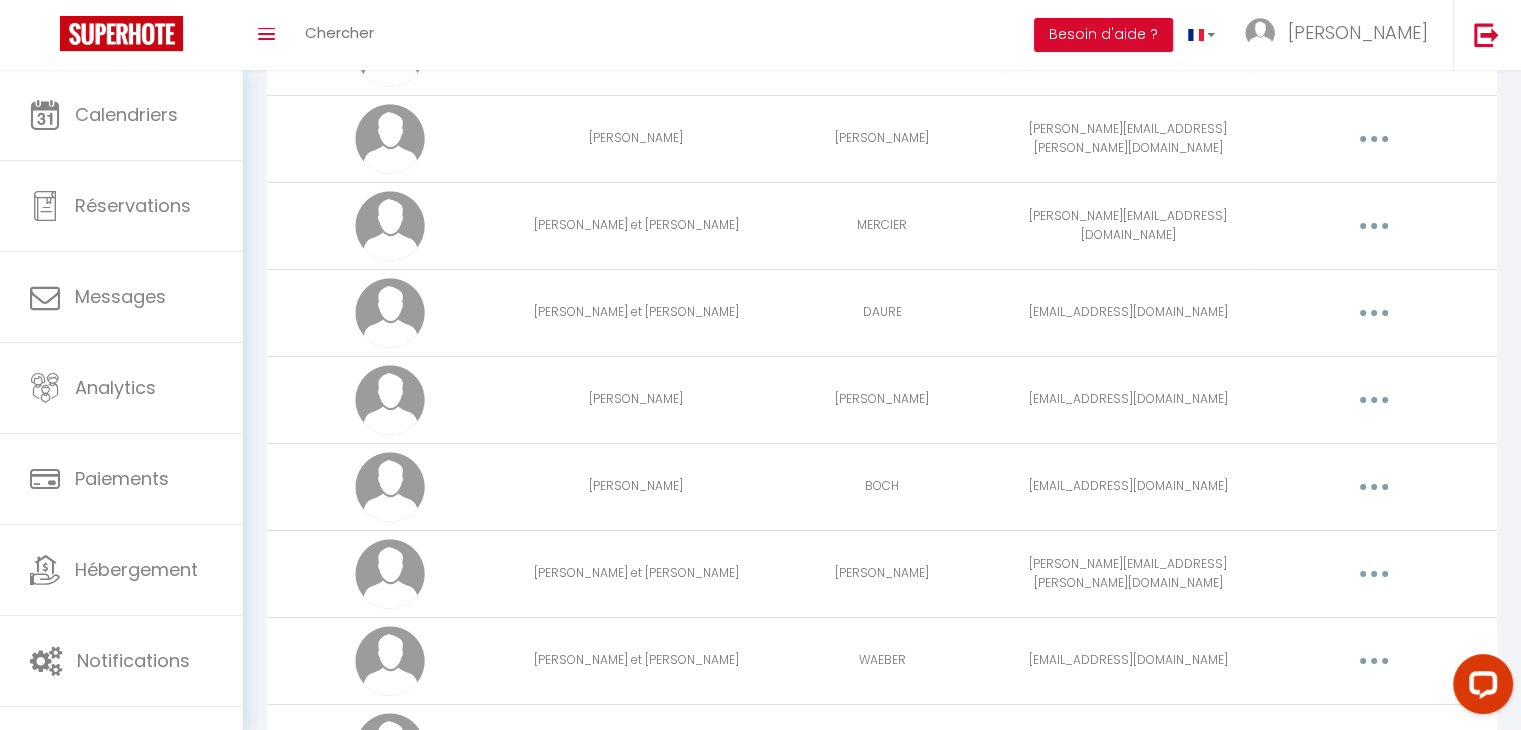 scroll, scrollTop: 6915, scrollLeft: 0, axis: vertical 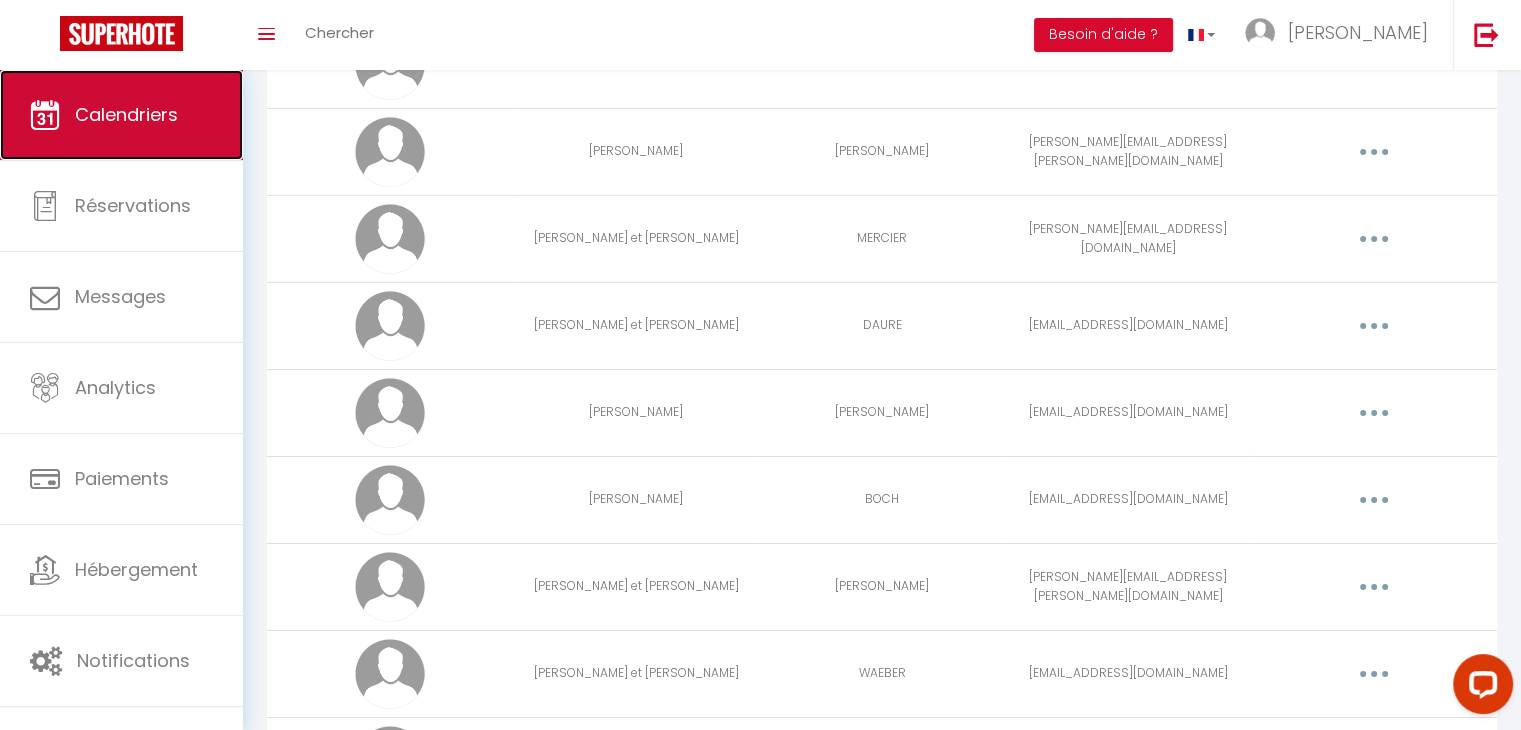 click on "Calendriers" at bounding box center (121, 115) 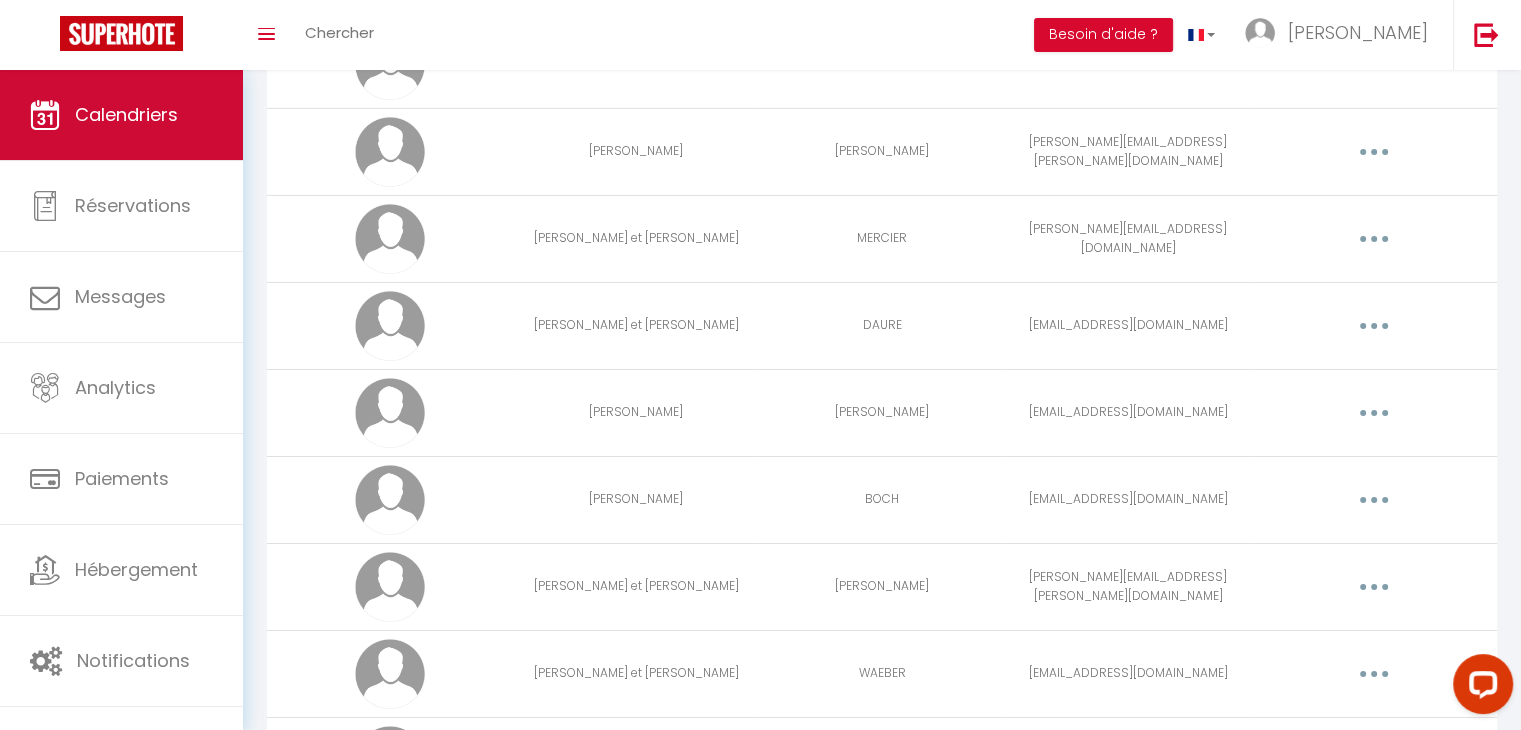 scroll, scrollTop: 0, scrollLeft: 0, axis: both 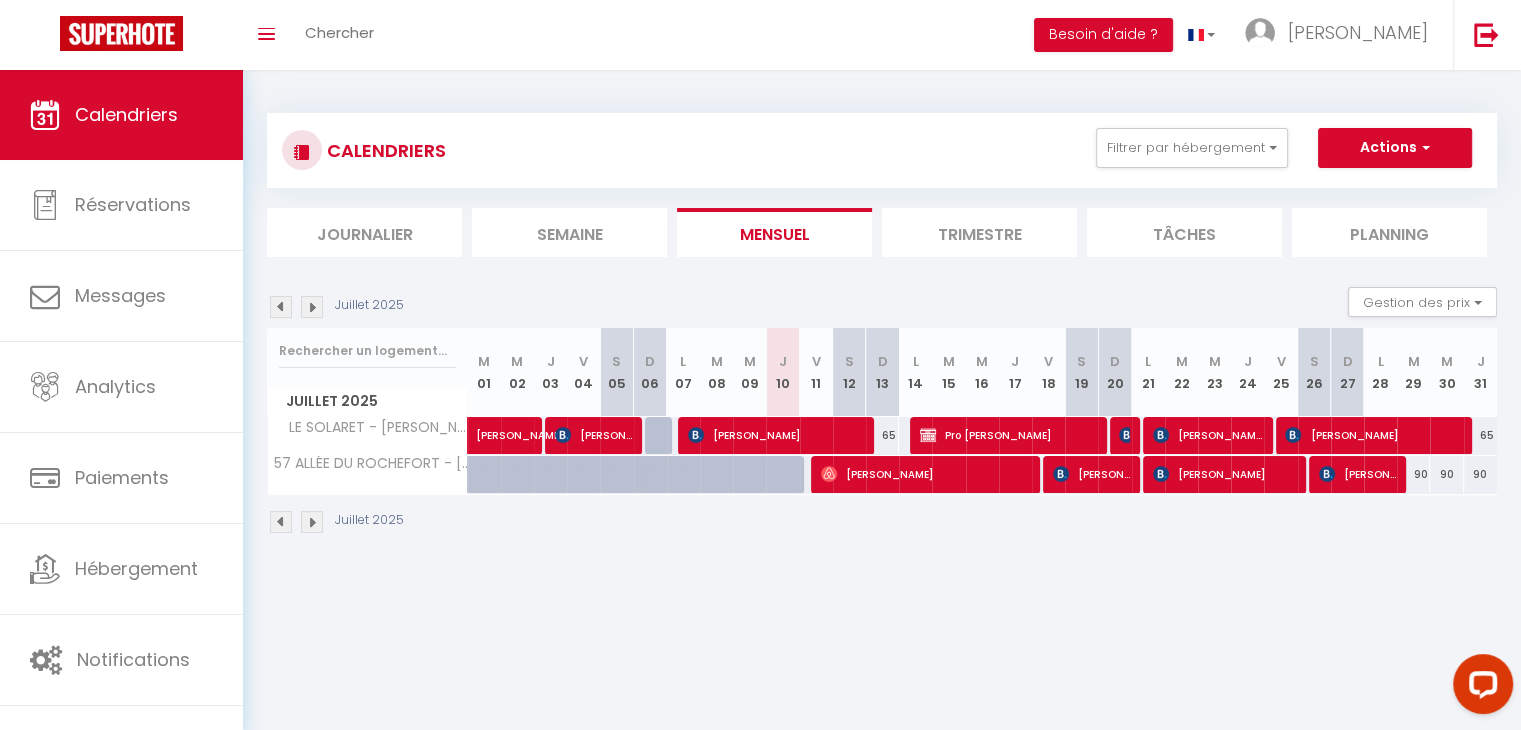 click on "CALENDRIERS
Filtrer par hébergement
TIGNES       RPP C 213 - [PERSON_NAME]     HAUTS LIEUX 2H - [GEOGRAPHIC_DATA] 915 - GIMONET     SLALOM 203 - ROQUES     BORSAT 54 - BURLINCHON     GD SKI 50 - PALIX     EDN A2 - [PERSON_NAME] 1613 - MME GOURDON     RPP 199 - LEBALLUE     CURLING A 52 - [PERSON_NAME]     SEFCOTEL 38 - HAEMMERLIN     CHCLUB 3.12-BIESSE     RPP B 124 - LEBALLUE     [PERSON_NAME] 101 - USSON     BEC ROUGE 563 - [PERSON_NAME]     BEC ROUGE 562 - [PERSON_NAME]     SLALOM 606 - SCI LES PISTOULETS     LES HAUTS DE [GEOGRAPHIC_DATA] - BM DEVELOPPEMENT     SEFCOTEL B 15 - FOURNEL     BEC ROUGE 452 - GUYOT     LE CHALET DE LA TOUR 14- GIOTTI     RPP A 108 - BM DEVELOPPEMENT     HOME CLUB 45 - [PERSON_NAME] 12 - [PERSON_NAME]     PLATIERES 15 - M DELAUTRE     ROCHES ROUGES A - QUEYRAT     HCLUB 1.34 - VAUGHELLE     CHAMOIX BLANC - [PERSON_NAME] VAN IN     CHALET CHEMIN CROUZE - DELABROUSSE     SLALOM 107 - MME BOURSET     SLALOM 201 - [PERSON_NAME]     SLALOM 602 - MEFTAH" at bounding box center (882, 150) 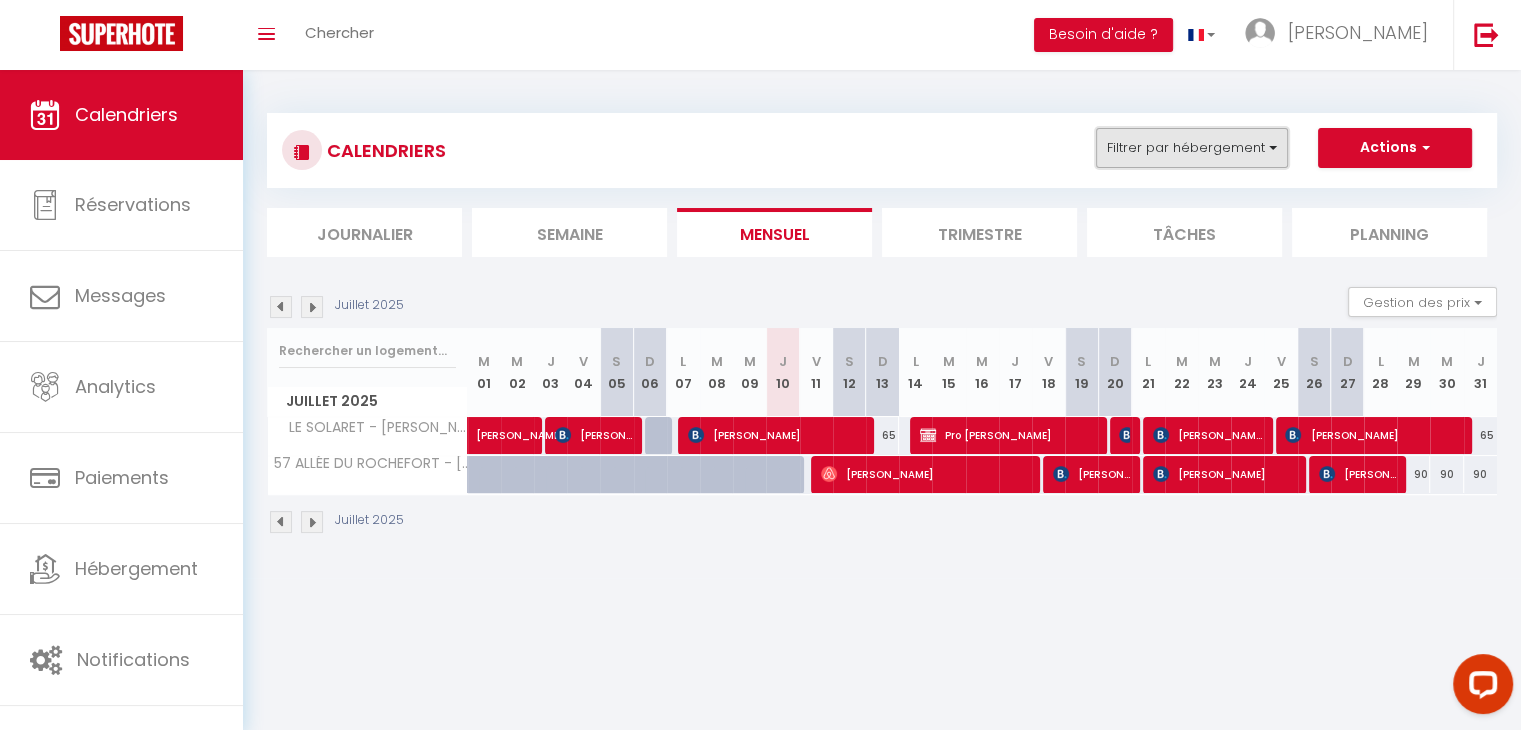 click on "Filtrer par hébergement" at bounding box center (1192, 148) 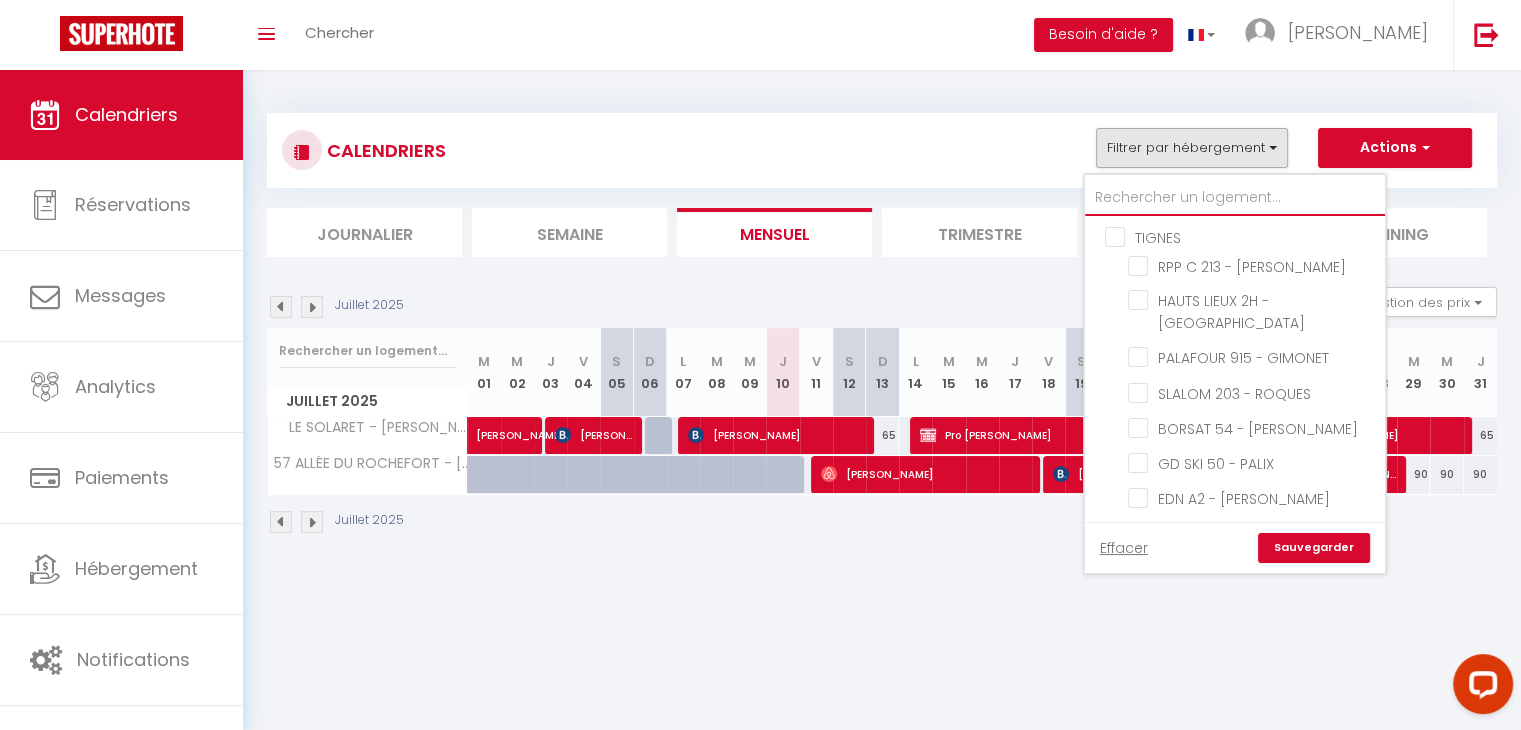 click at bounding box center [1235, 198] 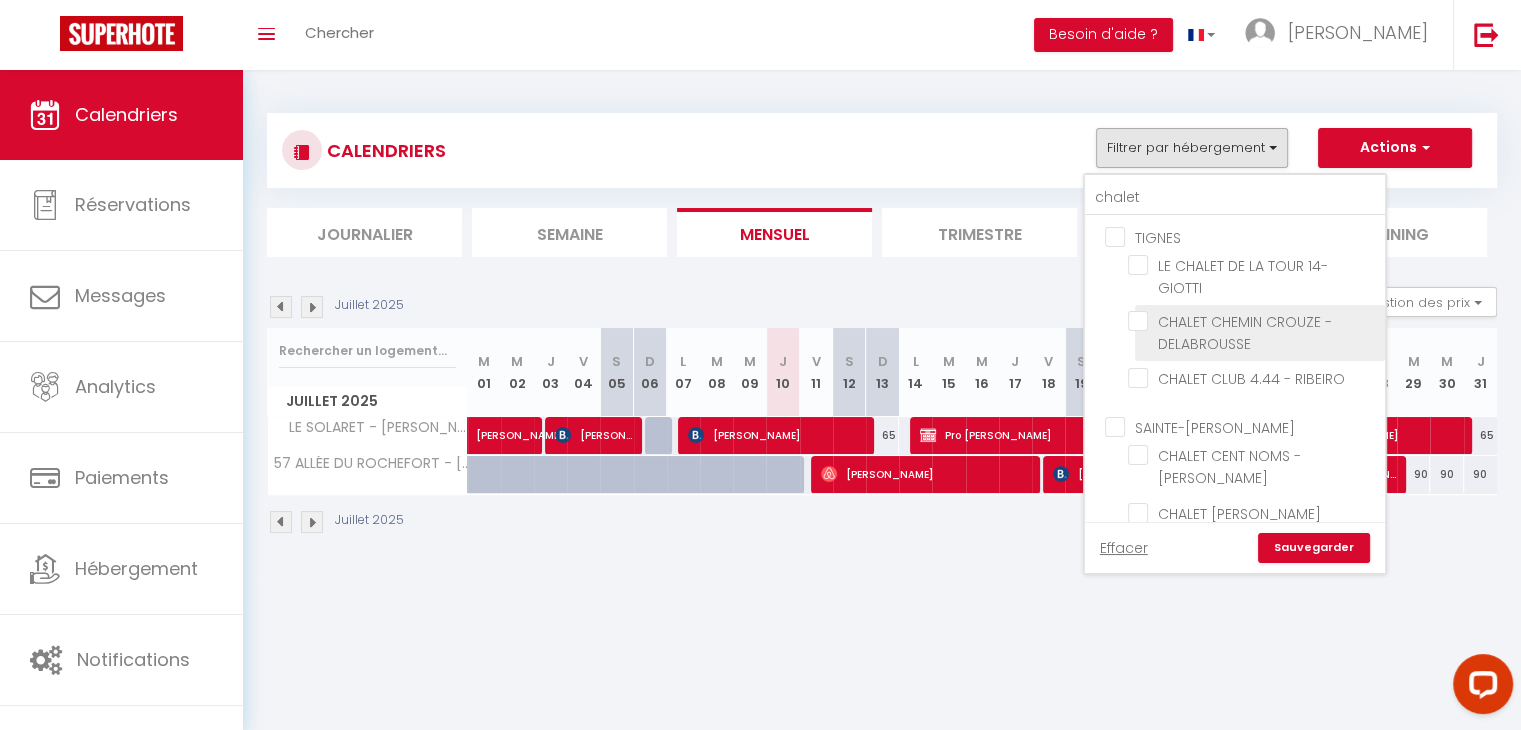 click on "CHALET CHEMIN CROUZE - DELABROUSSE" at bounding box center [1253, 321] 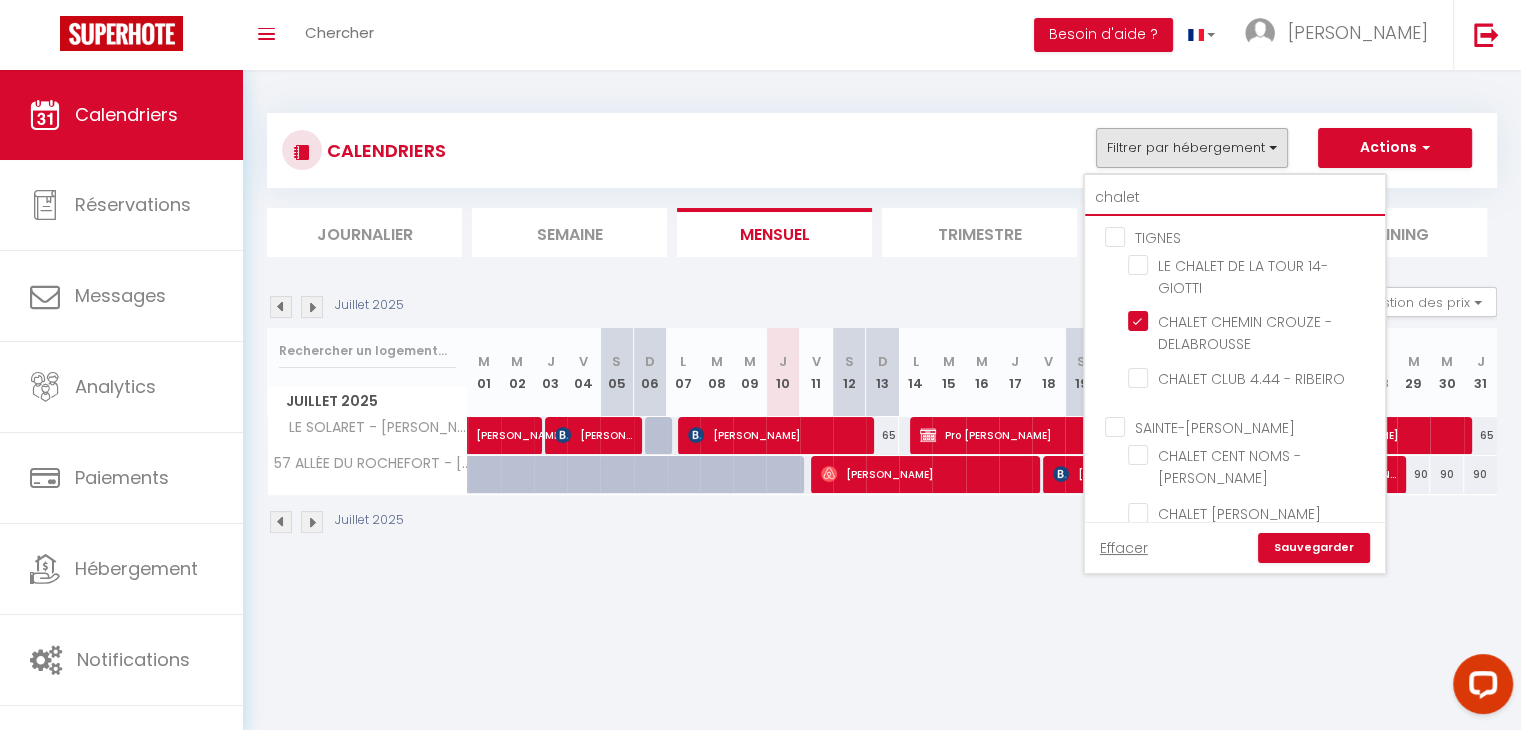 click on "chalet" at bounding box center [1235, 198] 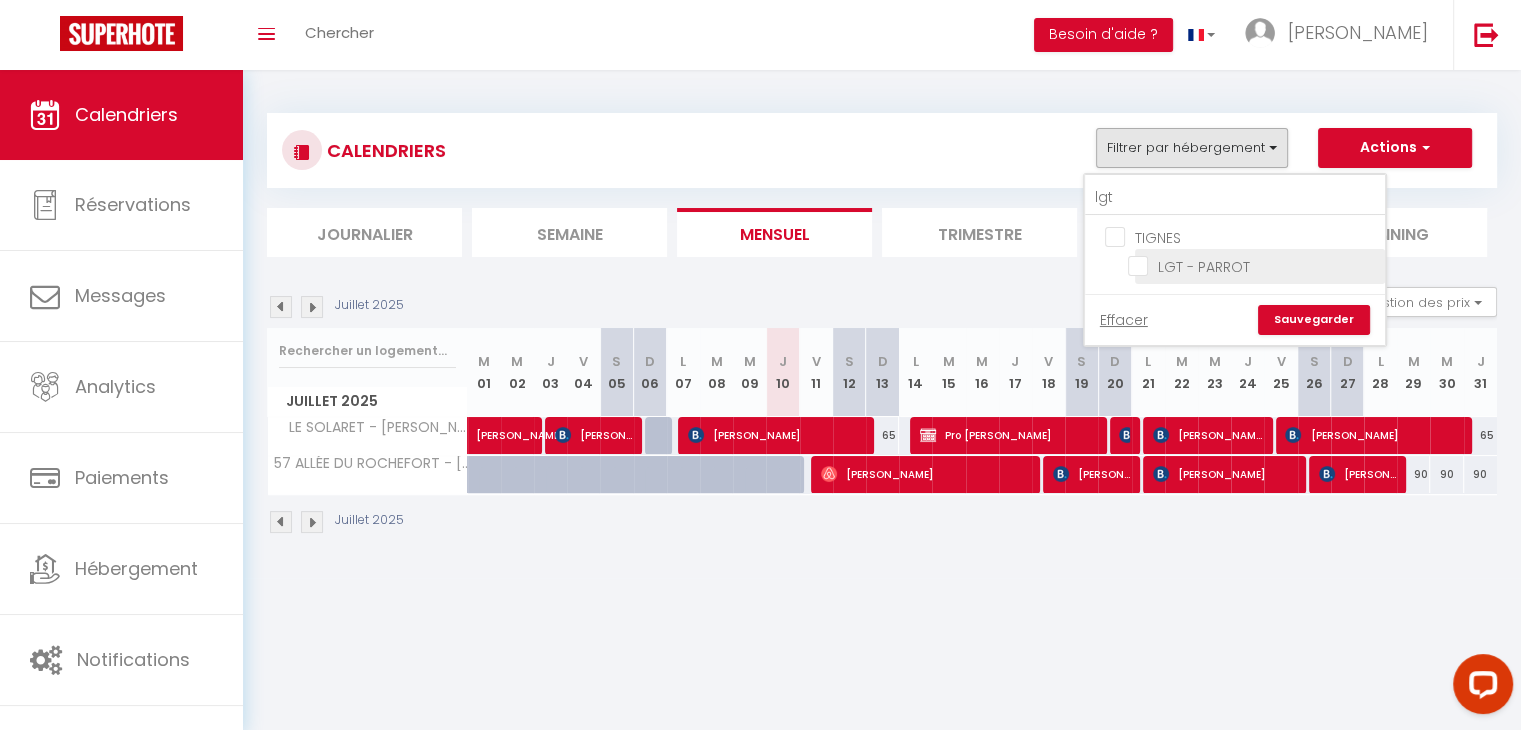 click on "LGT - PARROT" at bounding box center (1253, 265) 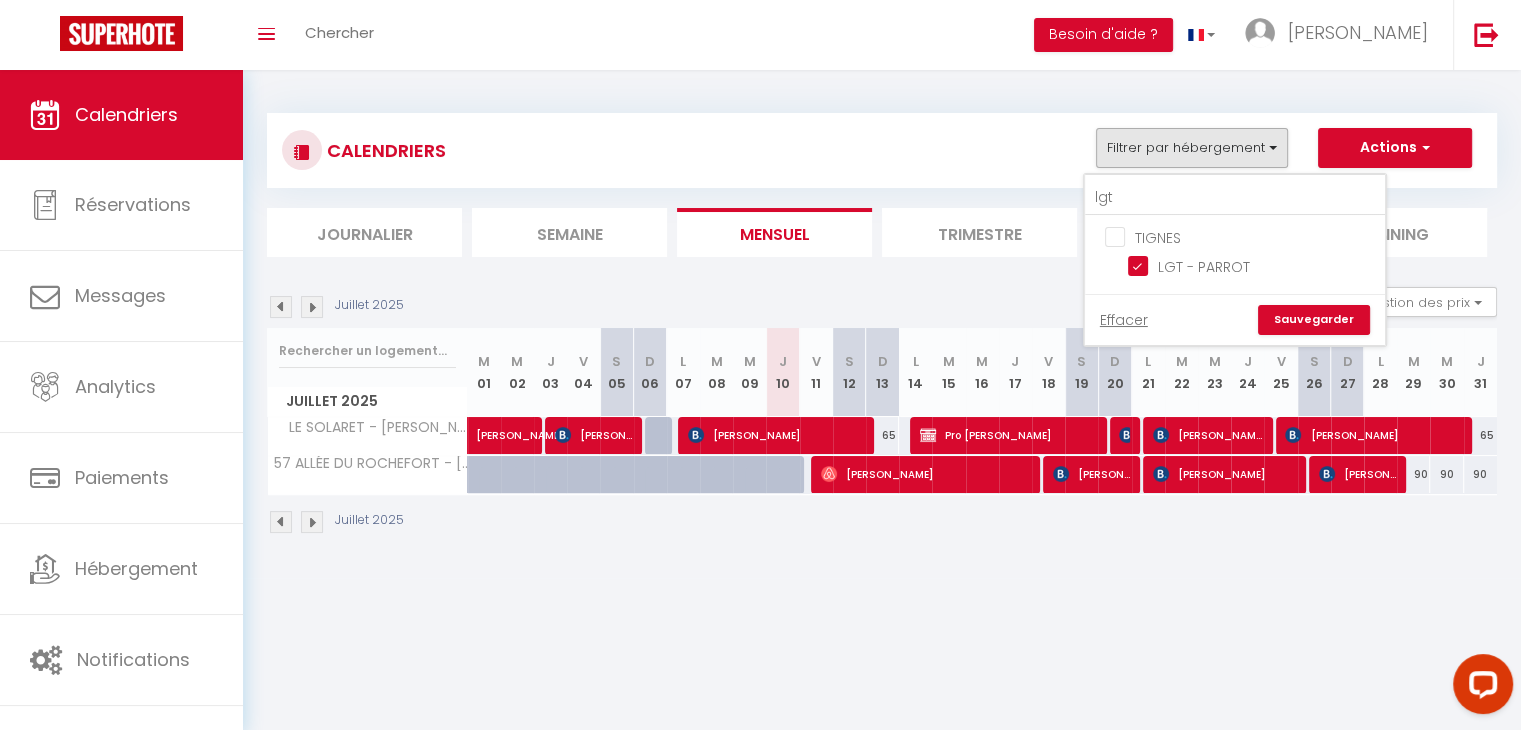 click on "Sauvegarder" at bounding box center [1314, 320] 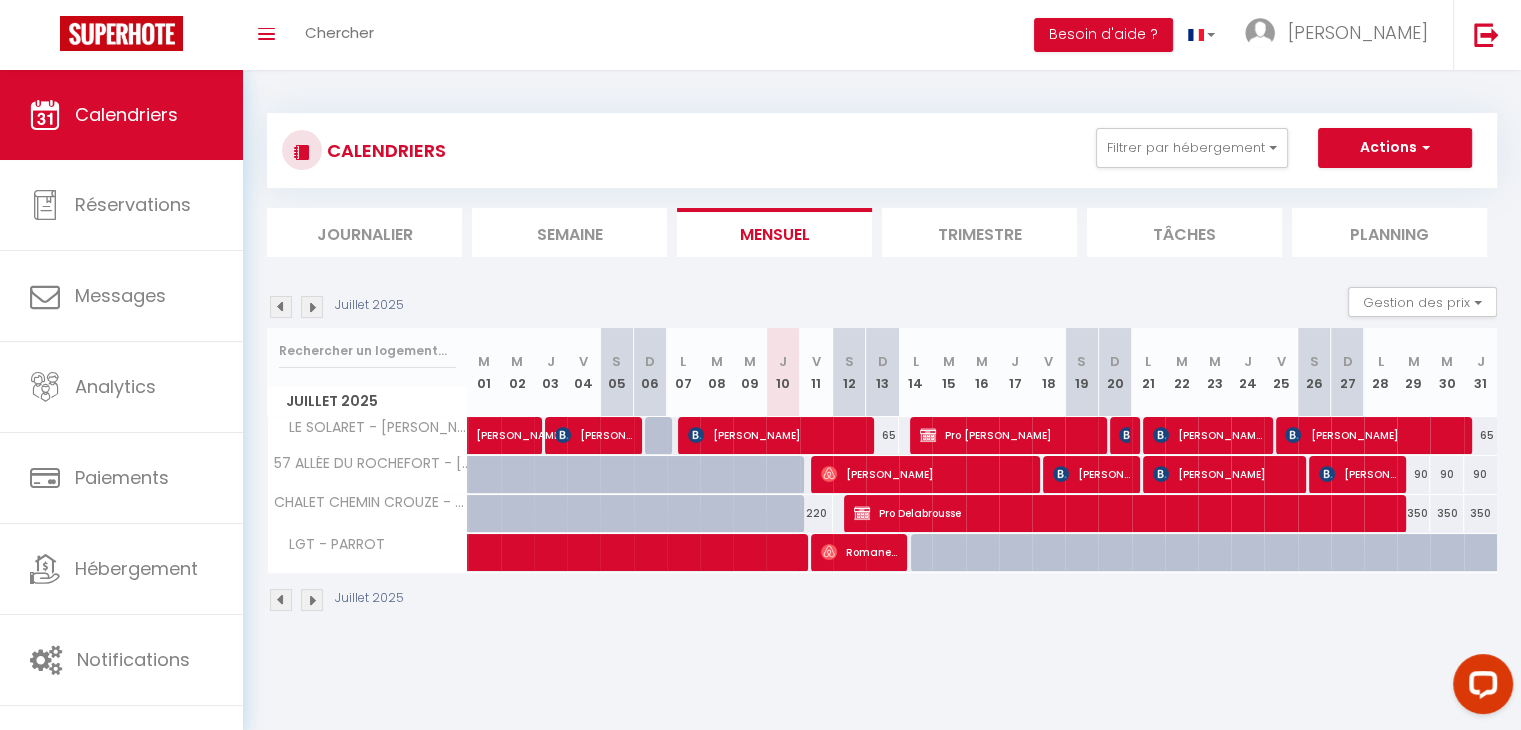 click at bounding box center [312, 307] 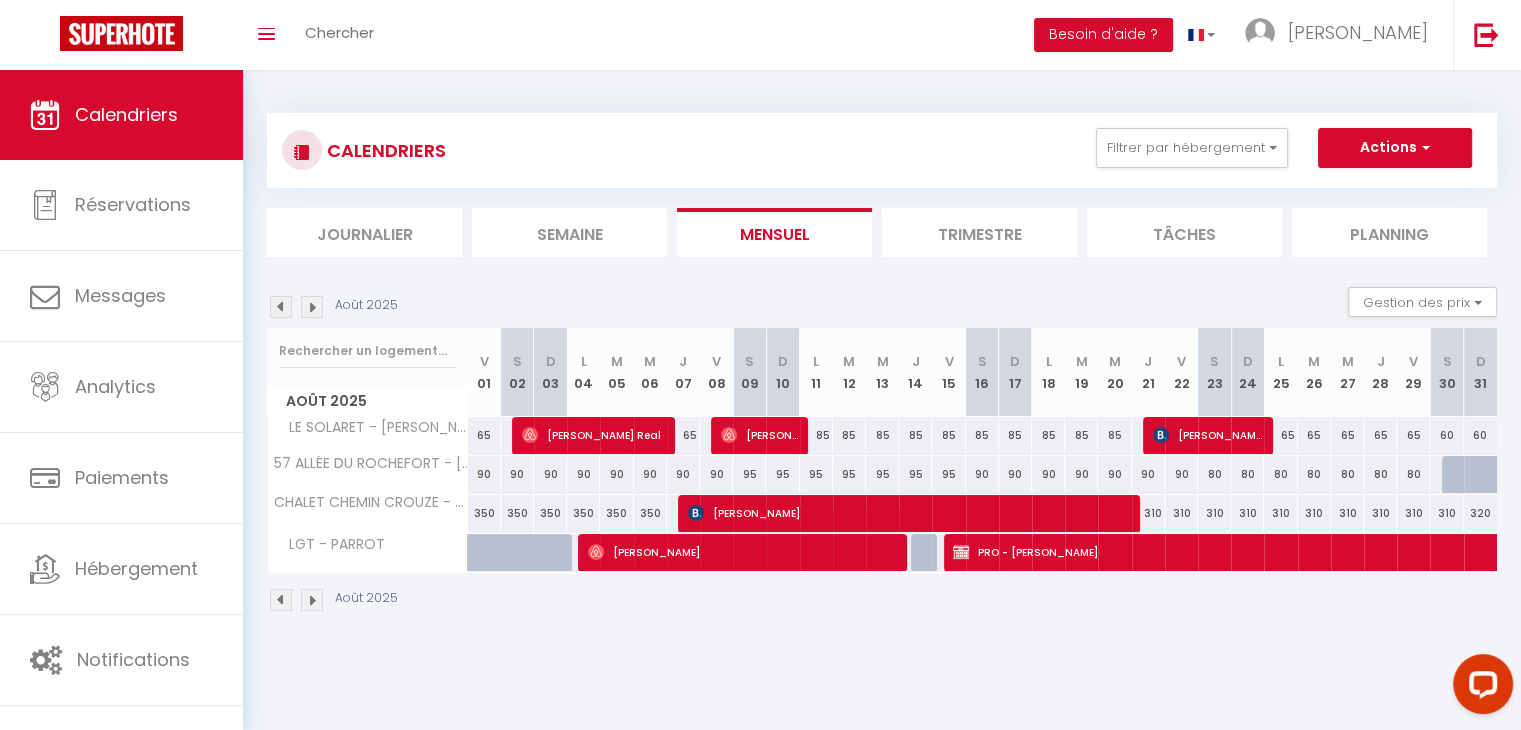 click at bounding box center [312, 307] 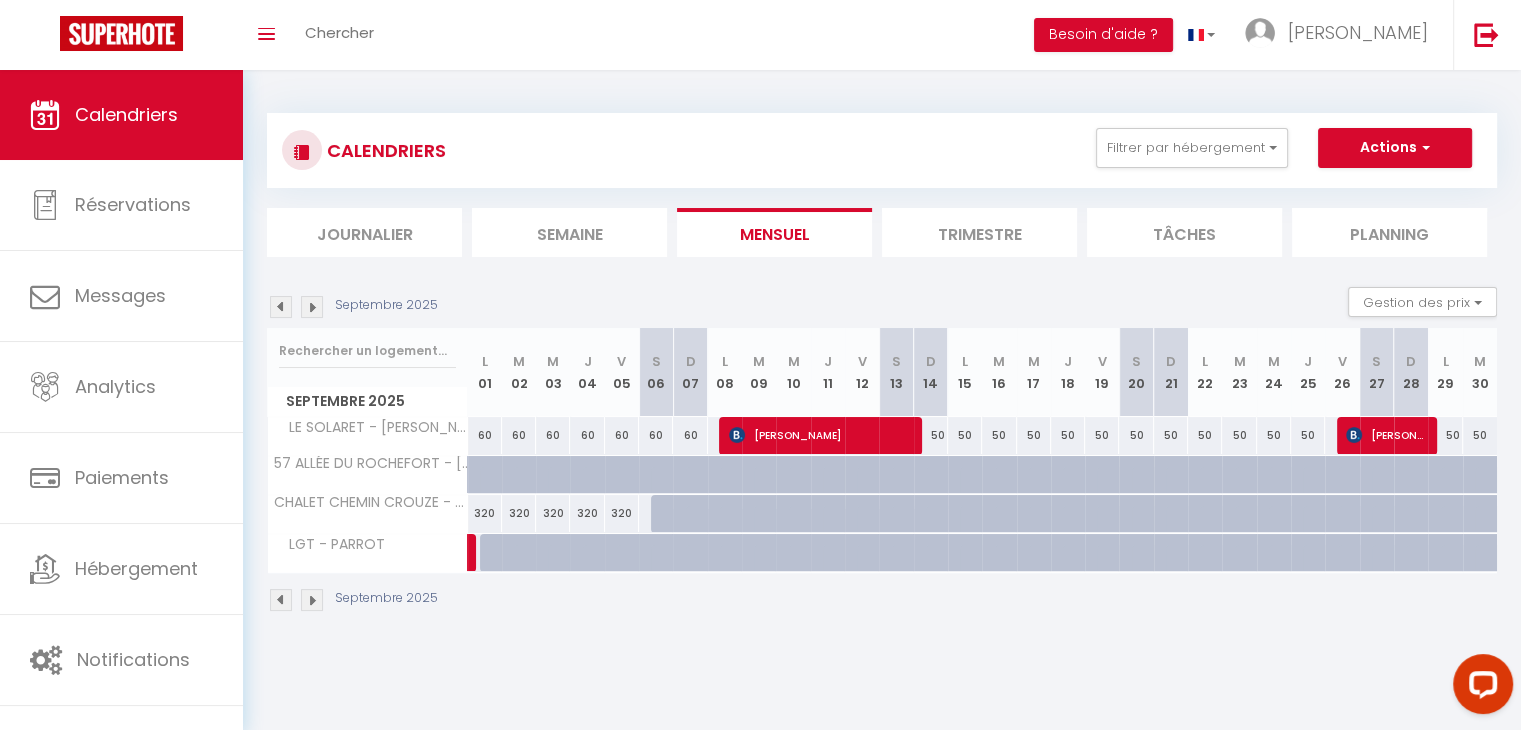 click at bounding box center [312, 307] 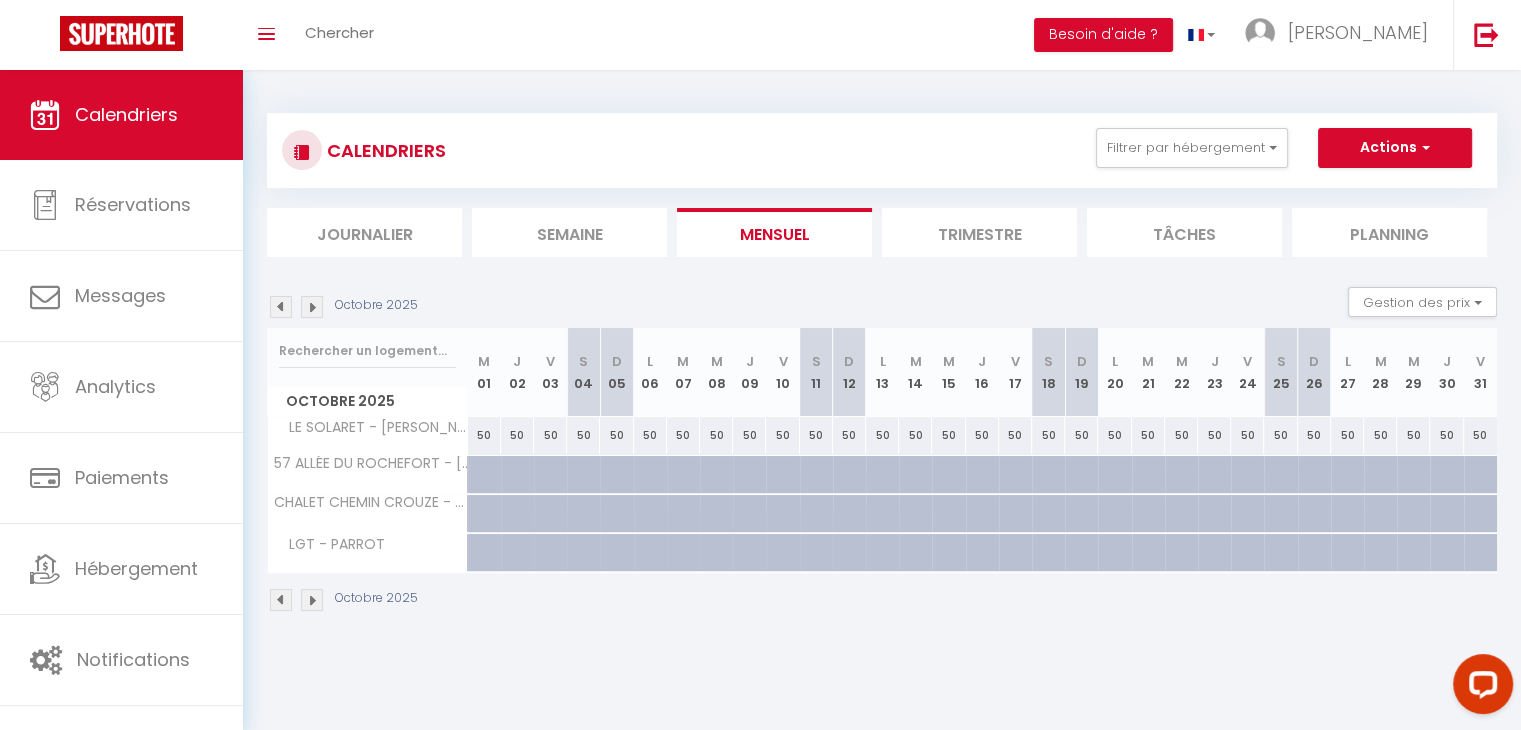 click at bounding box center [312, 307] 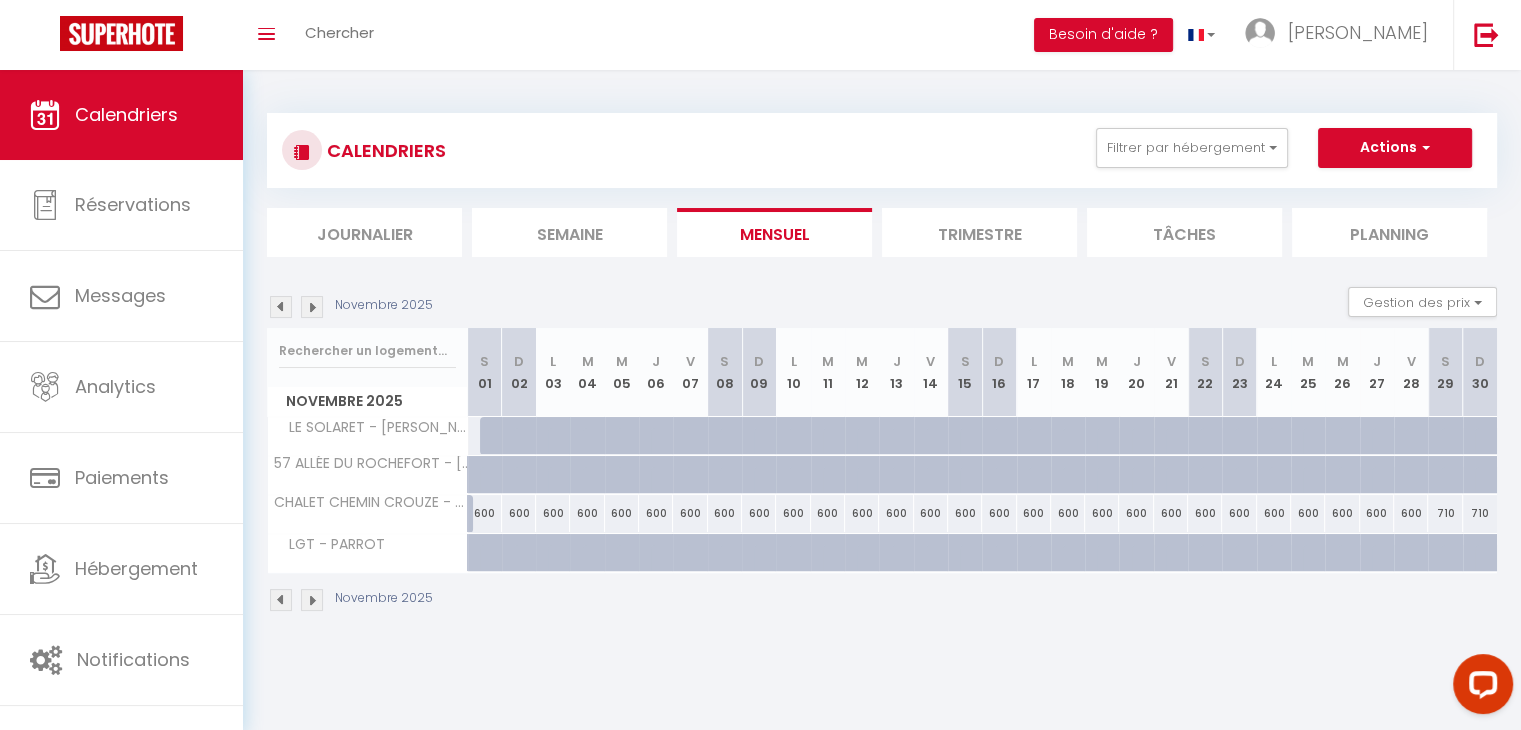 click at bounding box center (312, 307) 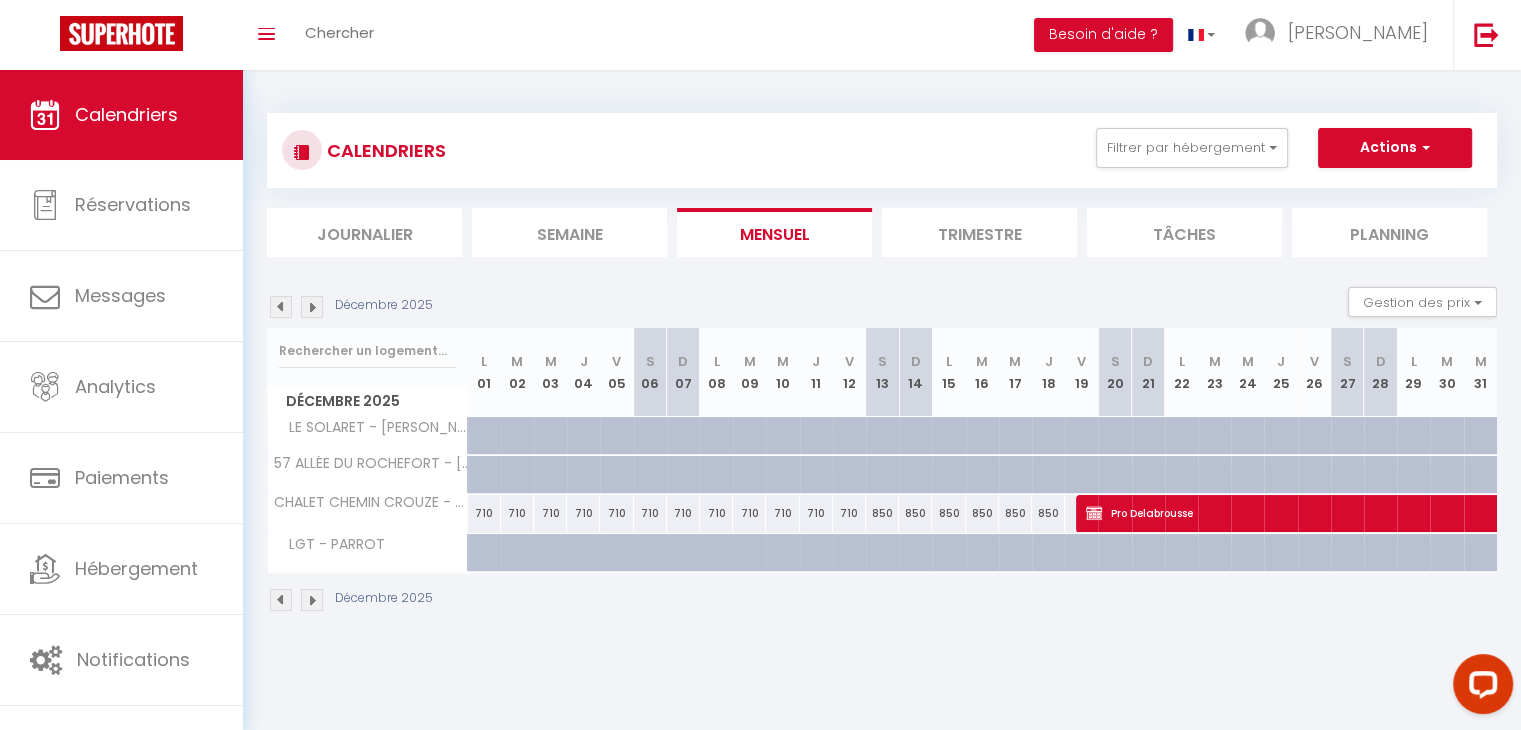 click at bounding box center (312, 307) 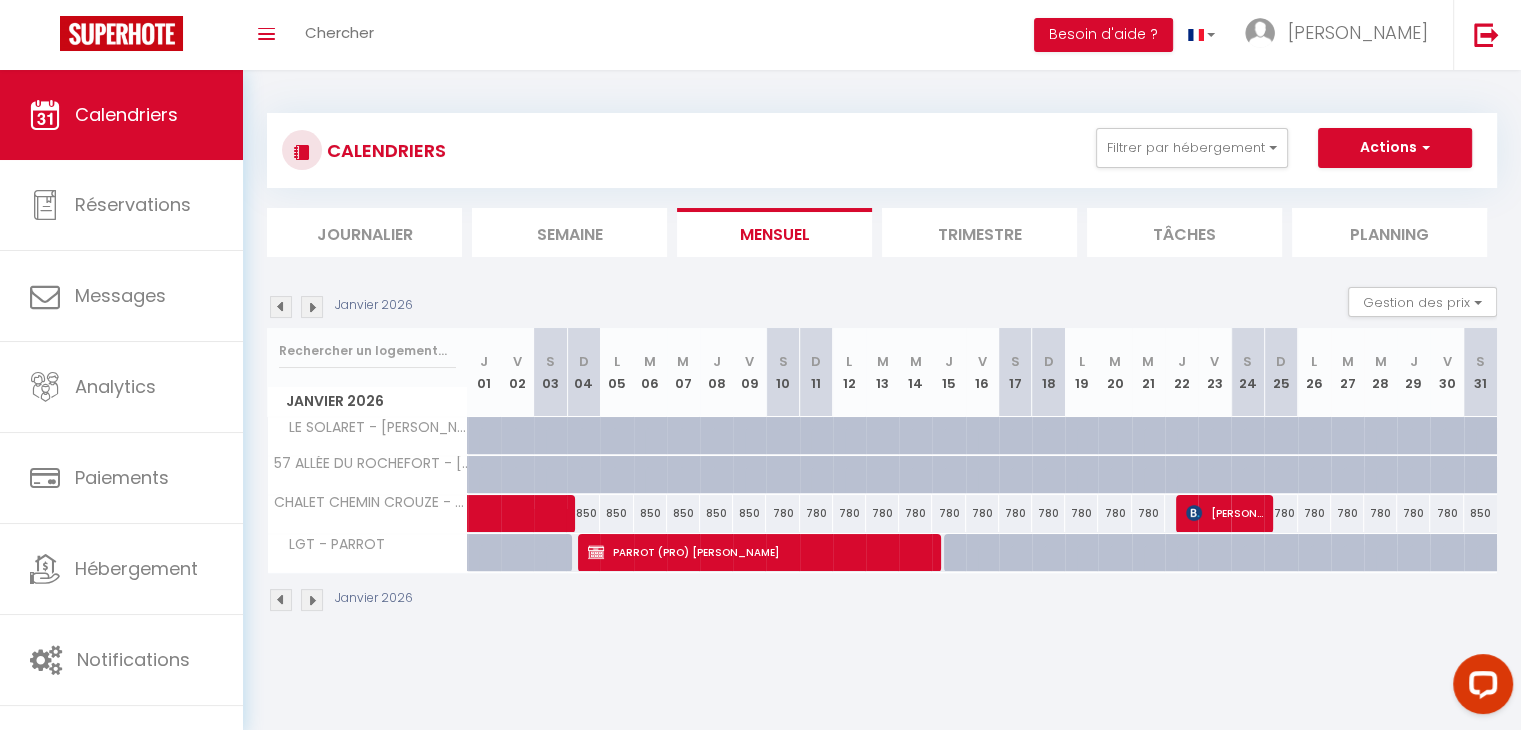 click at bounding box center (312, 307) 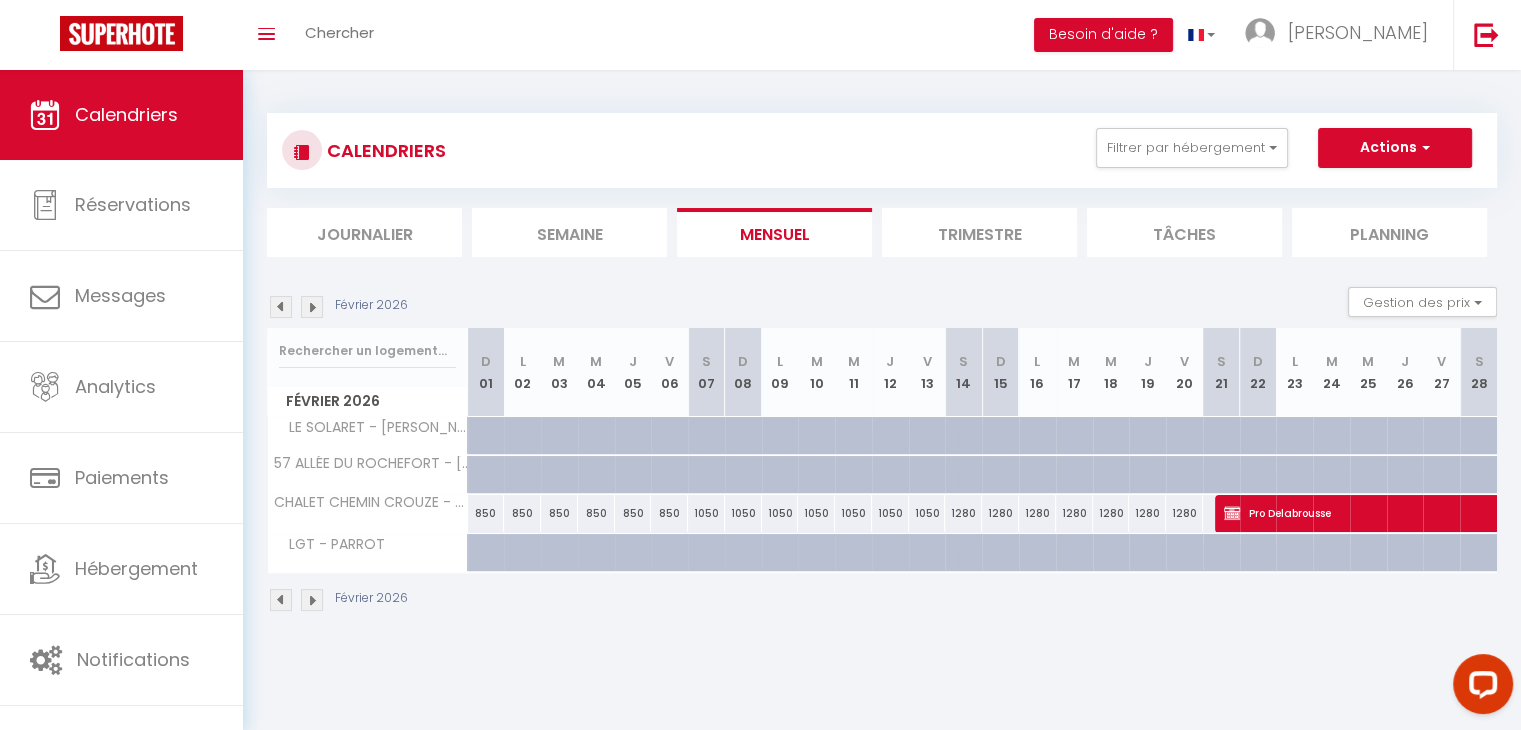 click at bounding box center [312, 307] 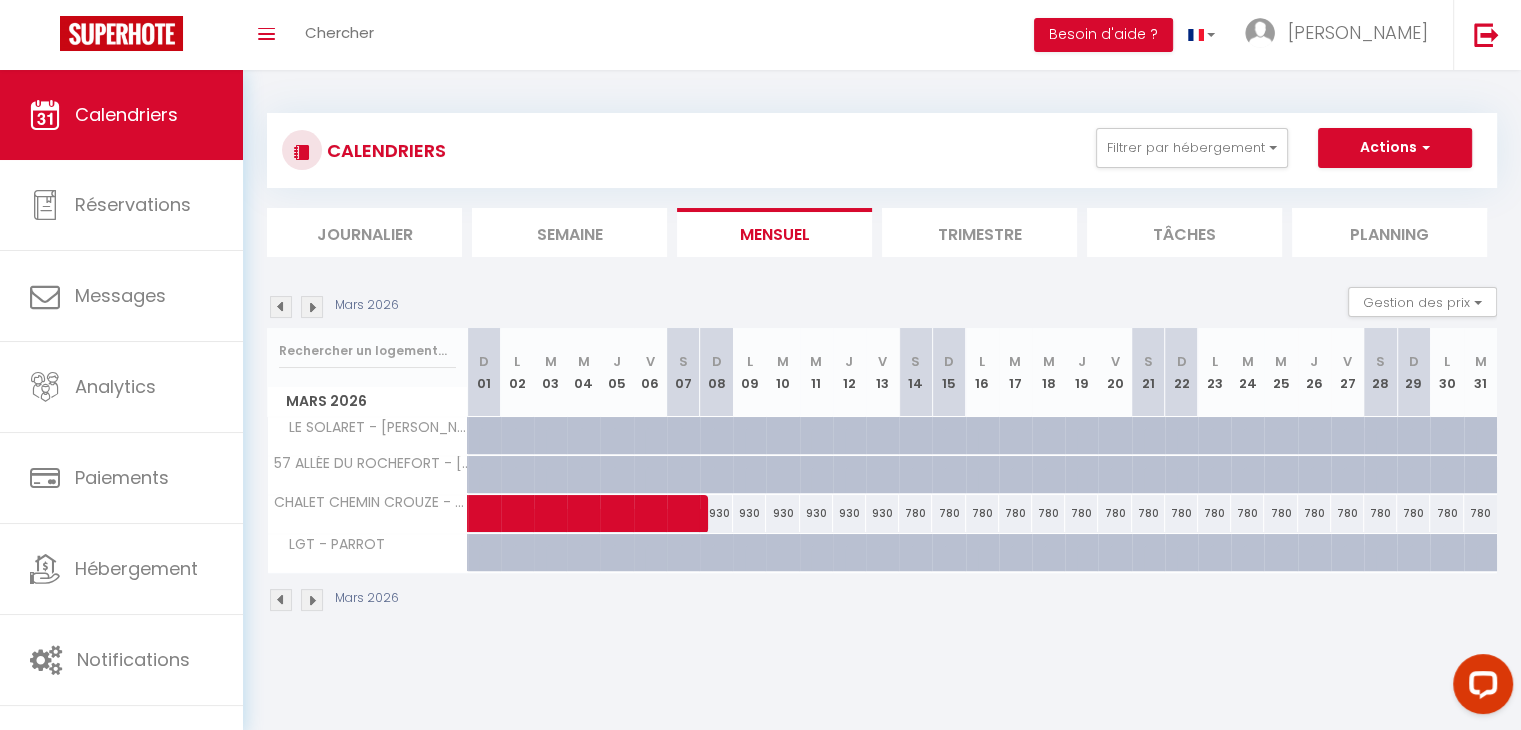 click at bounding box center (281, 307) 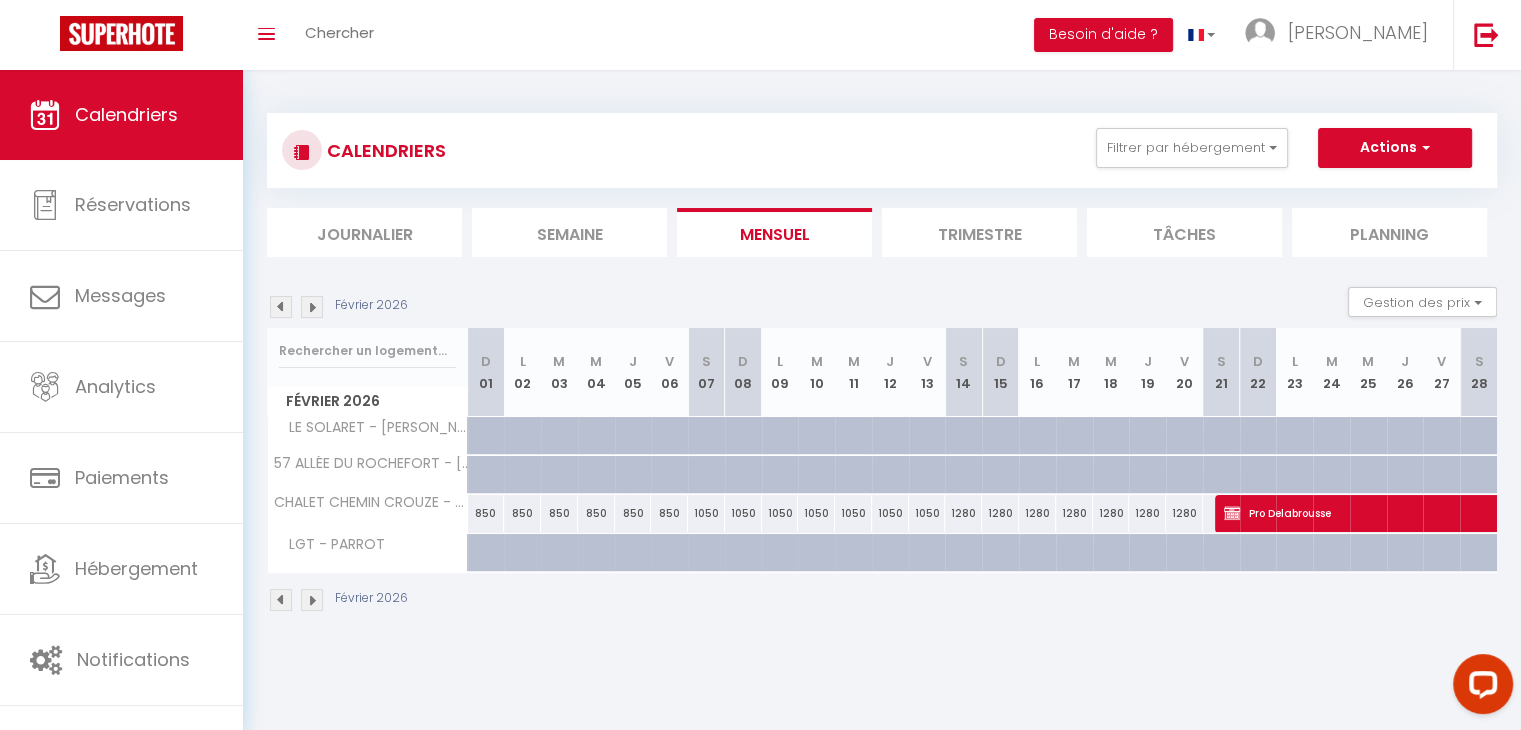 click at bounding box center (963, 553) 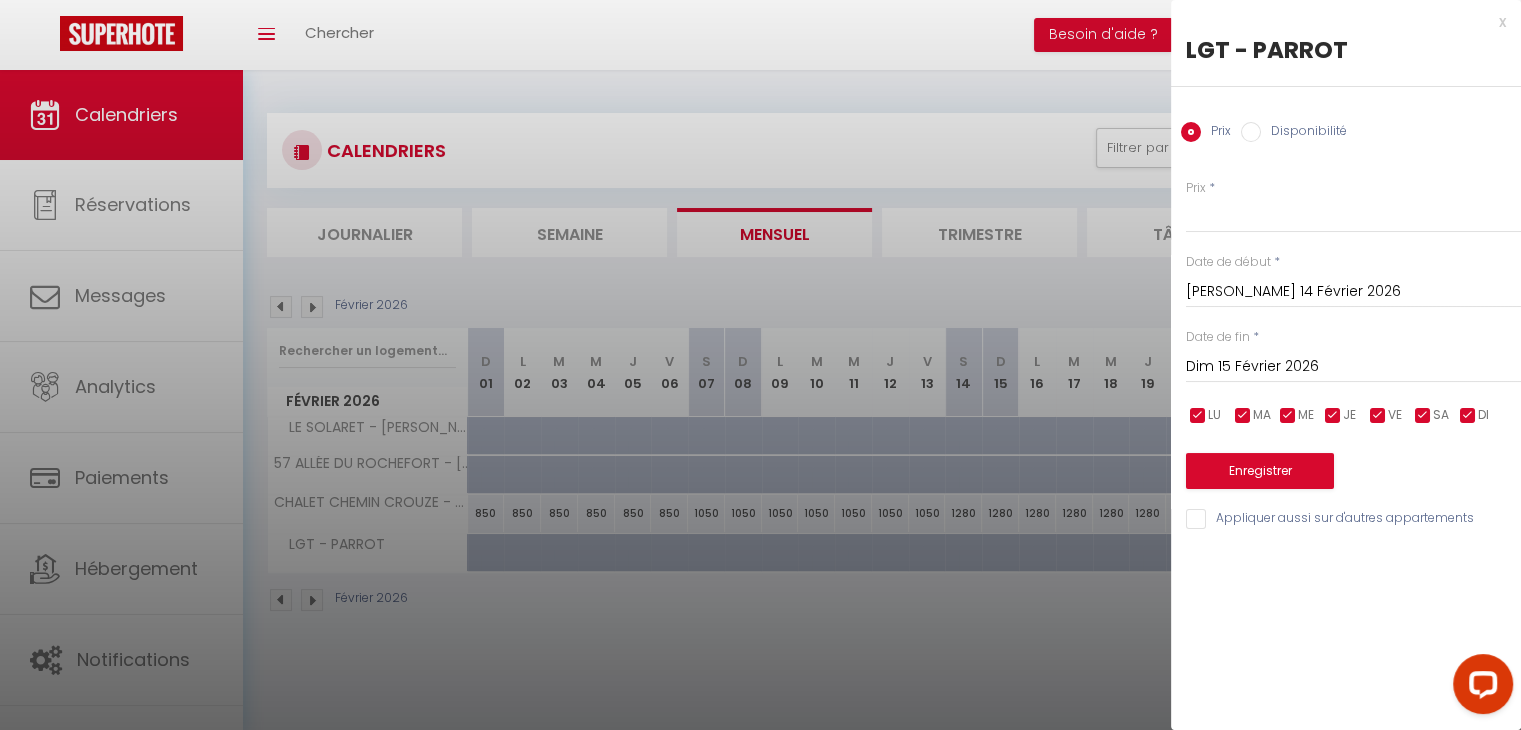 click on "Dim 15 Février 2026" at bounding box center (1353, 367) 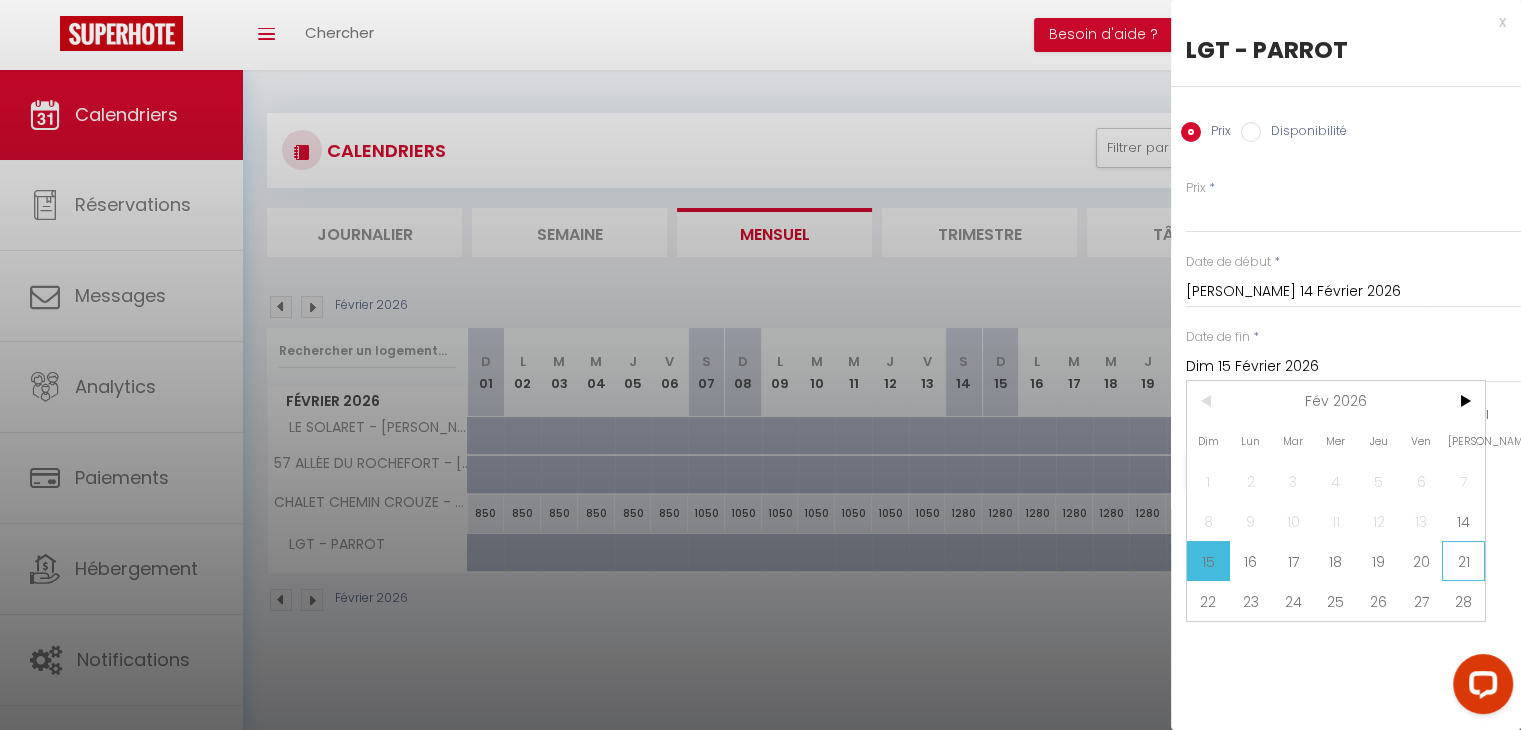 click on "21" at bounding box center [1463, 561] 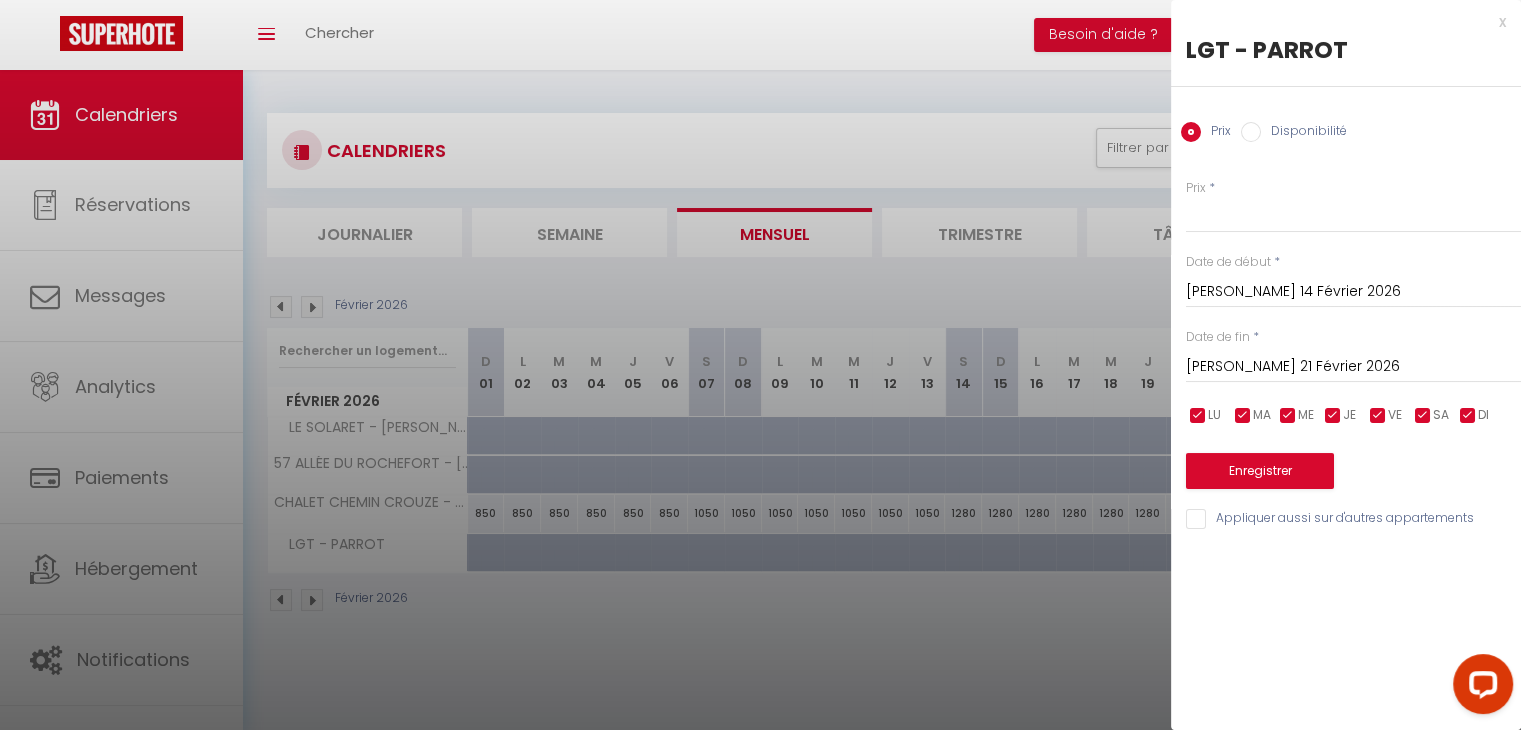 click on "Disponibilité" at bounding box center [1251, 132] 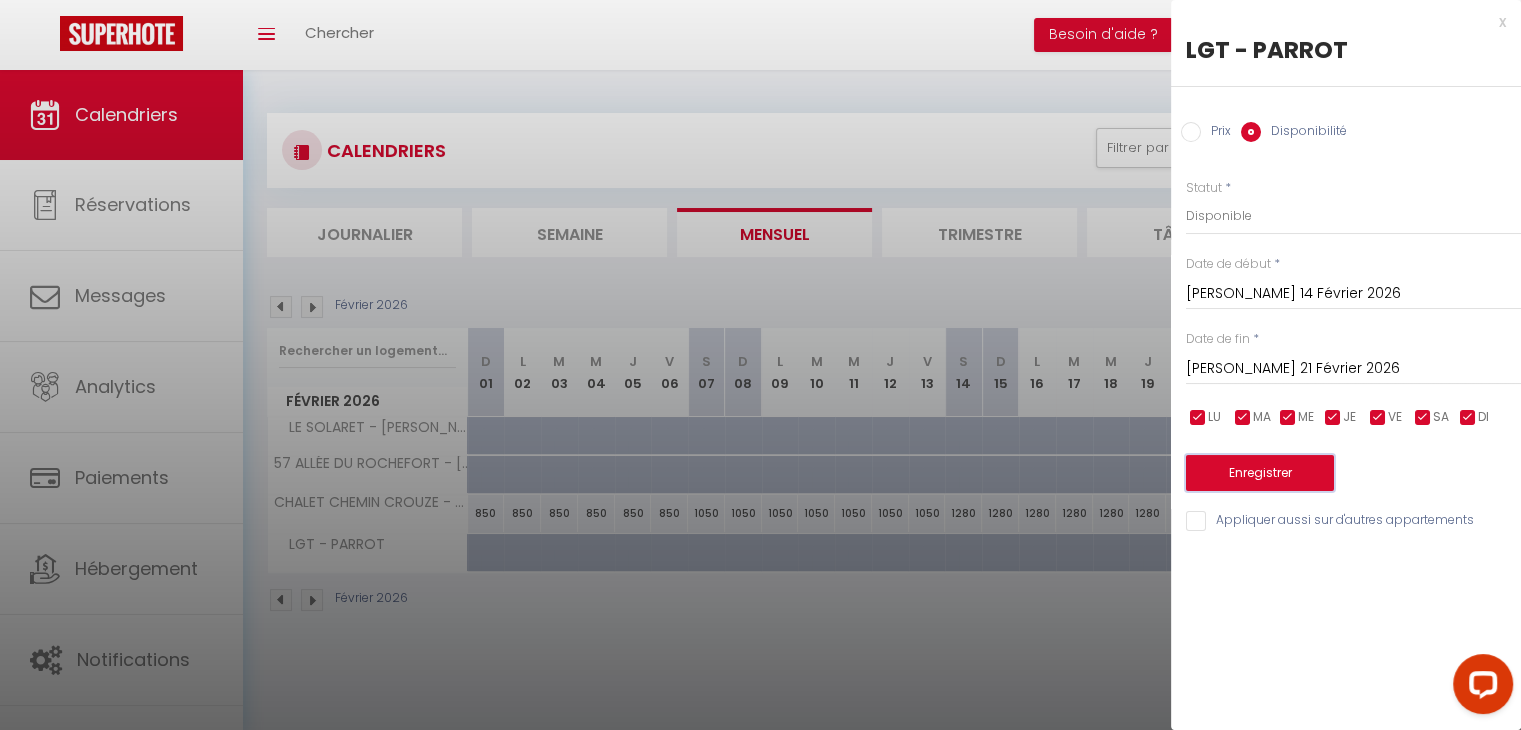 click on "Enregistrer" at bounding box center (1260, 473) 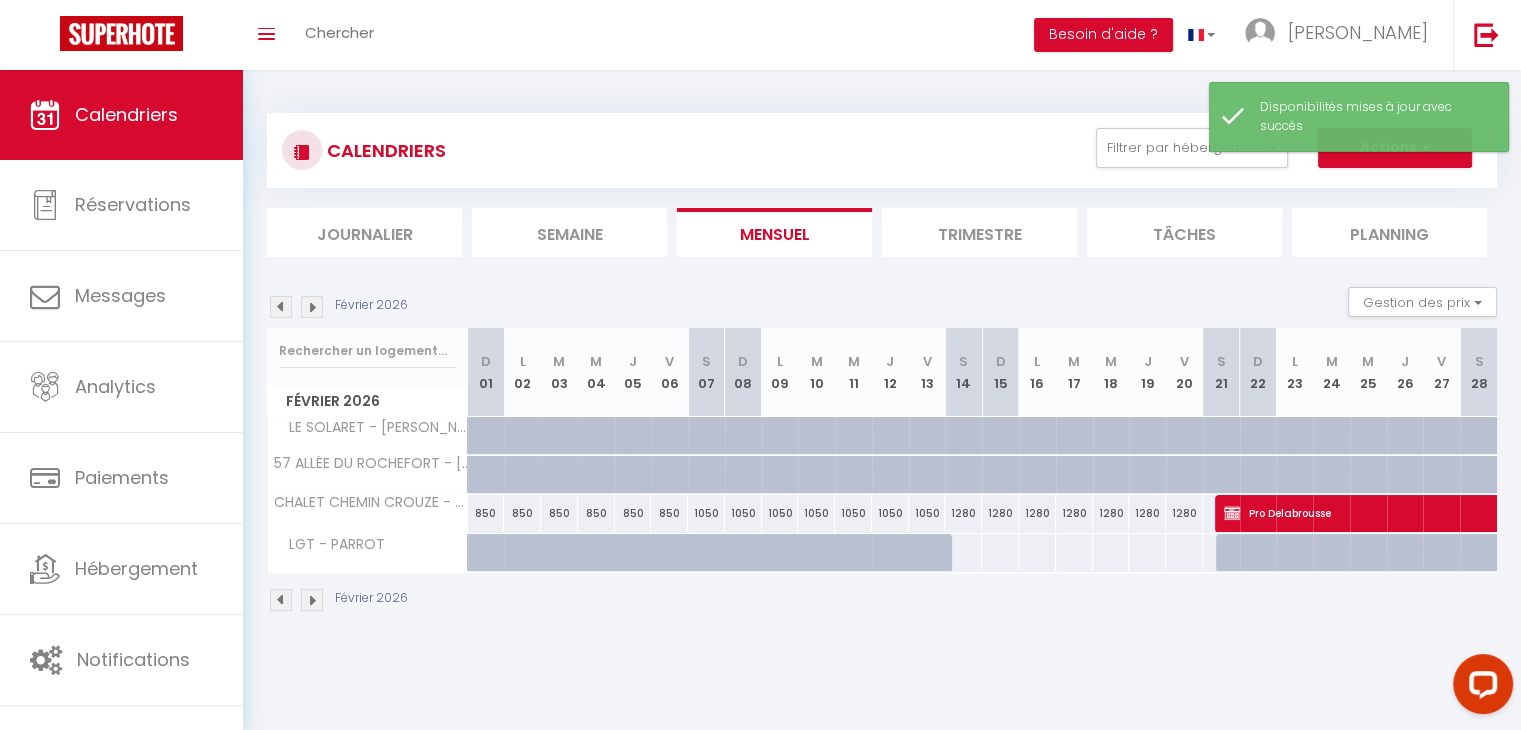 click at bounding box center (963, 552) 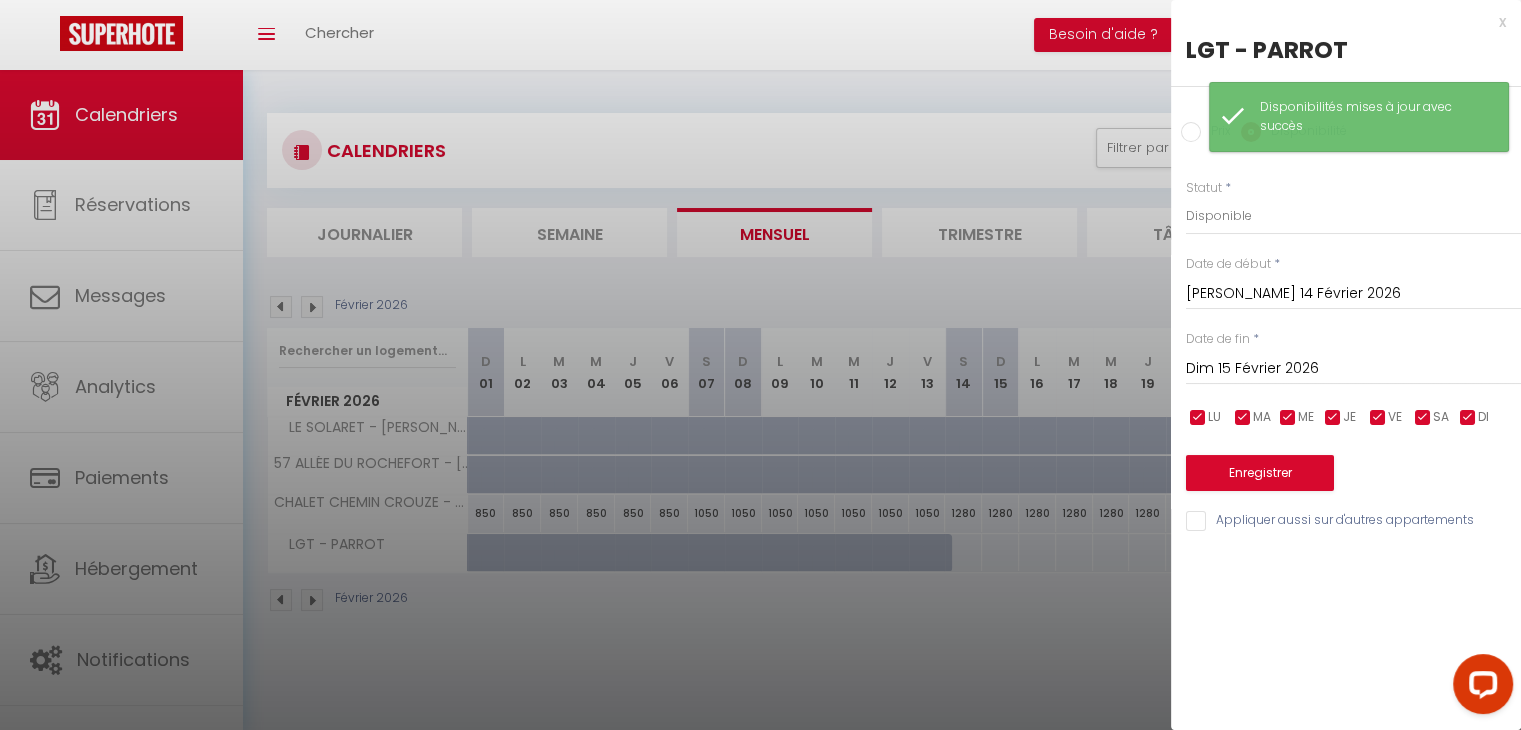 click on "Dim 15 Février 2026" at bounding box center [1353, 369] 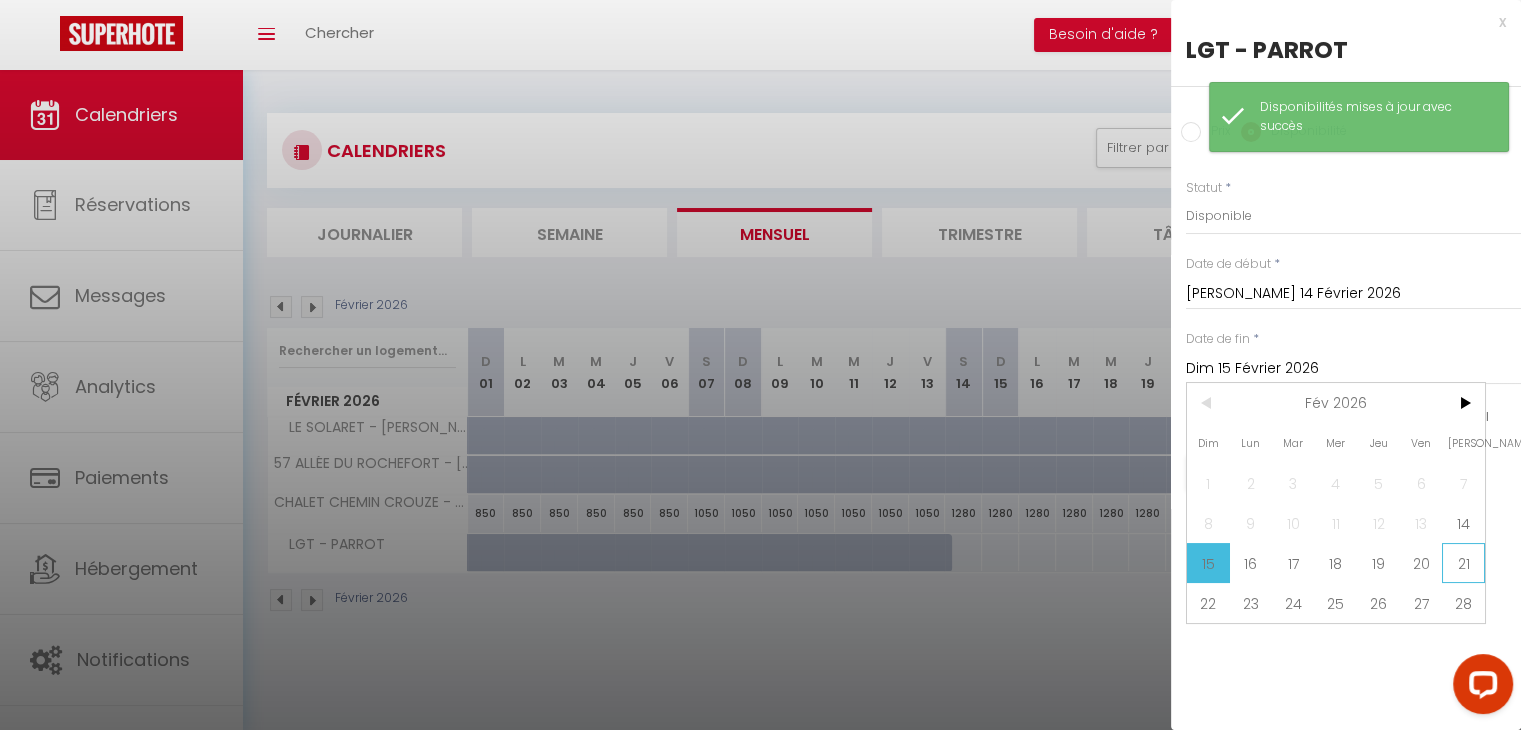 click on "21" at bounding box center [1463, 563] 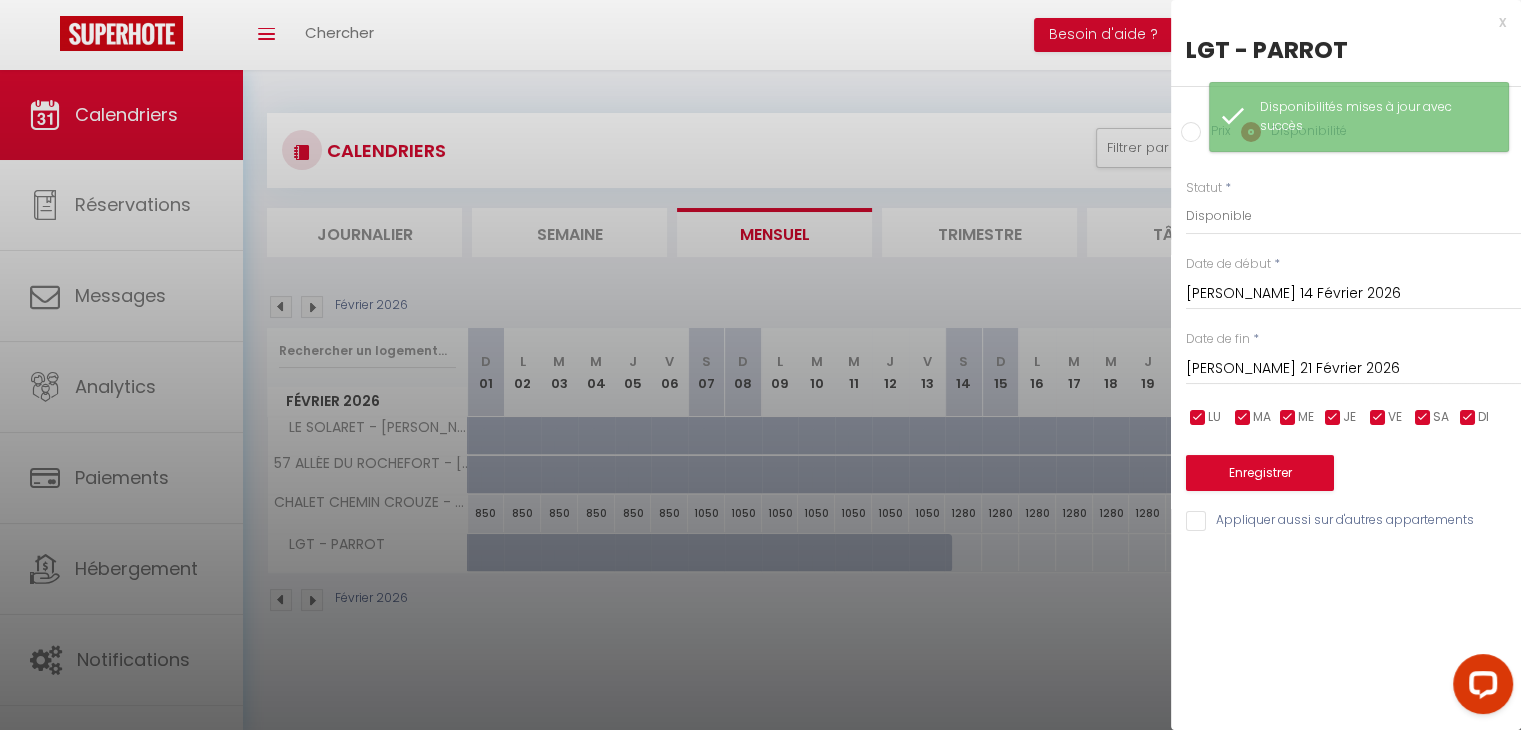 click on "Prix     Disponibilité" at bounding box center (1346, 120) 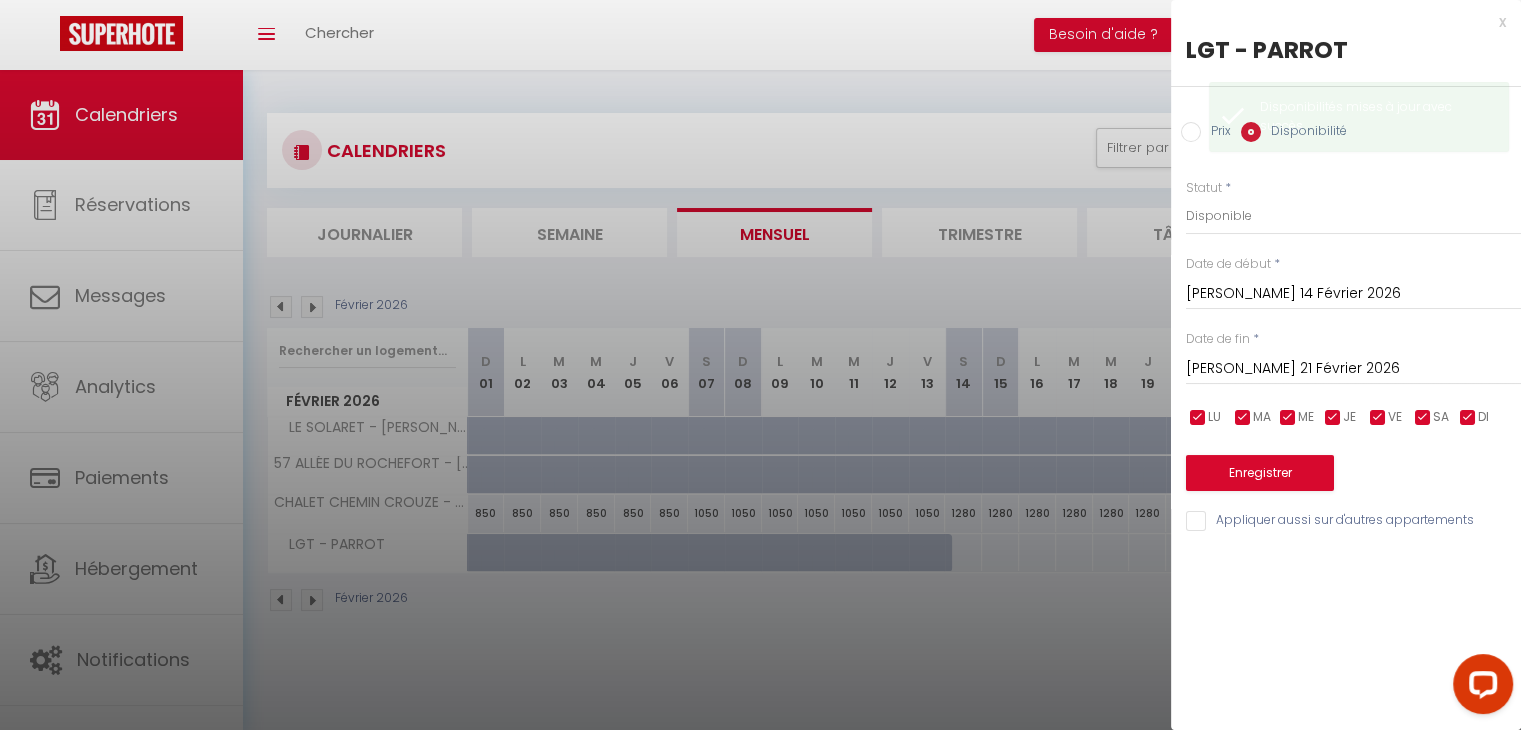 click on "Prix" at bounding box center [1191, 132] 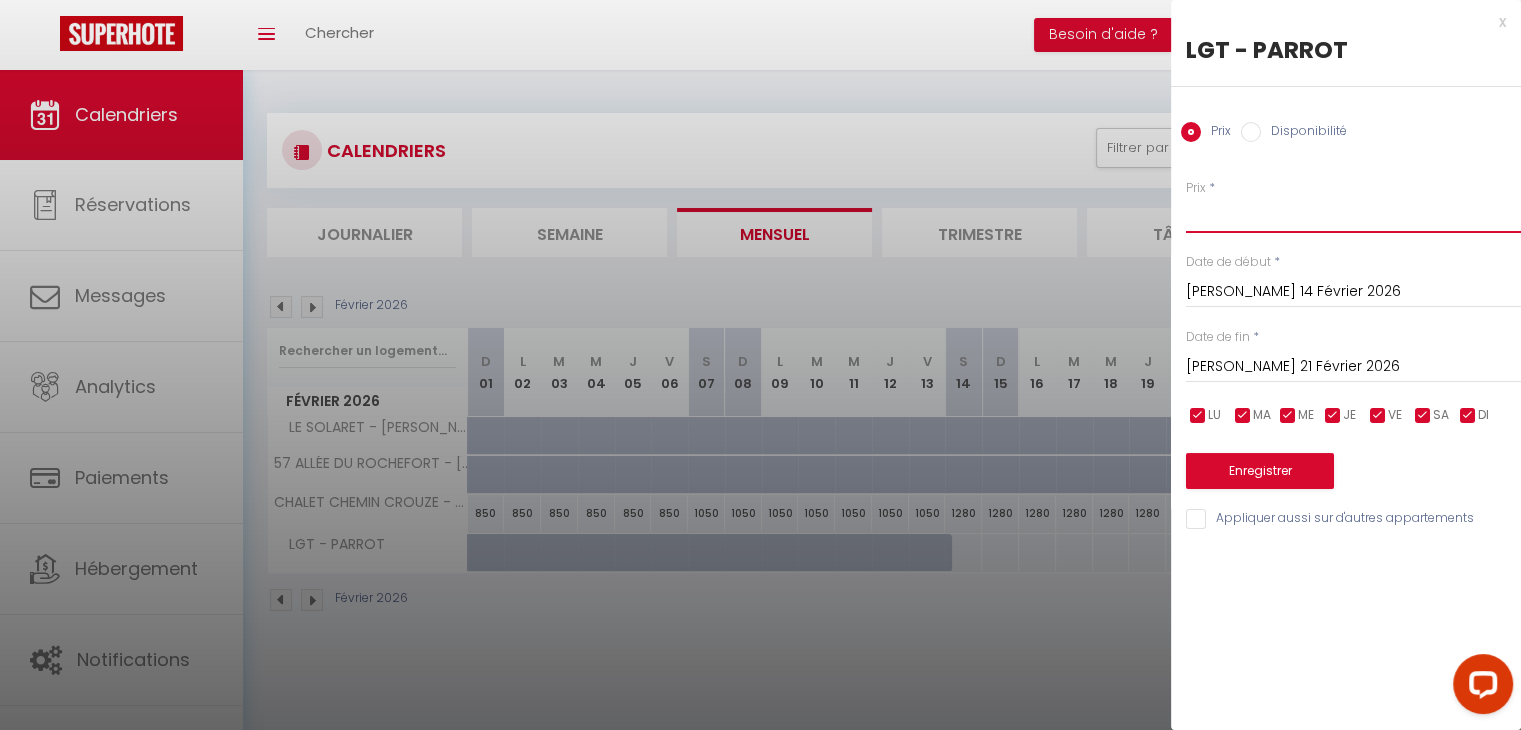 click on "Prix" at bounding box center (1353, 215) 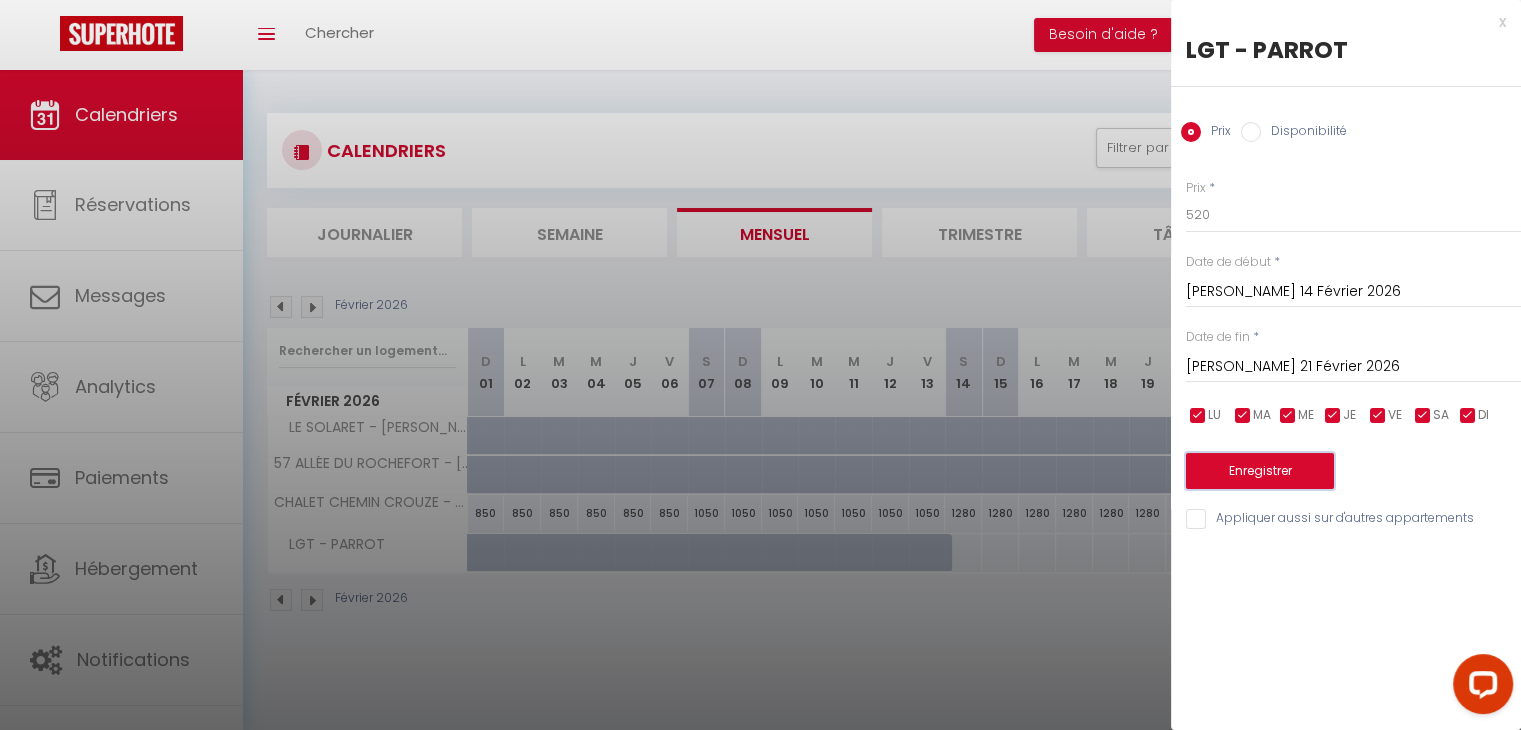 click on "Enregistrer" at bounding box center (1260, 471) 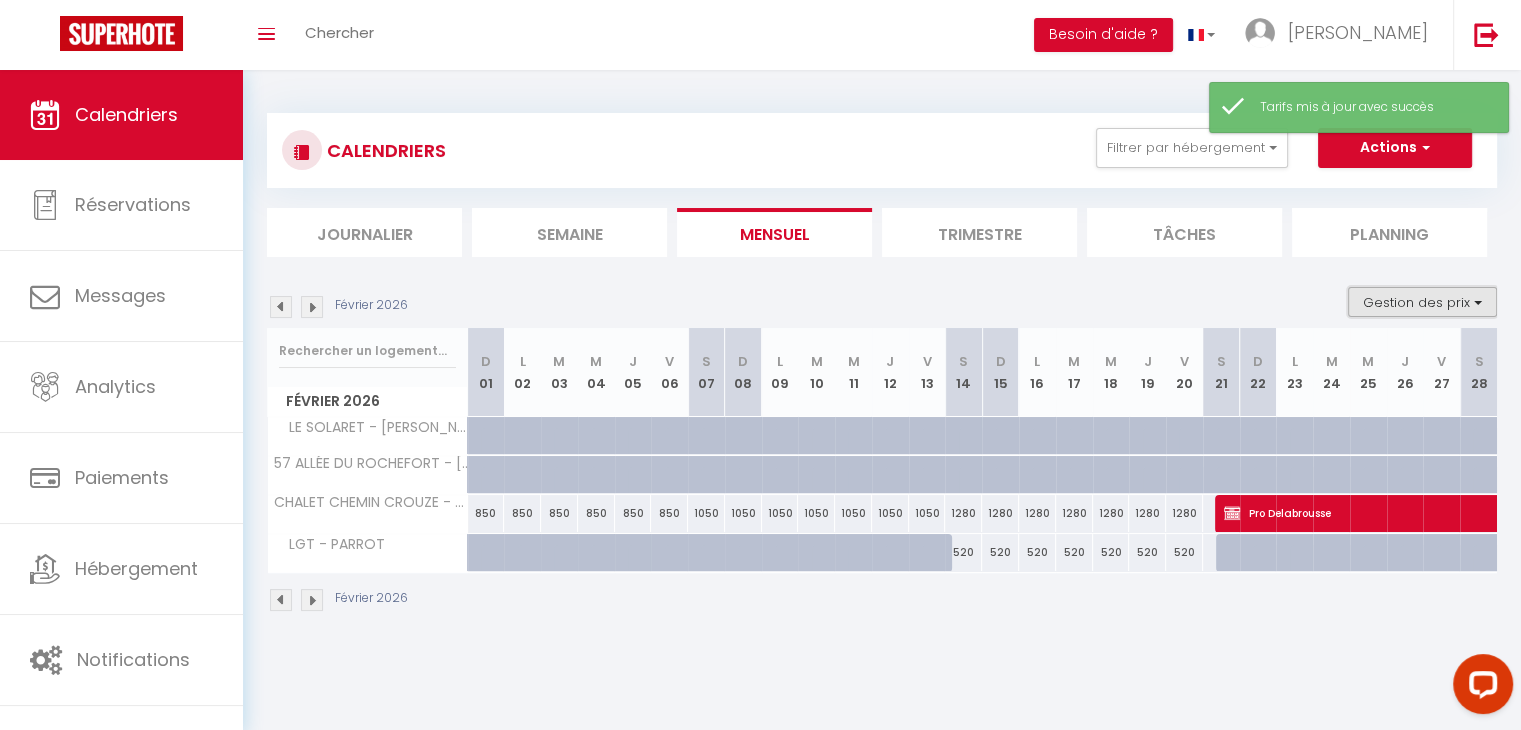 click on "Gestion des prix" at bounding box center (1422, 302) 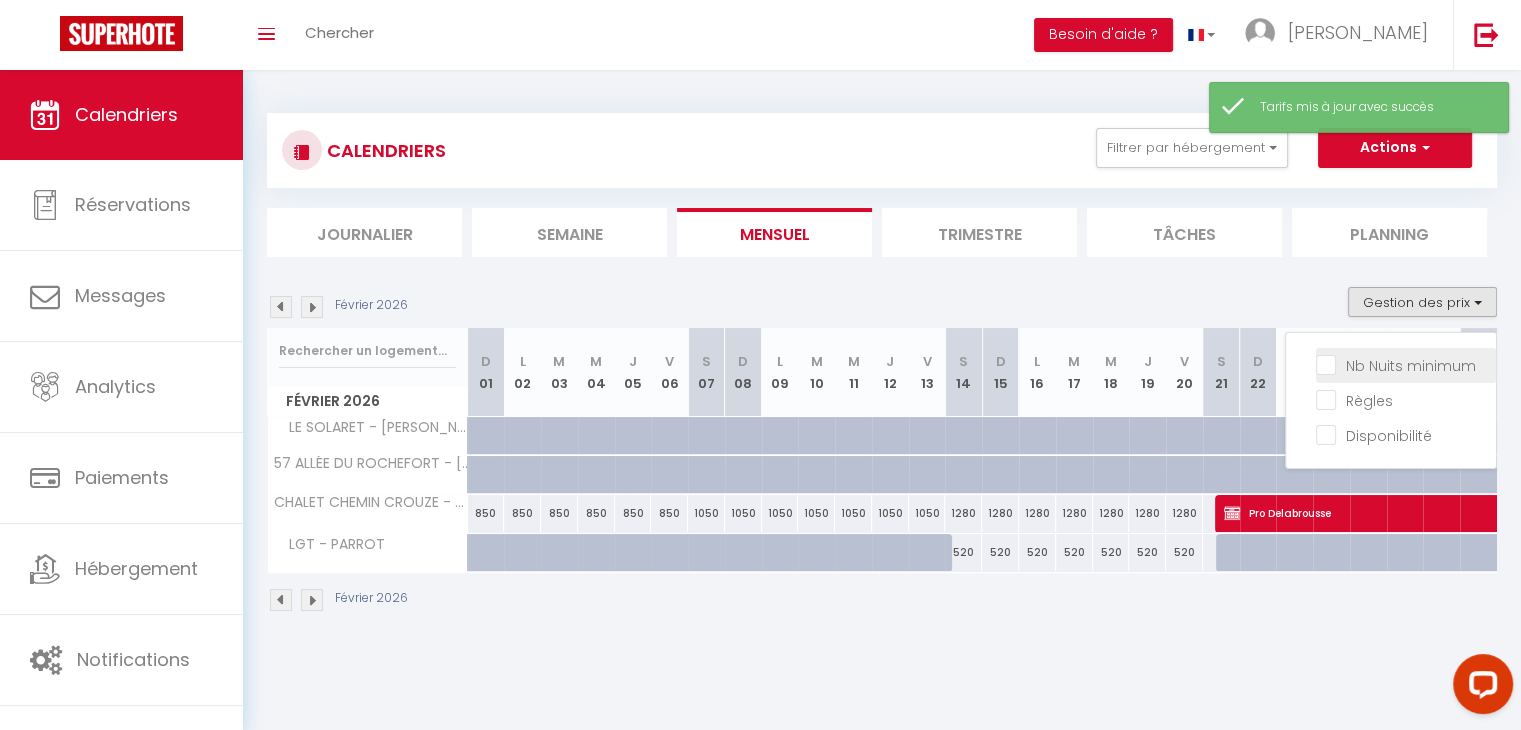 click on "Nb Nuits minimum" at bounding box center (1406, 364) 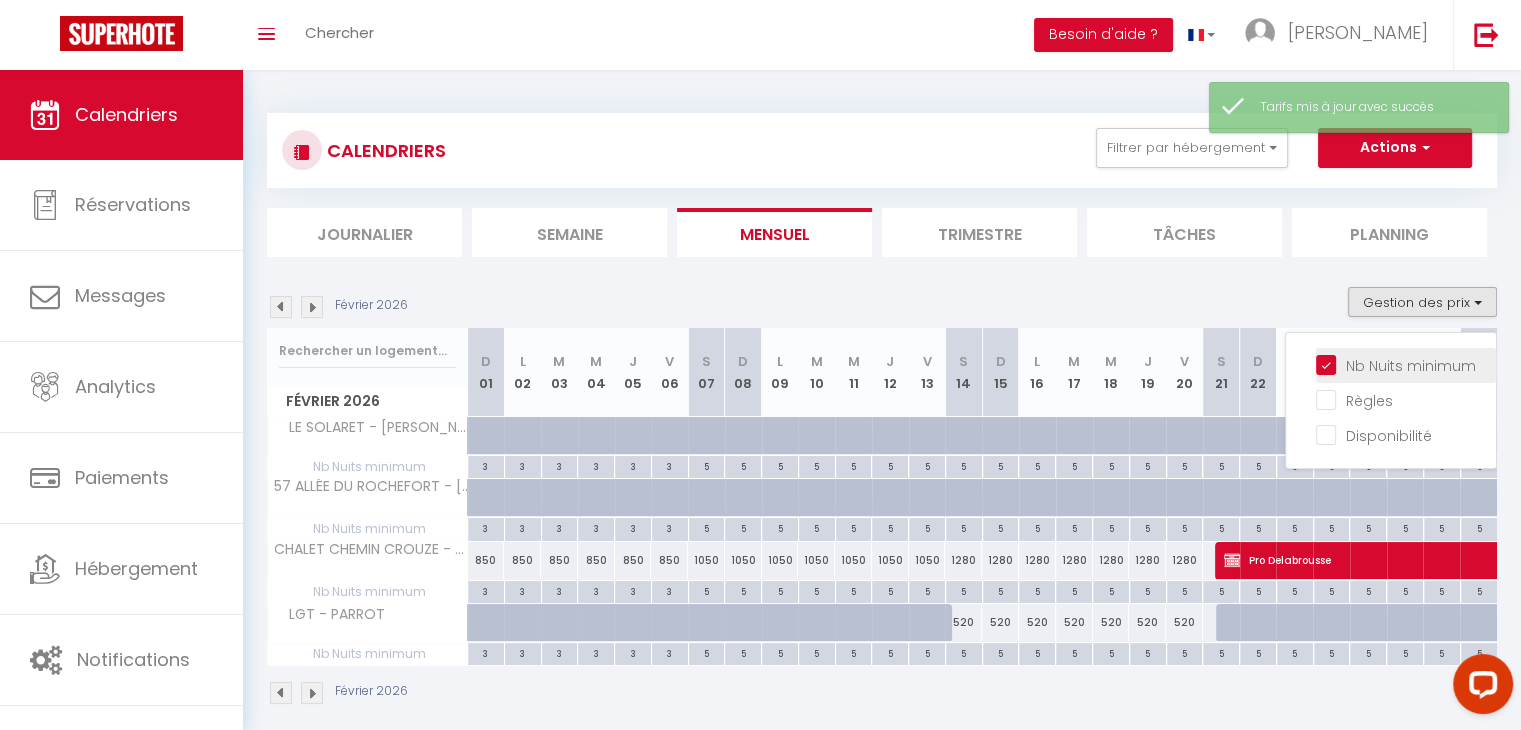 click on "Nb Nuits minimum" at bounding box center [1406, 364] 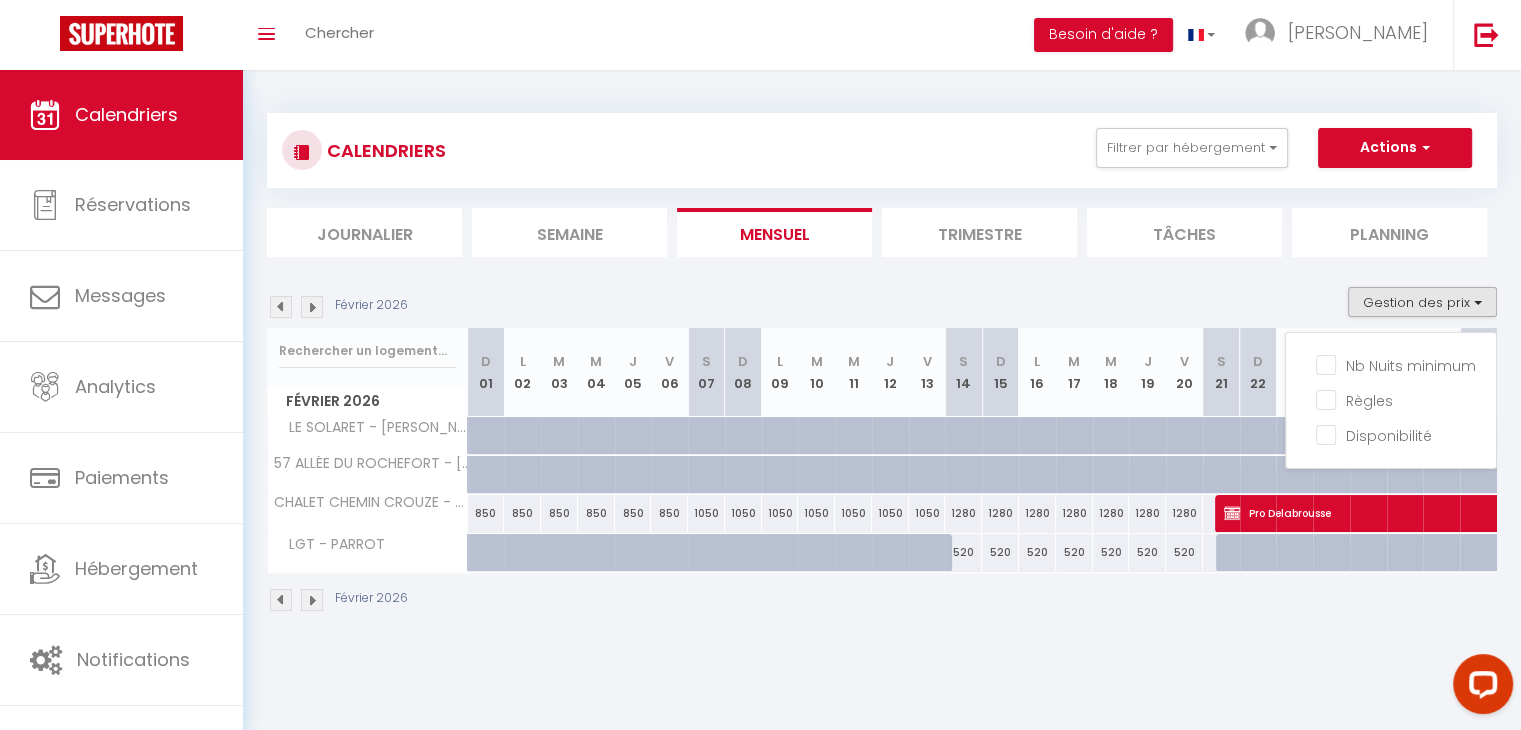 click on "Février 2026" at bounding box center (882, 602) 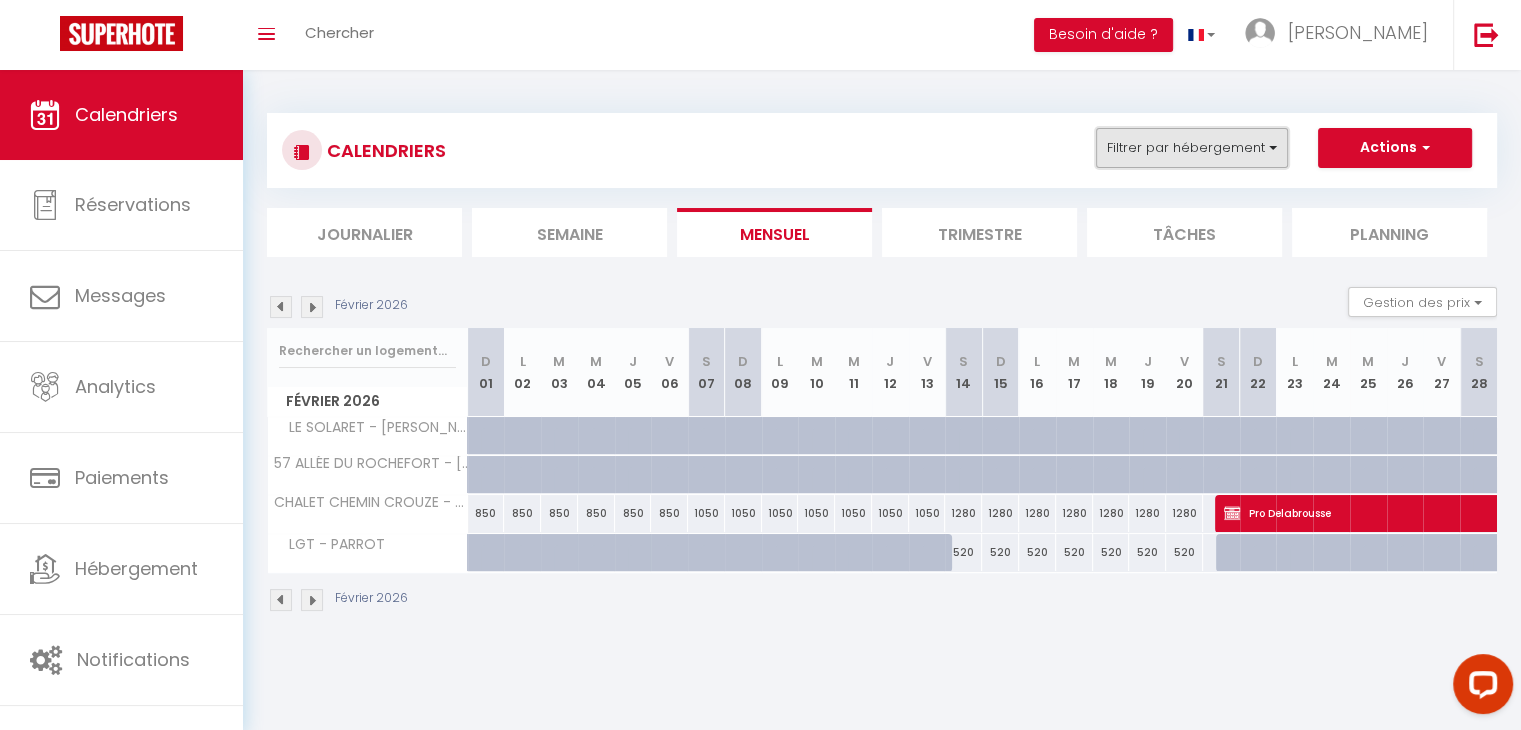click on "Filtrer par hébergement" at bounding box center (1192, 148) 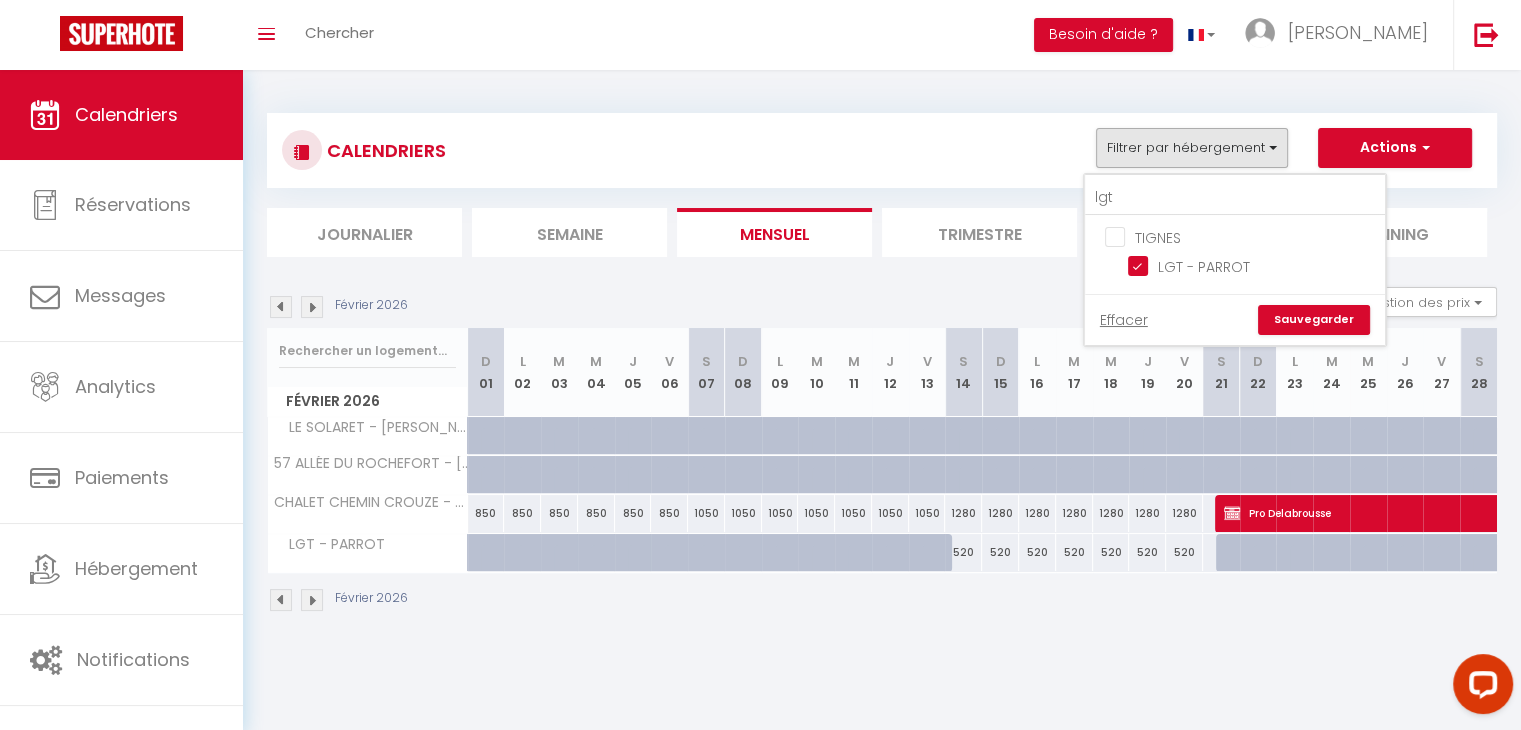 click on "lgt" at bounding box center [1235, 195] 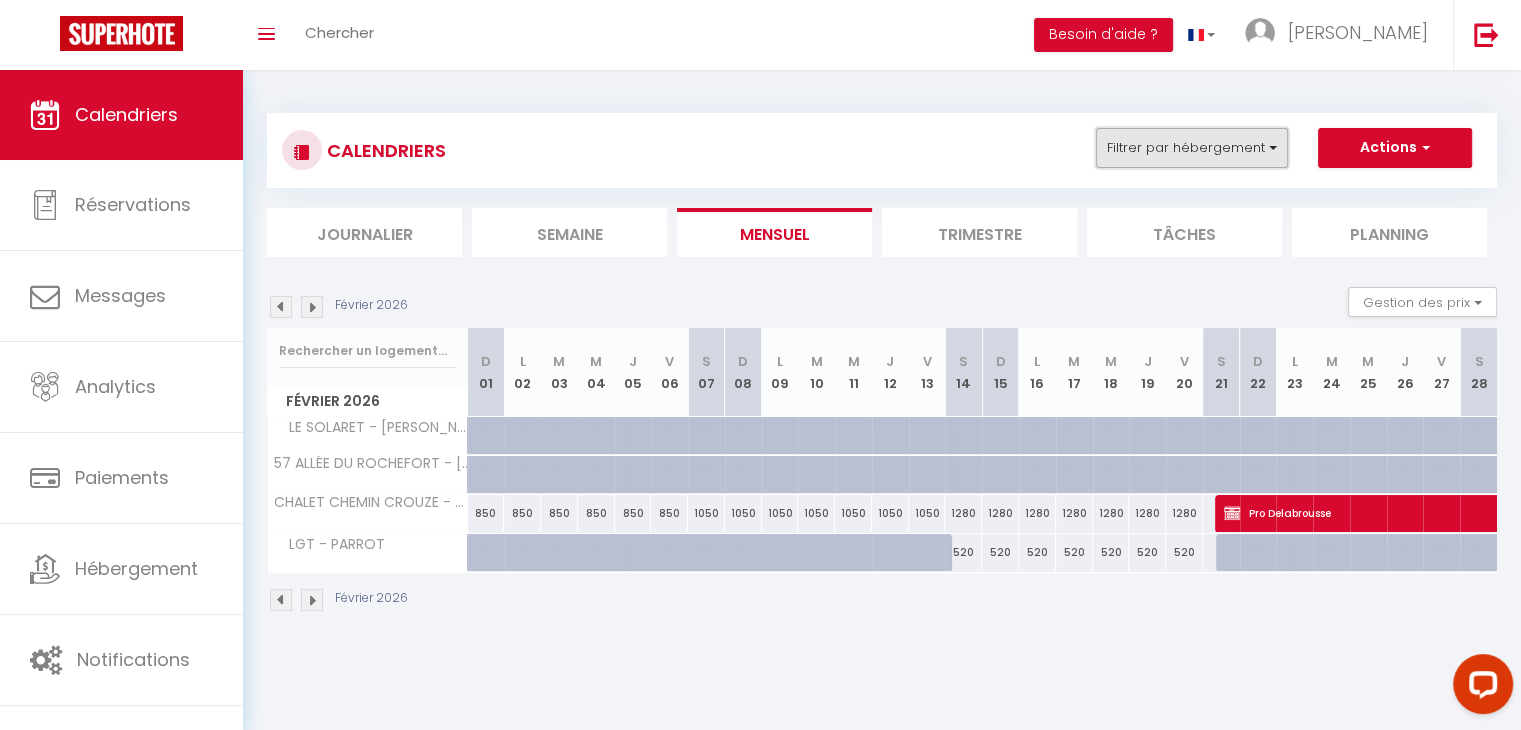 click on "Filtrer par hébergement" at bounding box center [1192, 148] 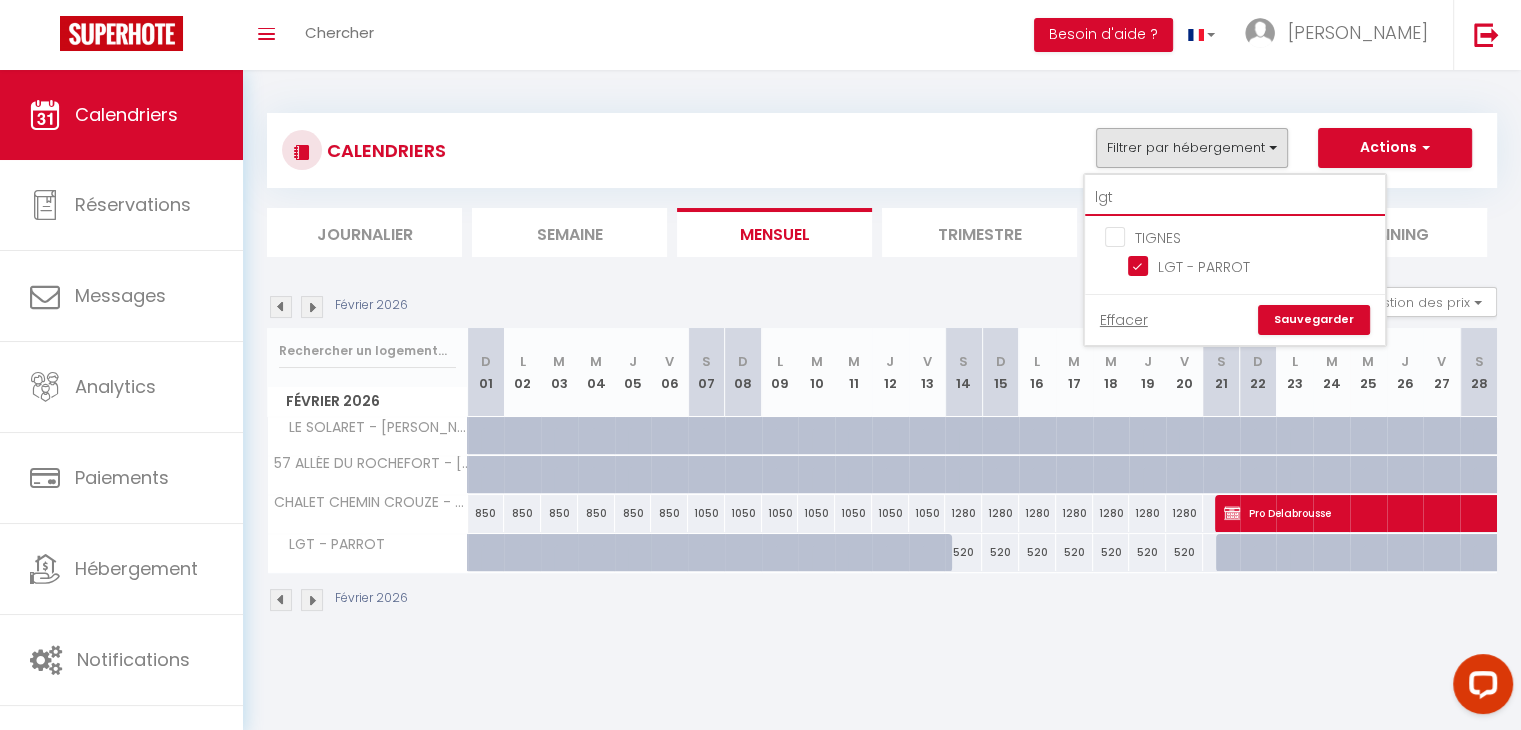 click on "lgt" at bounding box center [1235, 198] 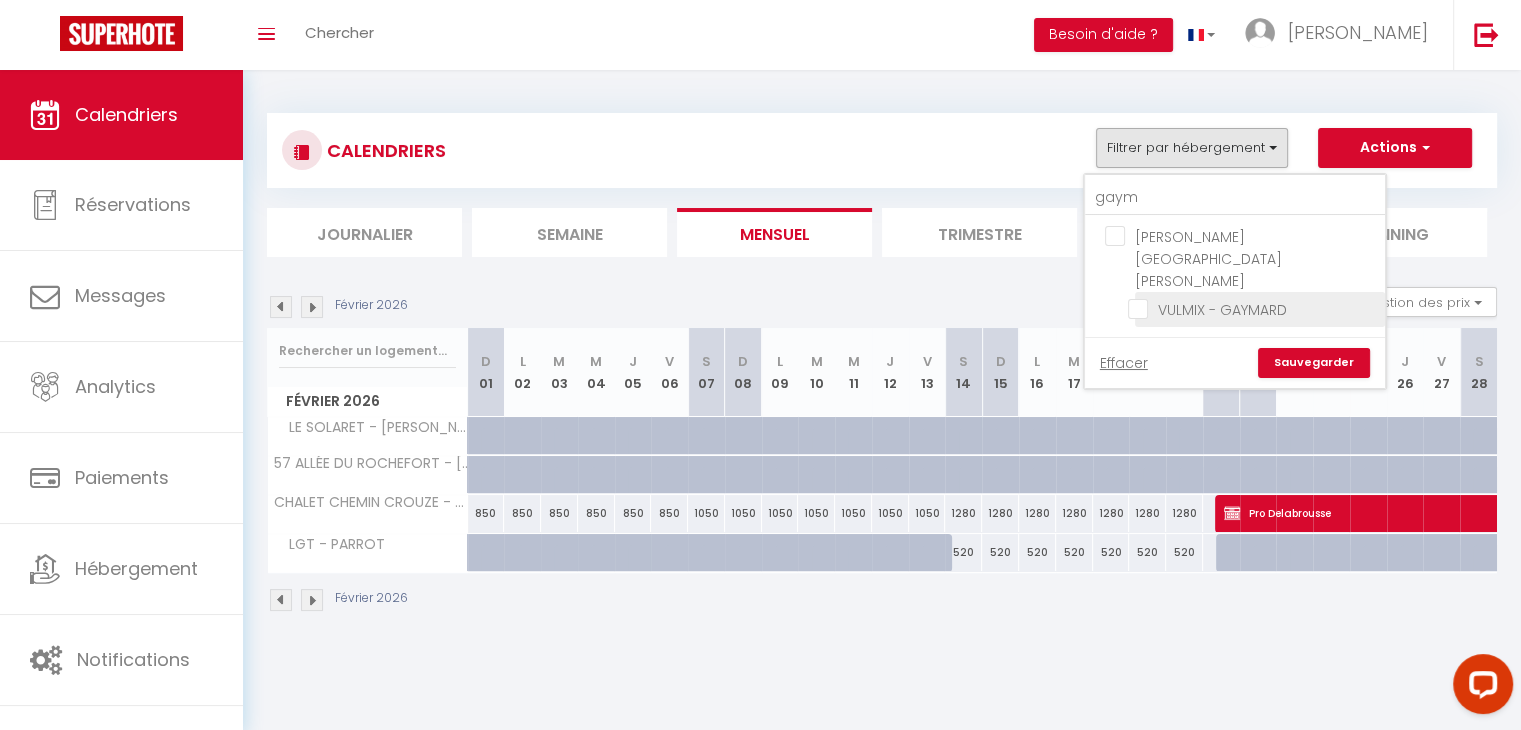 click on "VULMIX - GAYMARD" at bounding box center (1253, 308) 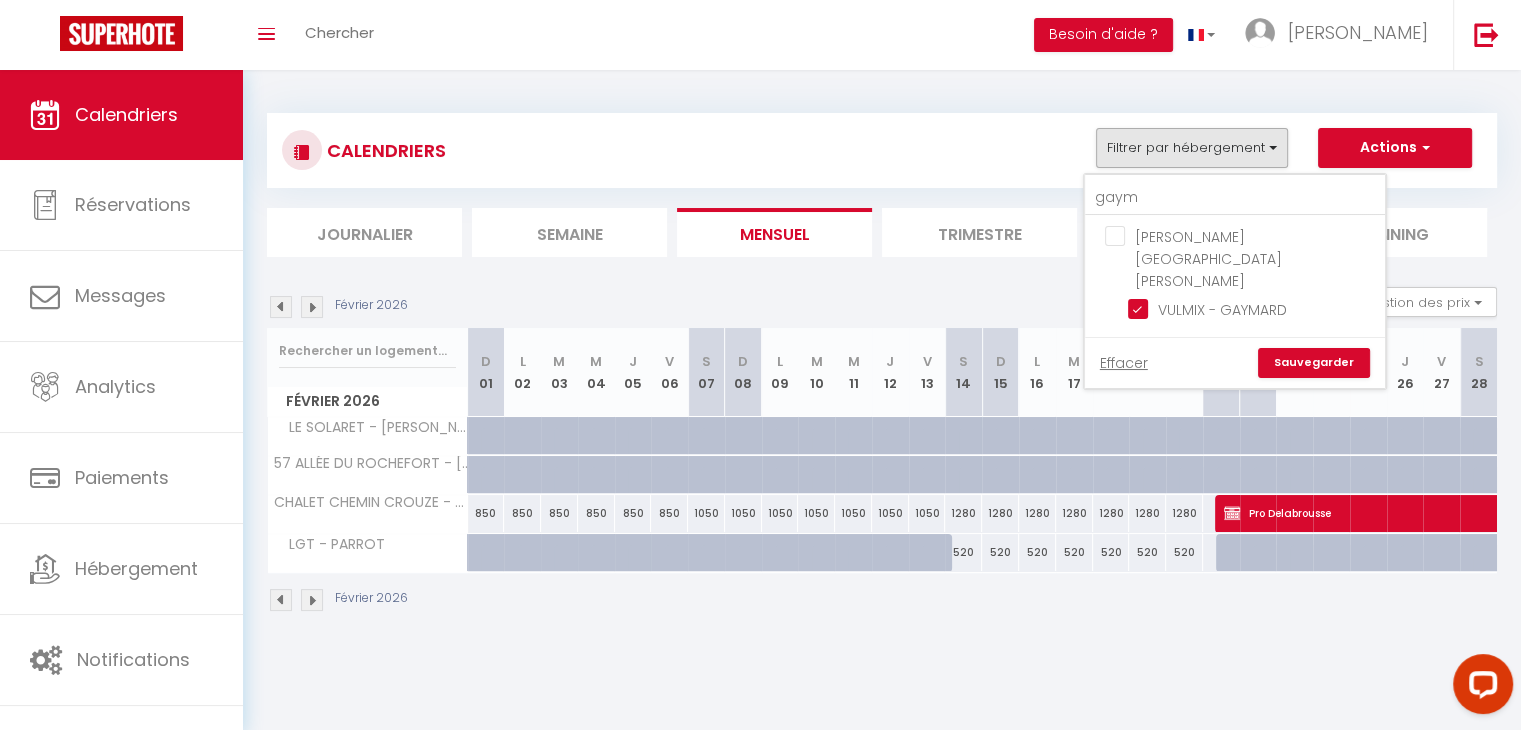 click on "Sauvegarder" at bounding box center [1314, 363] 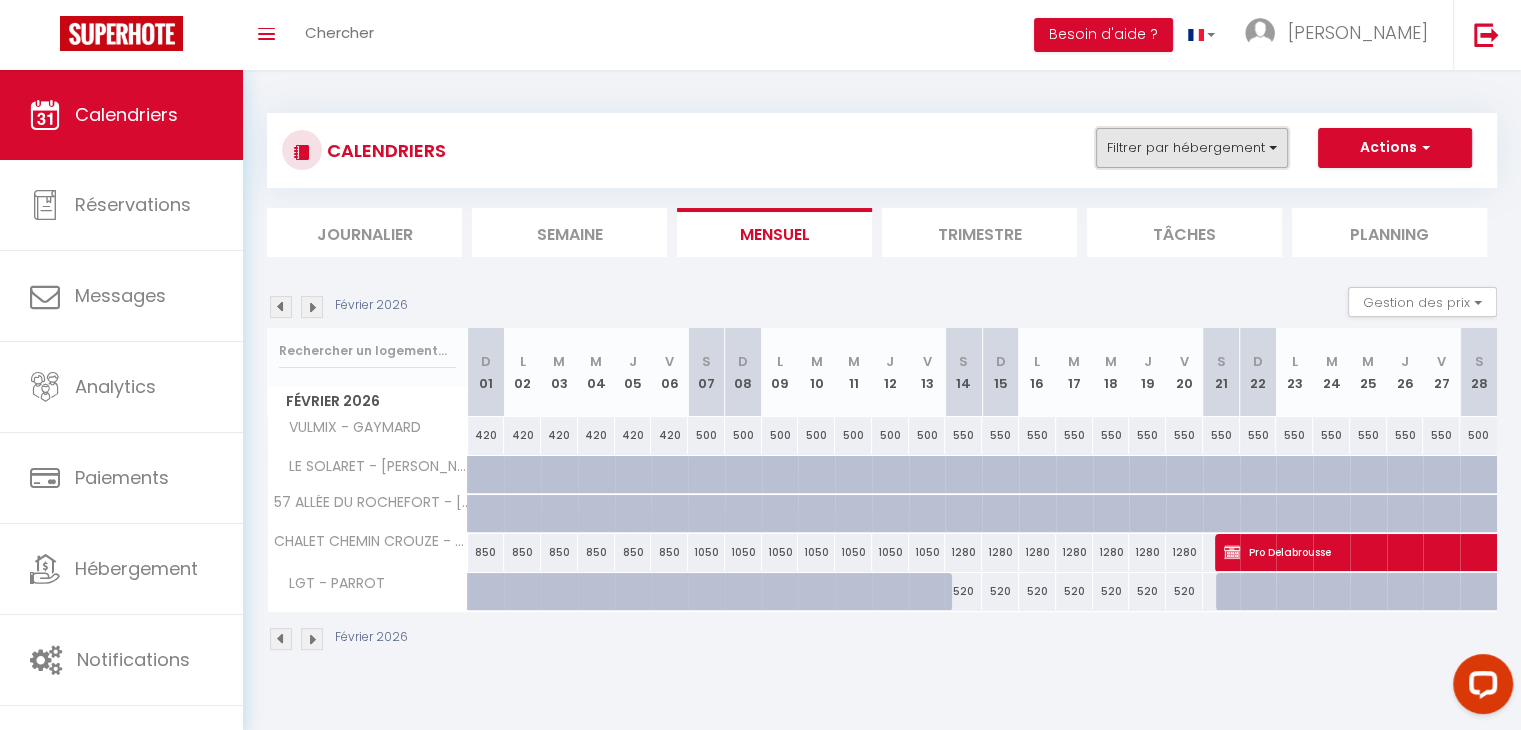 click on "Filtrer par hébergement" at bounding box center (1192, 148) 